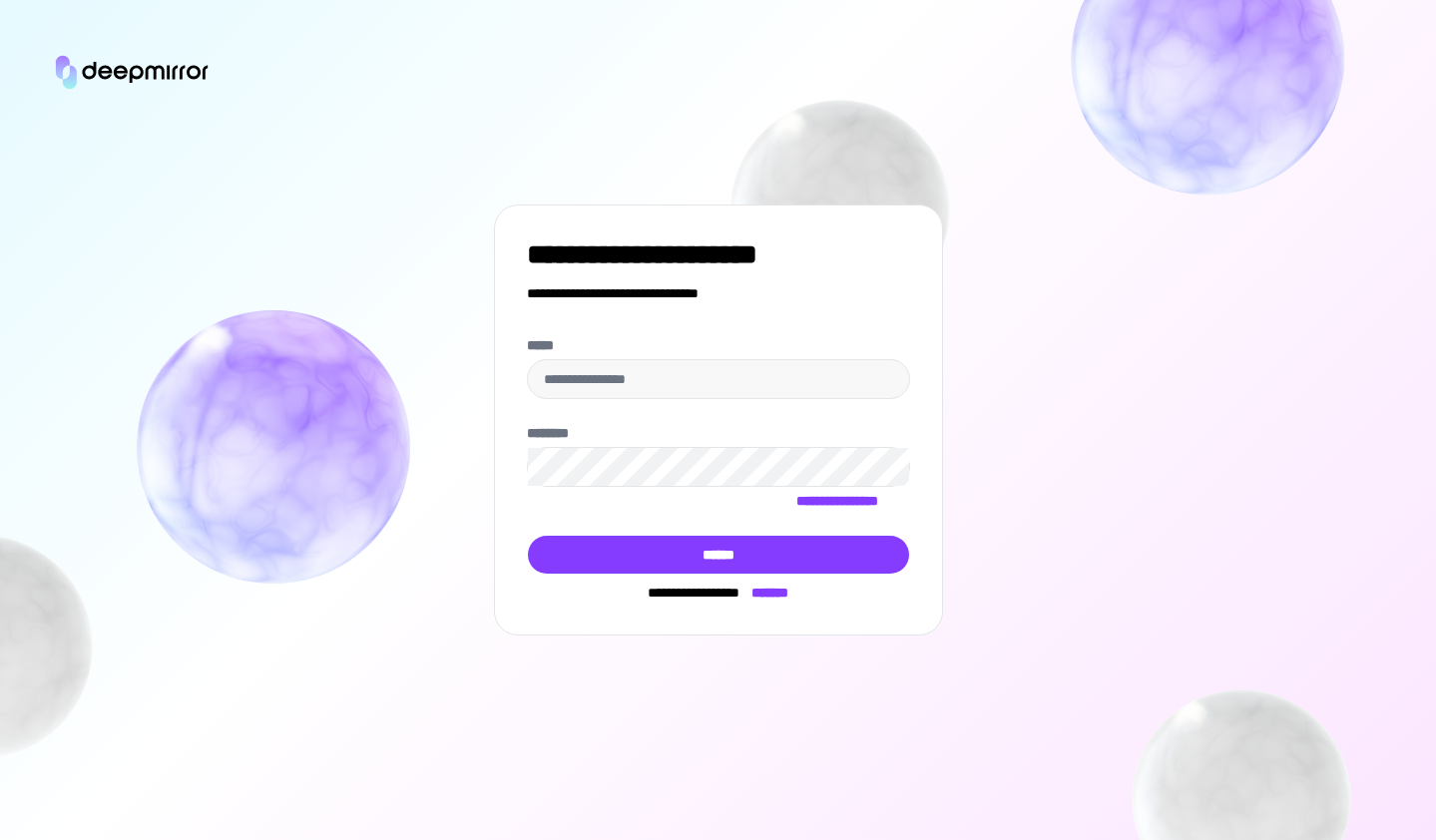 scroll, scrollTop: 0, scrollLeft: 0, axis: both 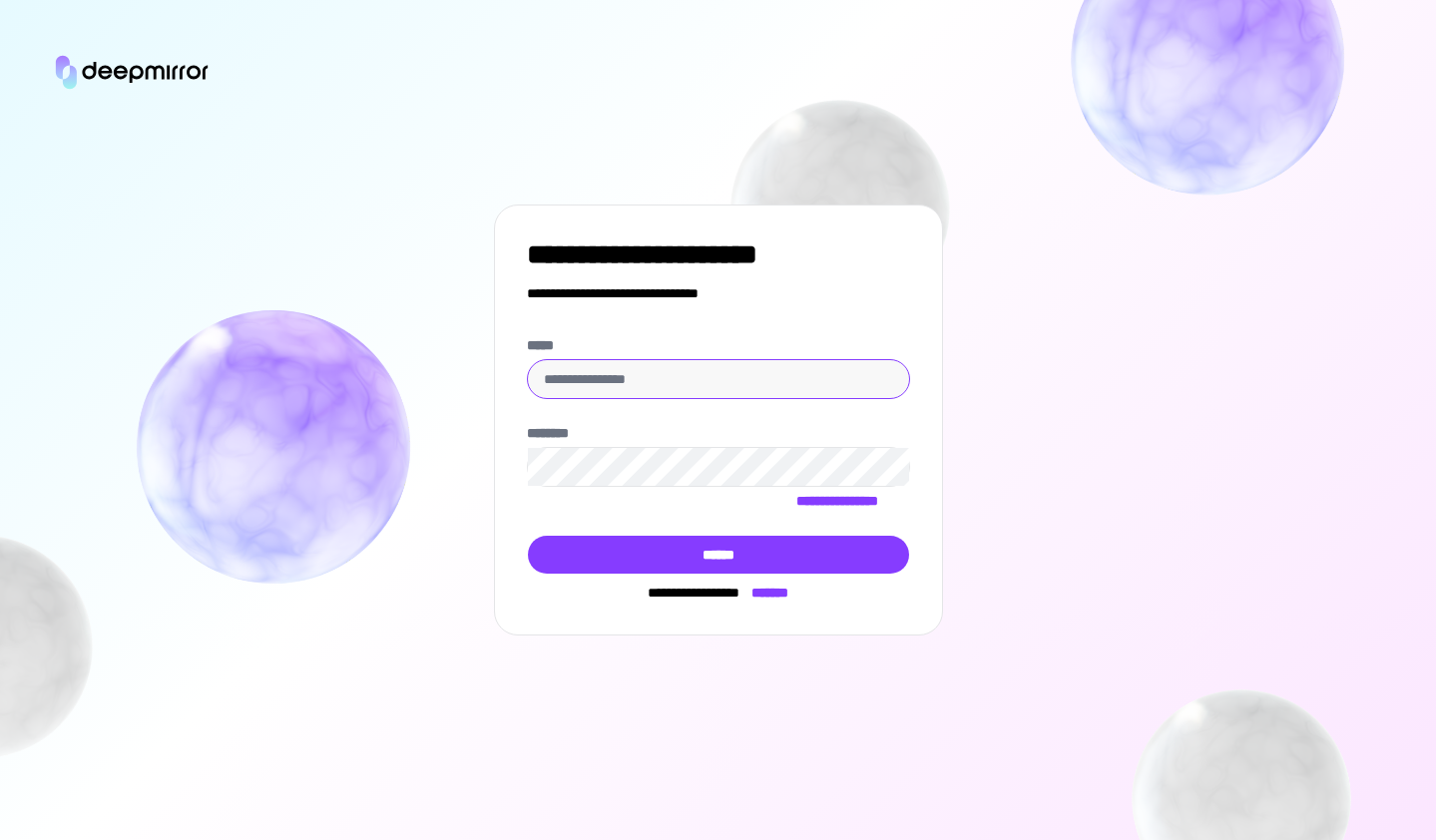 click on "*****" at bounding box center [718, 379] 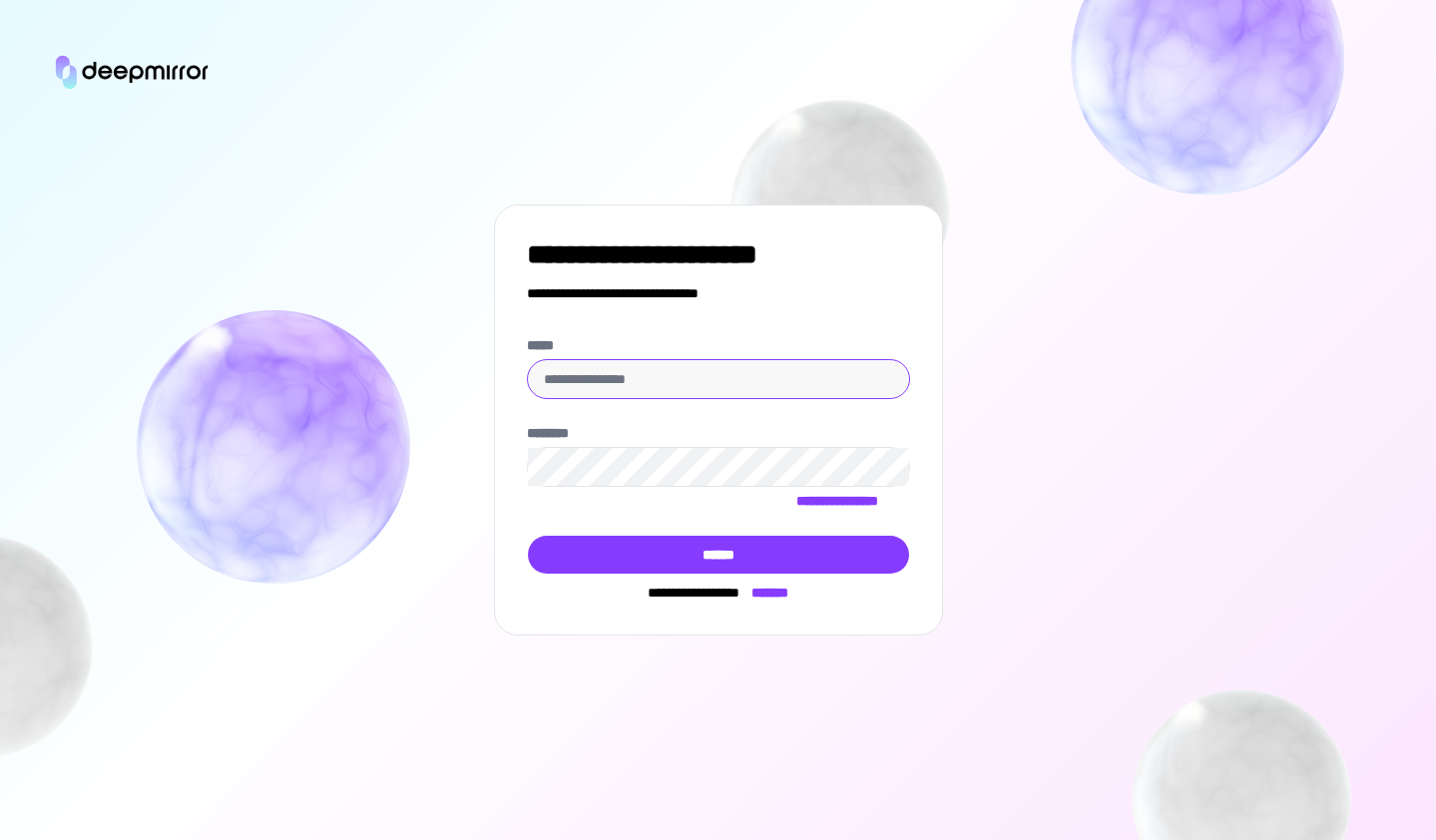 click at bounding box center [0, 840] 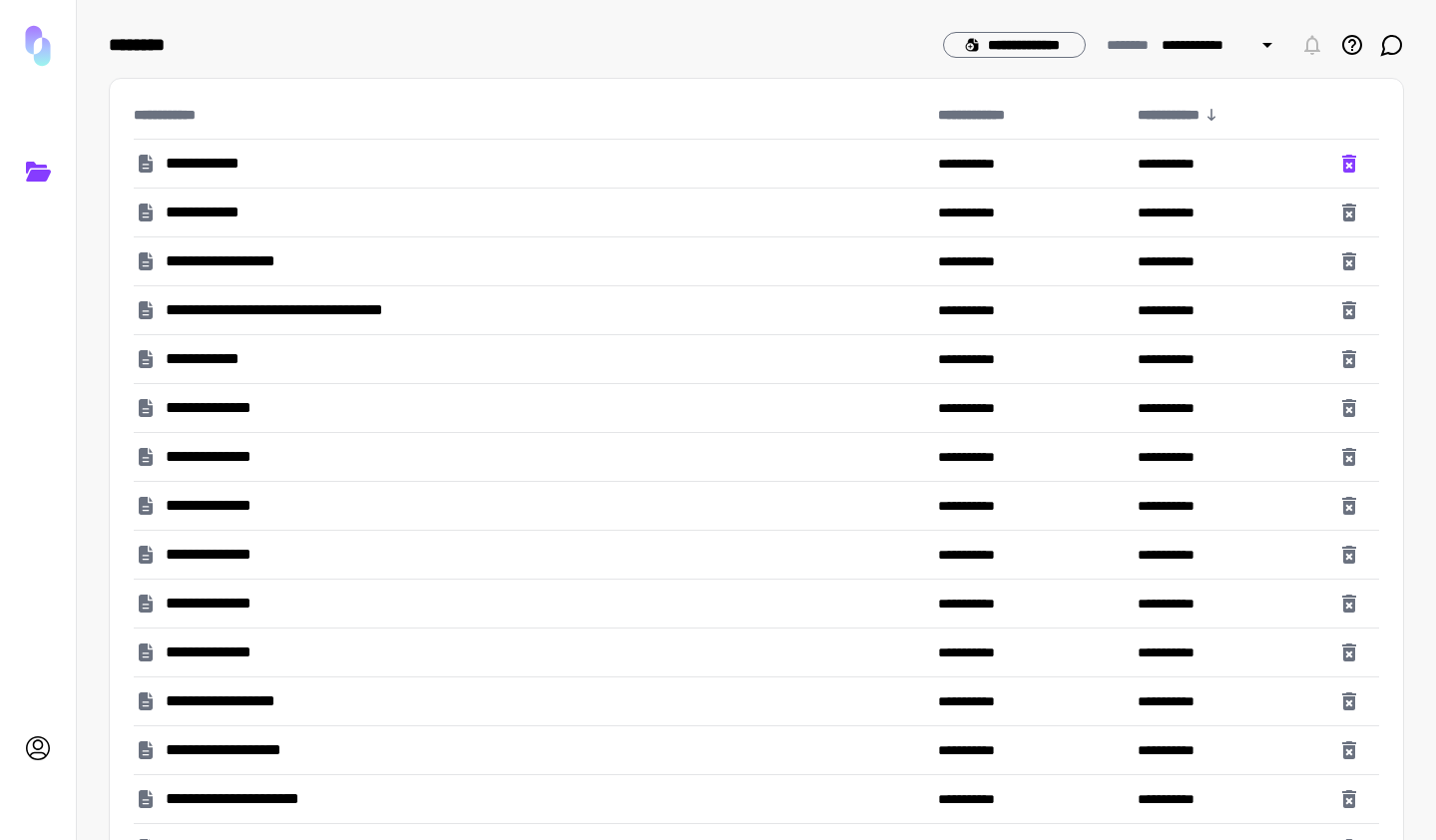 click 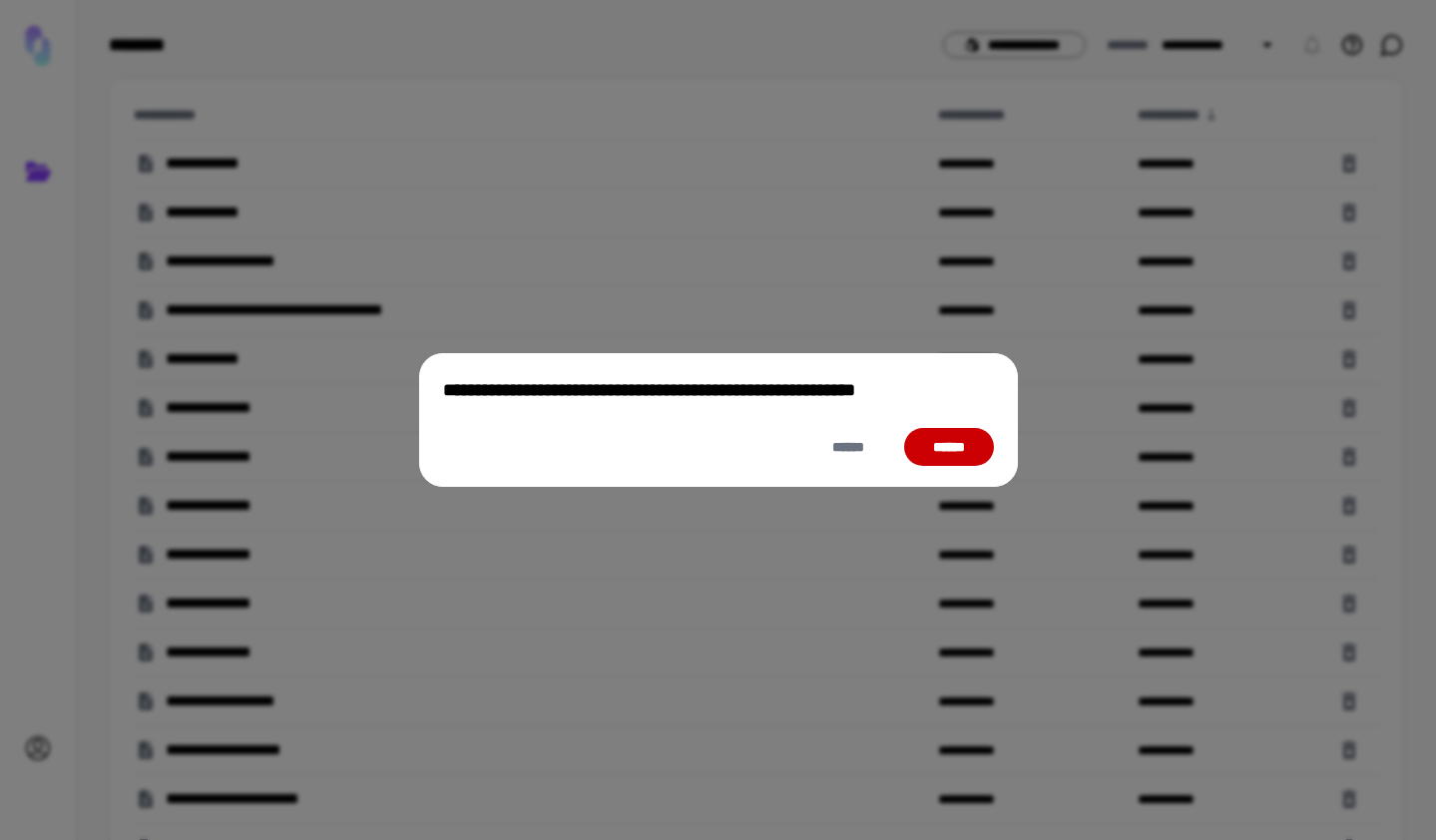 click on "******" at bounding box center (949, 447) 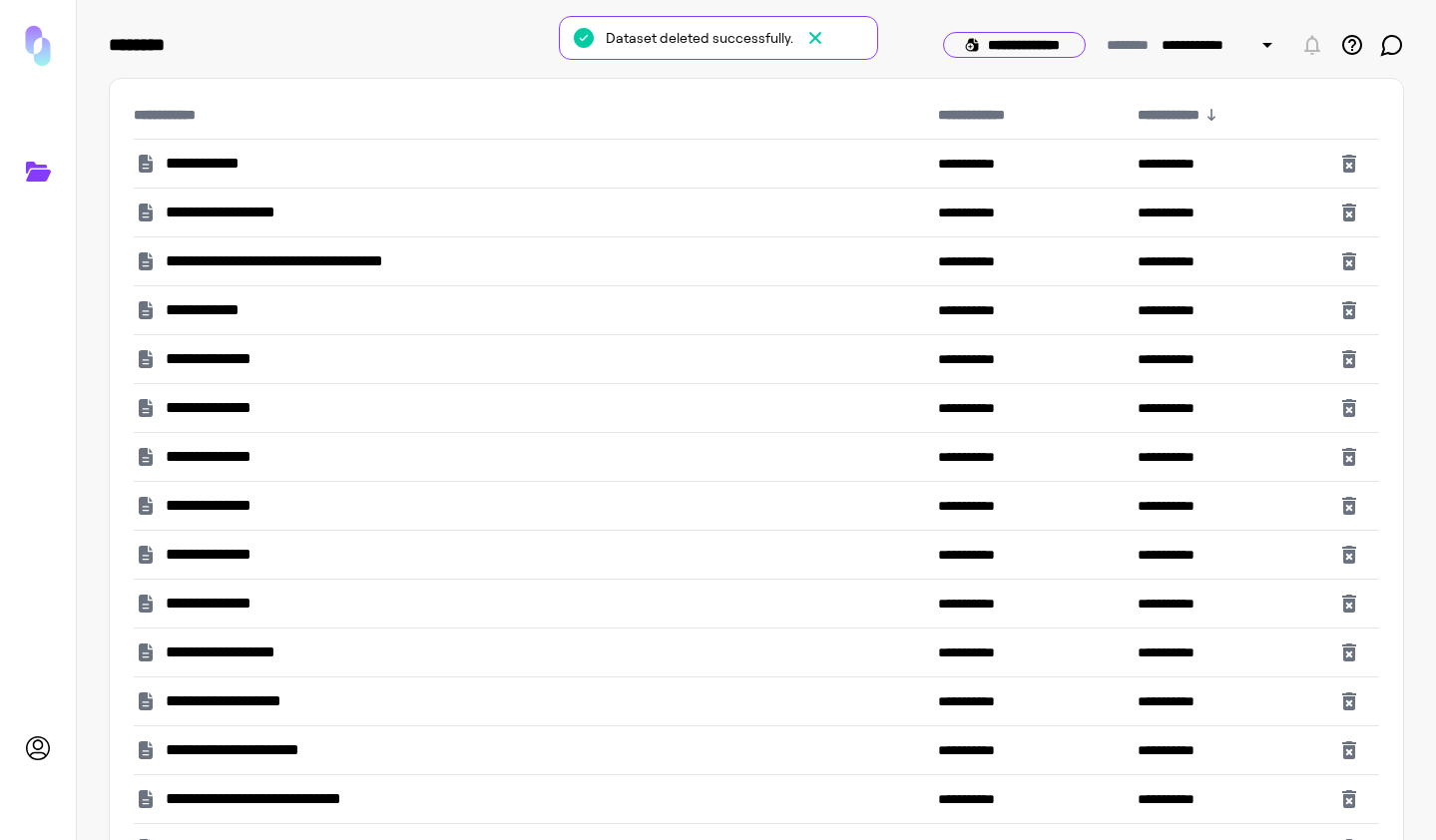 click on "**********" at bounding box center [1014, 45] 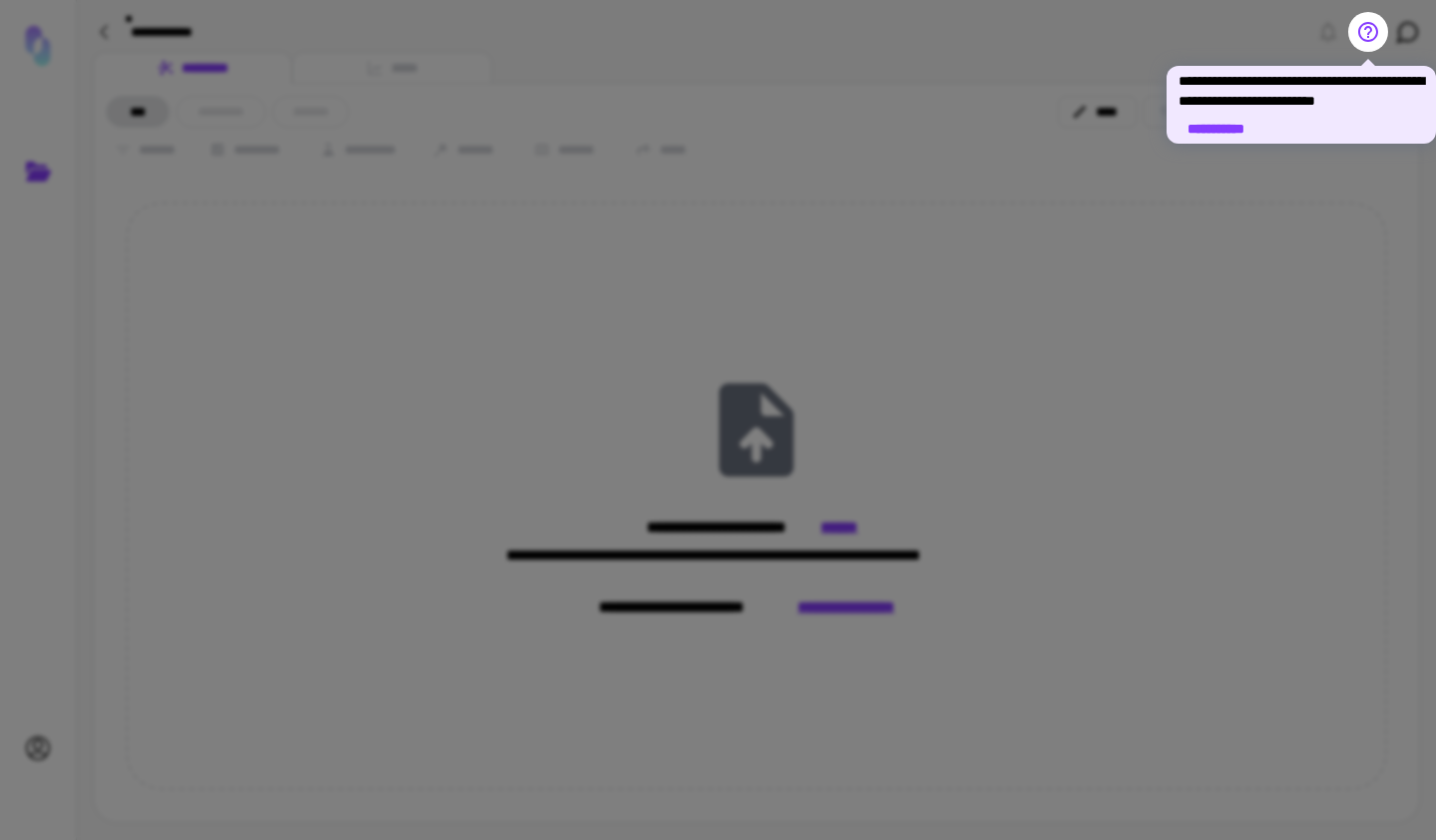 click at bounding box center [718, 420] 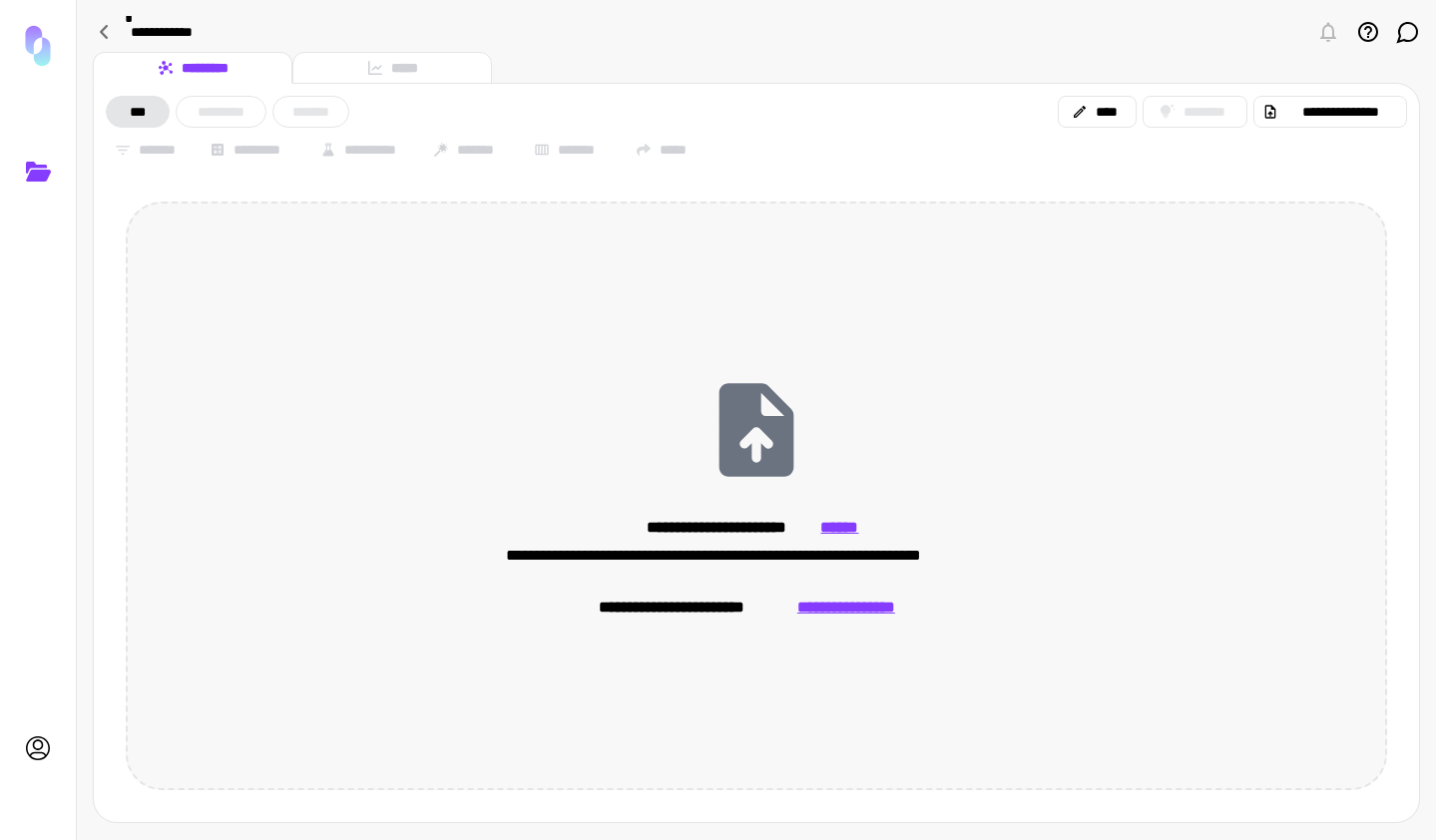 click on "******" at bounding box center (840, 528) 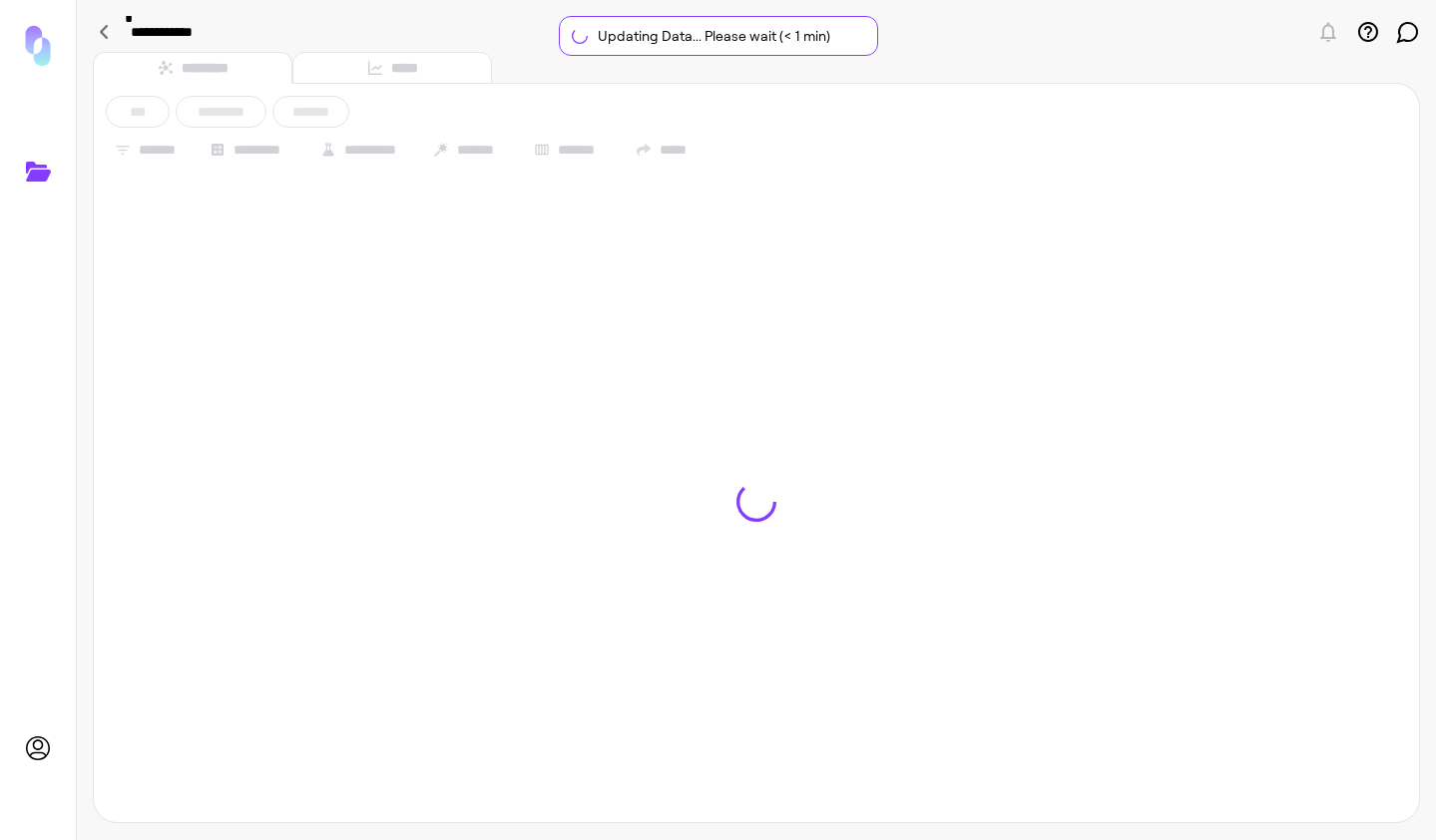 click on "**********" at bounding box center (306, 32) 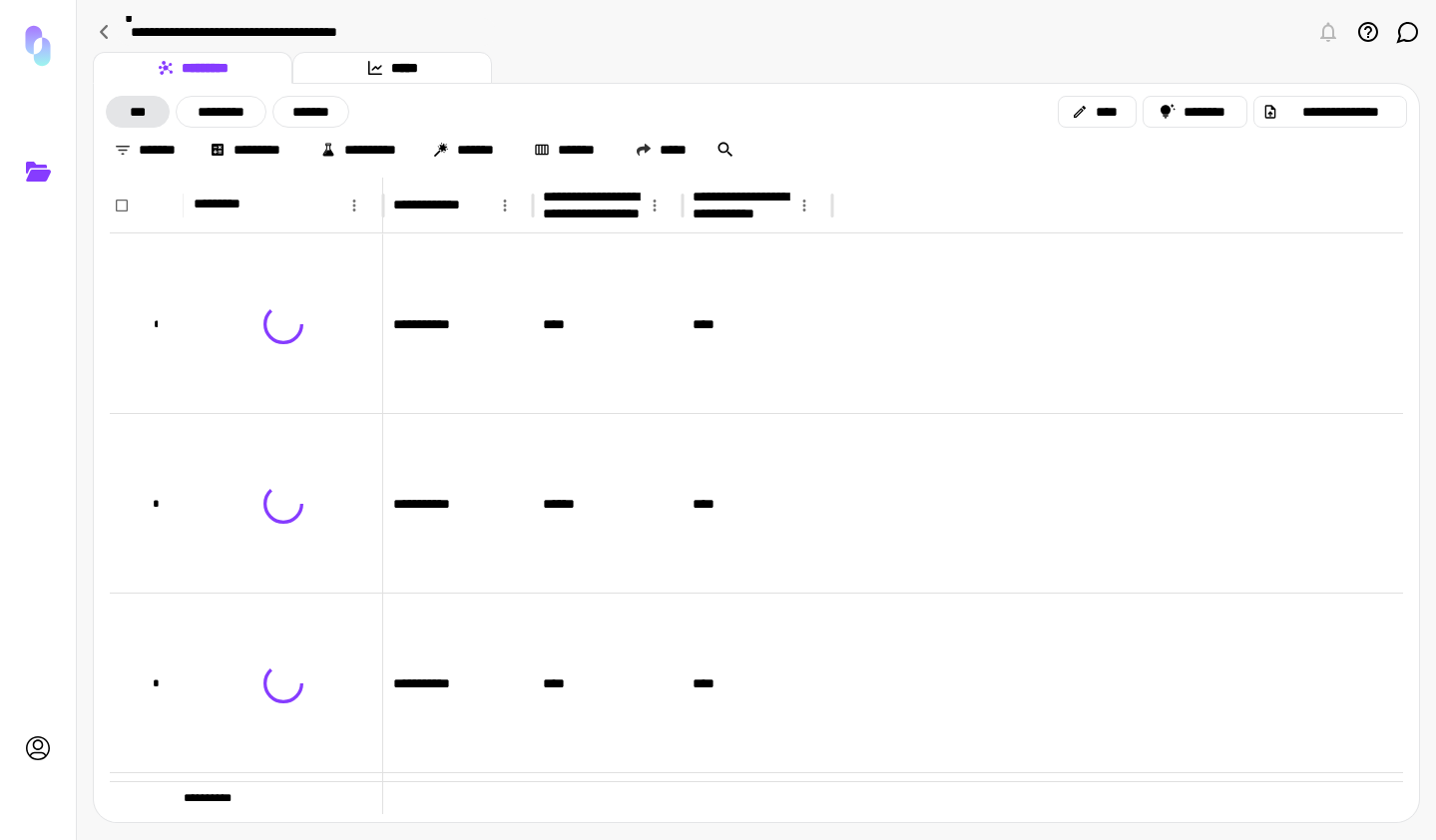click on "**********" at bounding box center [306, 32] 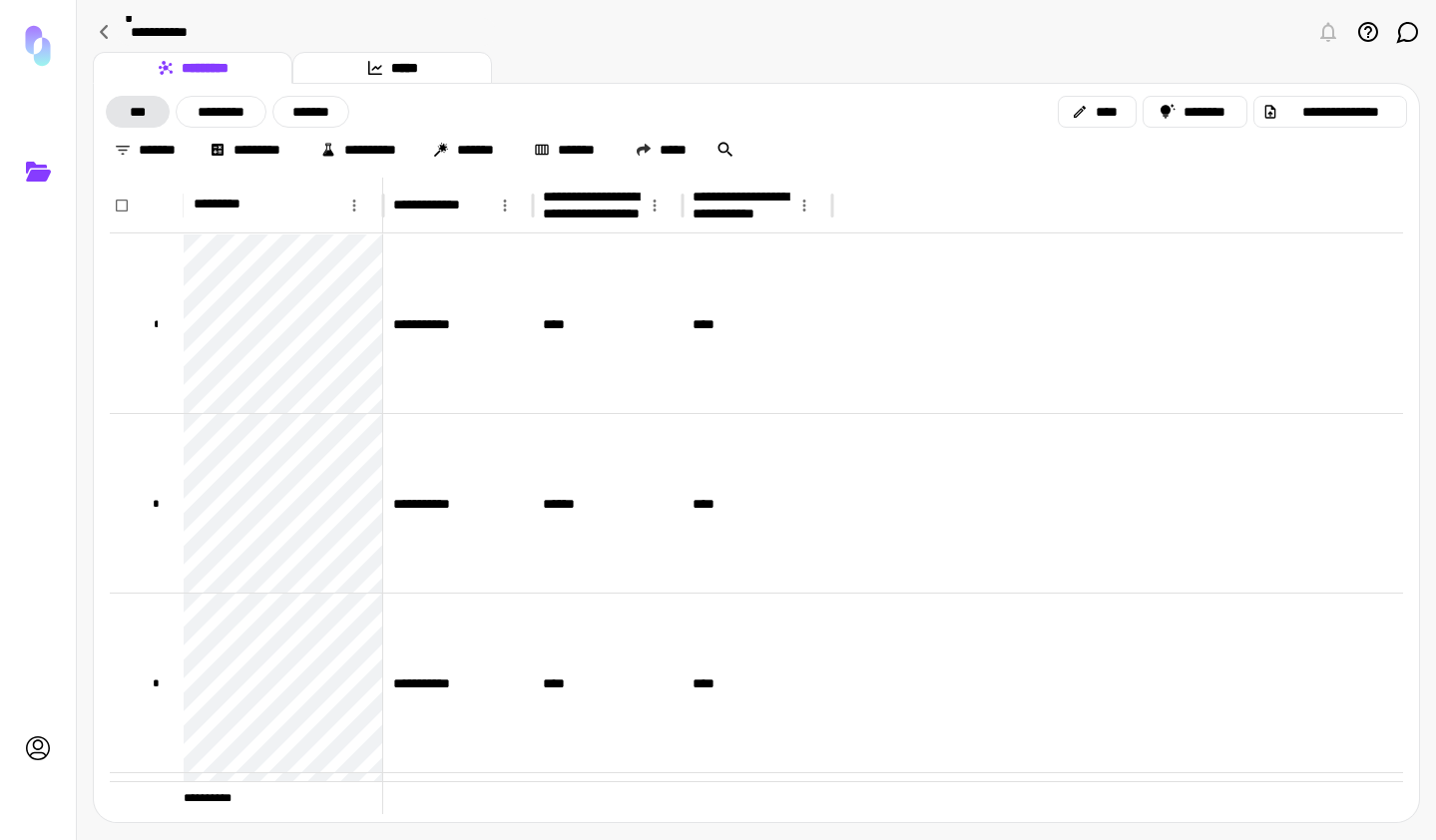 type on "**********" 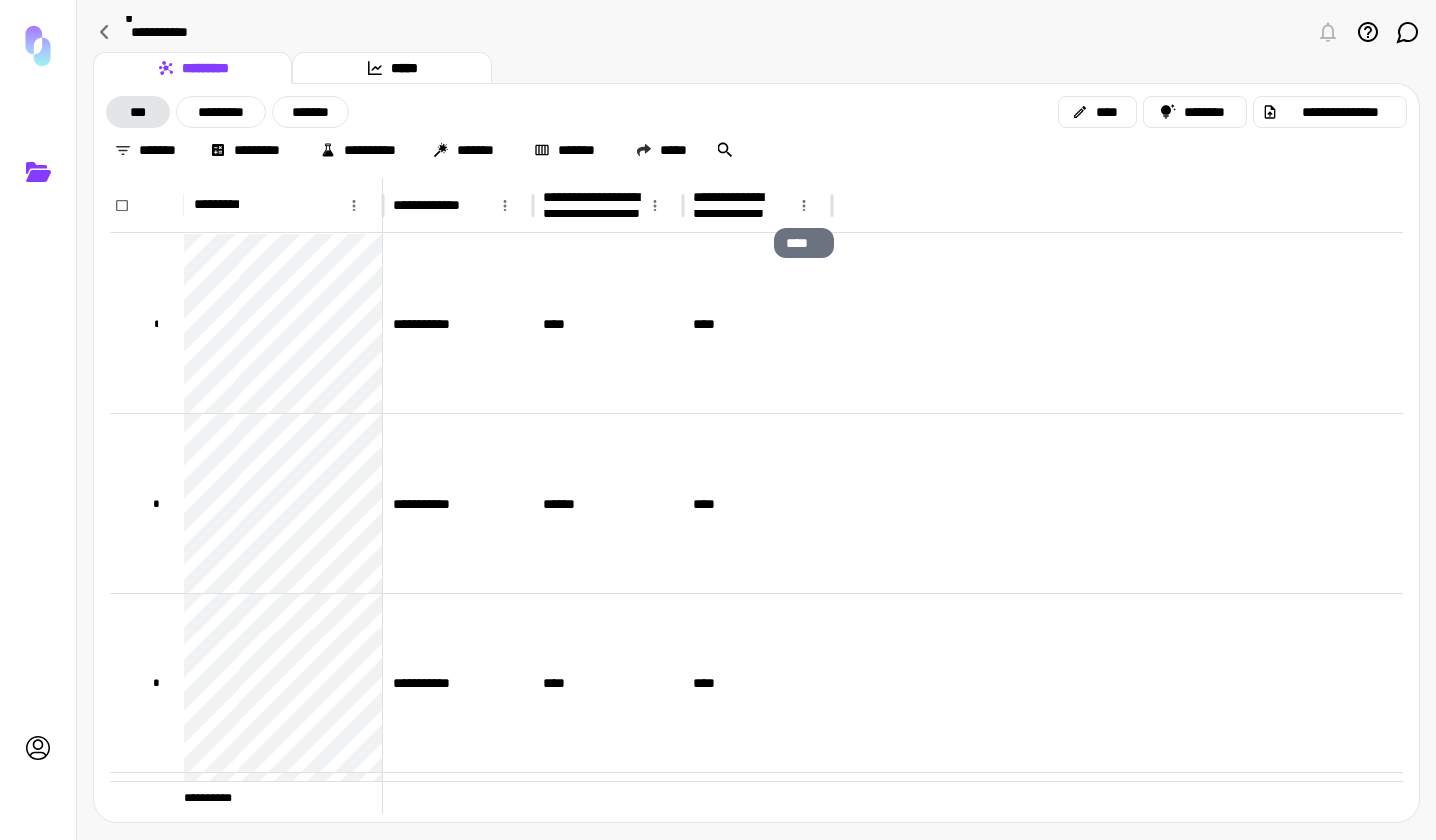 click 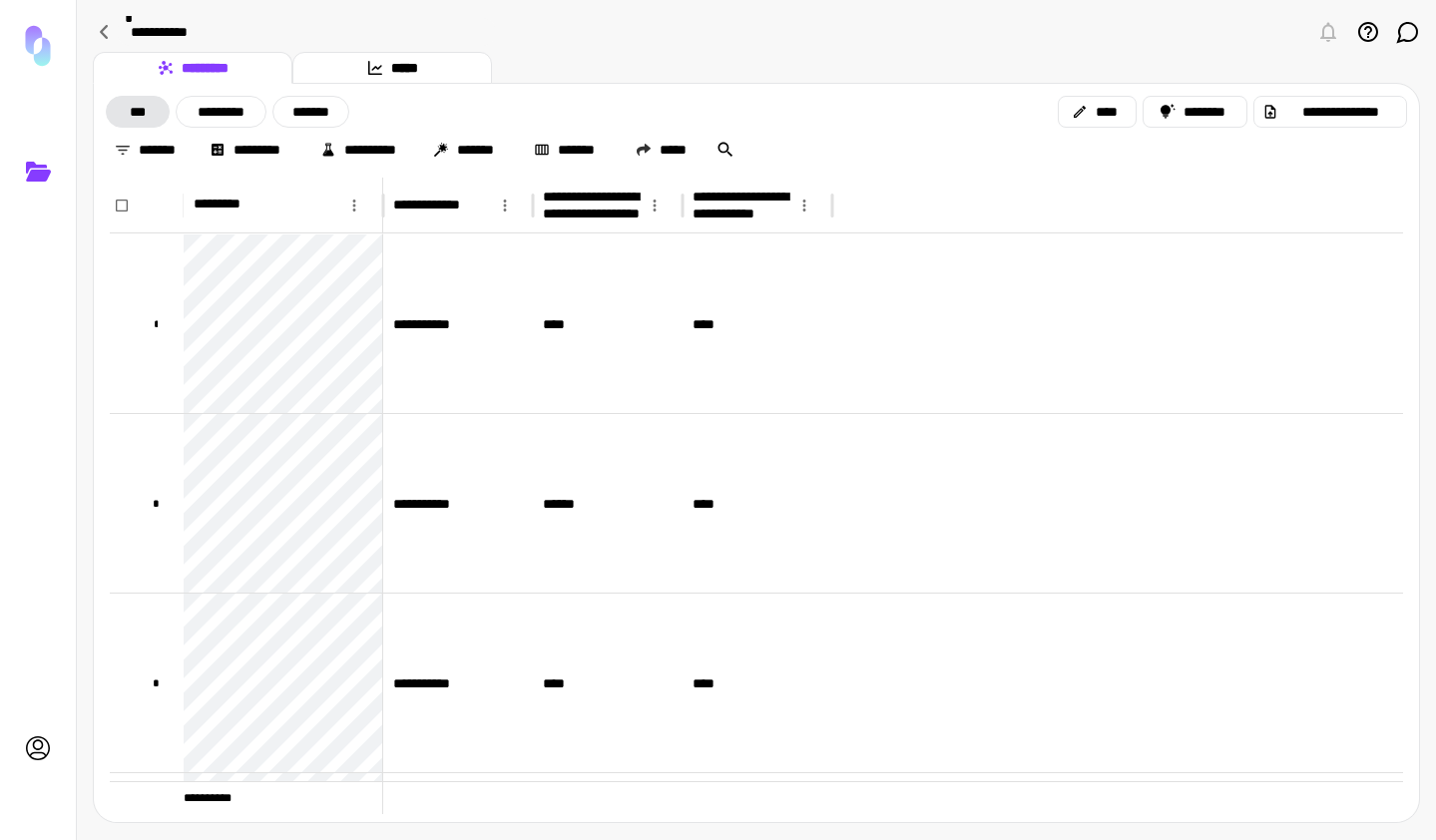 click at bounding box center [1110, 206] 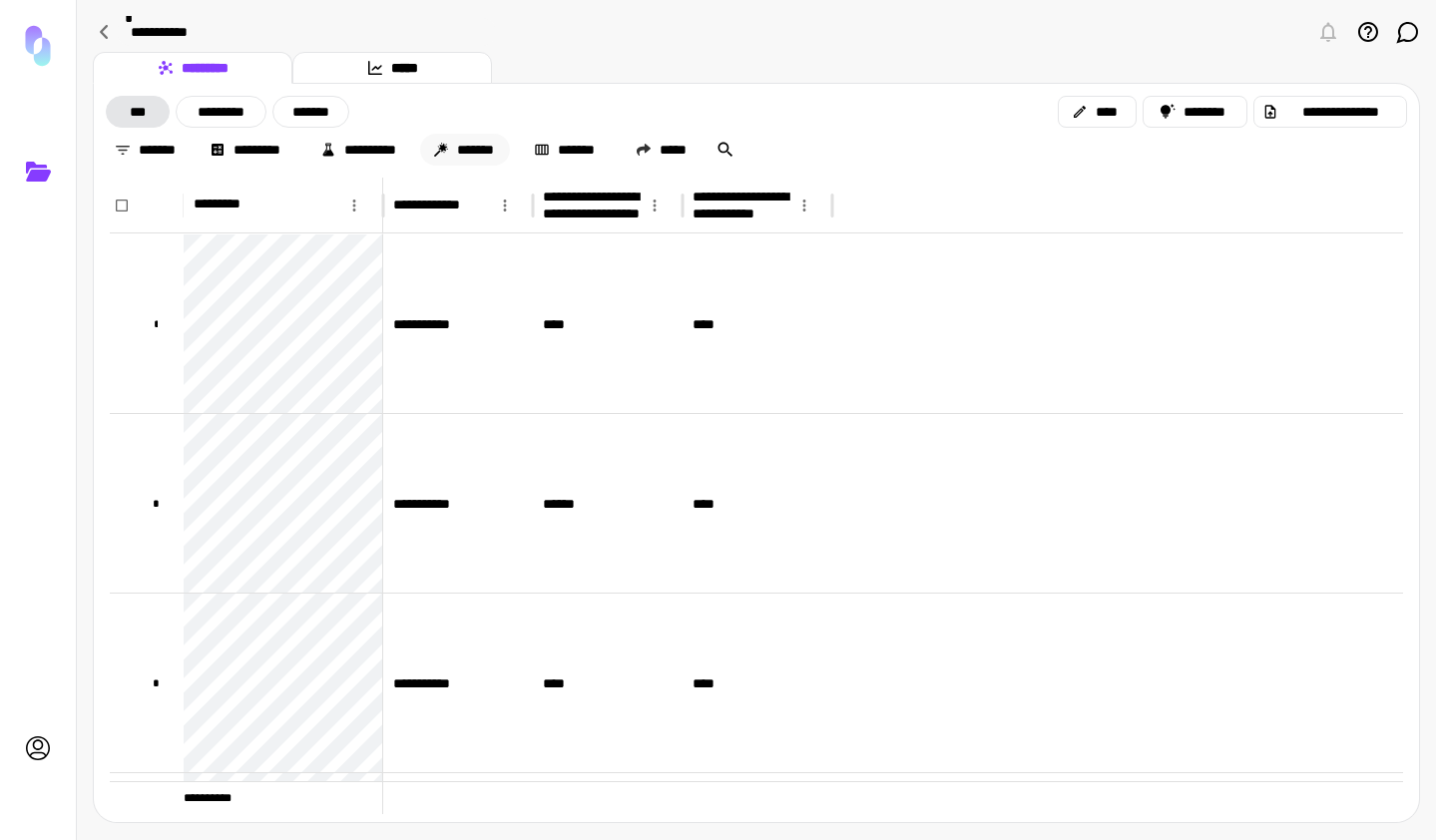 click on "*******" at bounding box center [465, 150] 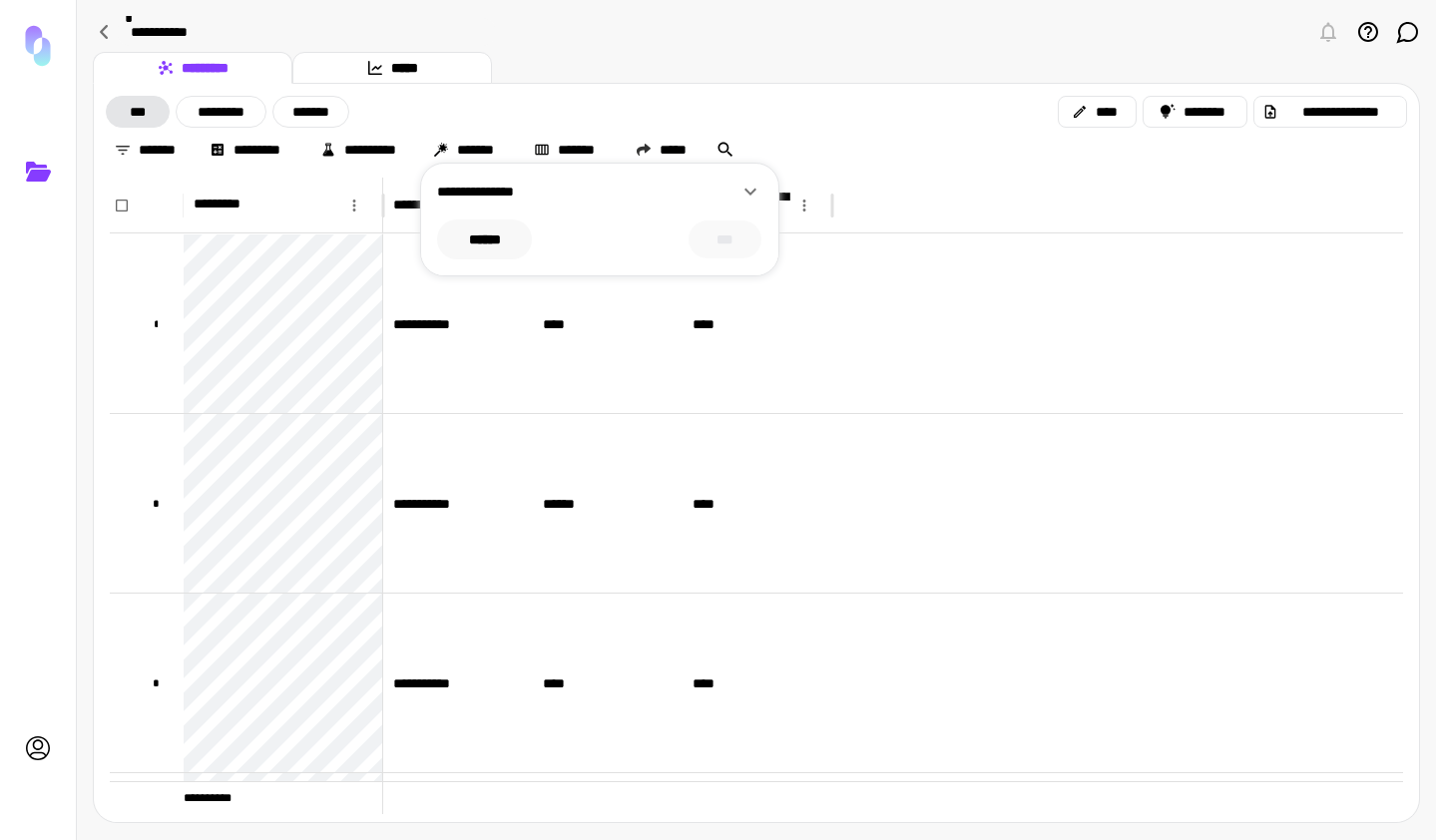 click on "******" at bounding box center [484, 239] 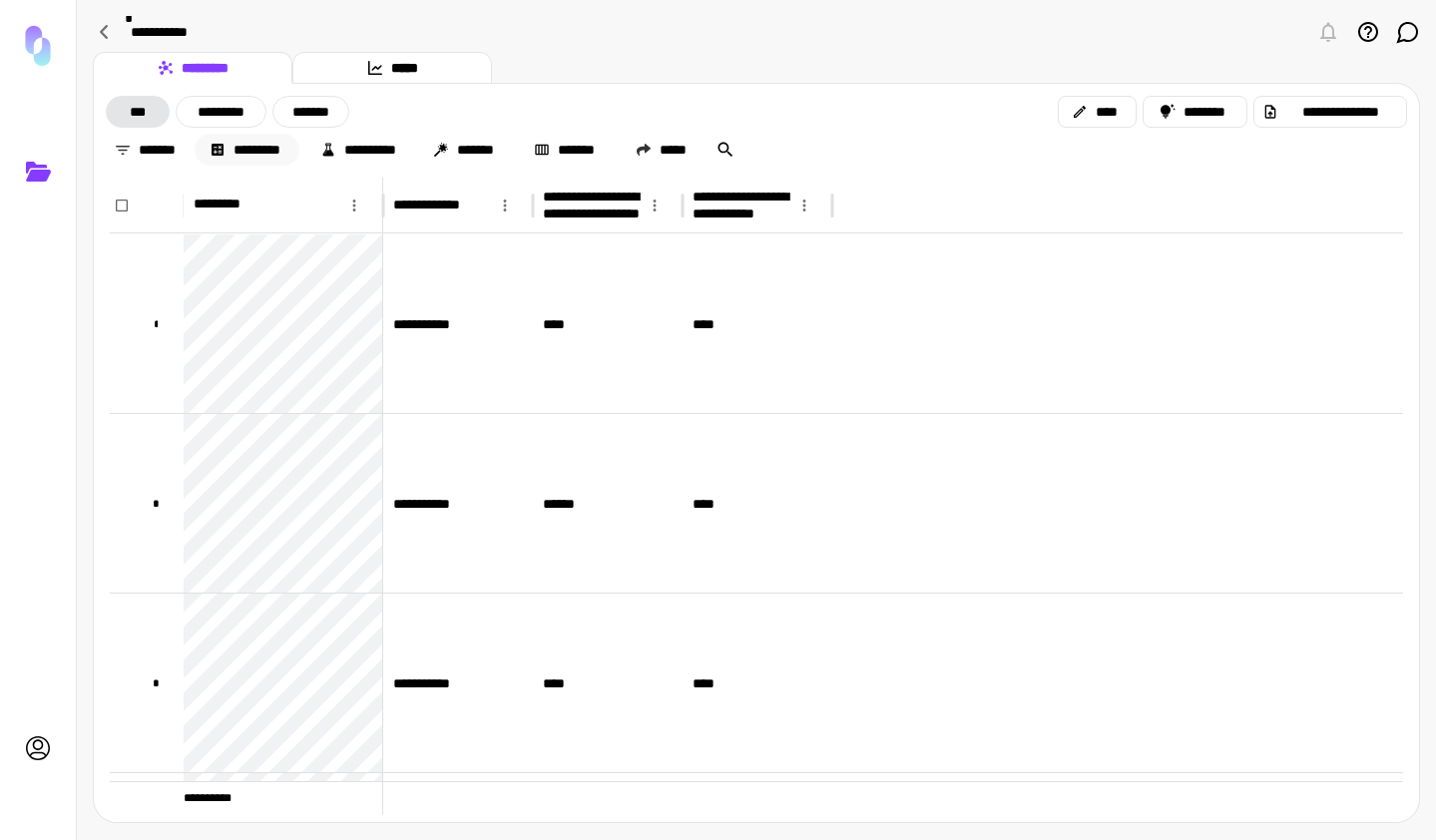click on "*********" at bounding box center (246, 150) 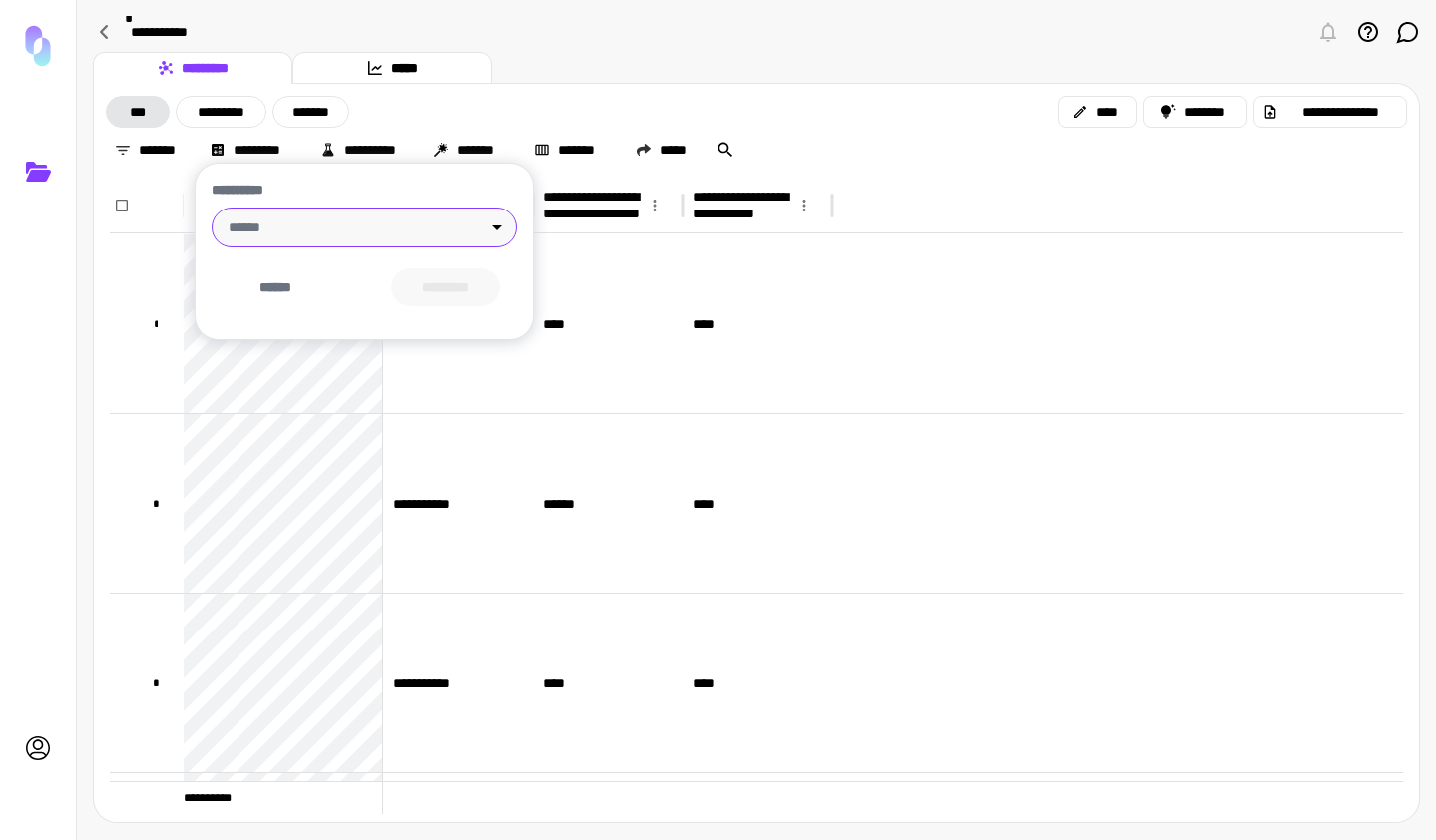 click on "**********" at bounding box center [718, 420] 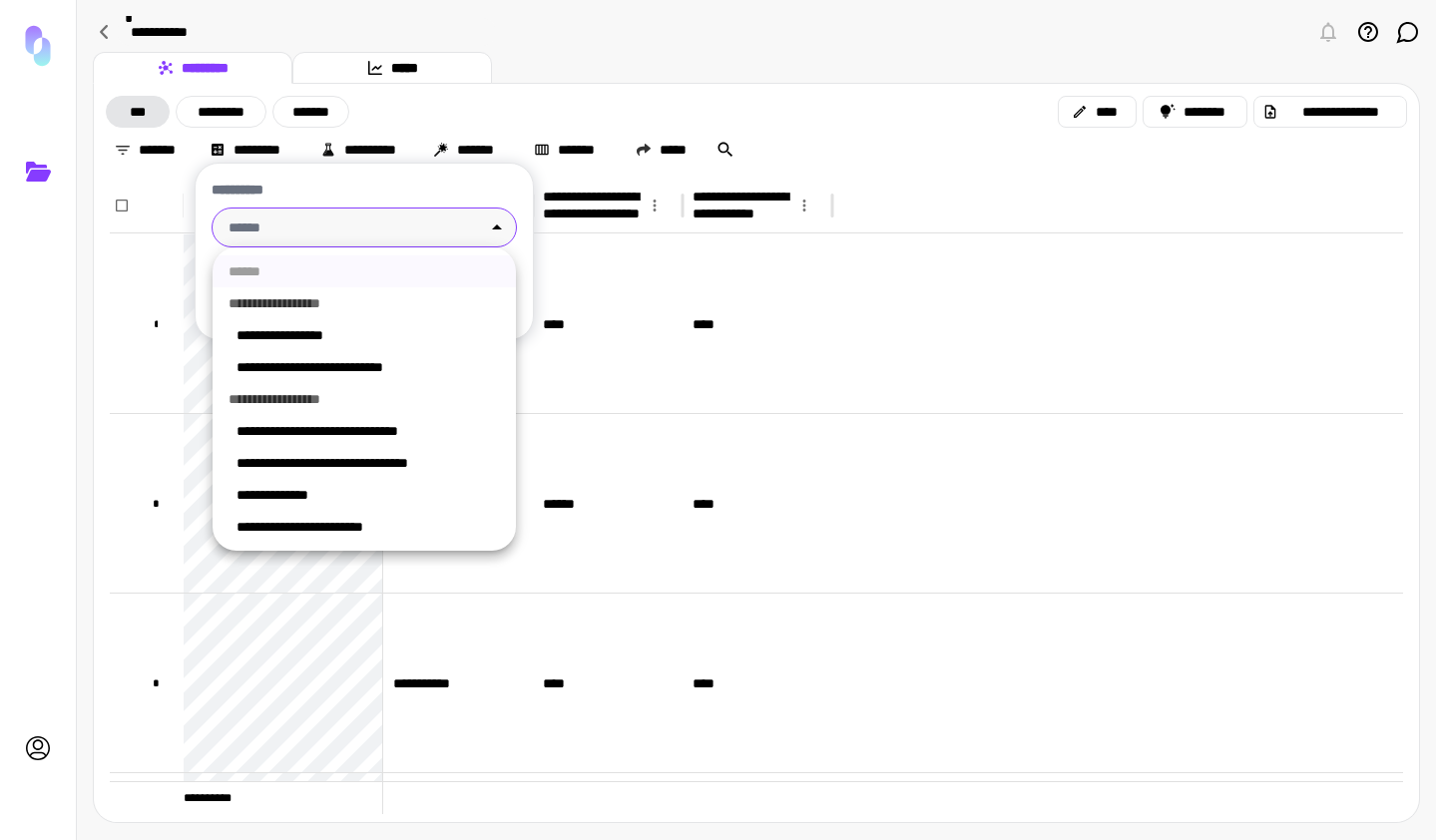click at bounding box center [718, 420] 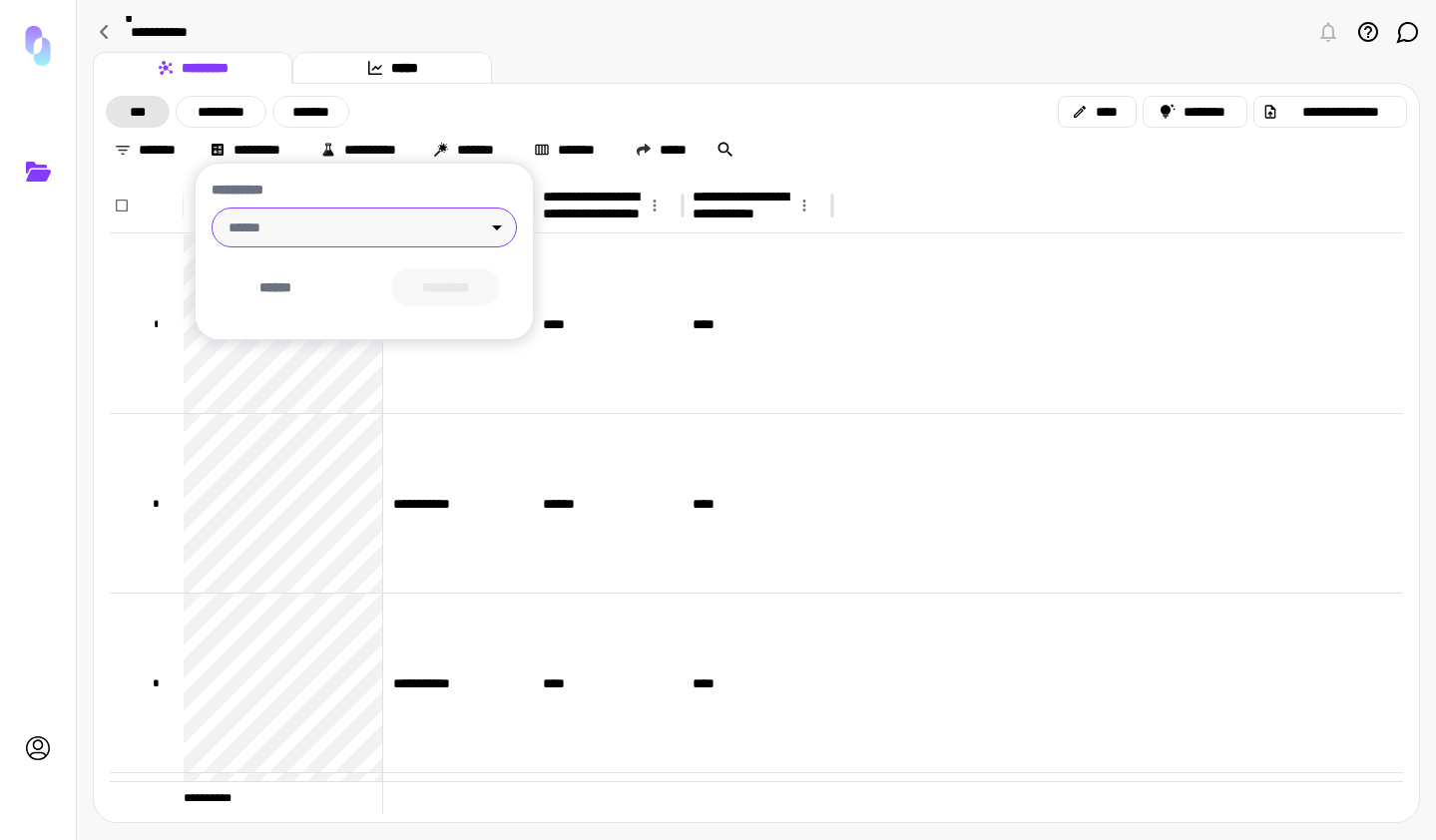 click at bounding box center (718, 420) 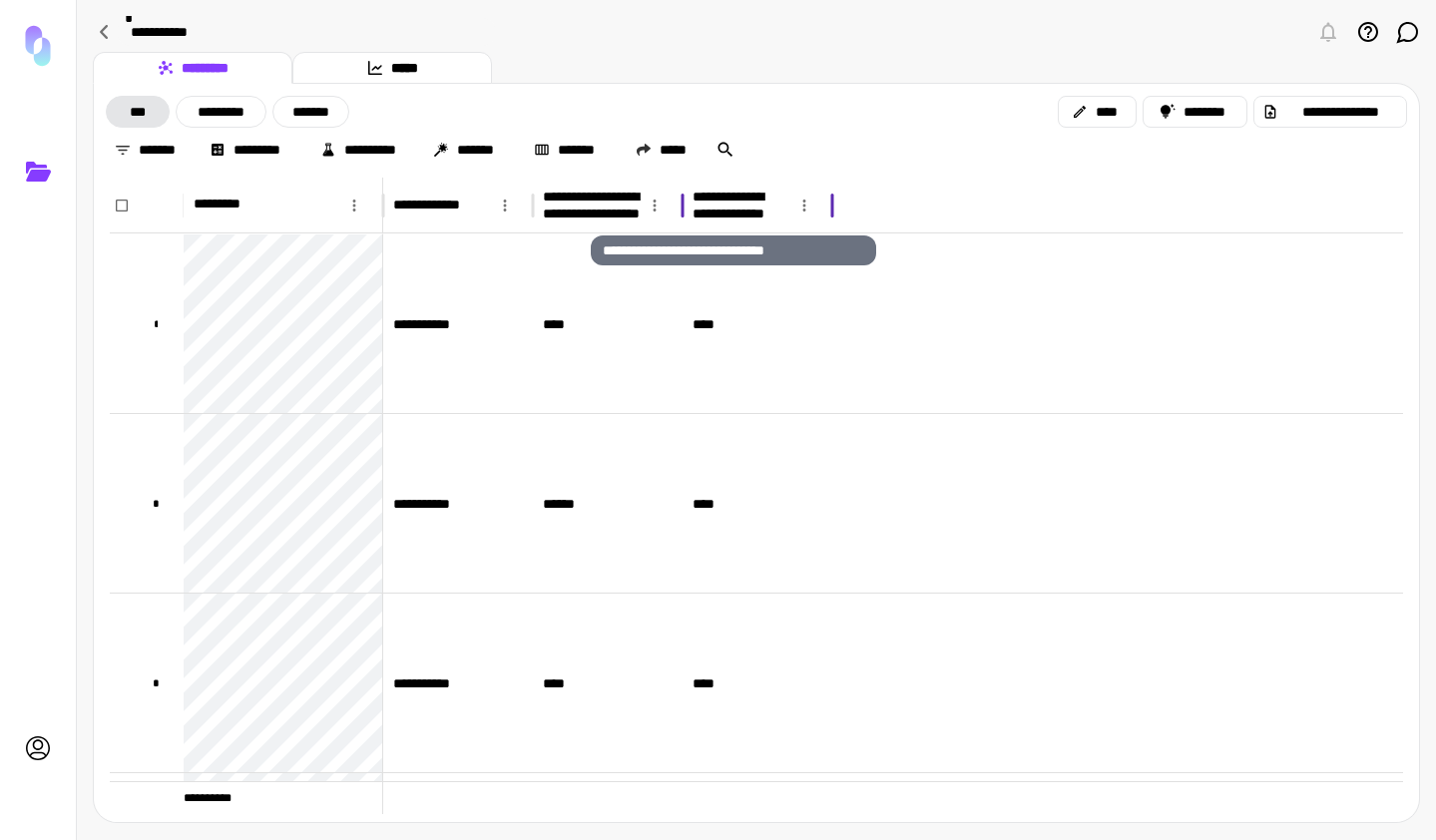 click on "**********" at bounding box center (733, 206) 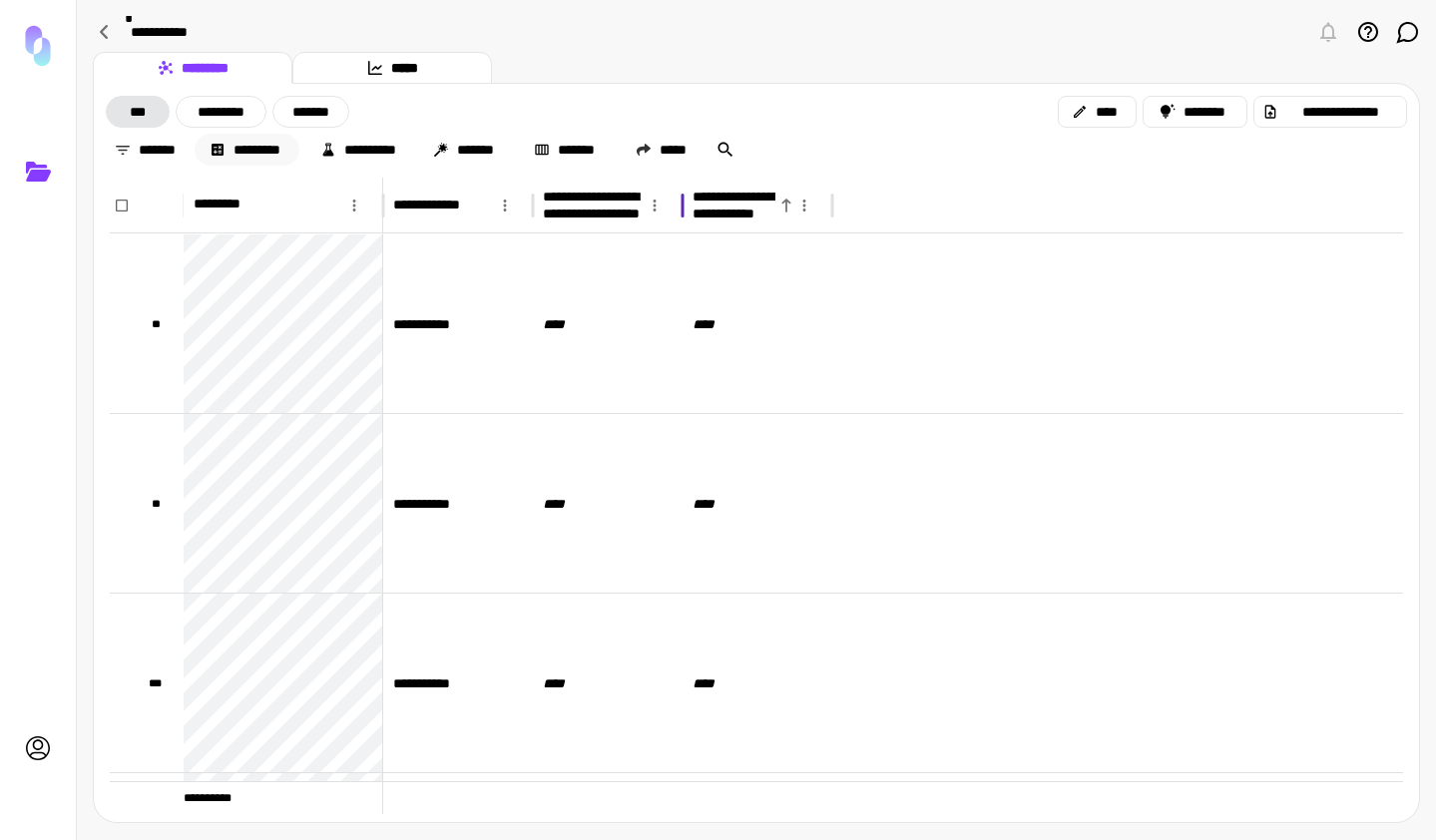 click on "*********" at bounding box center [246, 150] 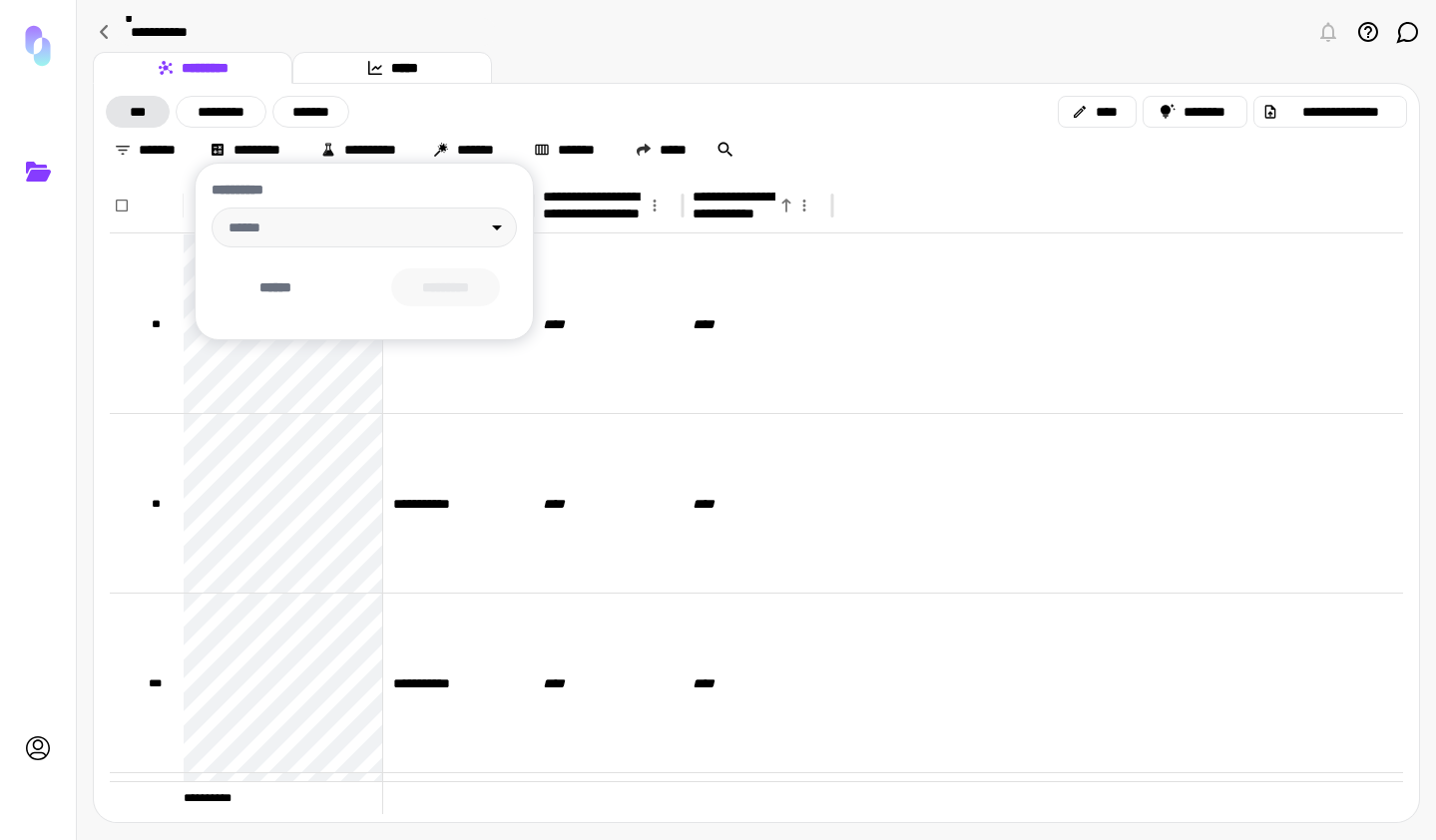 click on "**********" at bounding box center [364, 251] 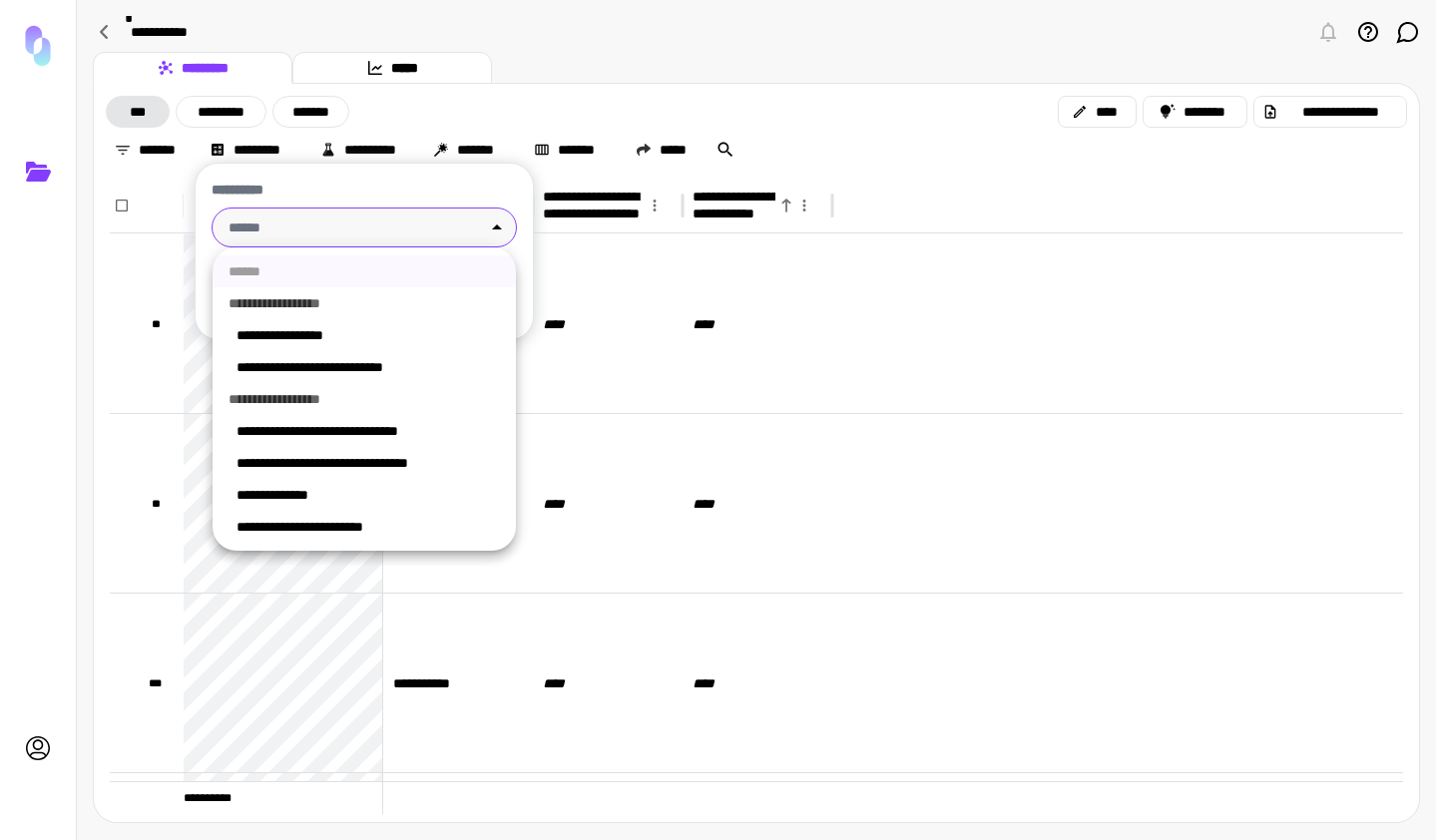 click on "**********" at bounding box center [718, 420] 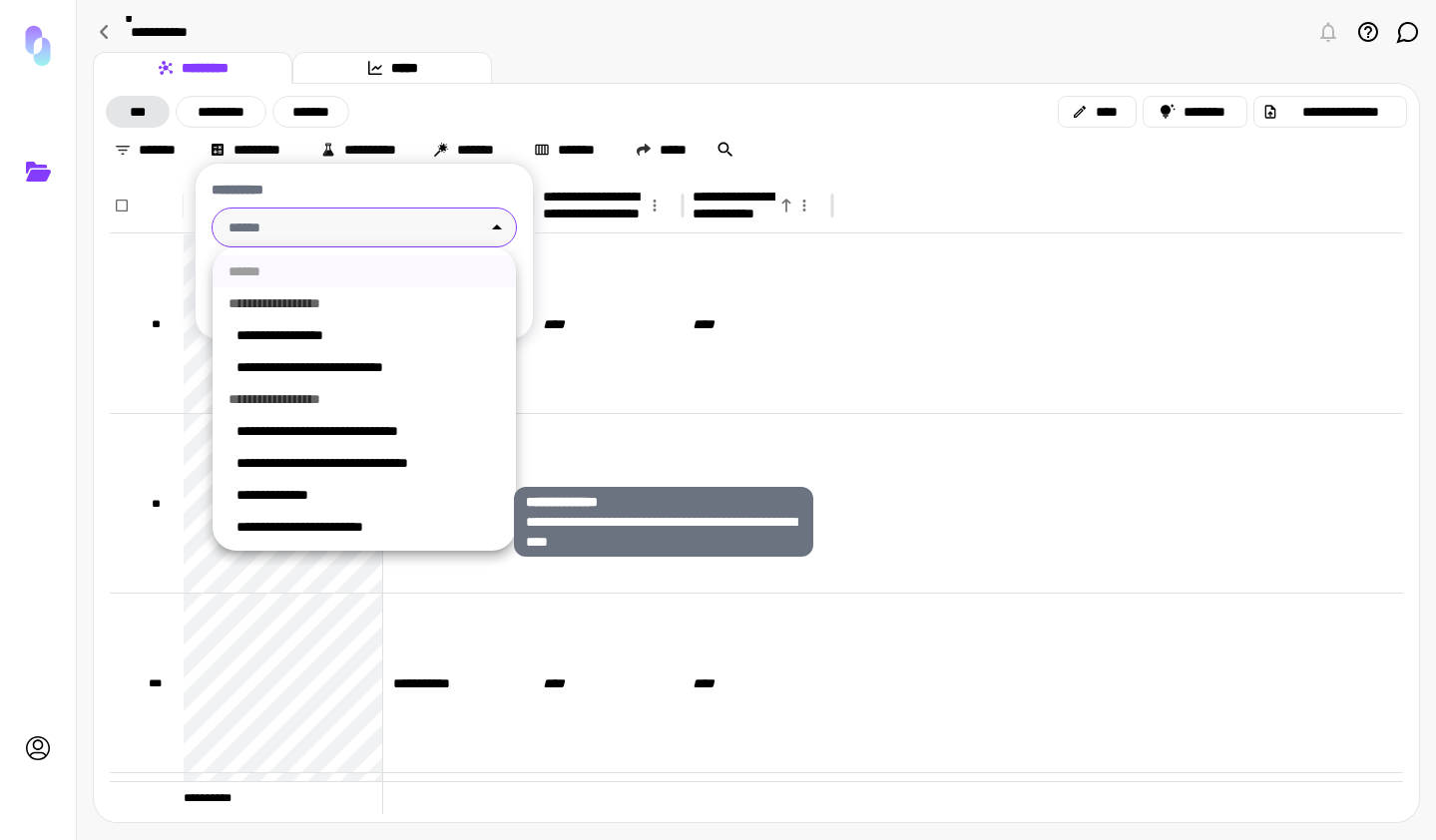 click on "**********" at bounding box center (368, 495) 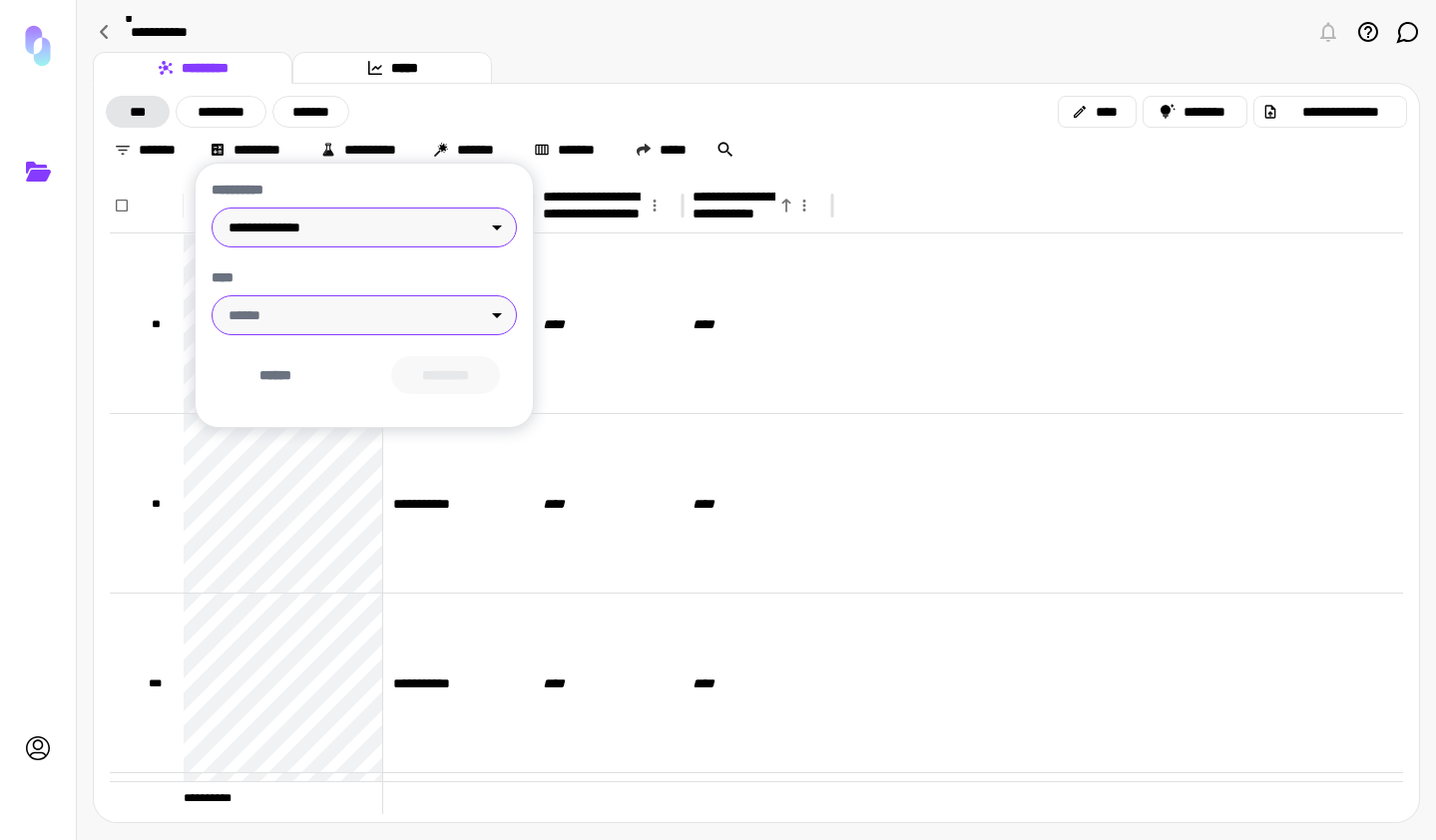 click on "**********" at bounding box center [718, 420] 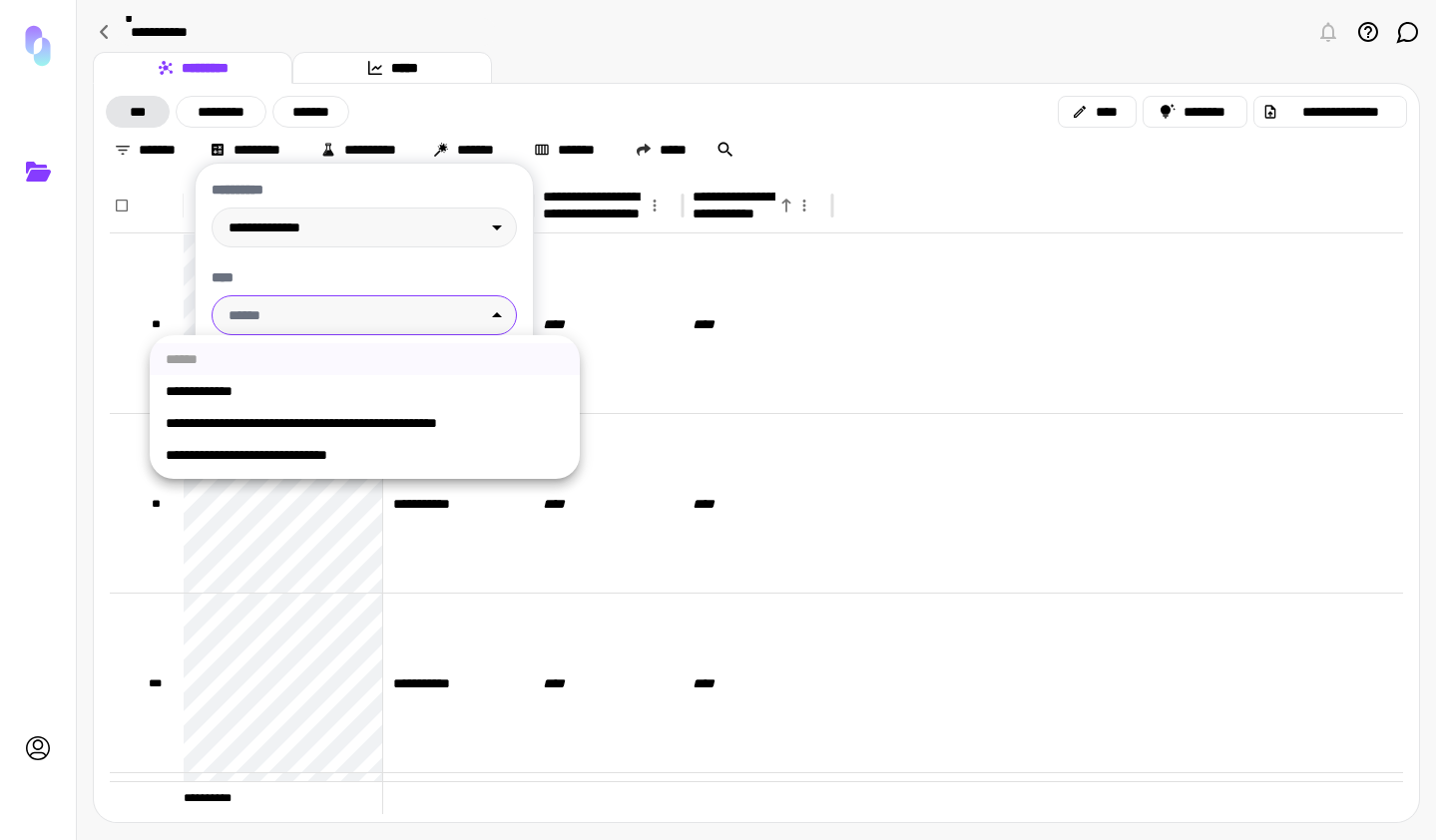 click at bounding box center [718, 420] 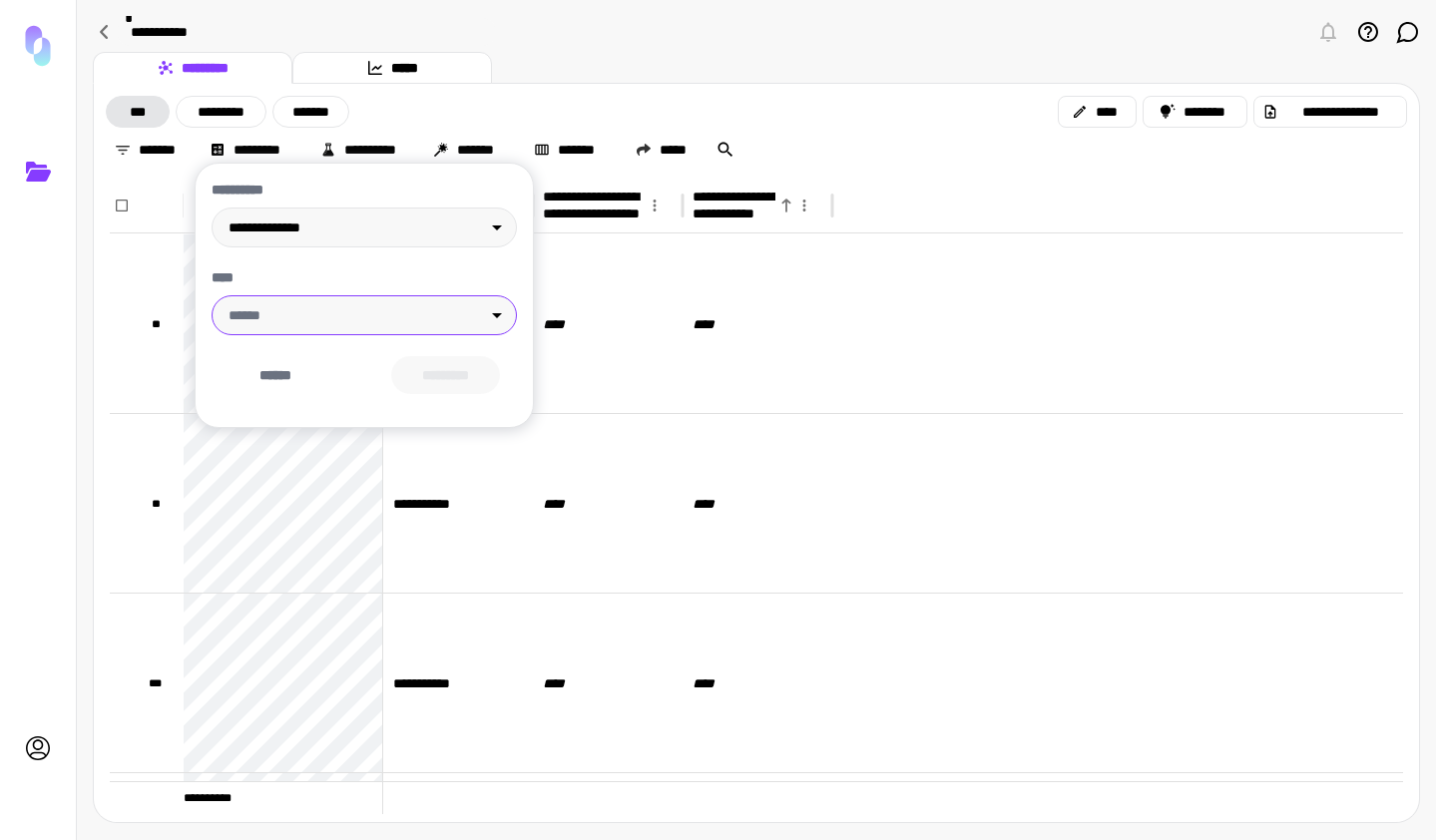 click at bounding box center (718, 420) 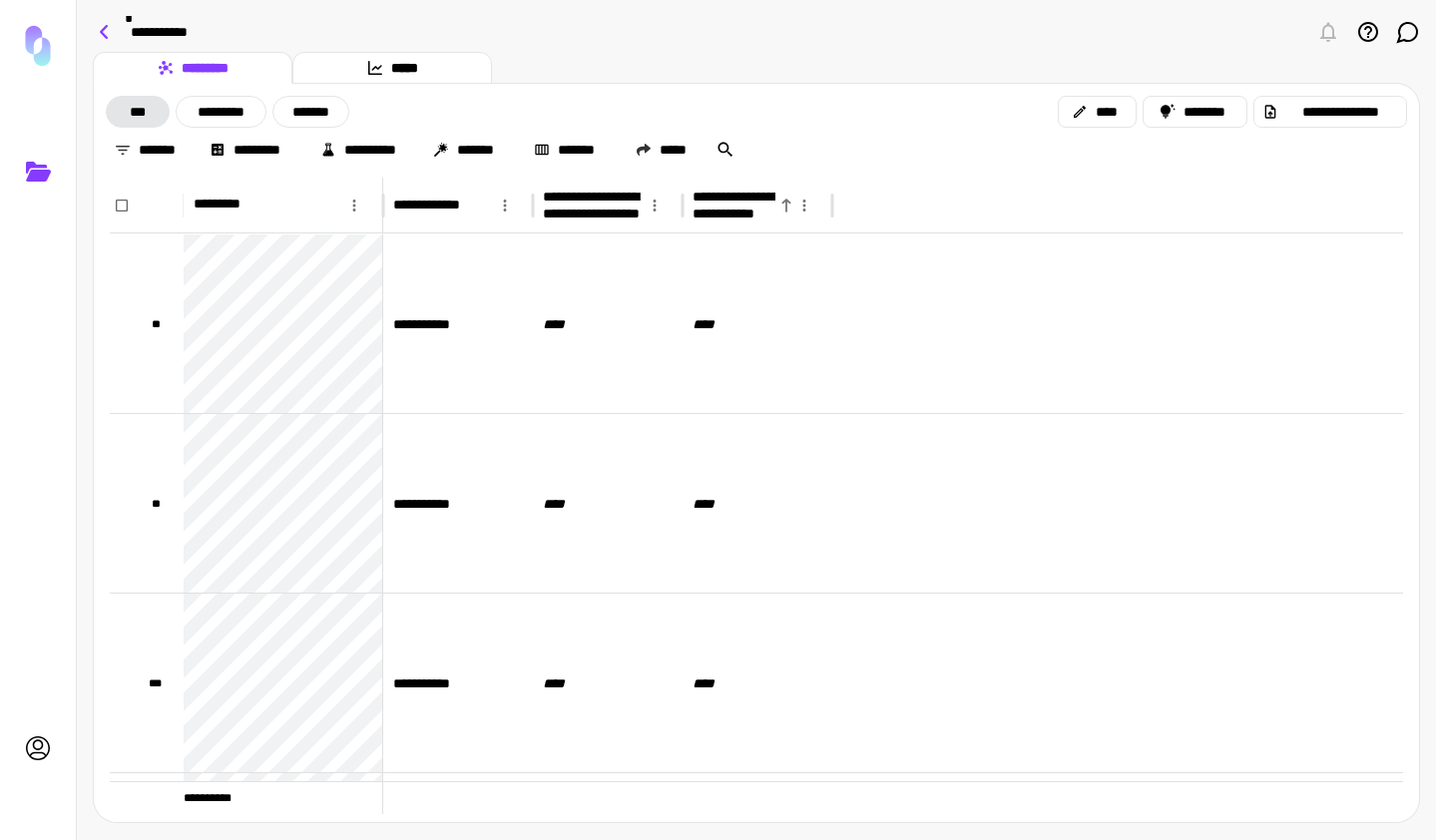 click 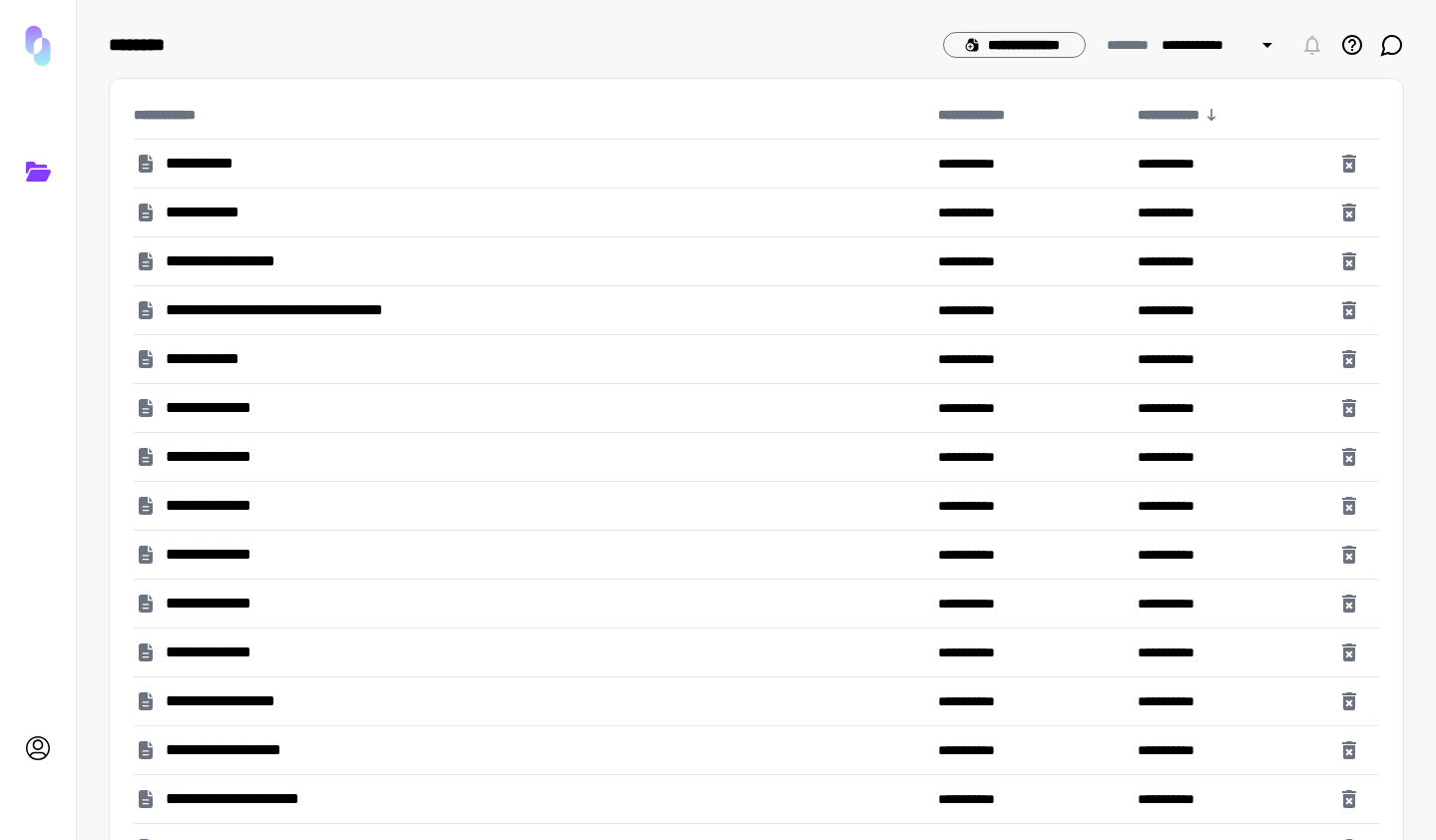click 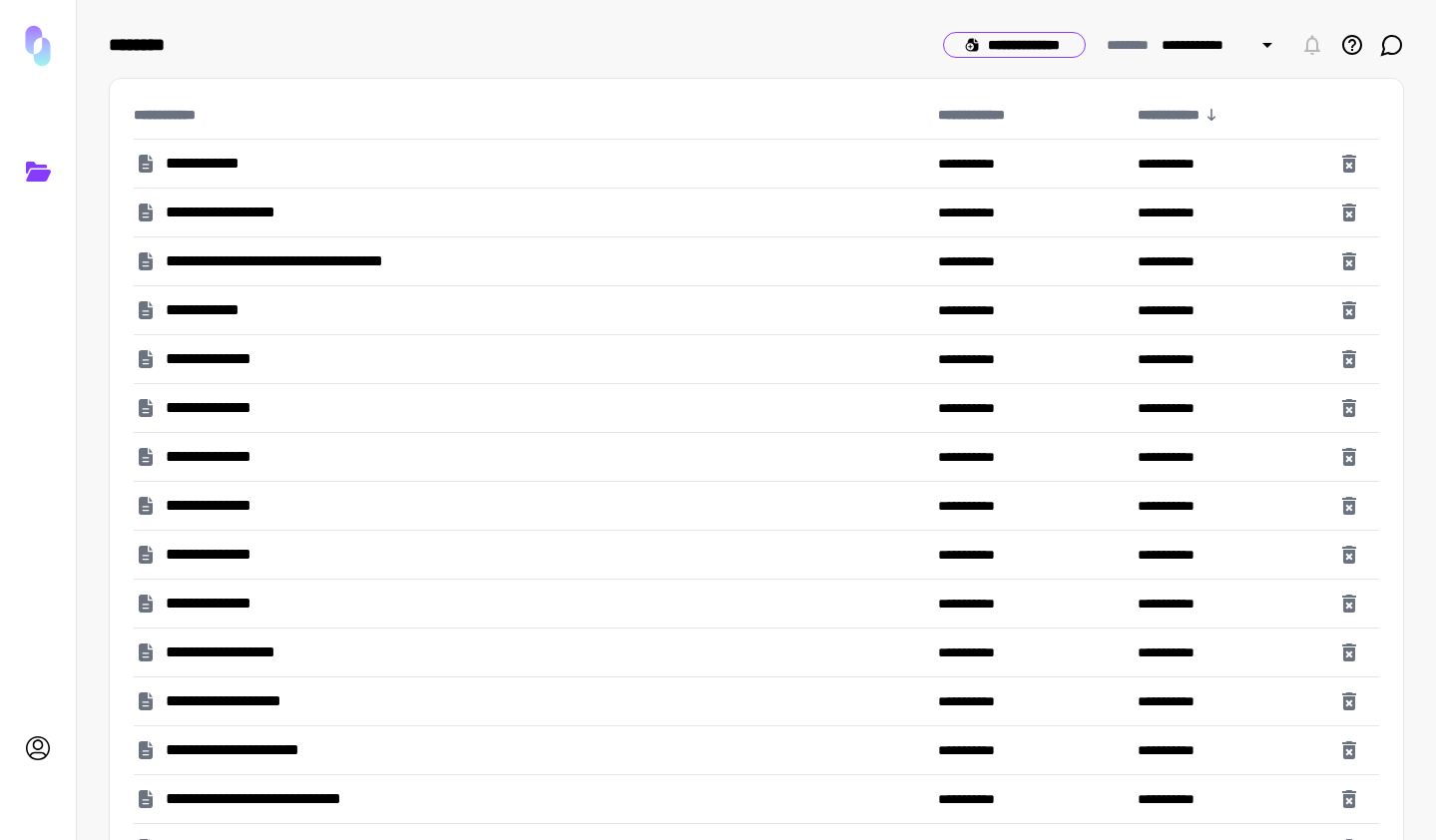 click on "**********" at bounding box center (1014, 45) 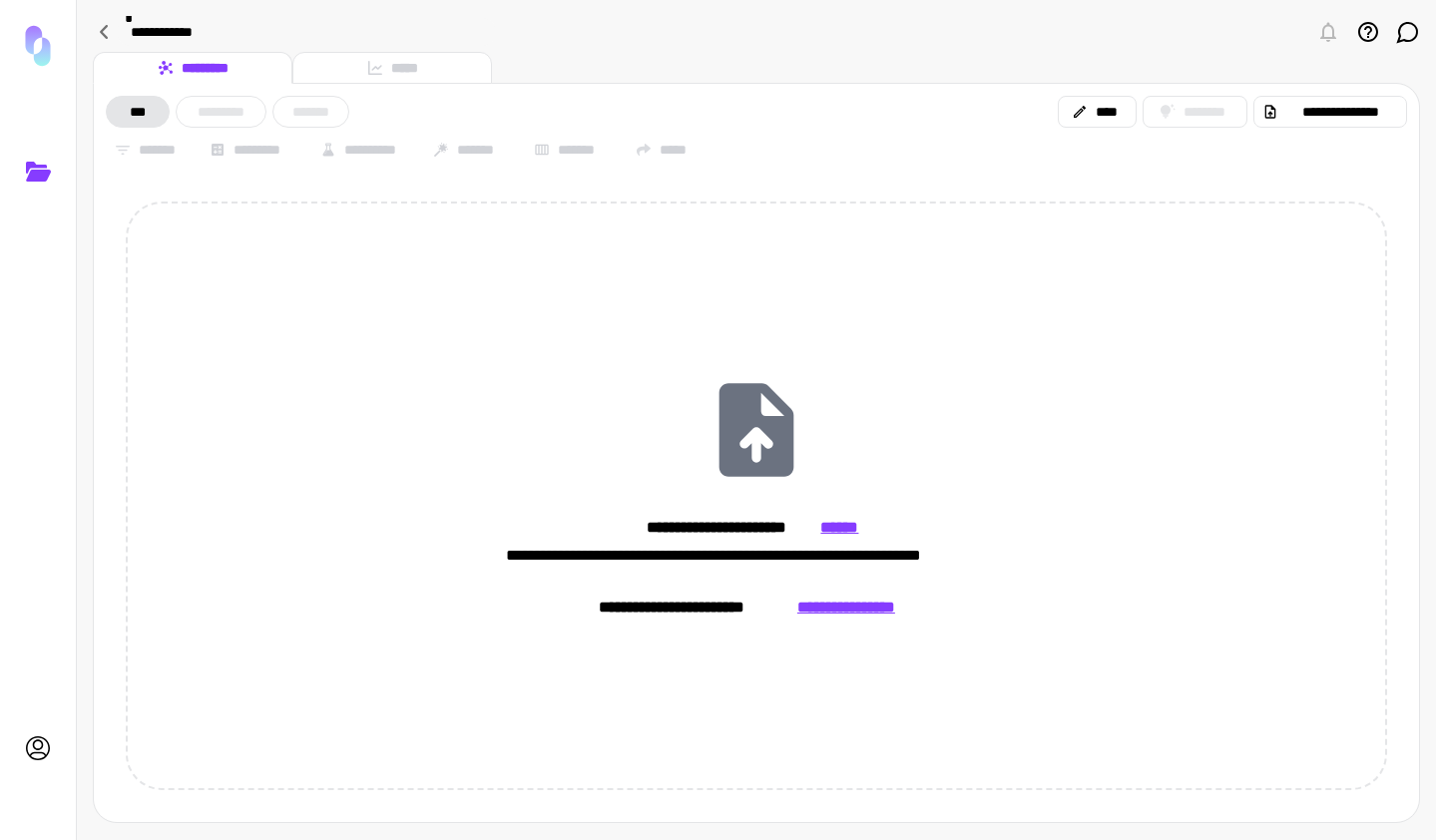 click on "**********" at bounding box center (306, 32) 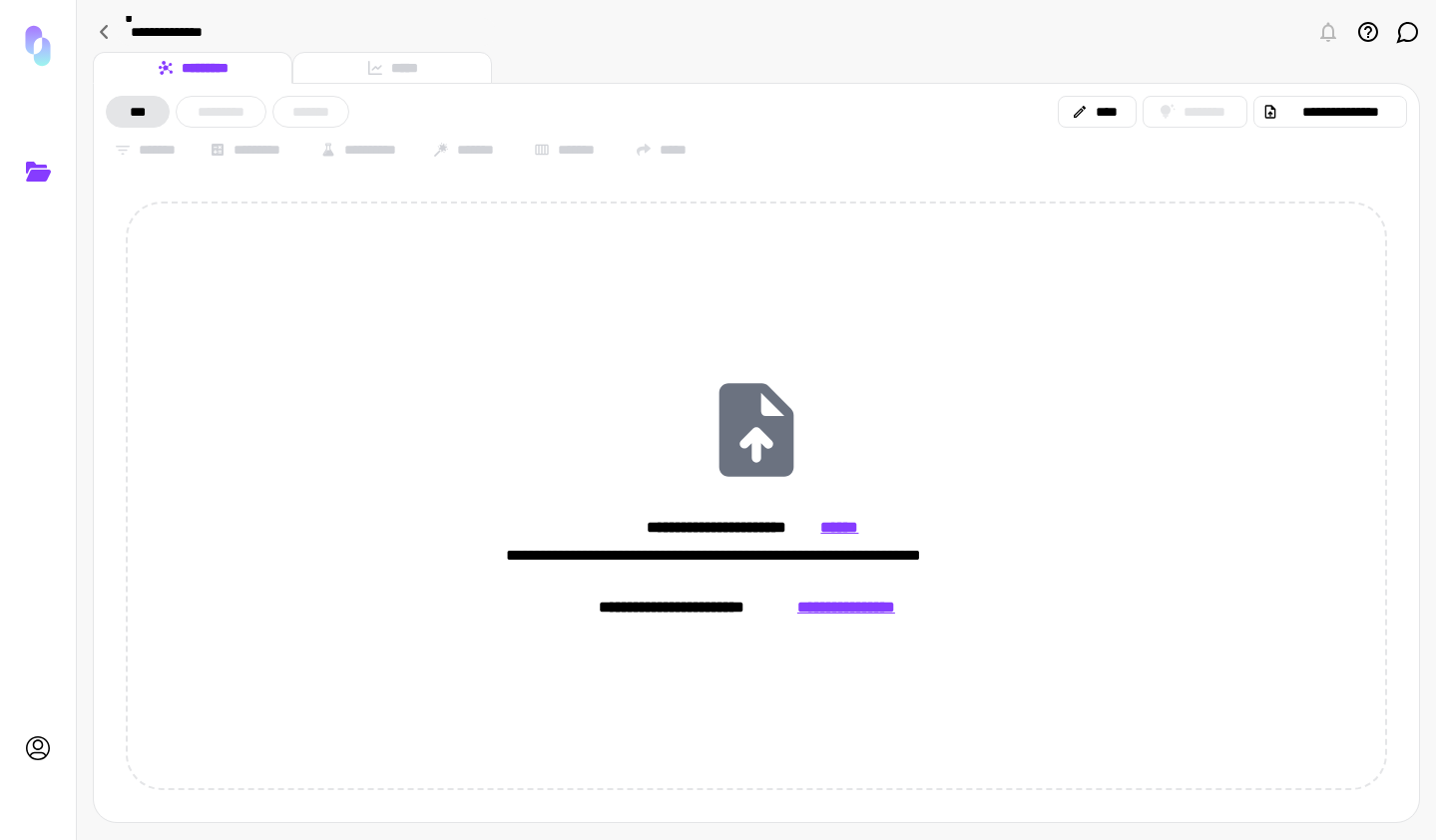 type on "**********" 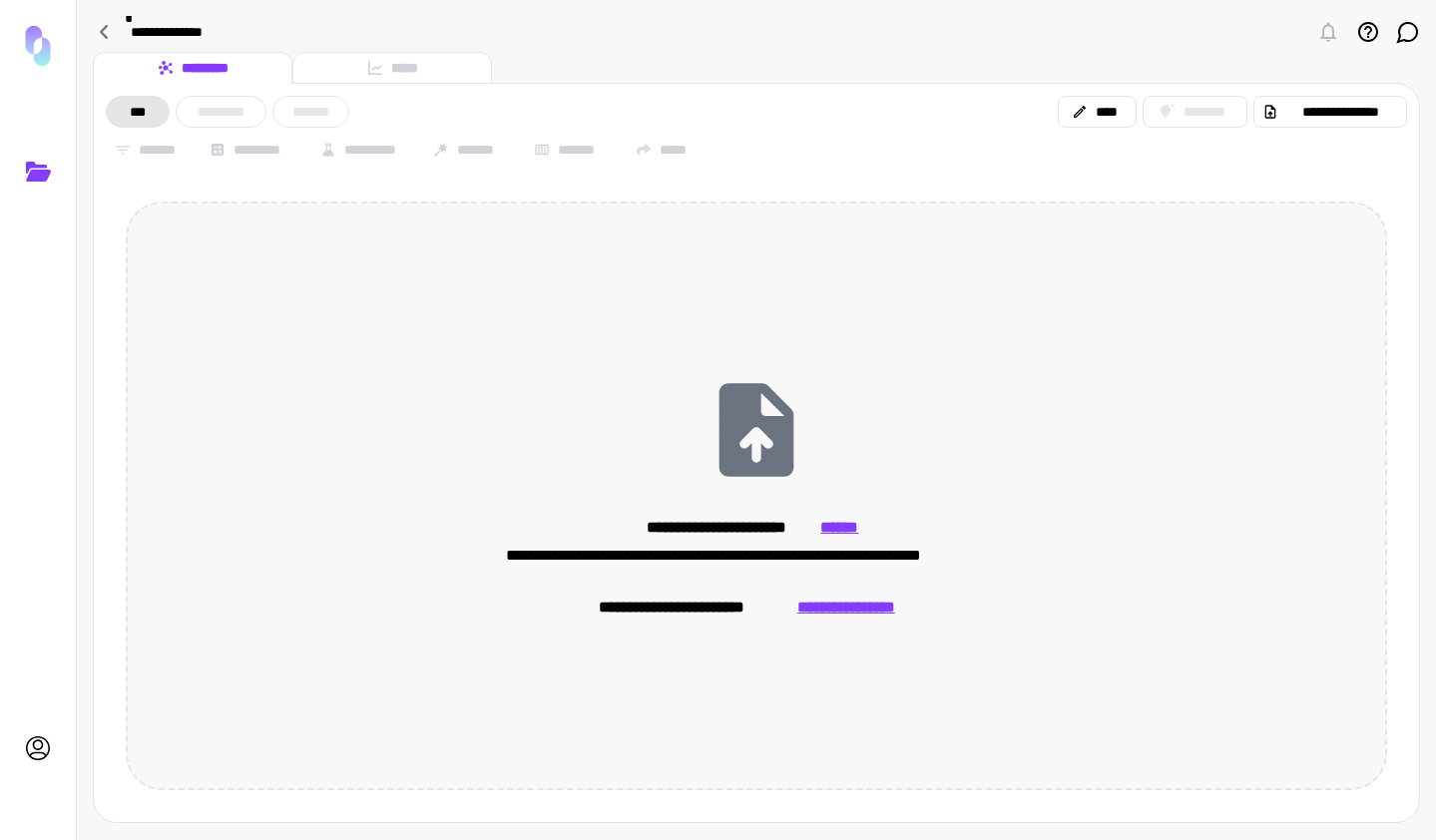 click on "******" at bounding box center (840, 528) 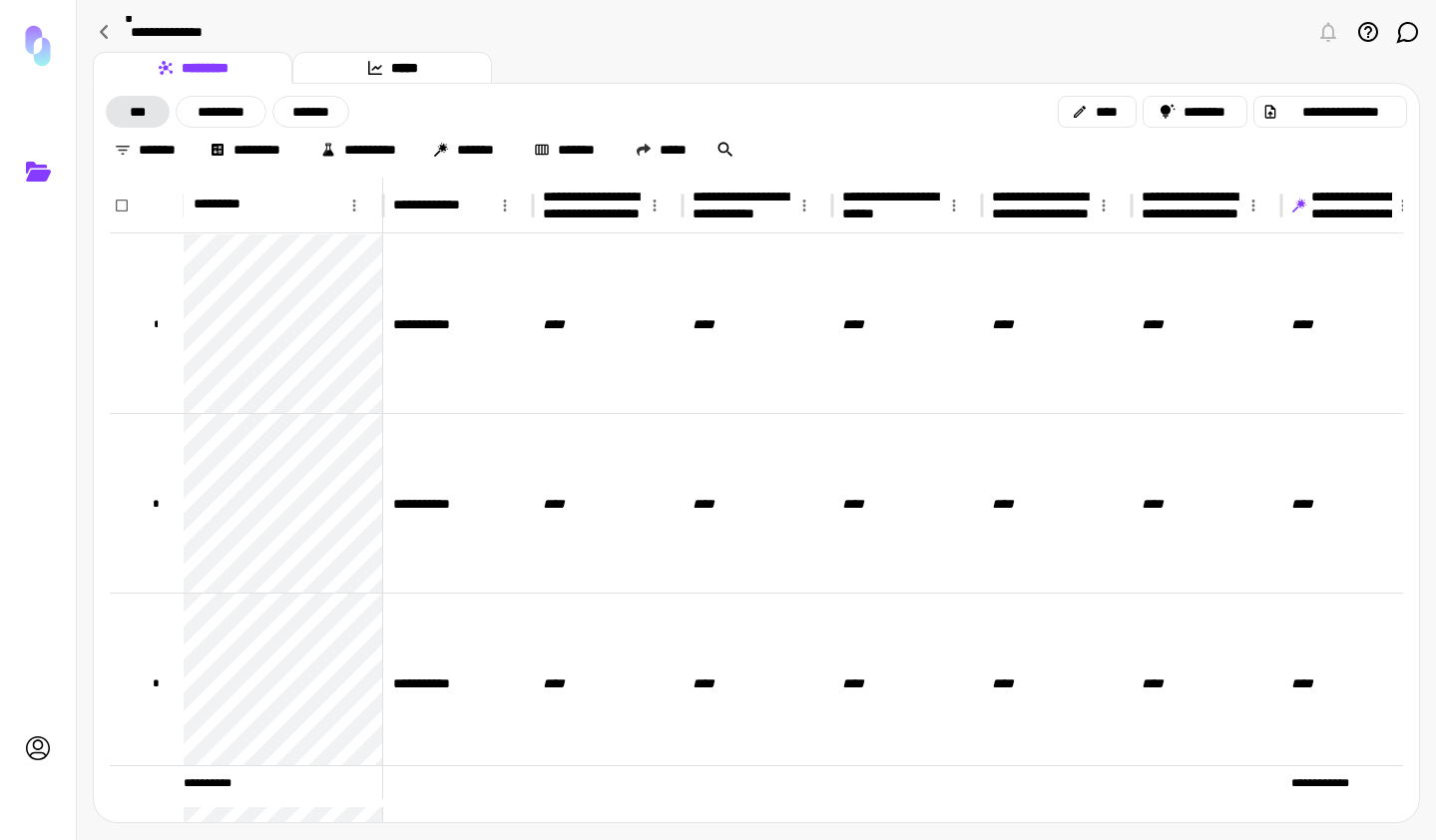 scroll, scrollTop: 0, scrollLeft: 11, axis: horizontal 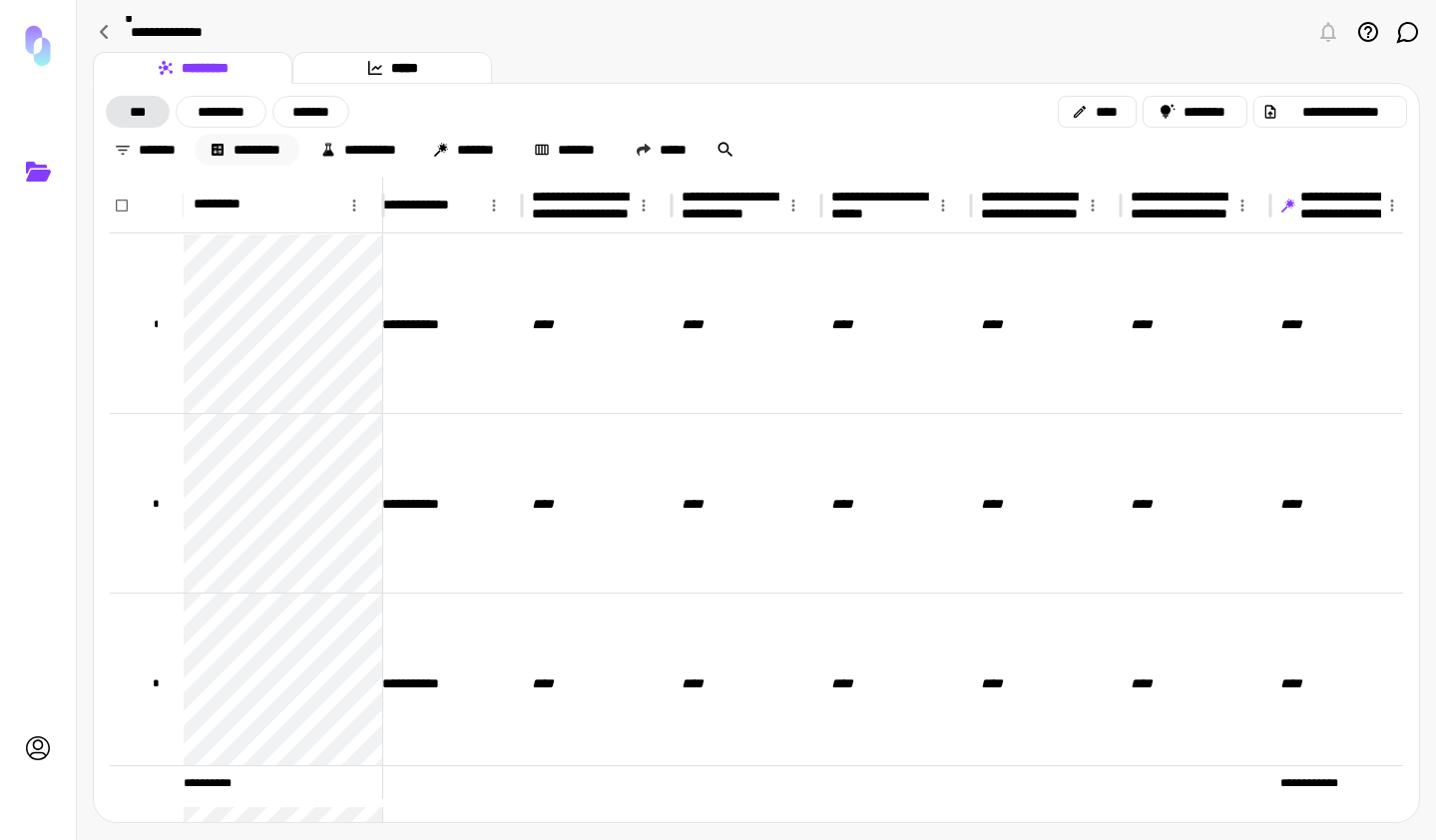 click on "*********" at bounding box center [246, 150] 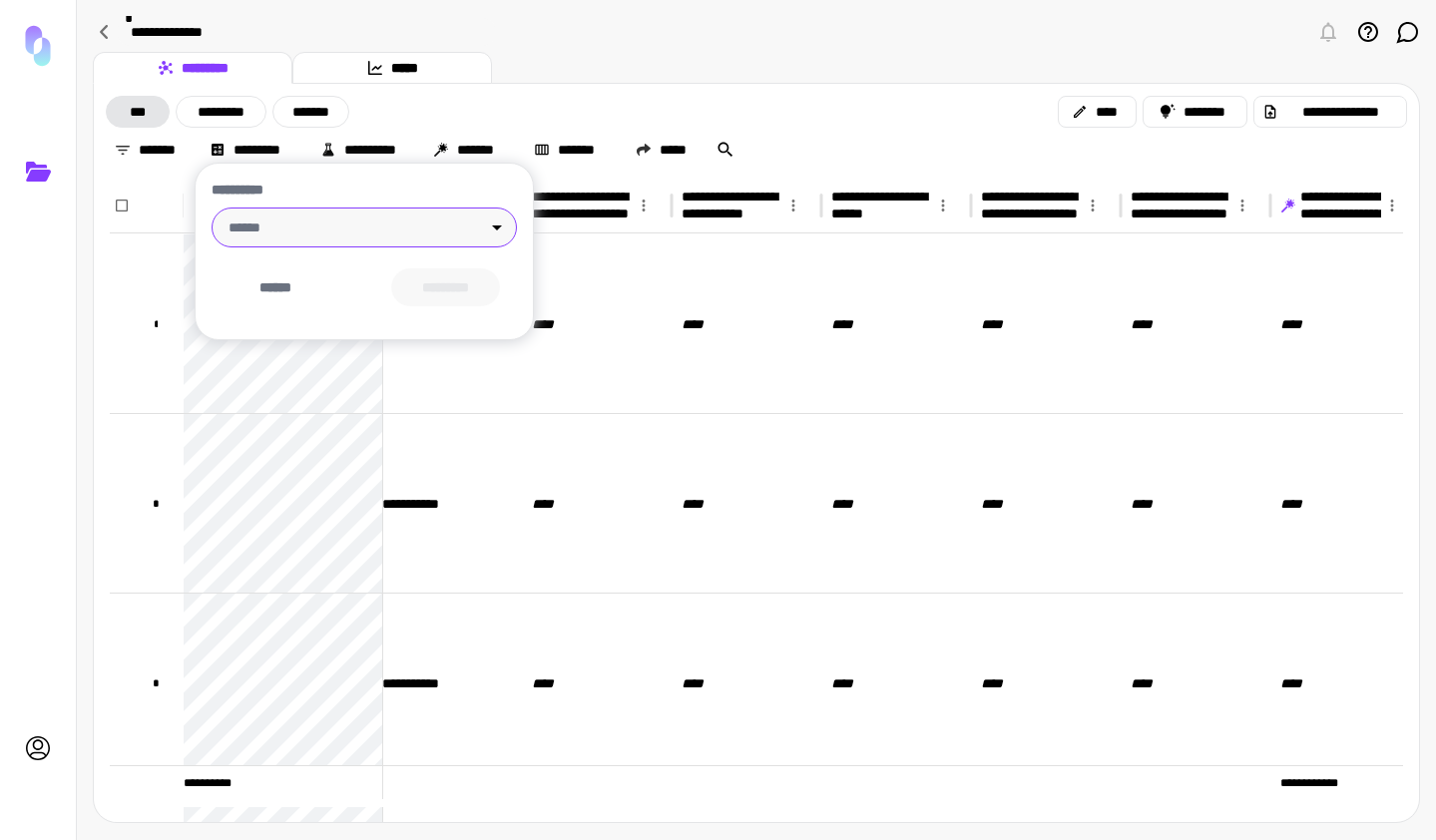 click on "**********" at bounding box center [718, 420] 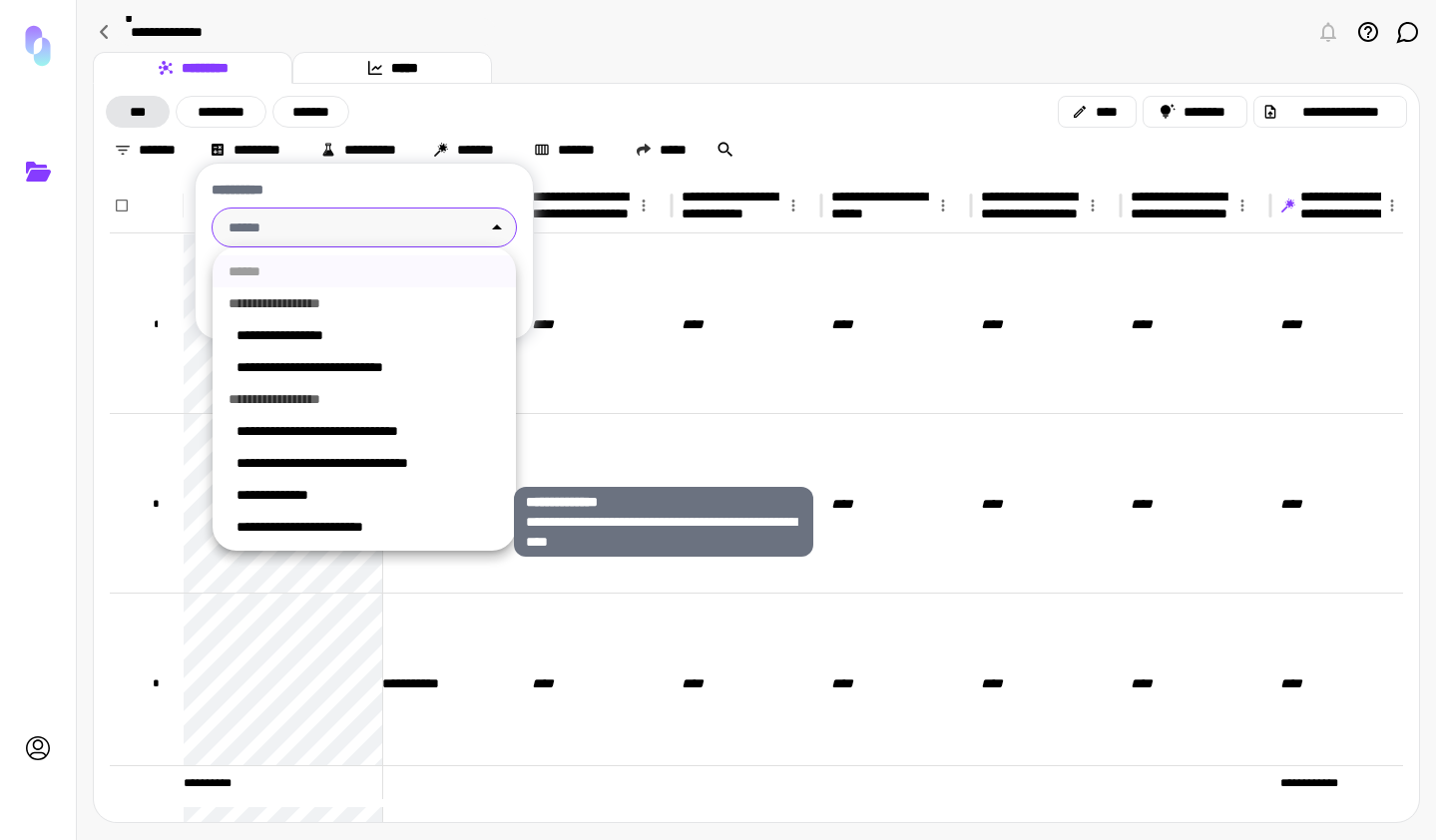 click on "**********" at bounding box center [368, 495] 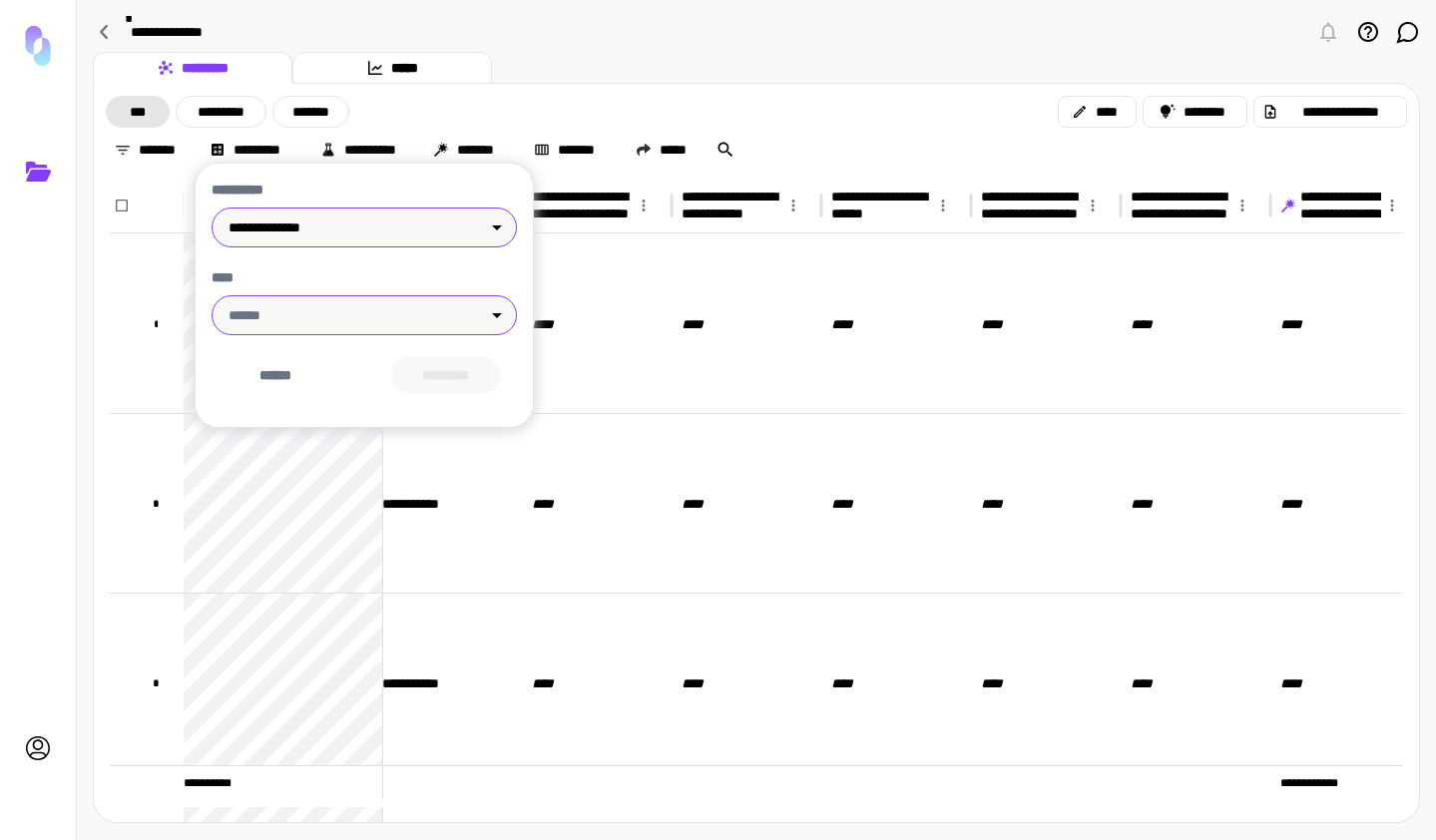 click on "**********" at bounding box center (718, 420) 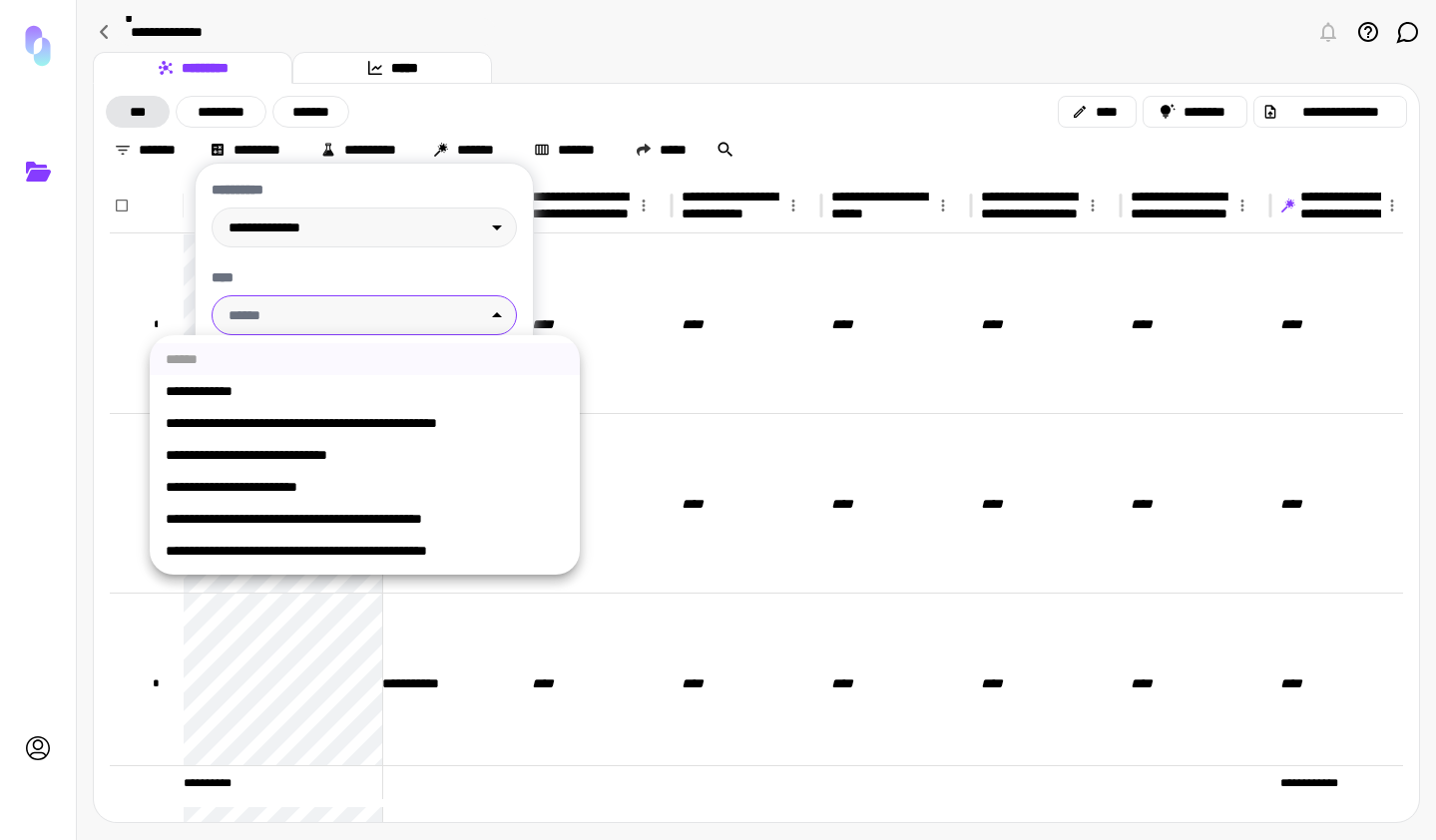 click on "**********" at bounding box center (364, 455) 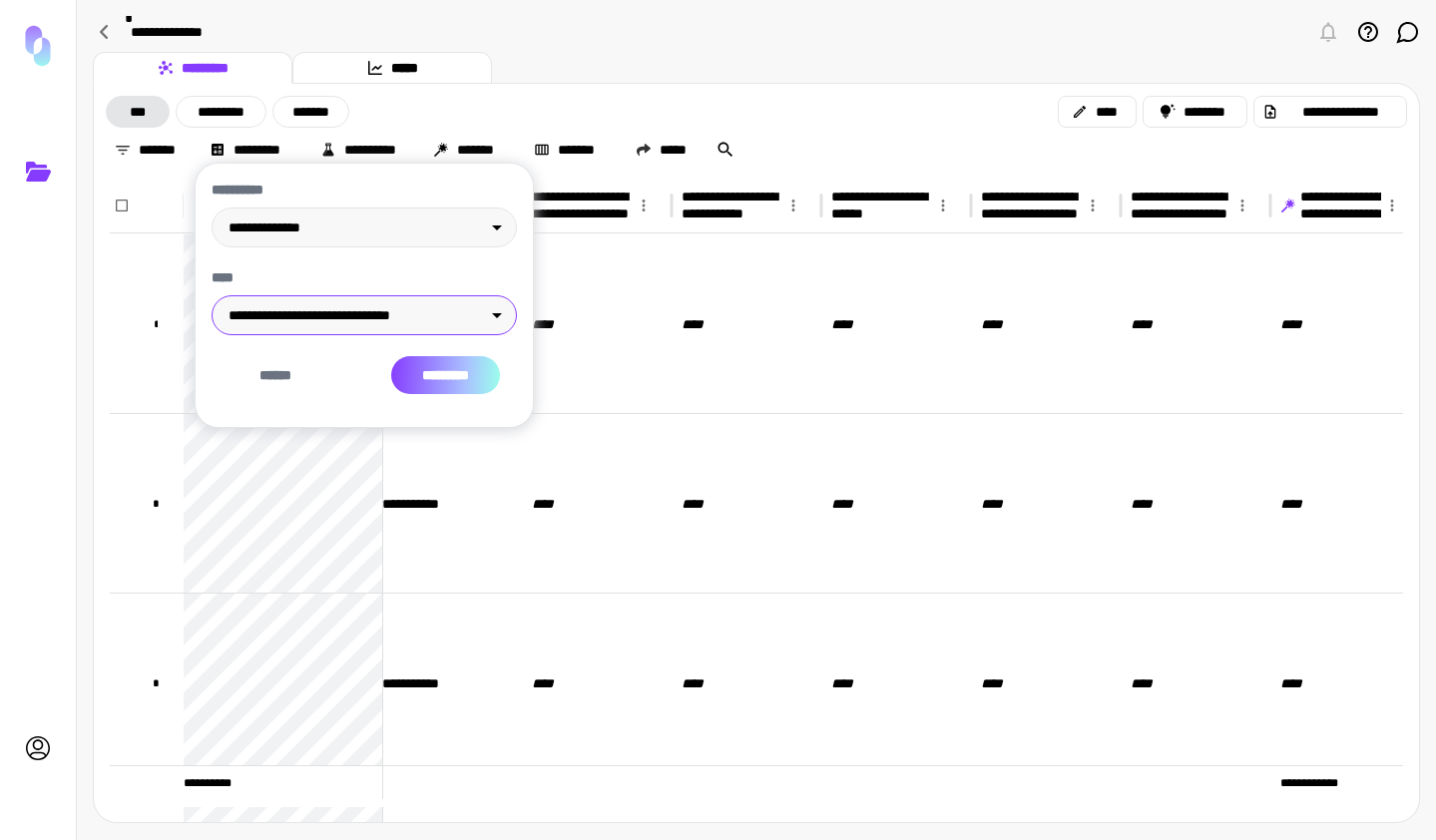 click on "*********" at bounding box center [445, 375] 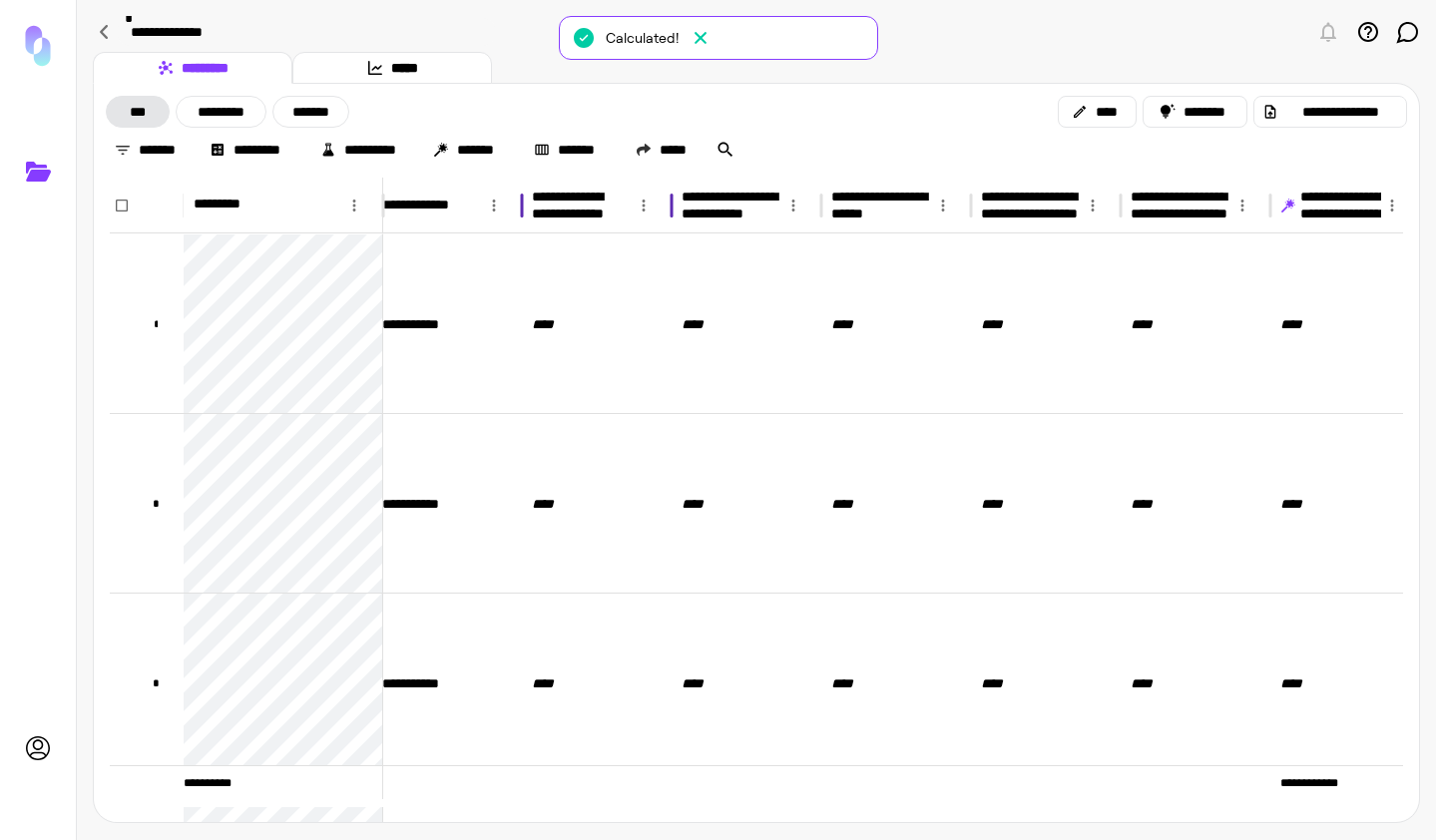 click at bounding box center [644, 205] 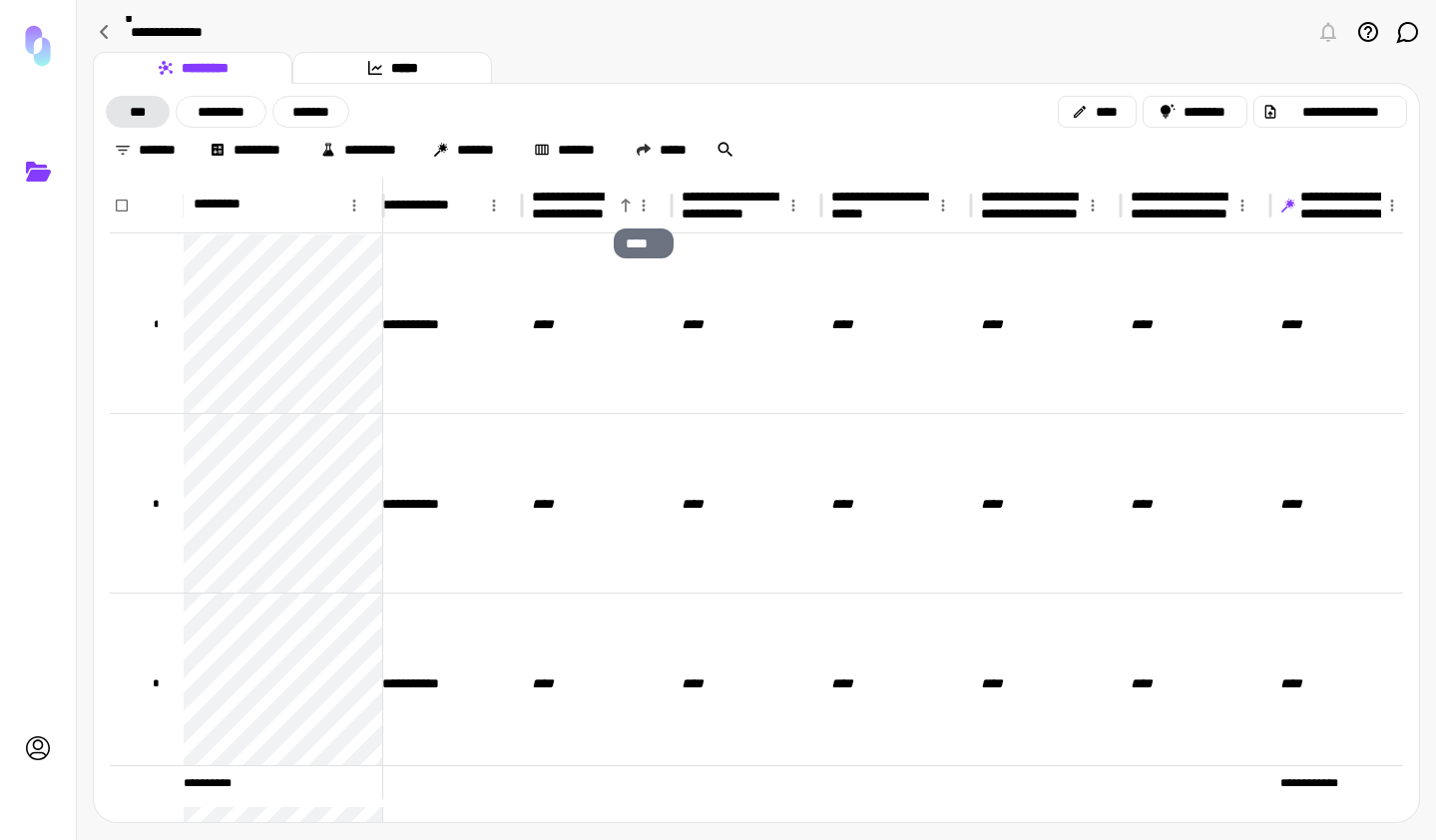 click 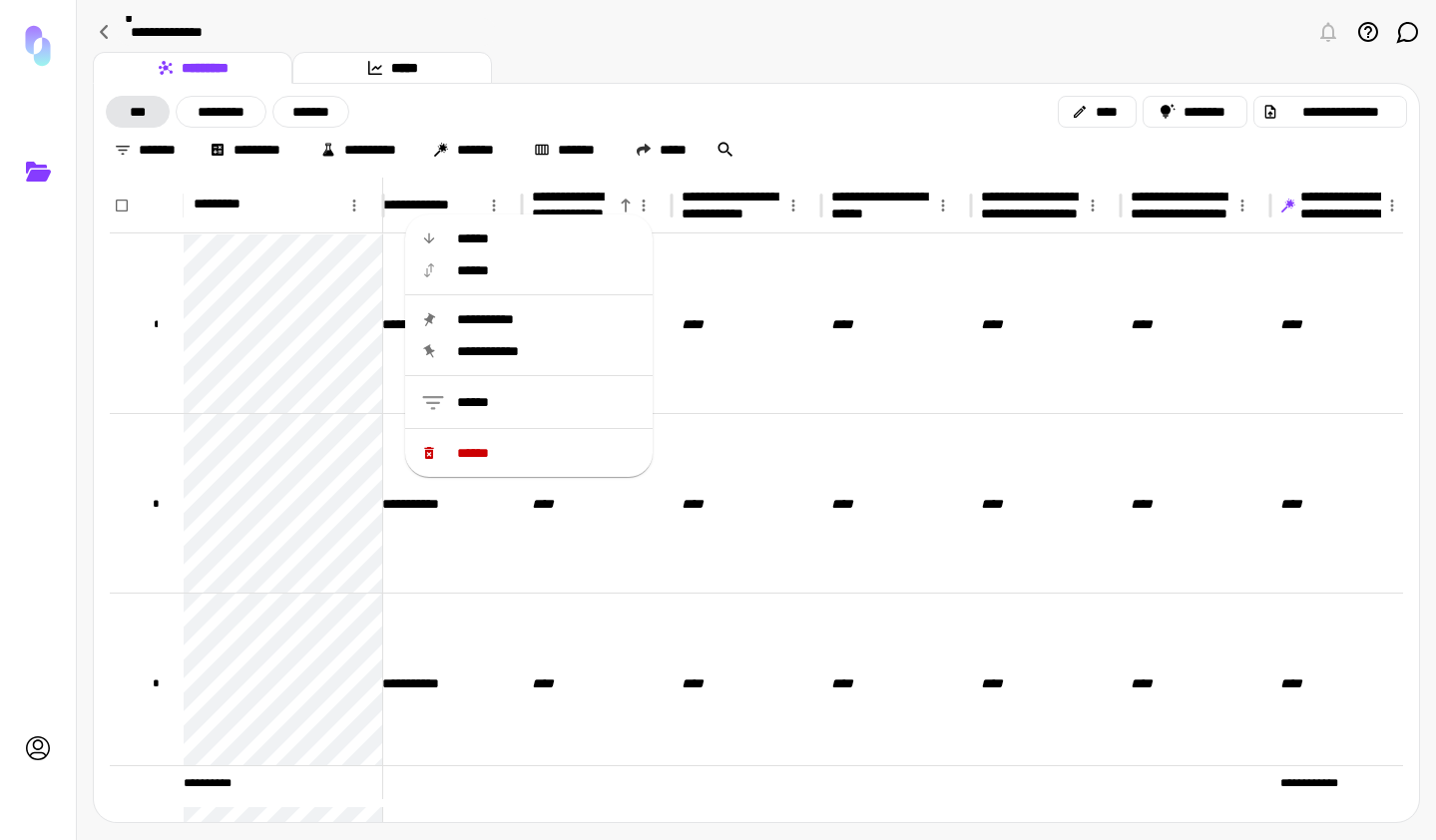 click on "******" at bounding box center (547, 453) 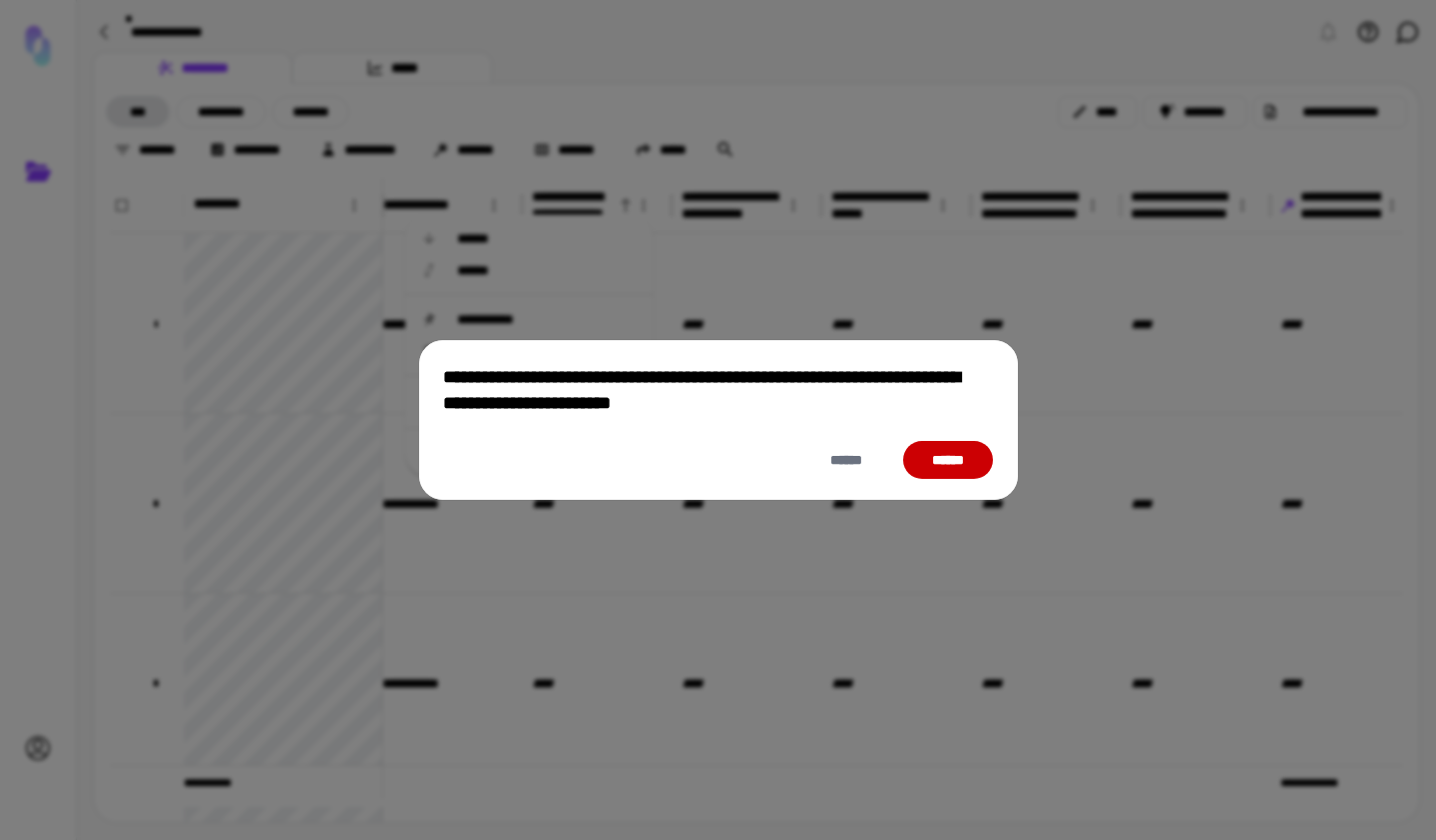 click on "******" at bounding box center (948, 460) 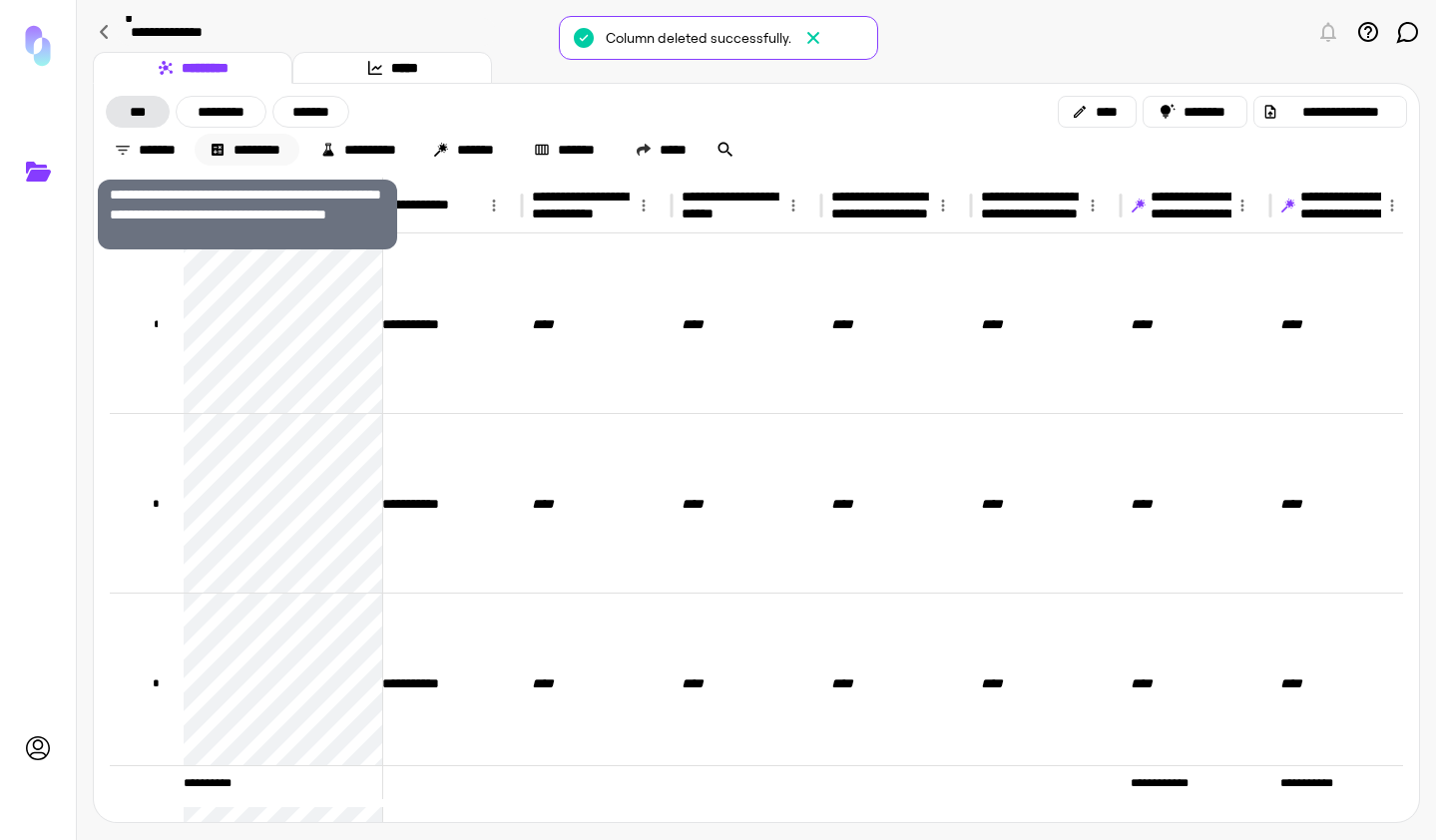 click on "*********" at bounding box center (246, 150) 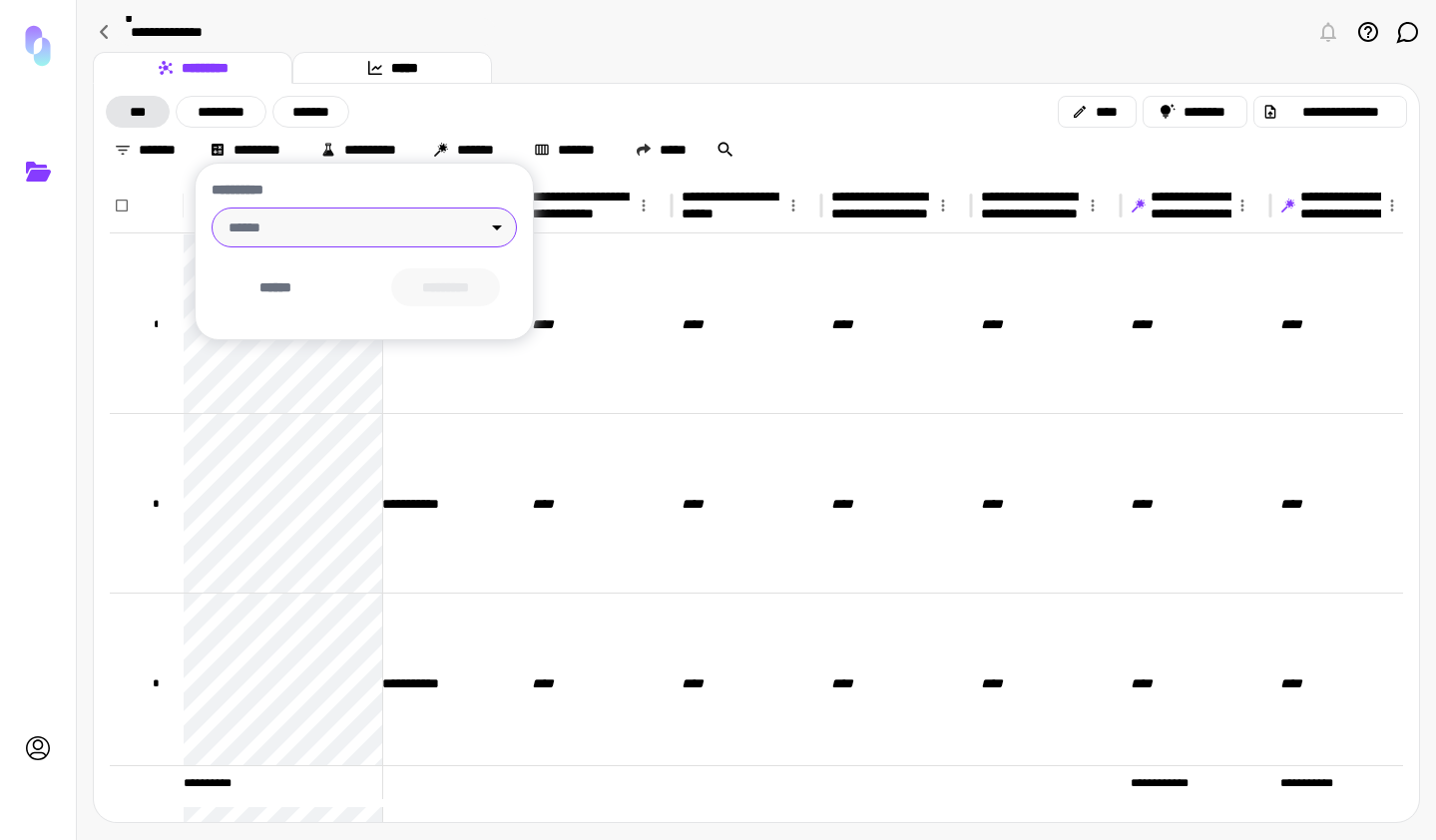 click on "**********" at bounding box center (718, 420) 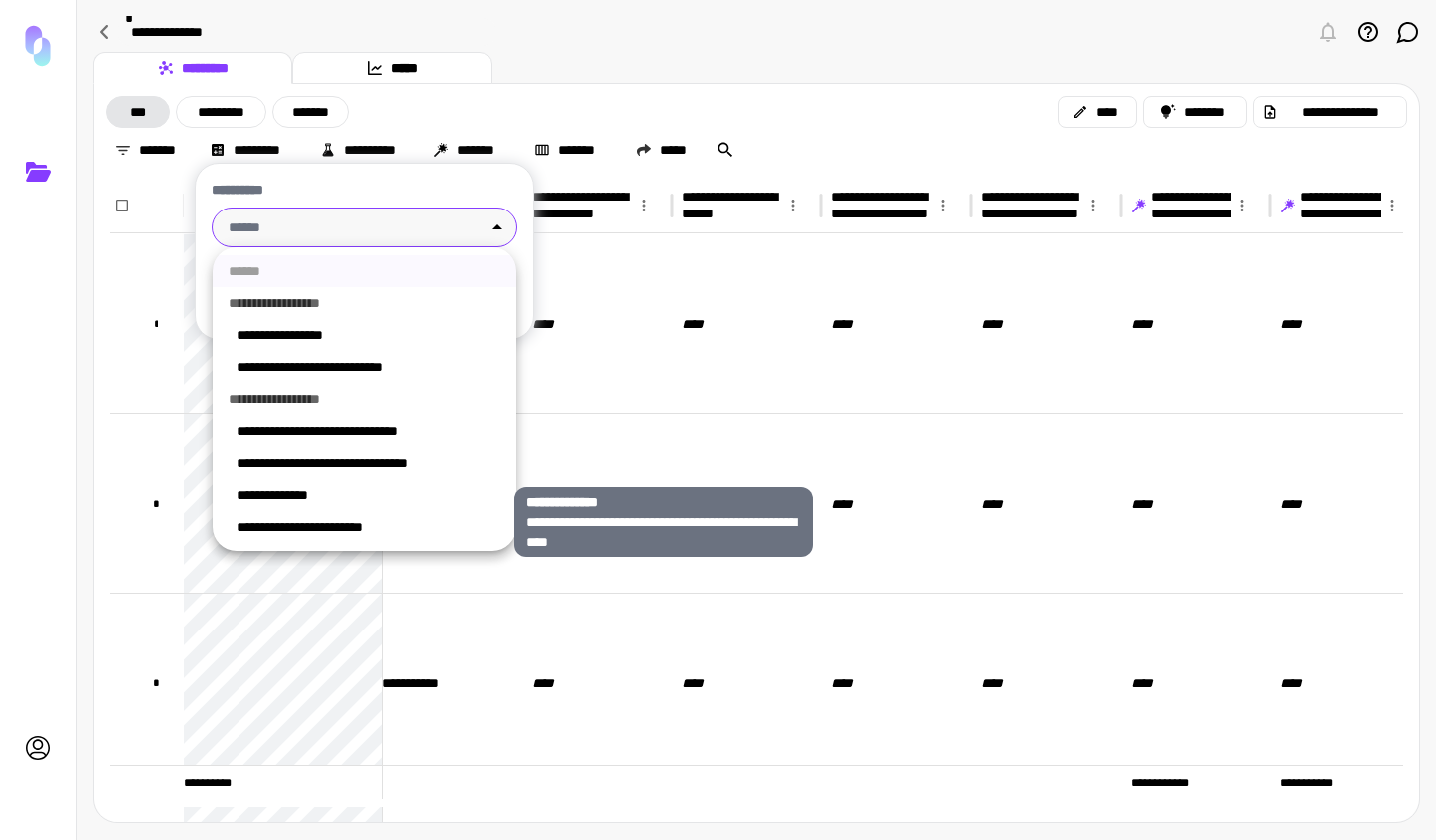 click on "**********" at bounding box center (368, 495) 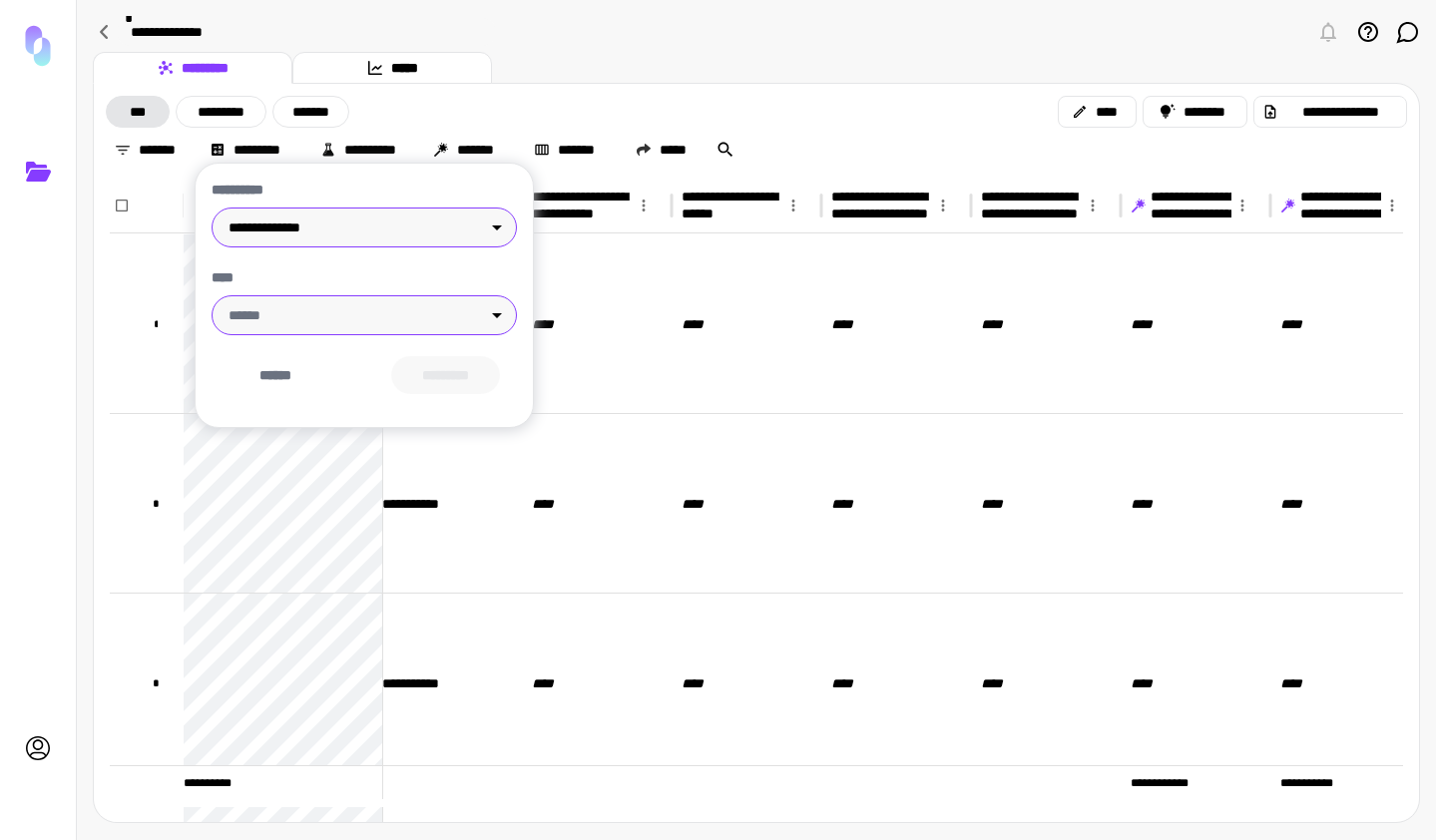 click on "**********" at bounding box center (718, 420) 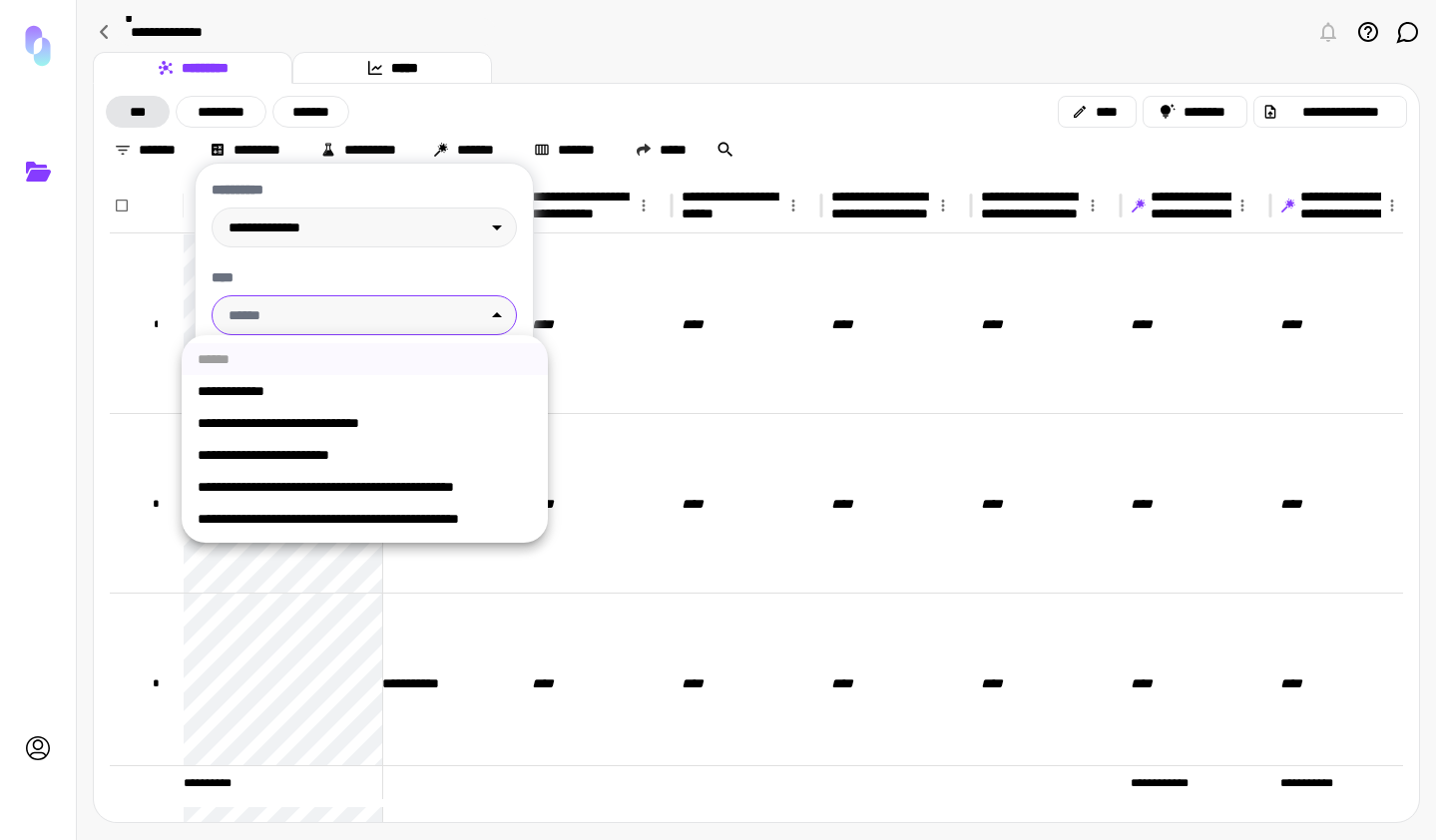 click on "**********" at bounding box center [364, 455] 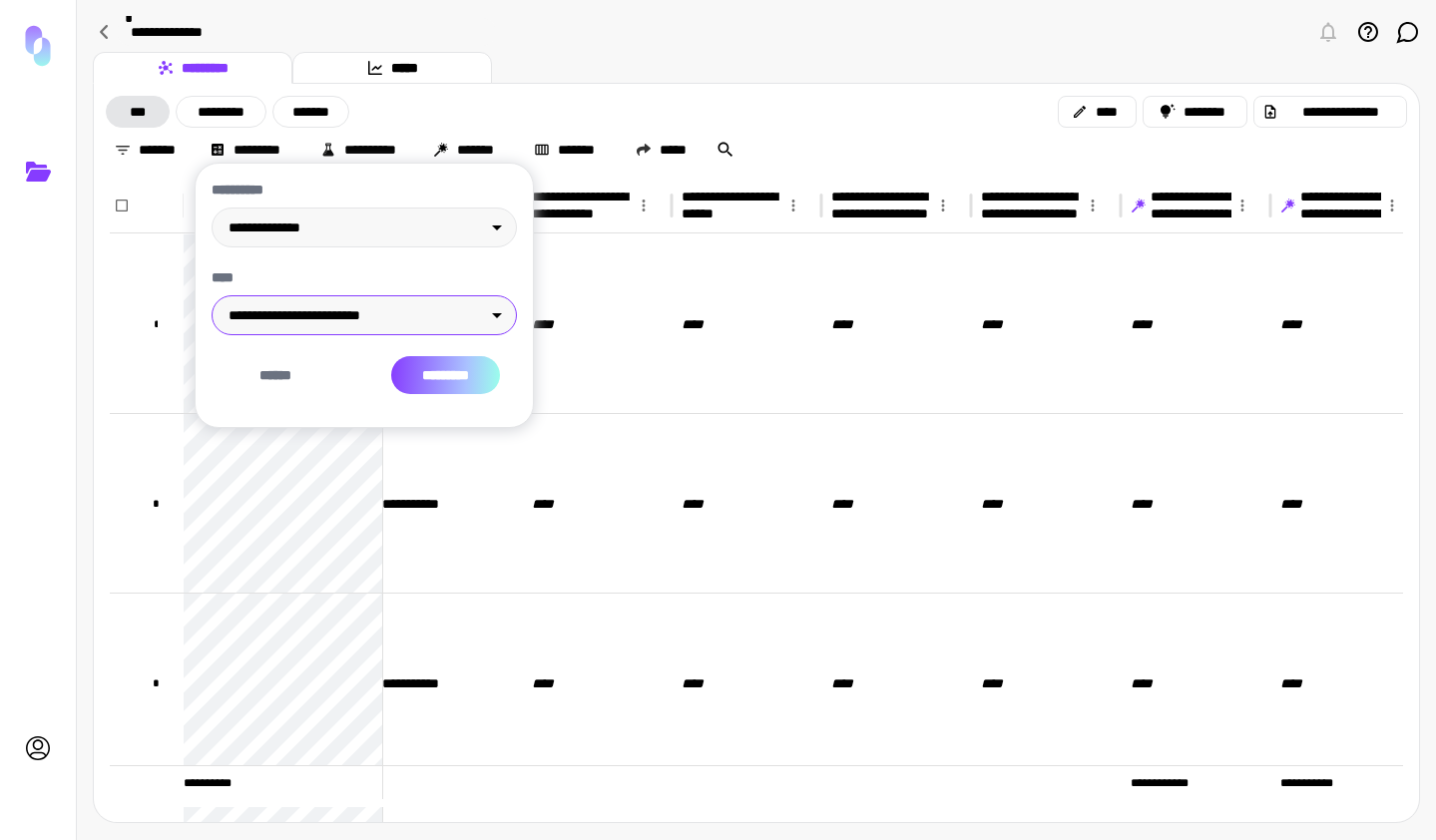 click on "*********" at bounding box center (445, 375) 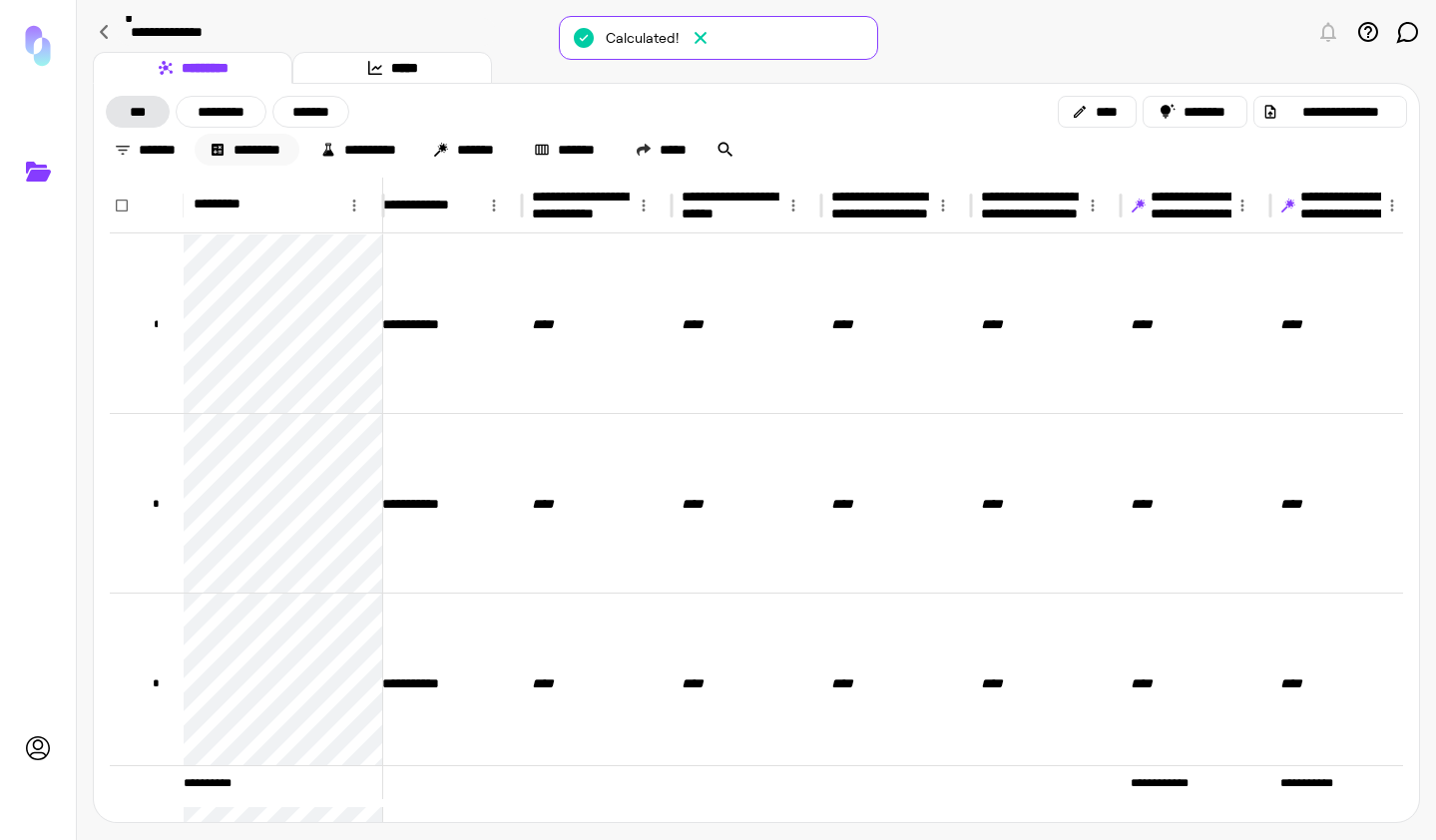 click on "*********" at bounding box center [246, 150] 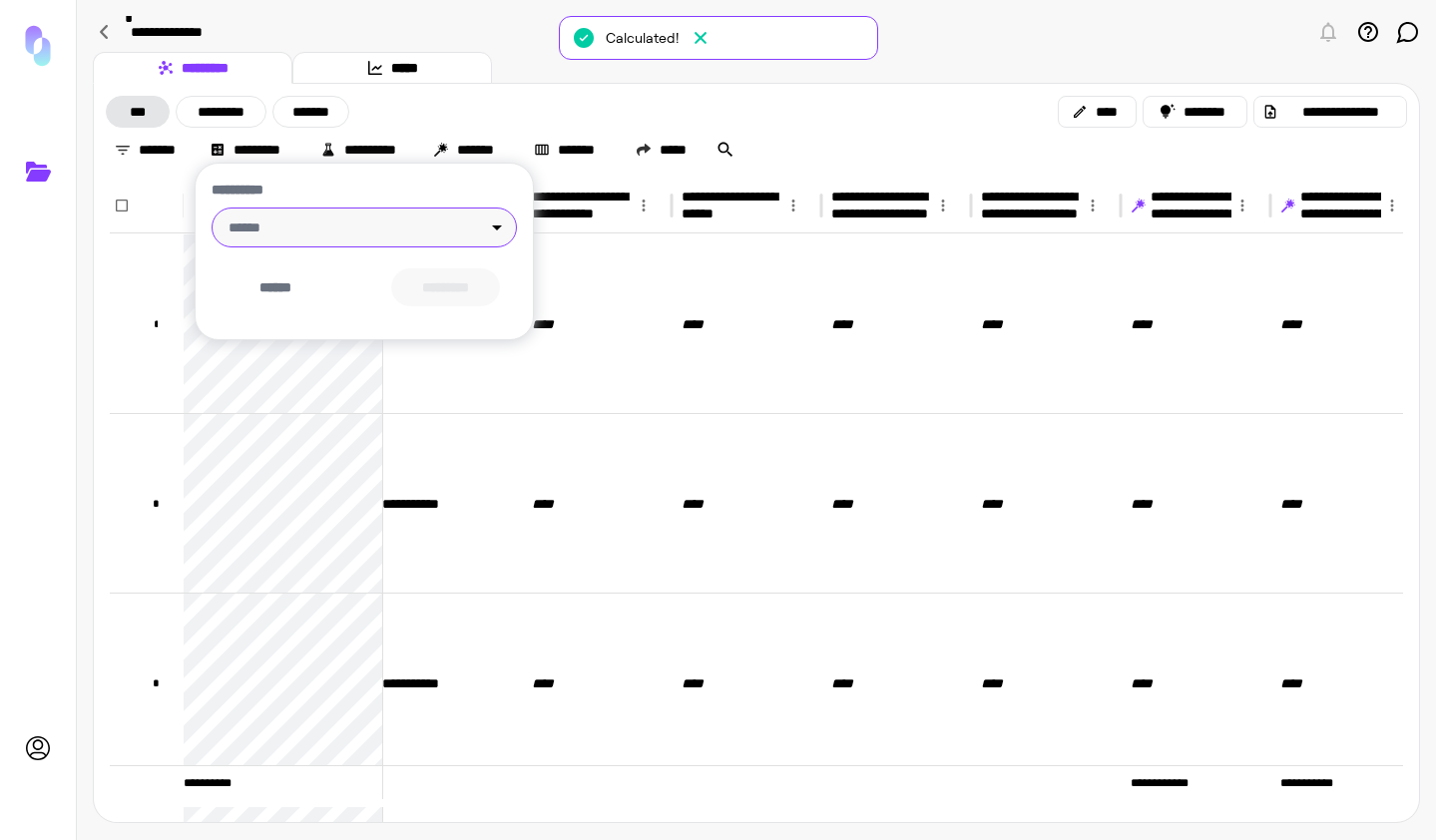 click on "**********" at bounding box center (718, 420) 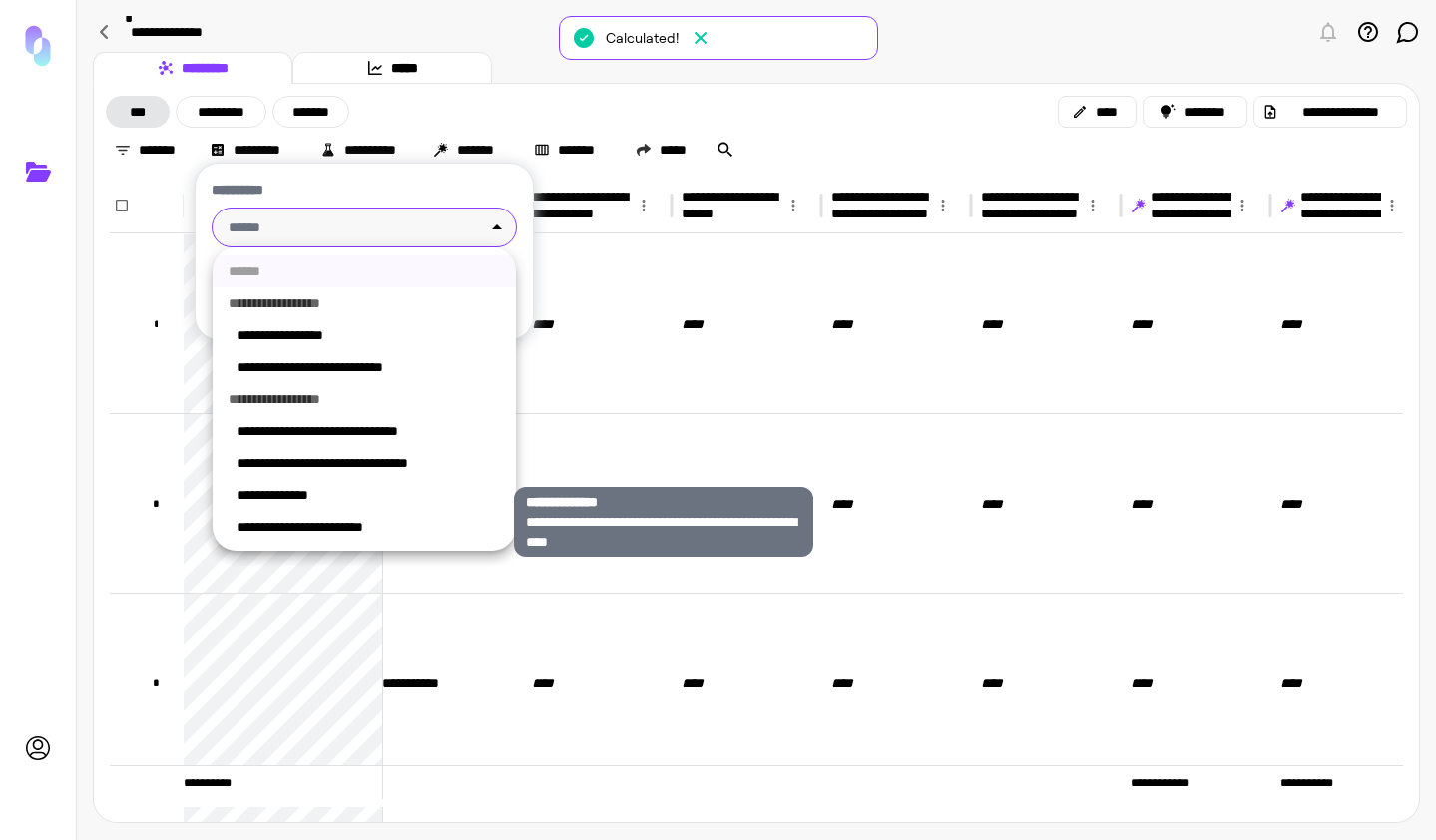click on "**********" at bounding box center [368, 495] 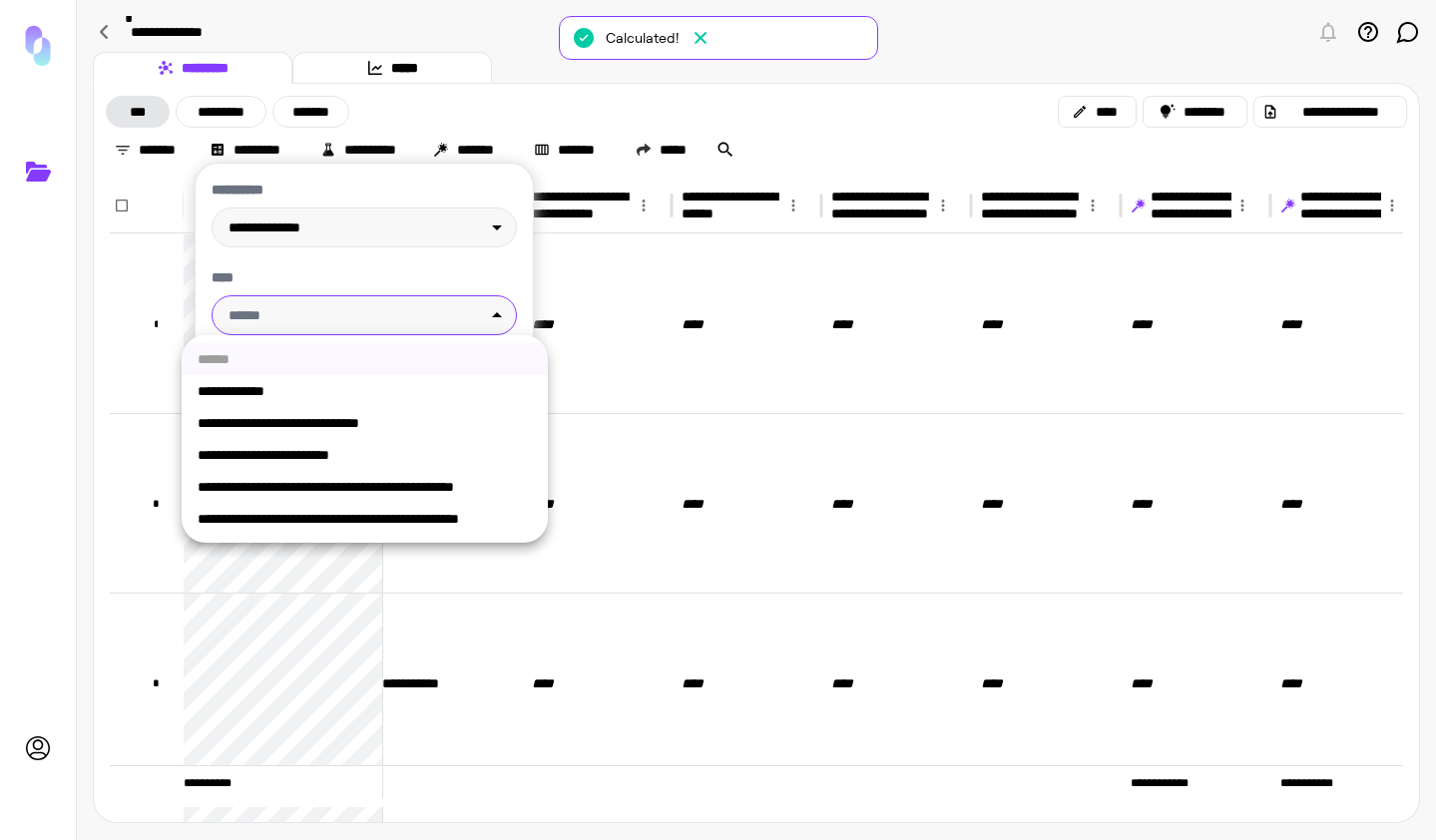 click on "**********" at bounding box center (718, 420) 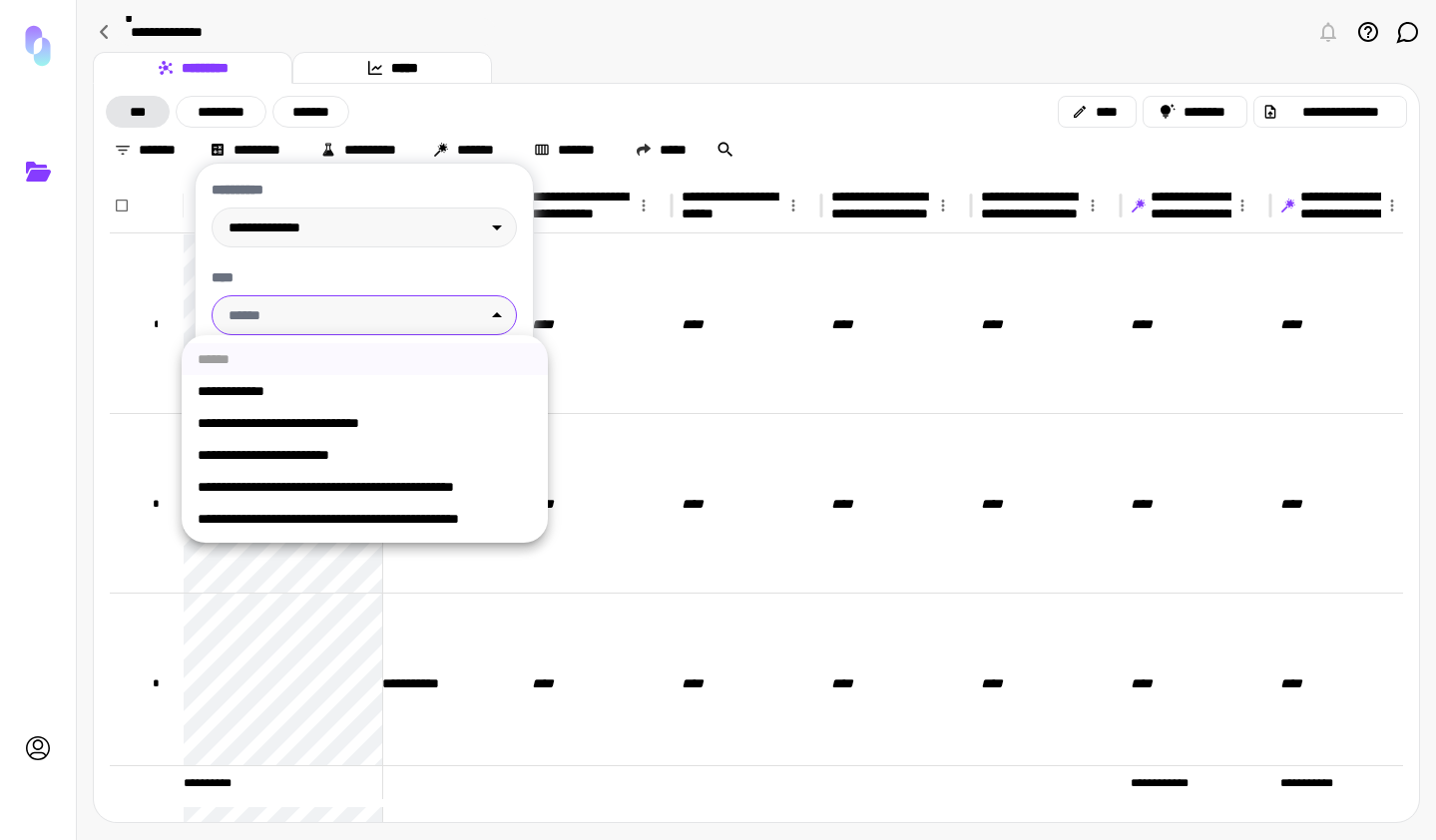 click on "**********" at bounding box center [364, 519] 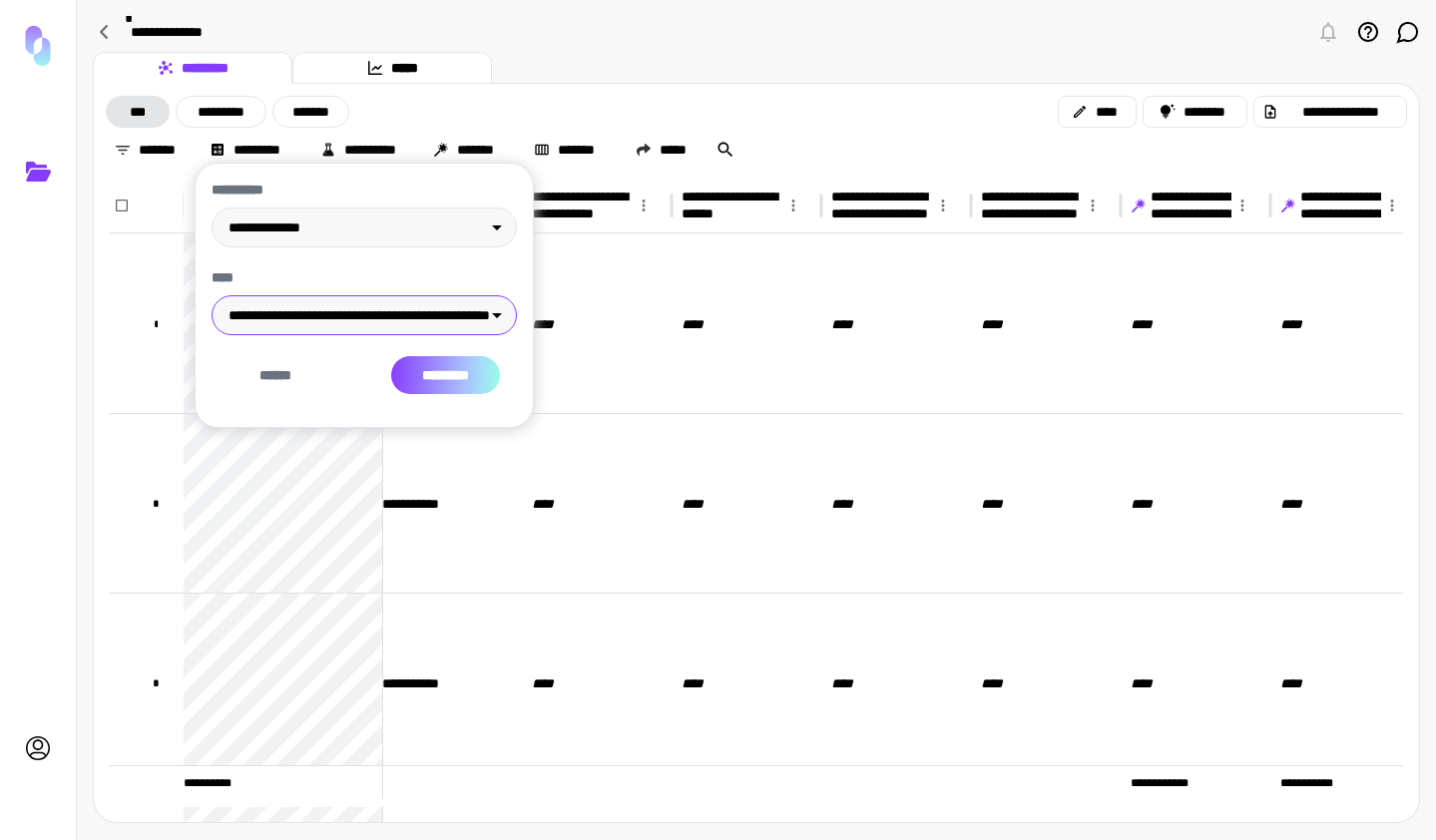 click on "*********" at bounding box center [445, 375] 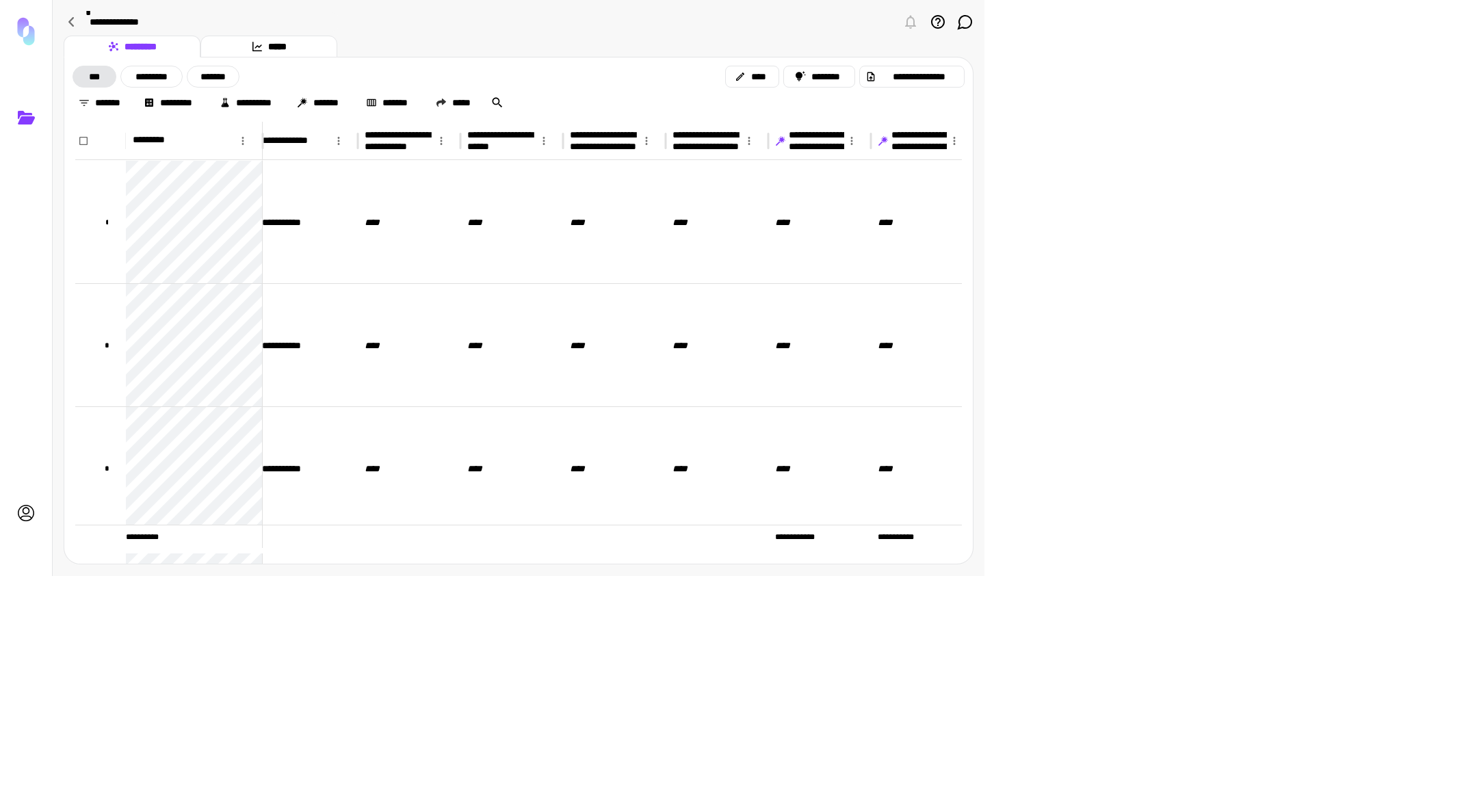 scroll, scrollTop: 0, scrollLeft: 0, axis: both 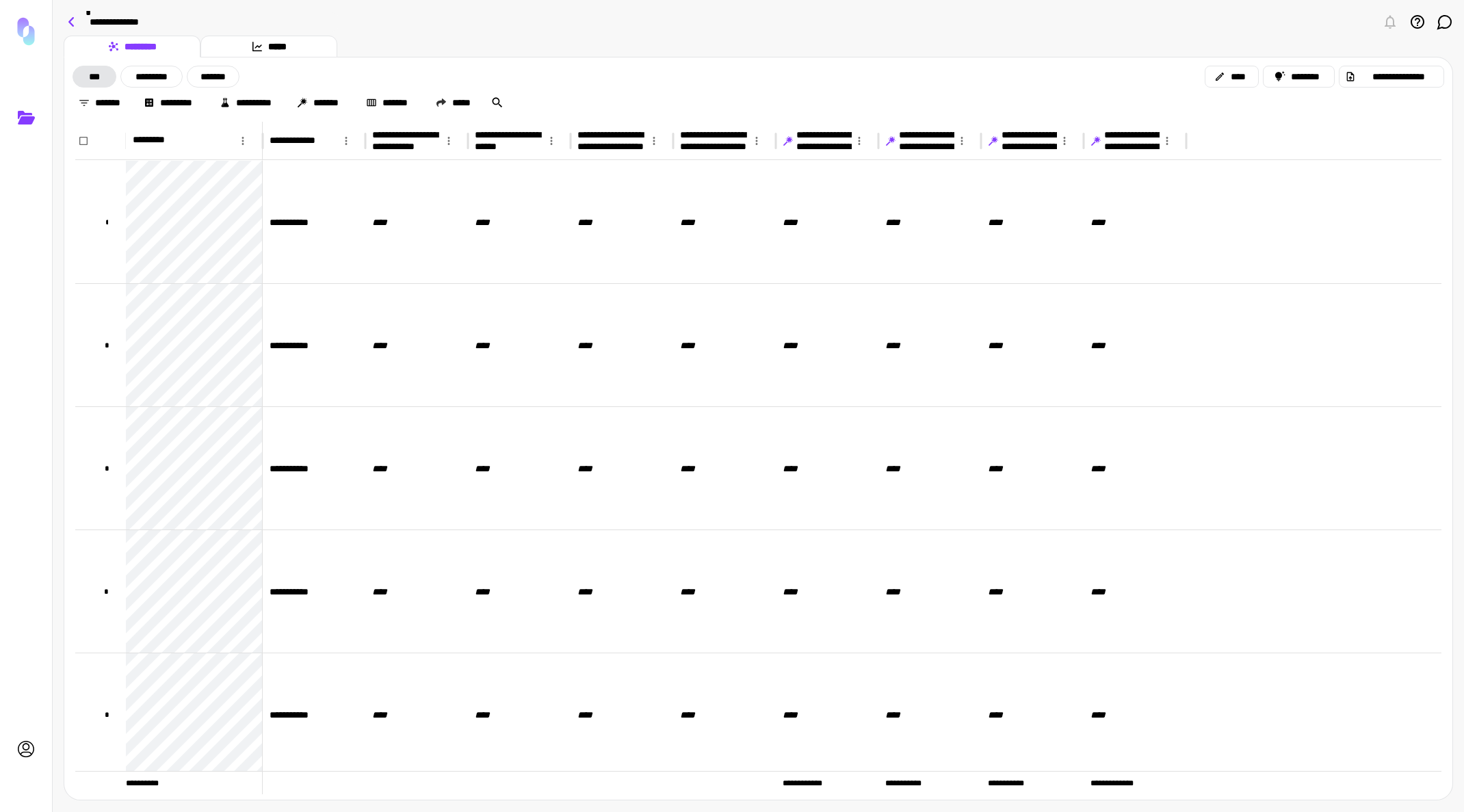 click 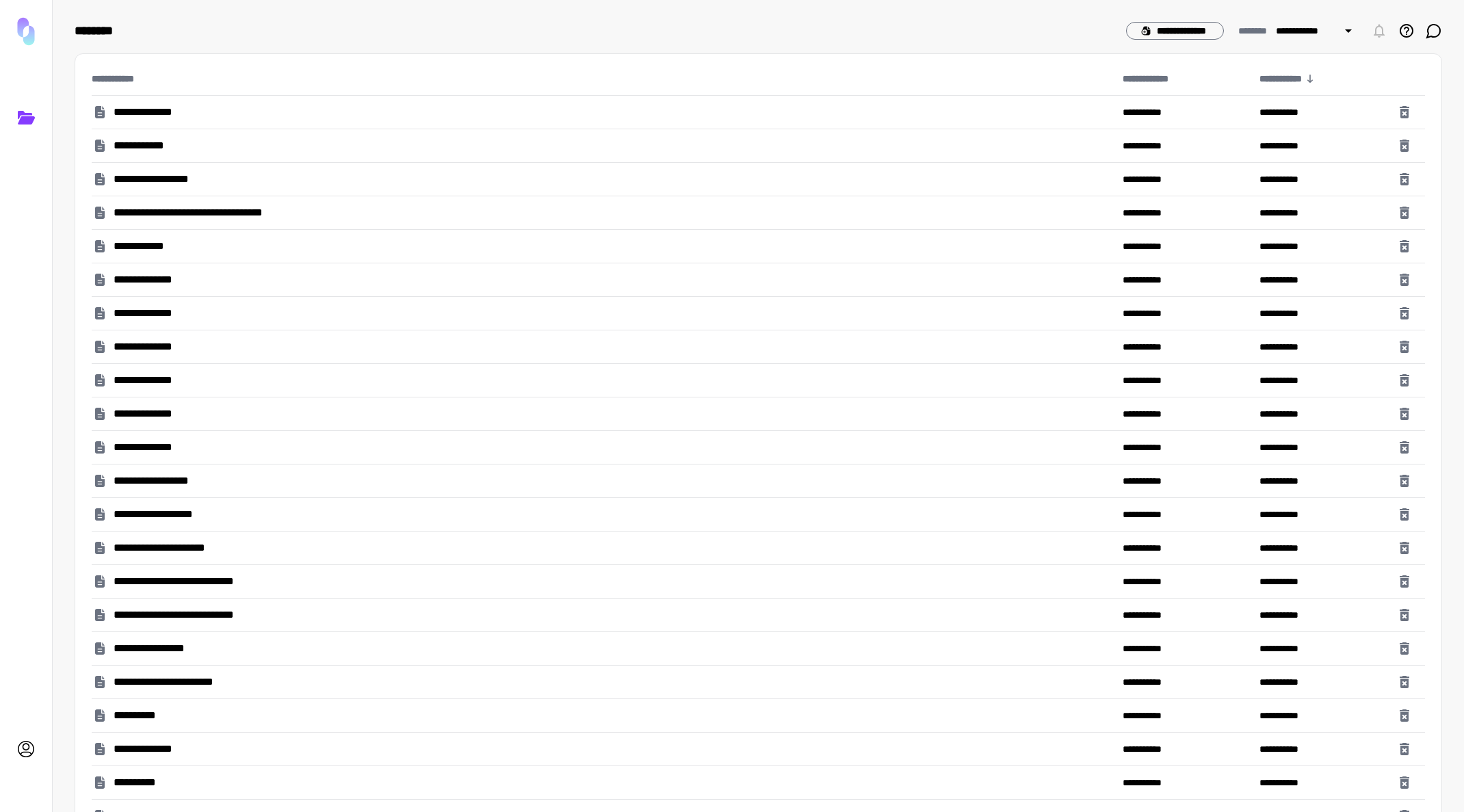 click 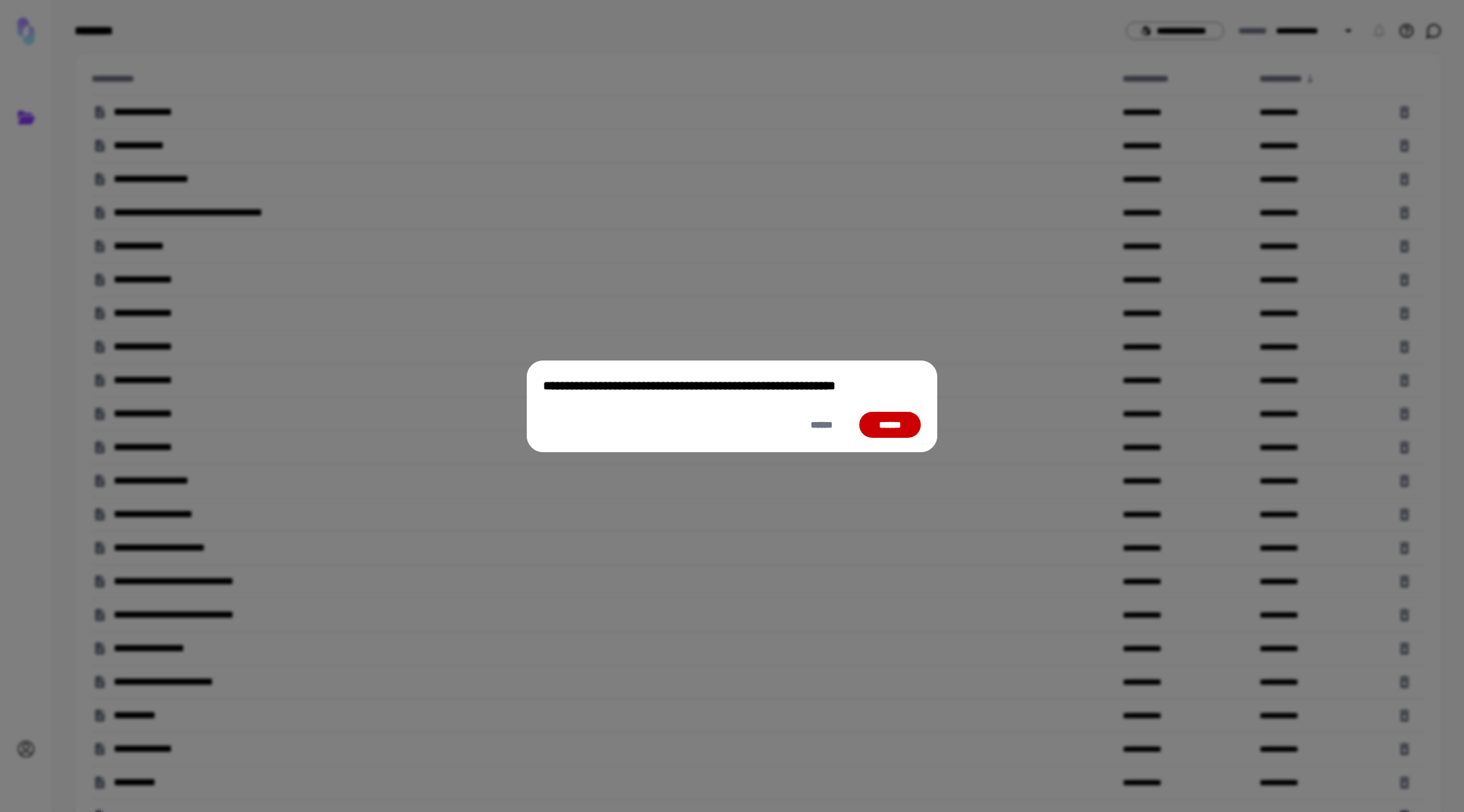 click on "******" at bounding box center [890, 425] 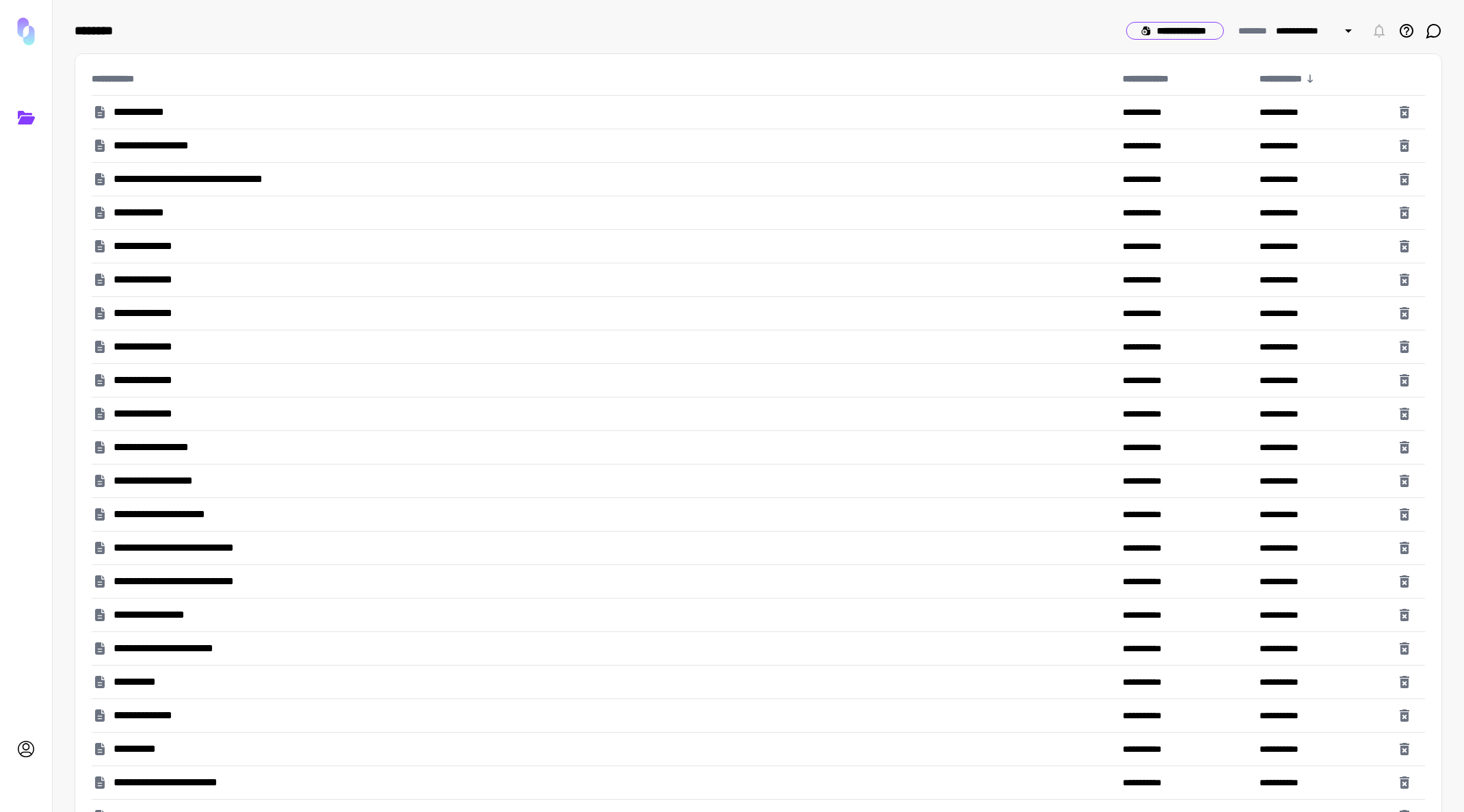 click on "**********" at bounding box center (1175, 31) 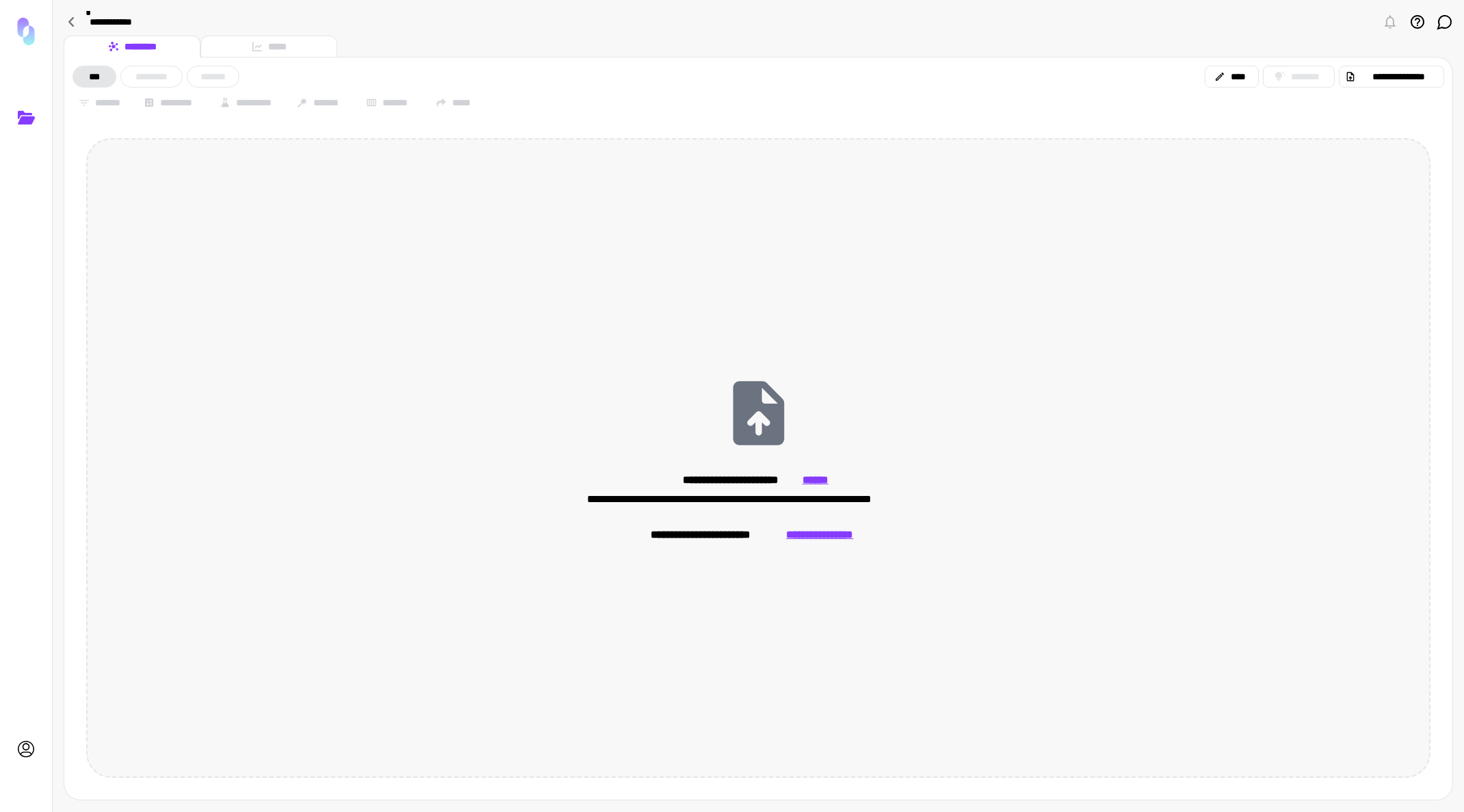 click on "******" at bounding box center [815, 480] 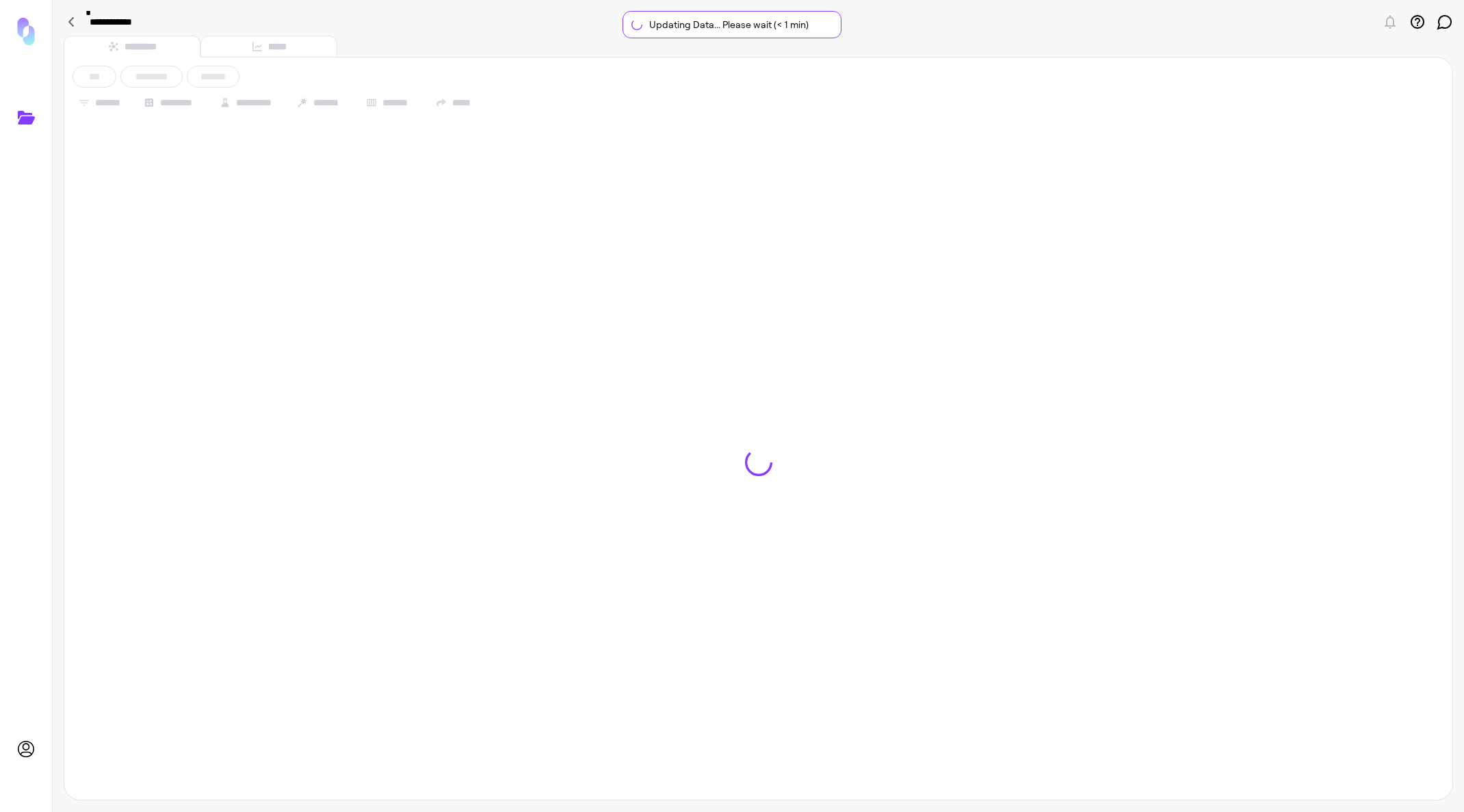 type on "**********" 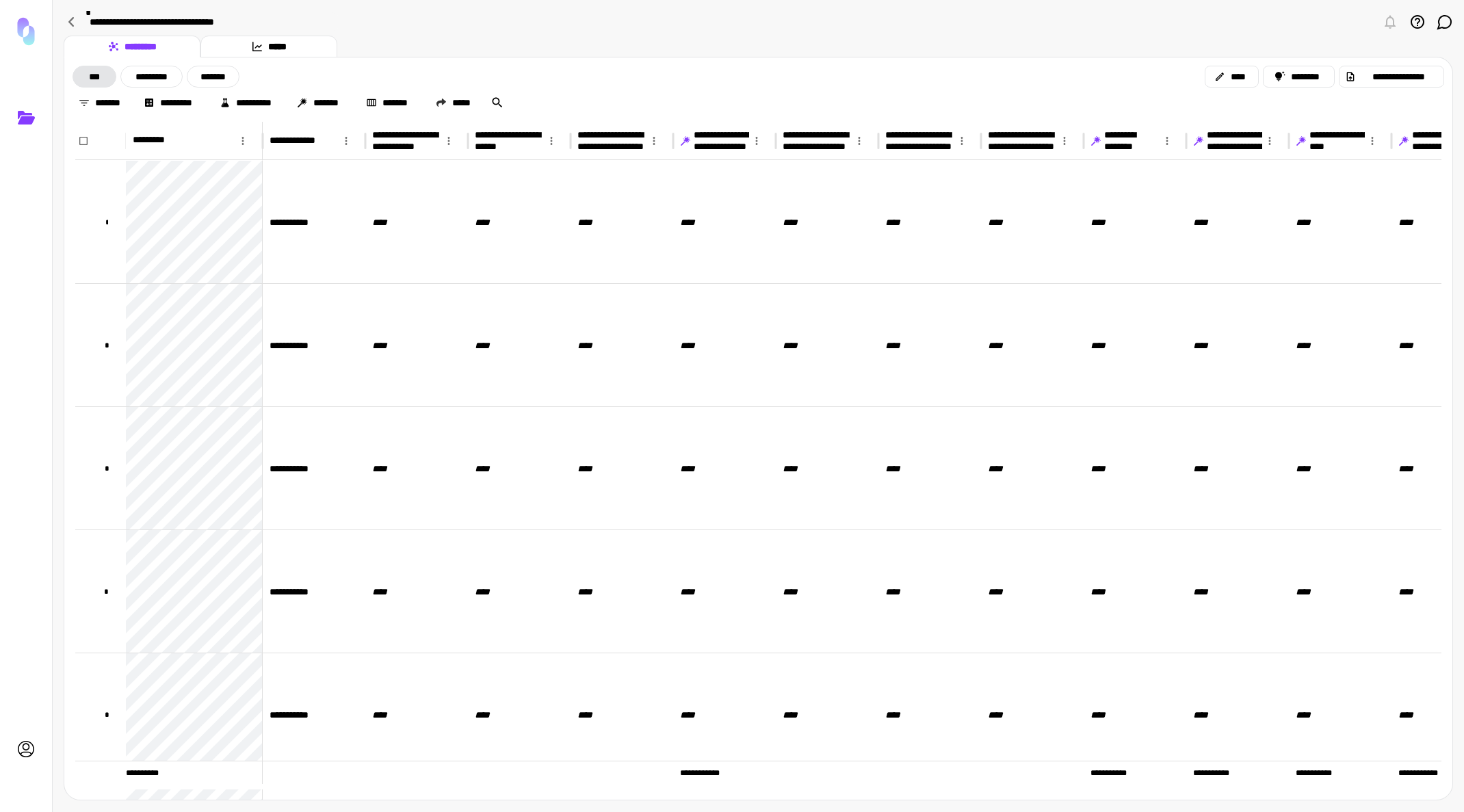 click 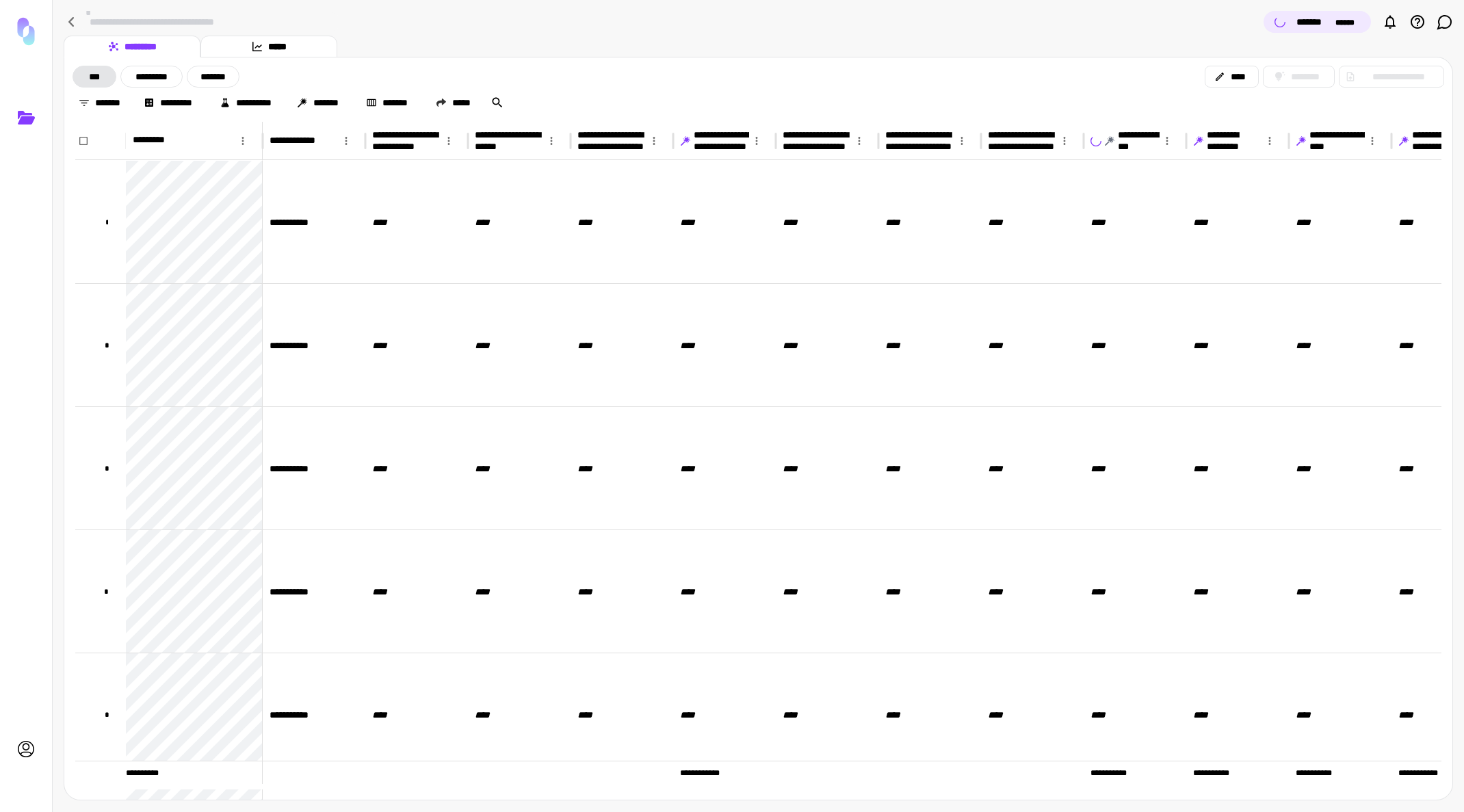 click 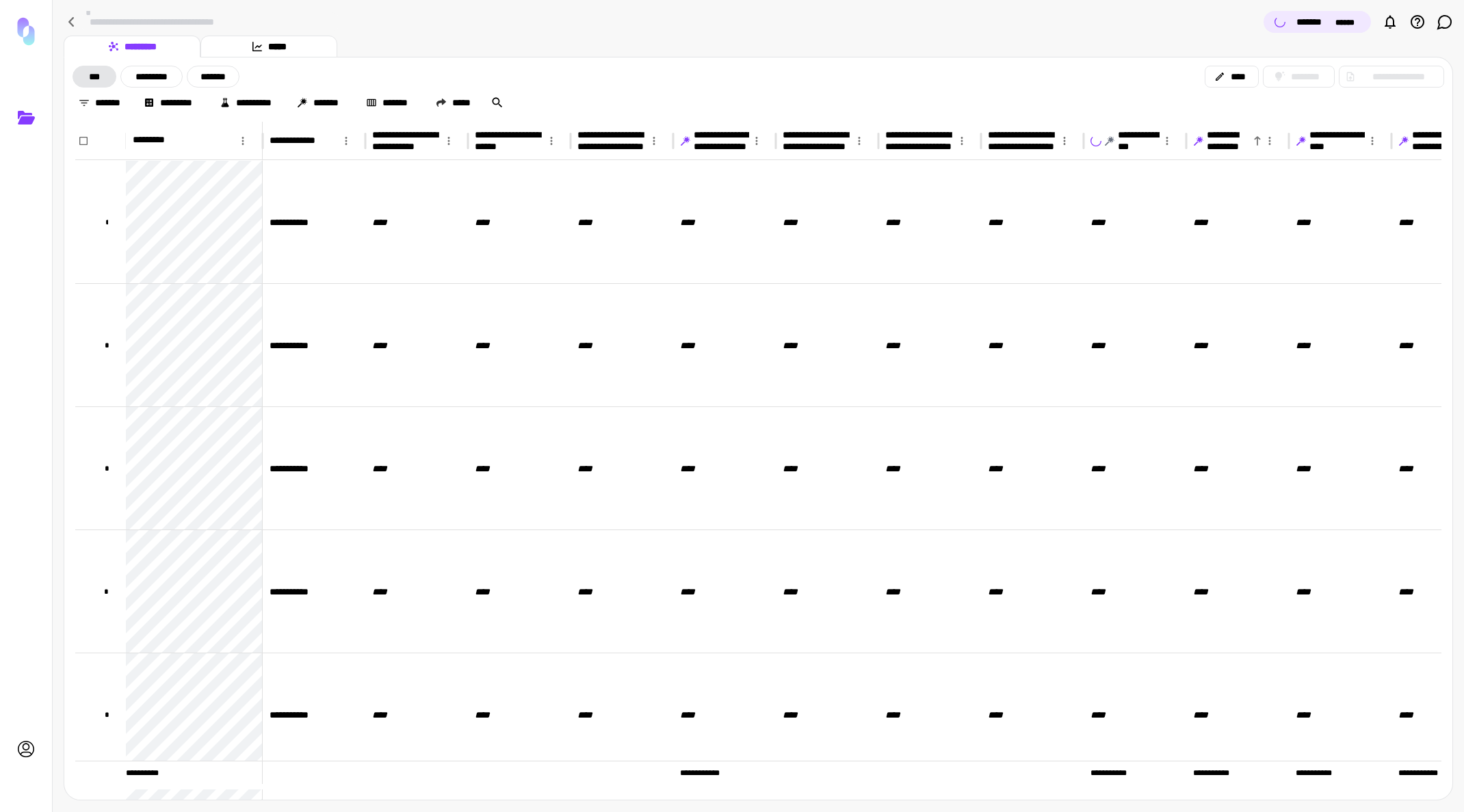 click 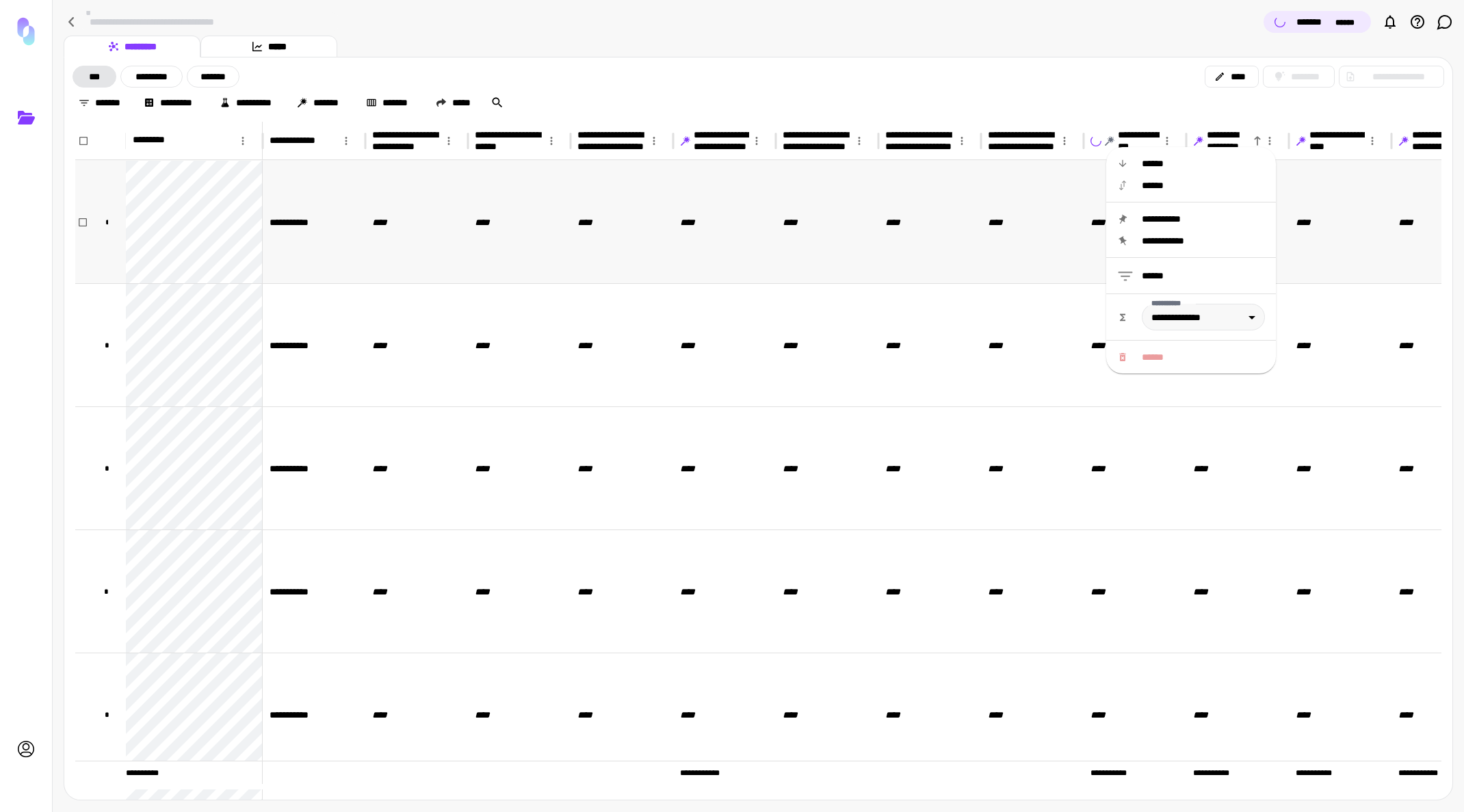 click on "****" at bounding box center (1340, 222) 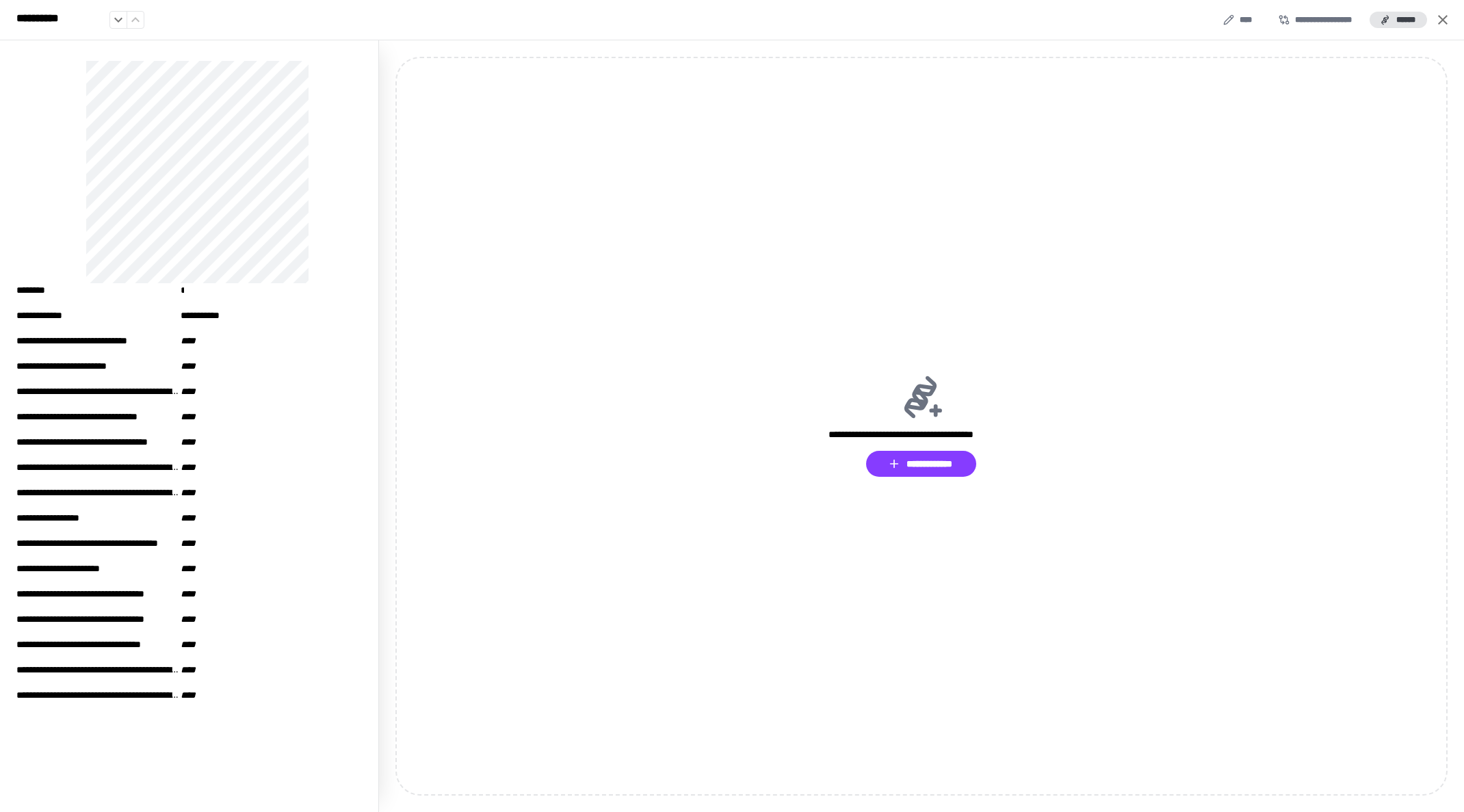 click 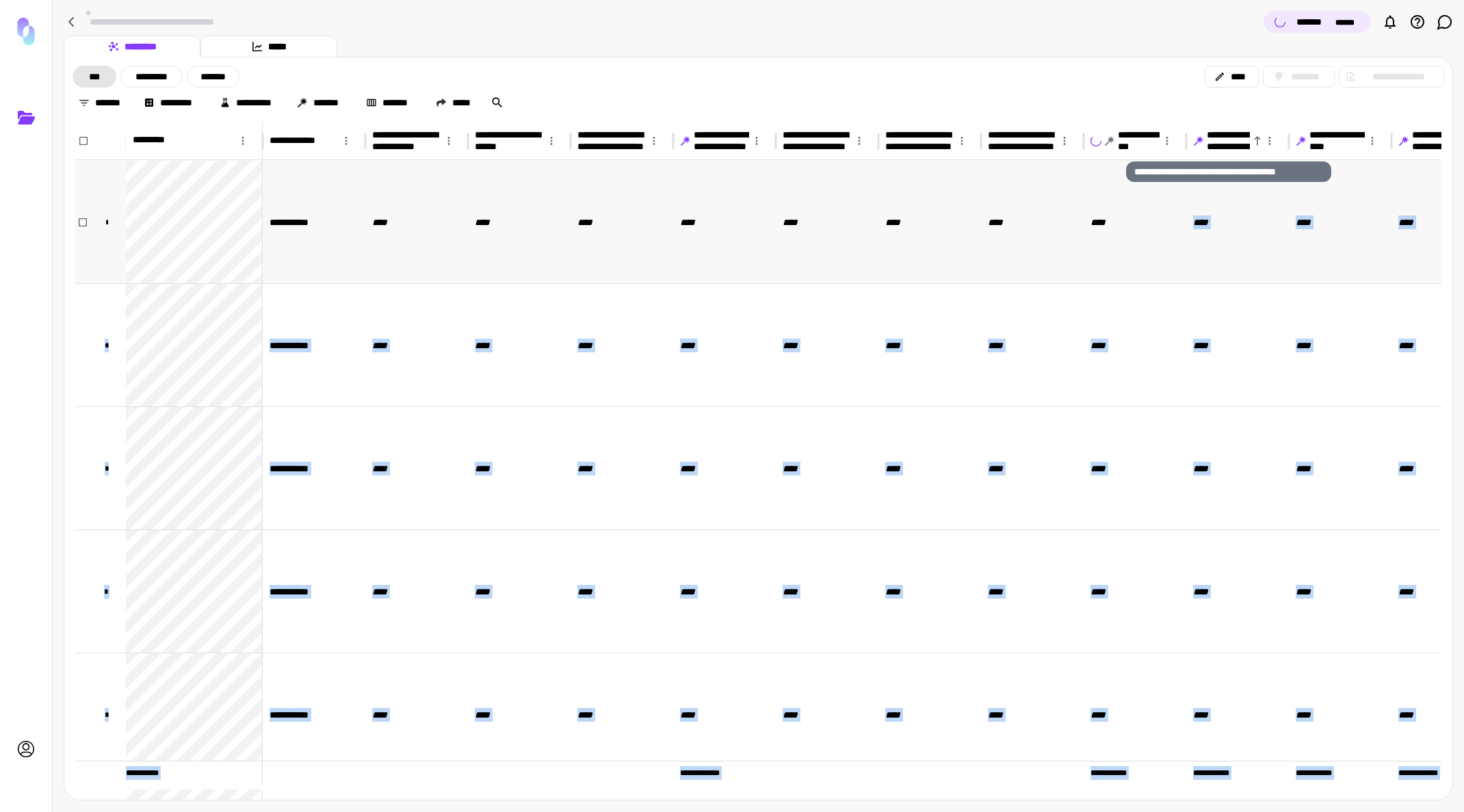 drag, startPoint x: 1232, startPoint y: 161, endPoint x: 1233, endPoint y: 202, distance: 41.01219 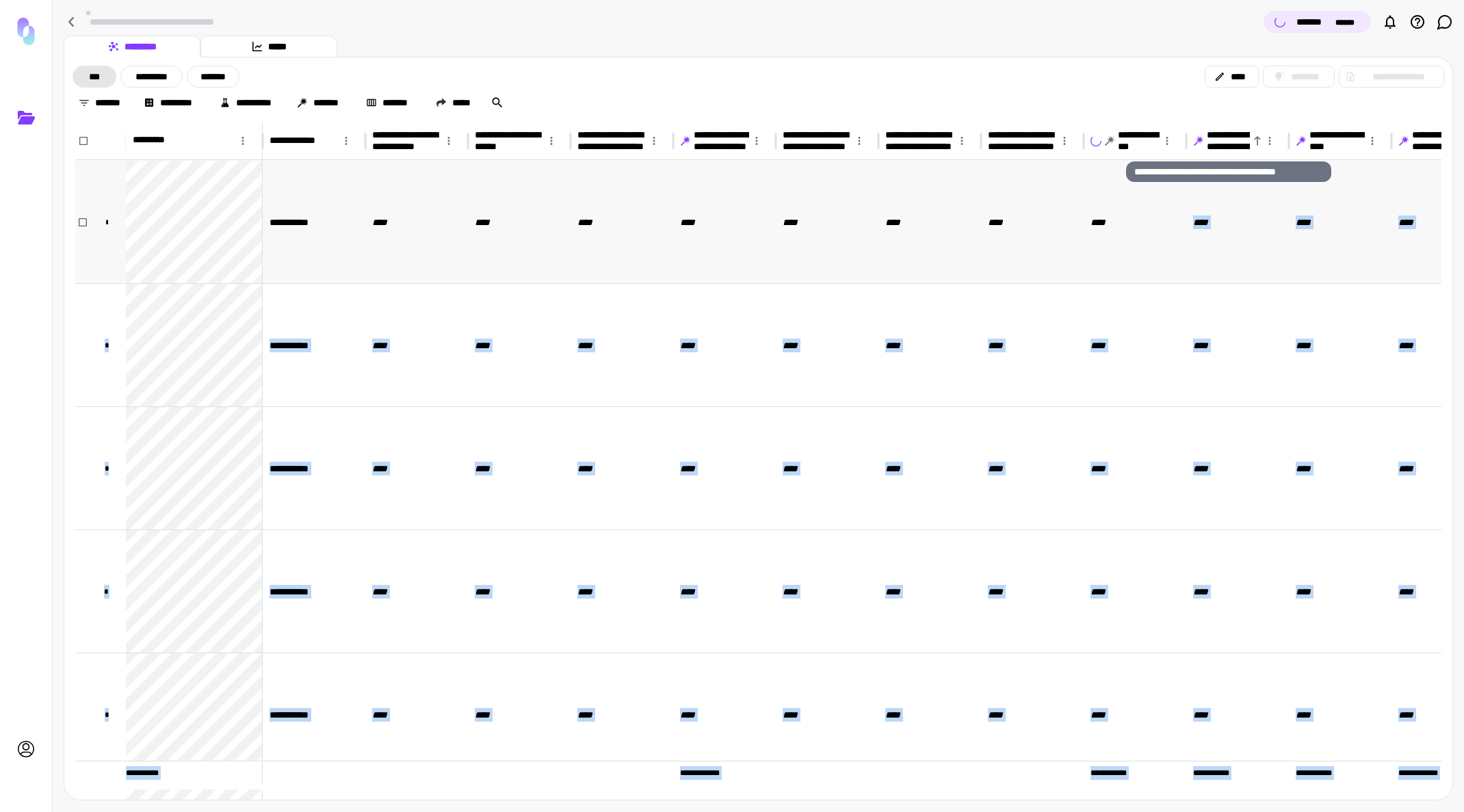 click on "**********" at bounding box center (732, 406) 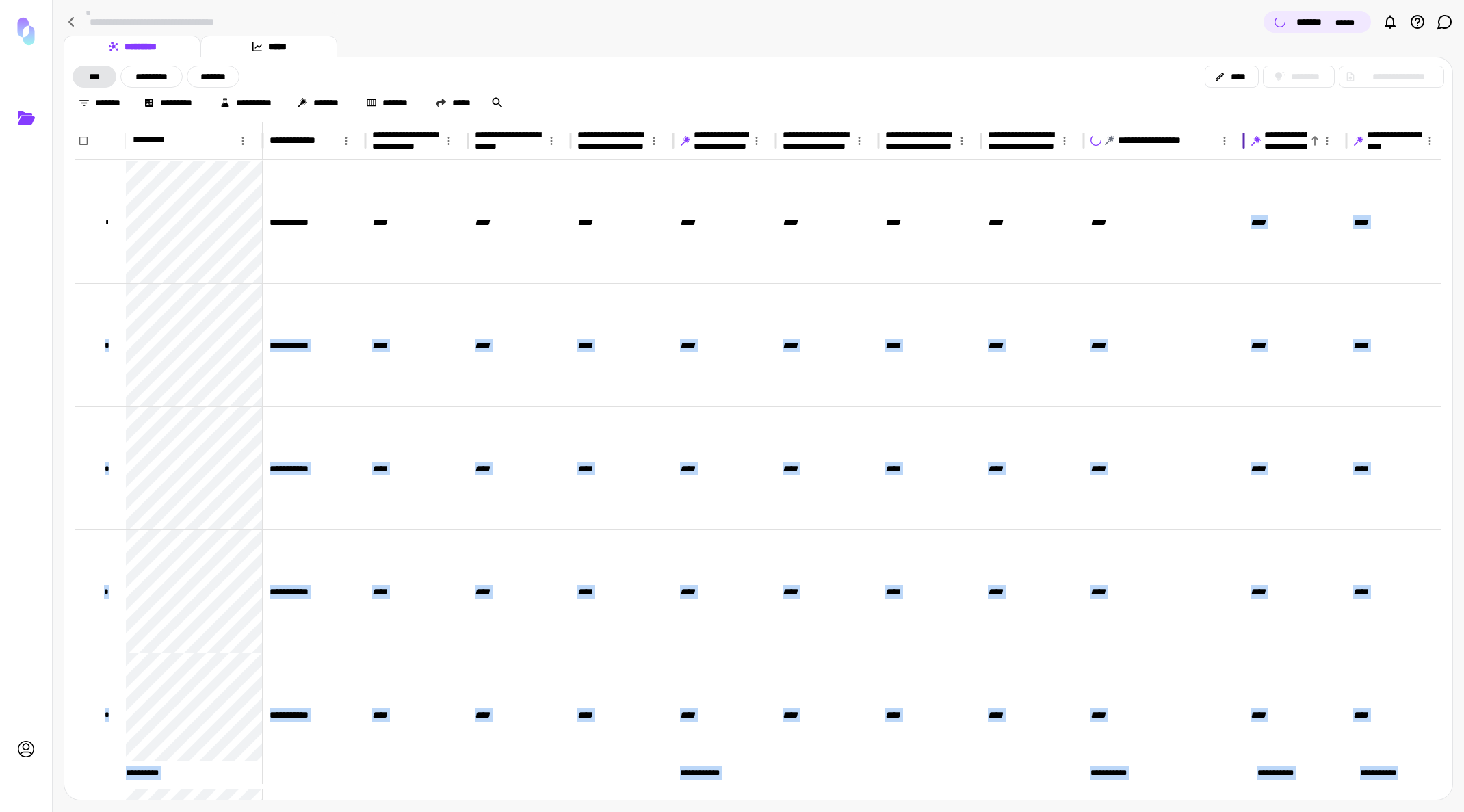 drag, startPoint x: 1186, startPoint y: 137, endPoint x: 1243, endPoint y: 140, distance: 57.07889 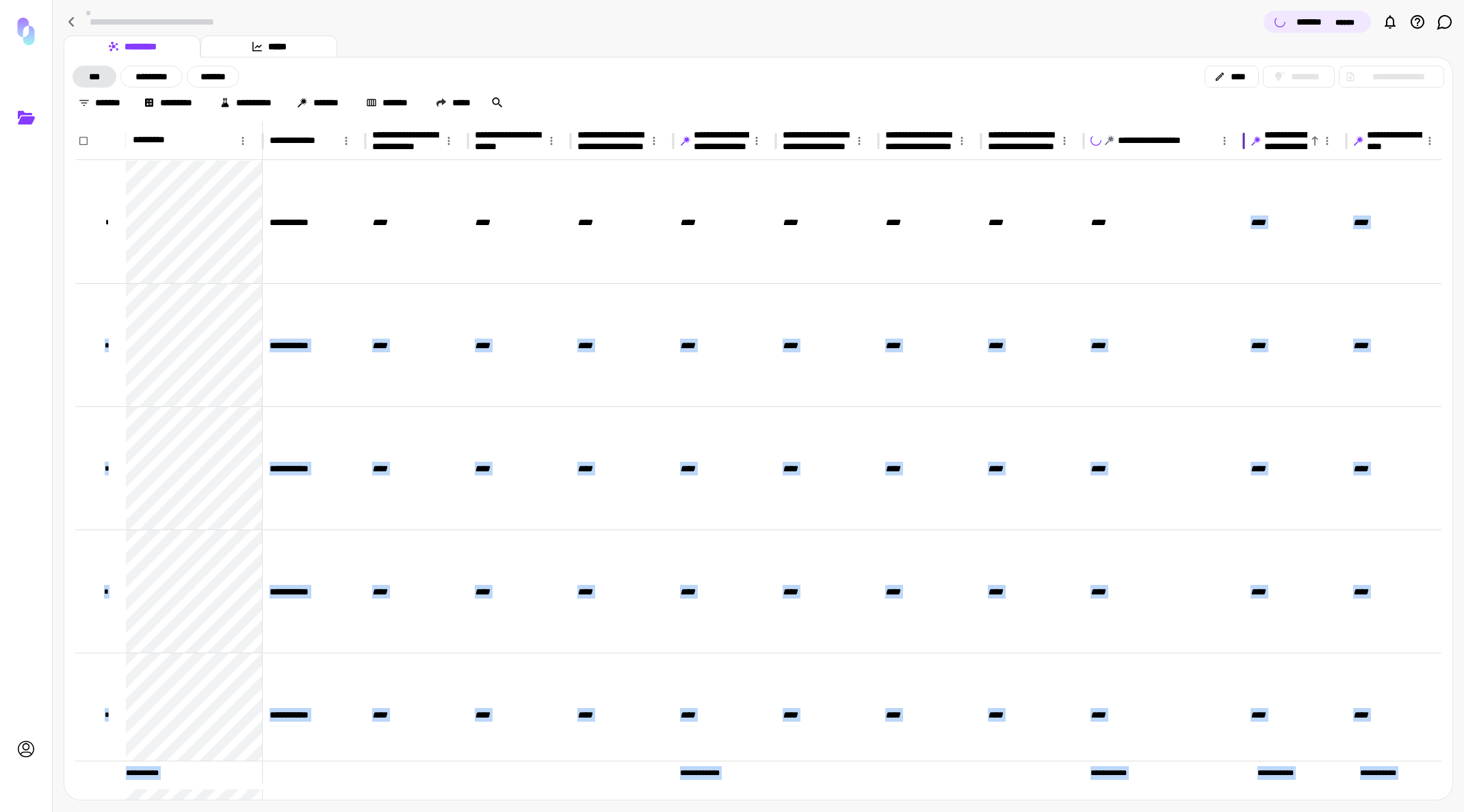 click at bounding box center (1244, 141) 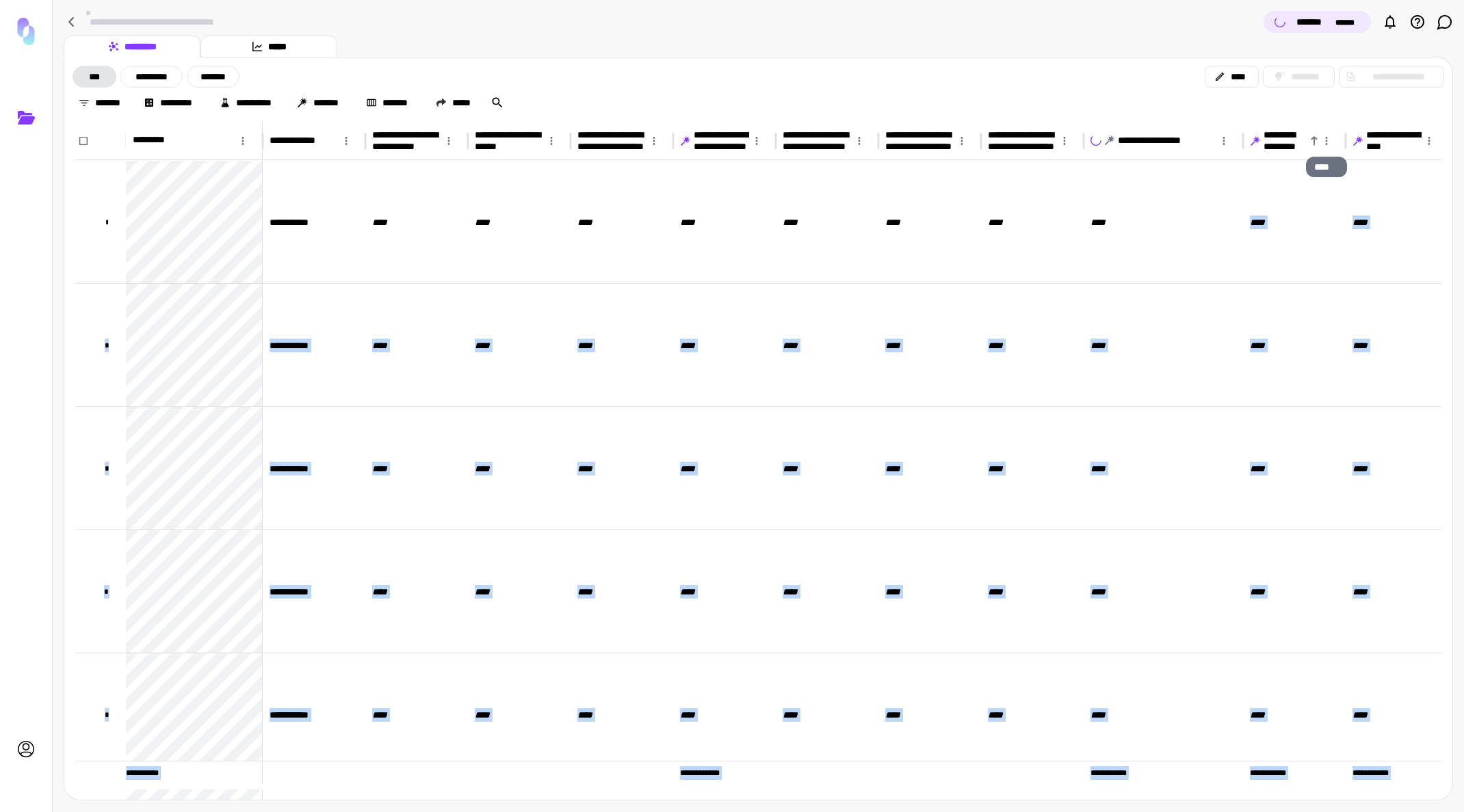 click 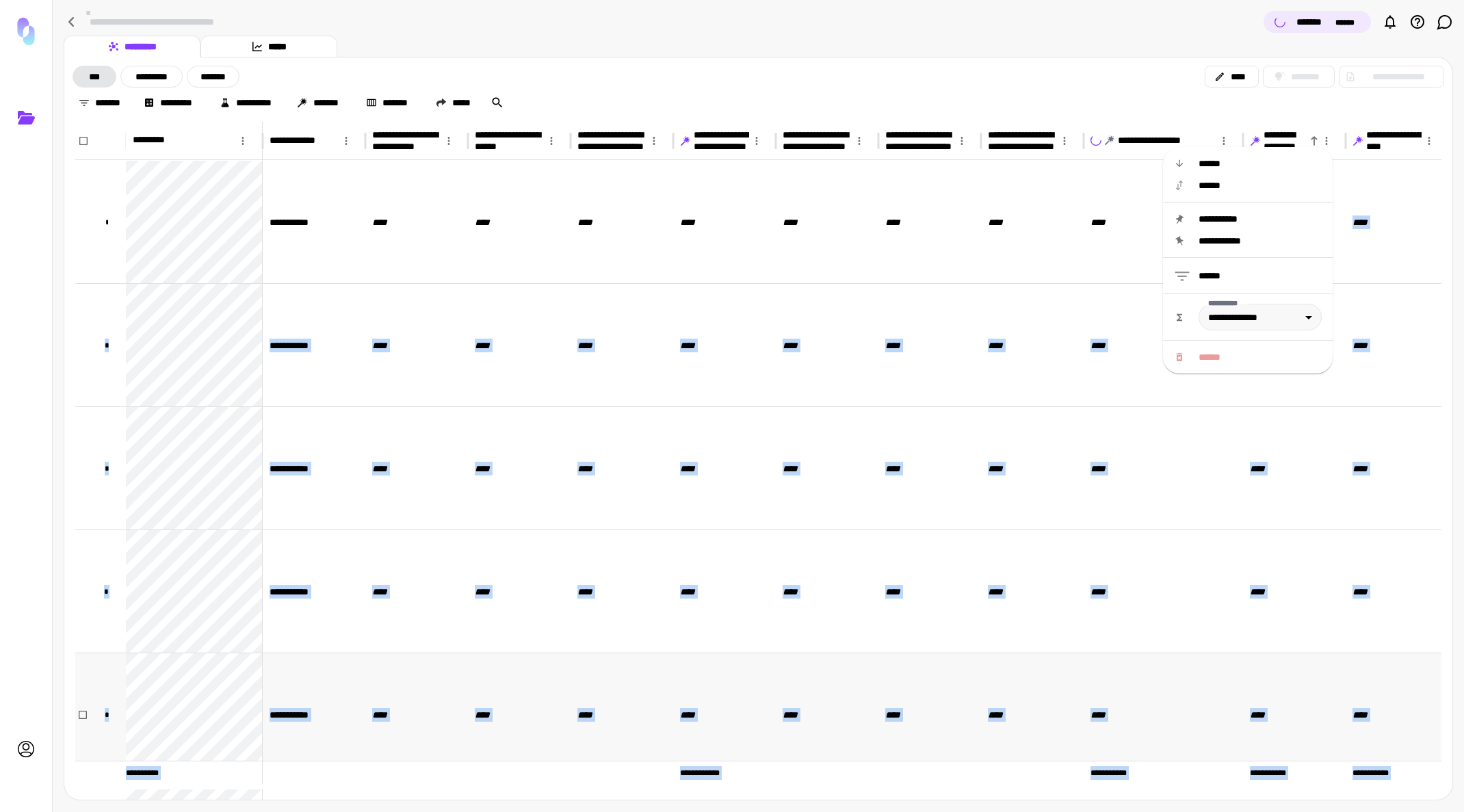 click on "****" at bounding box center [1163, 714] 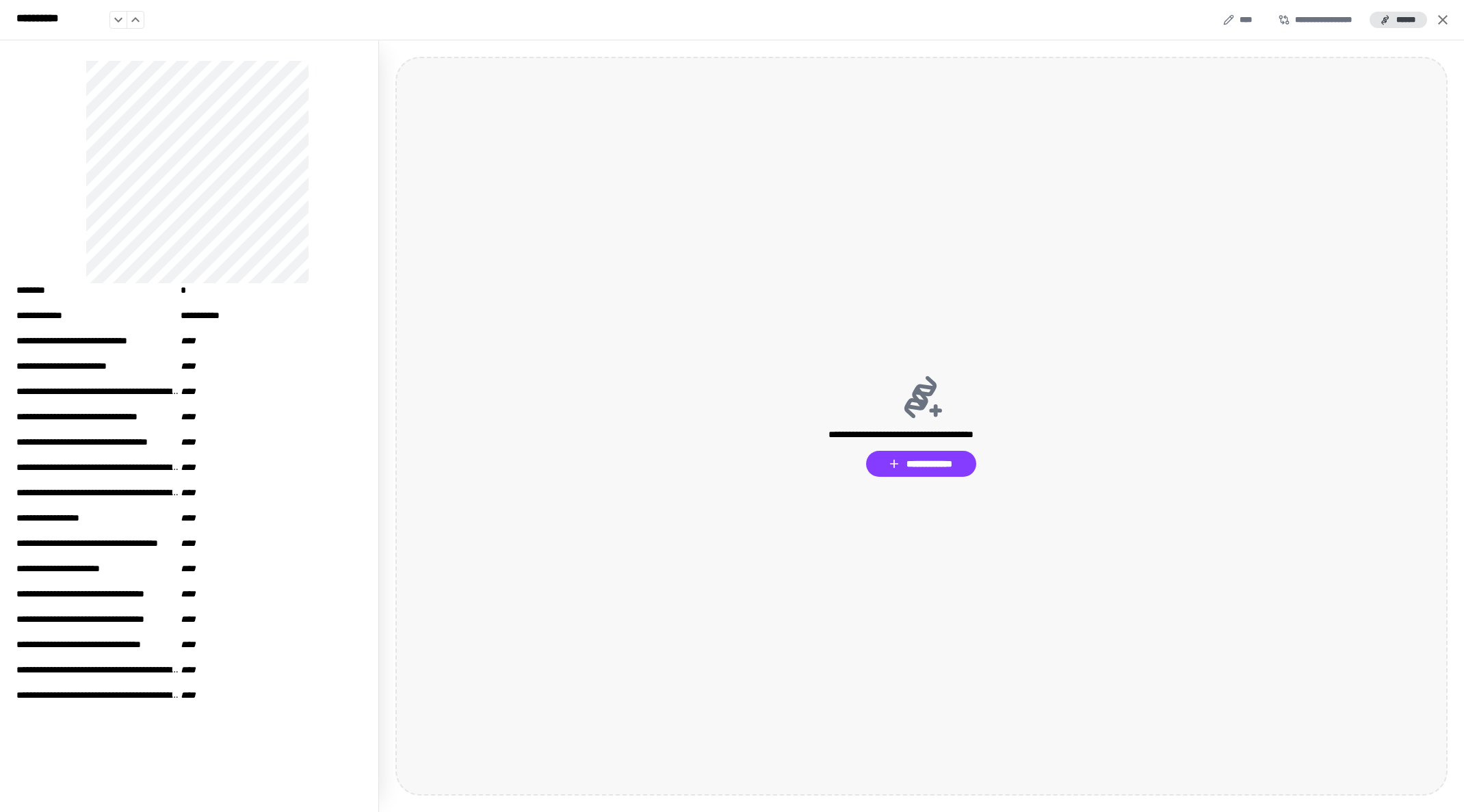 click on "**********" at bounding box center [921, 426] 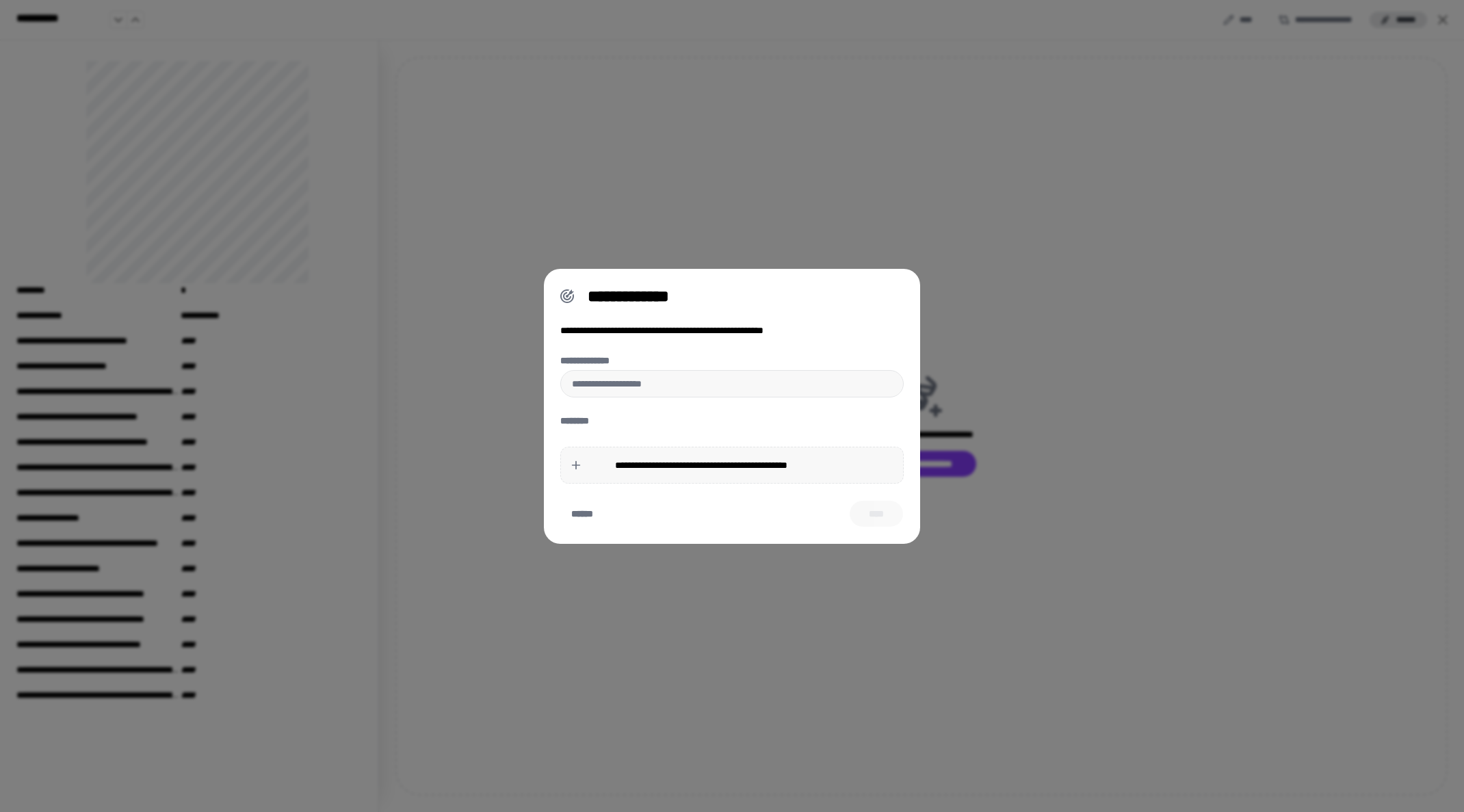 drag, startPoint x: 610, startPoint y: 515, endPoint x: 558, endPoint y: 519, distance: 52.15362 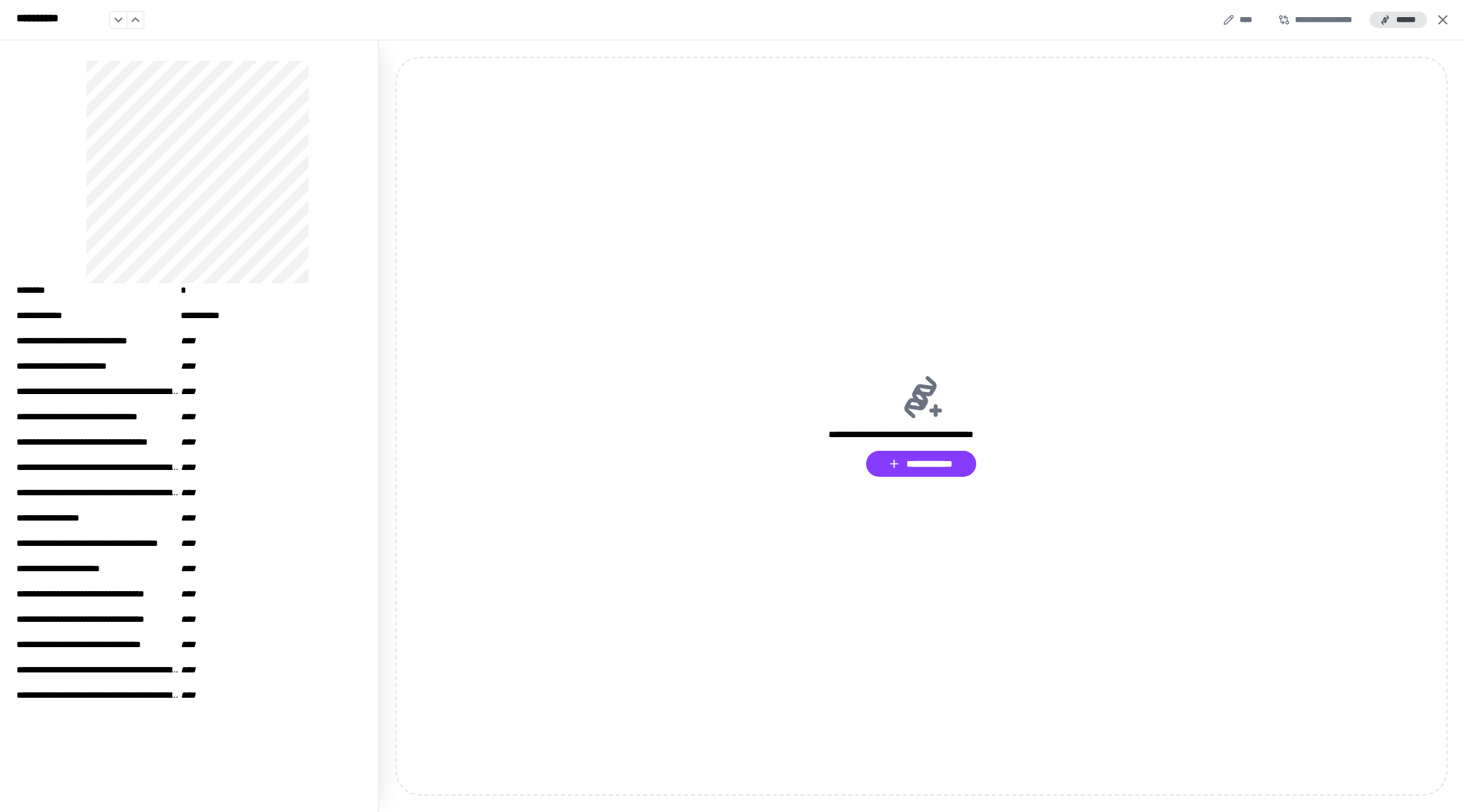 click 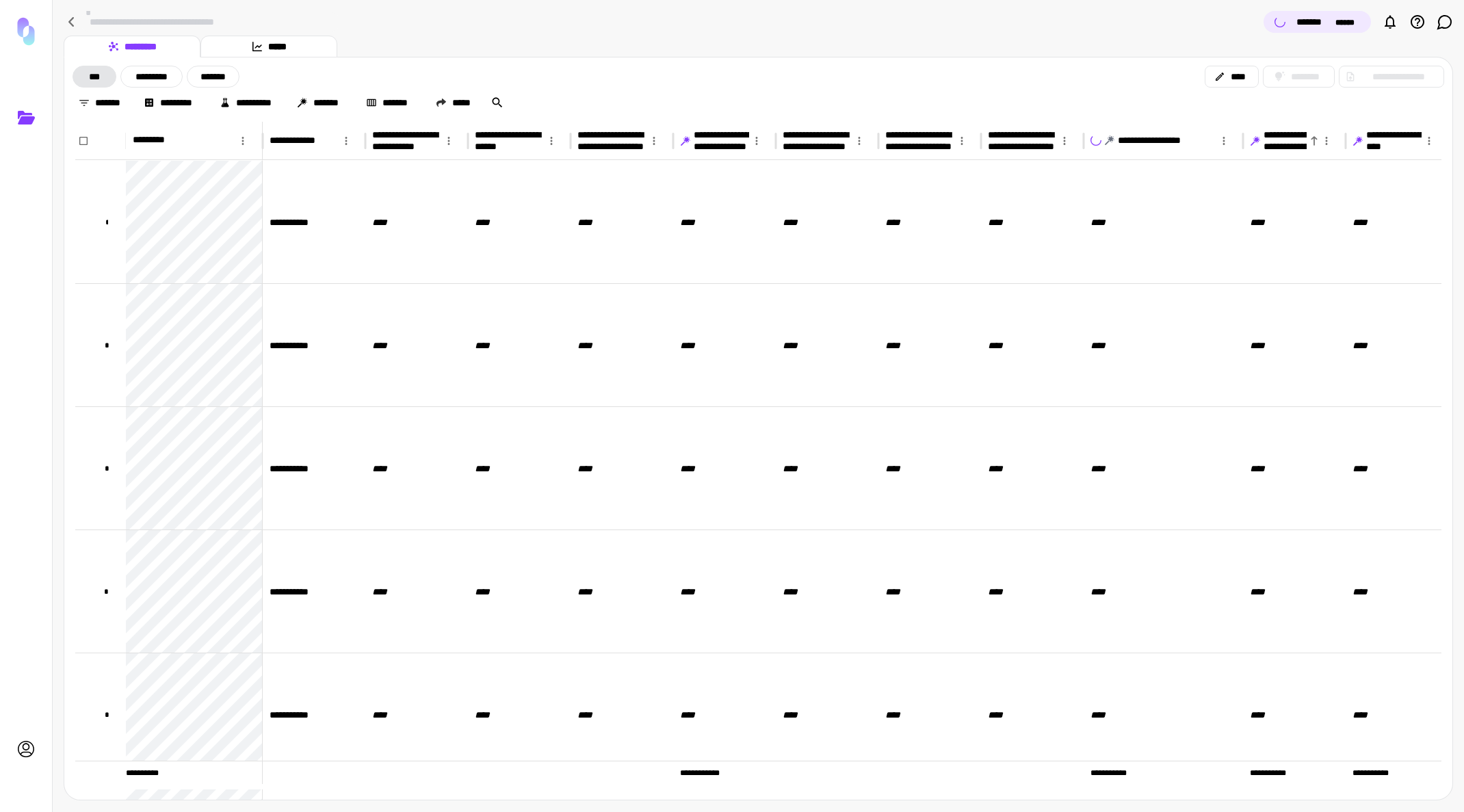 scroll, scrollTop: 0, scrollLeft: 41, axis: horizontal 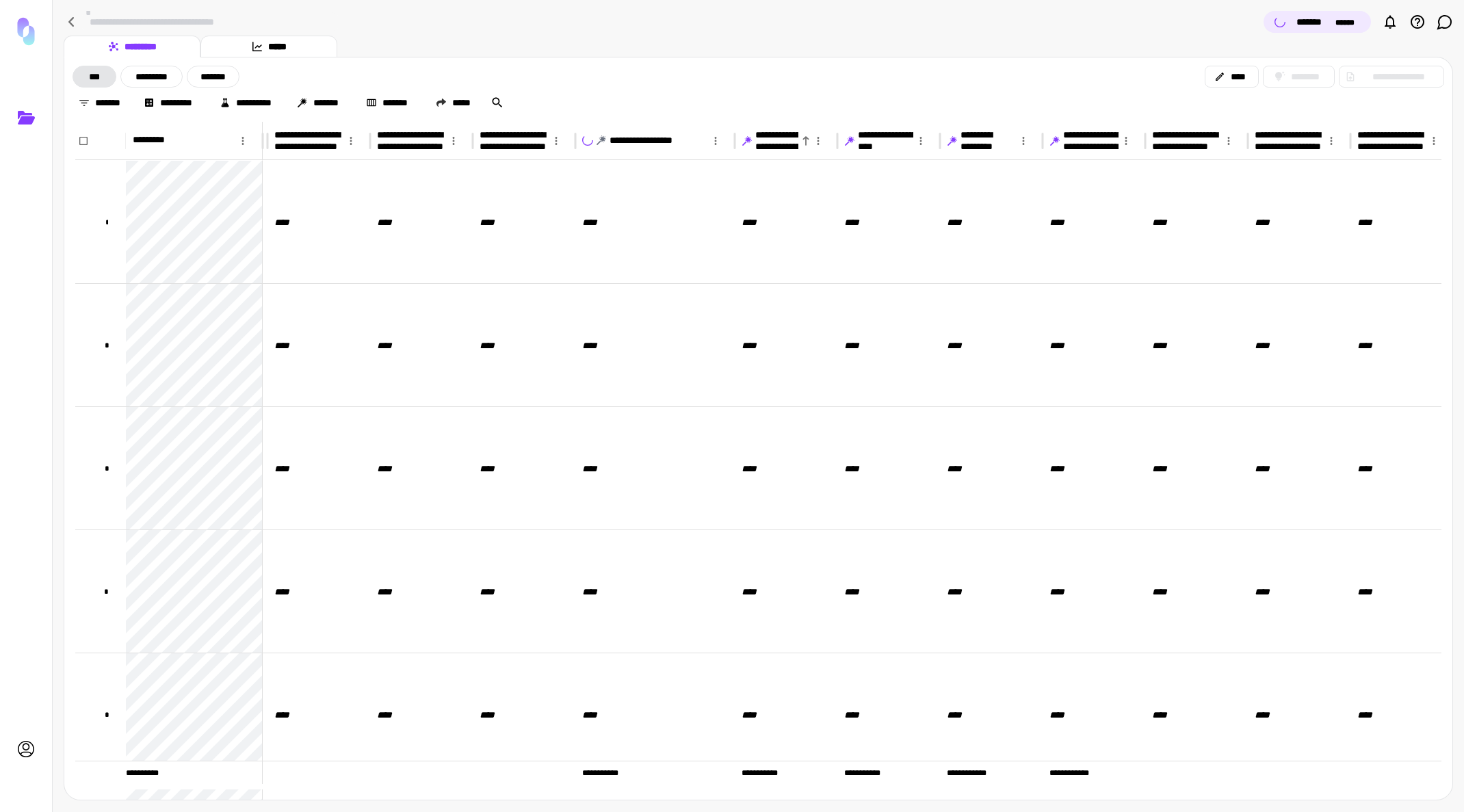click 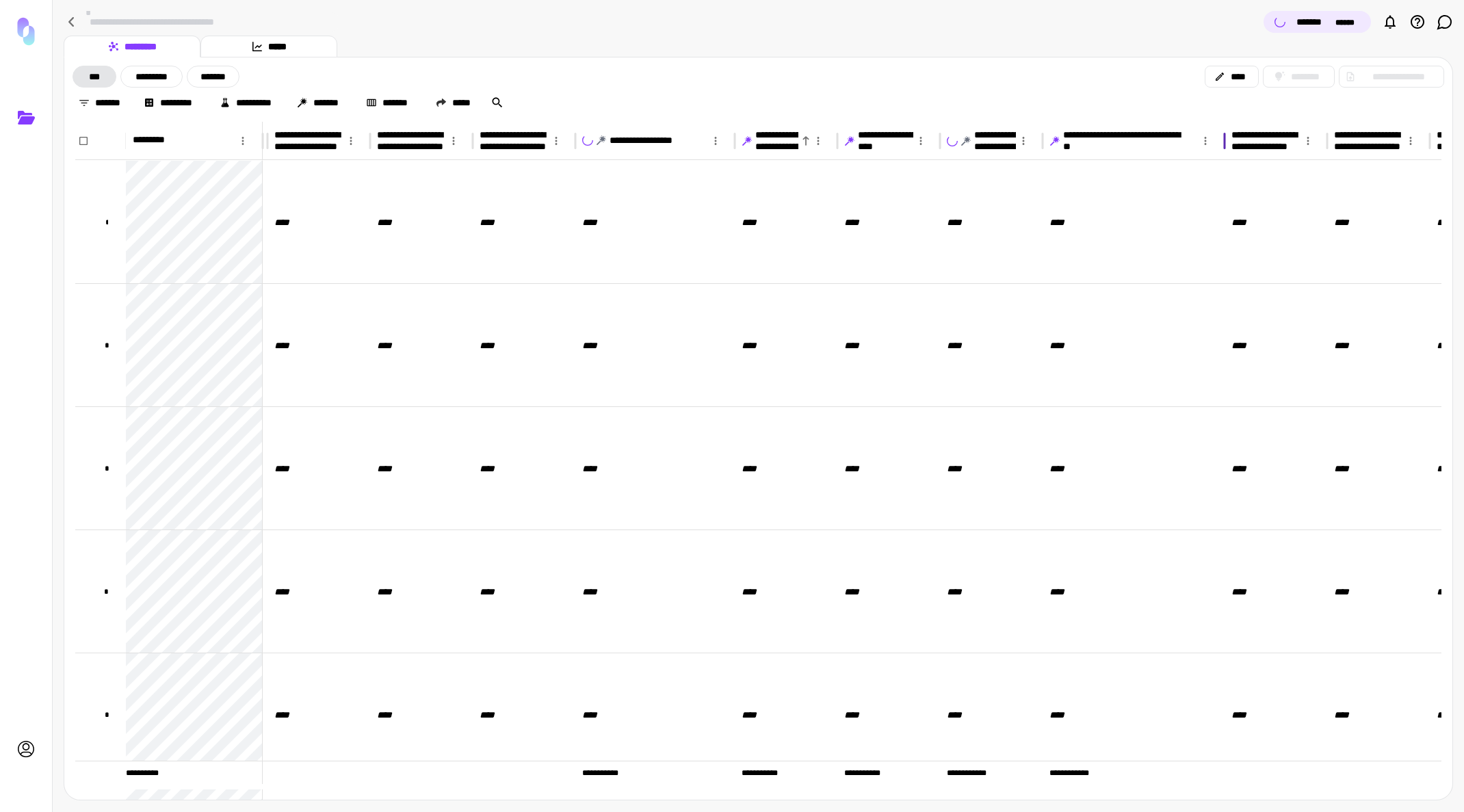 drag, startPoint x: 1145, startPoint y: 138, endPoint x: 1225, endPoint y: 143, distance: 80.1561 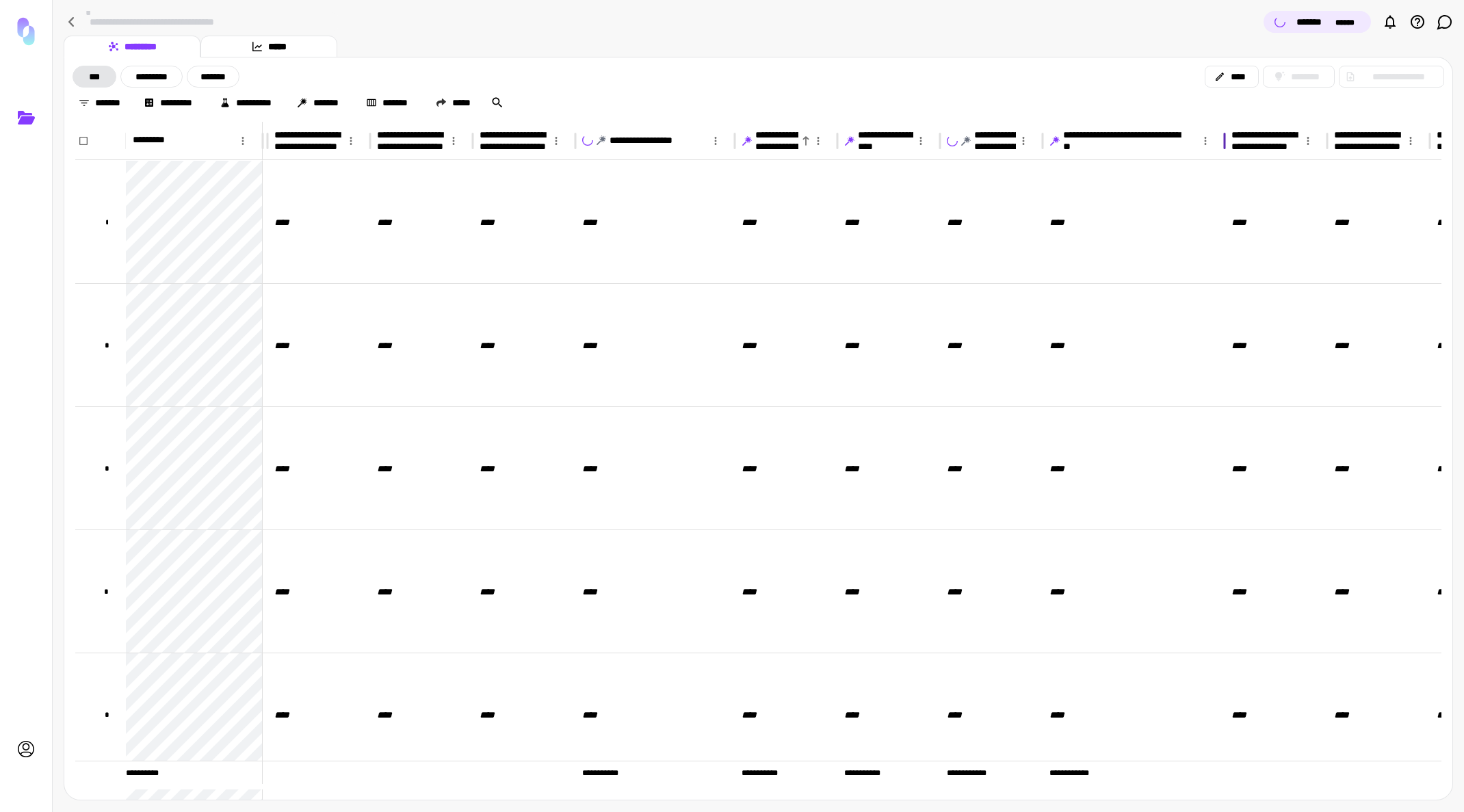 click at bounding box center (1225, 141) 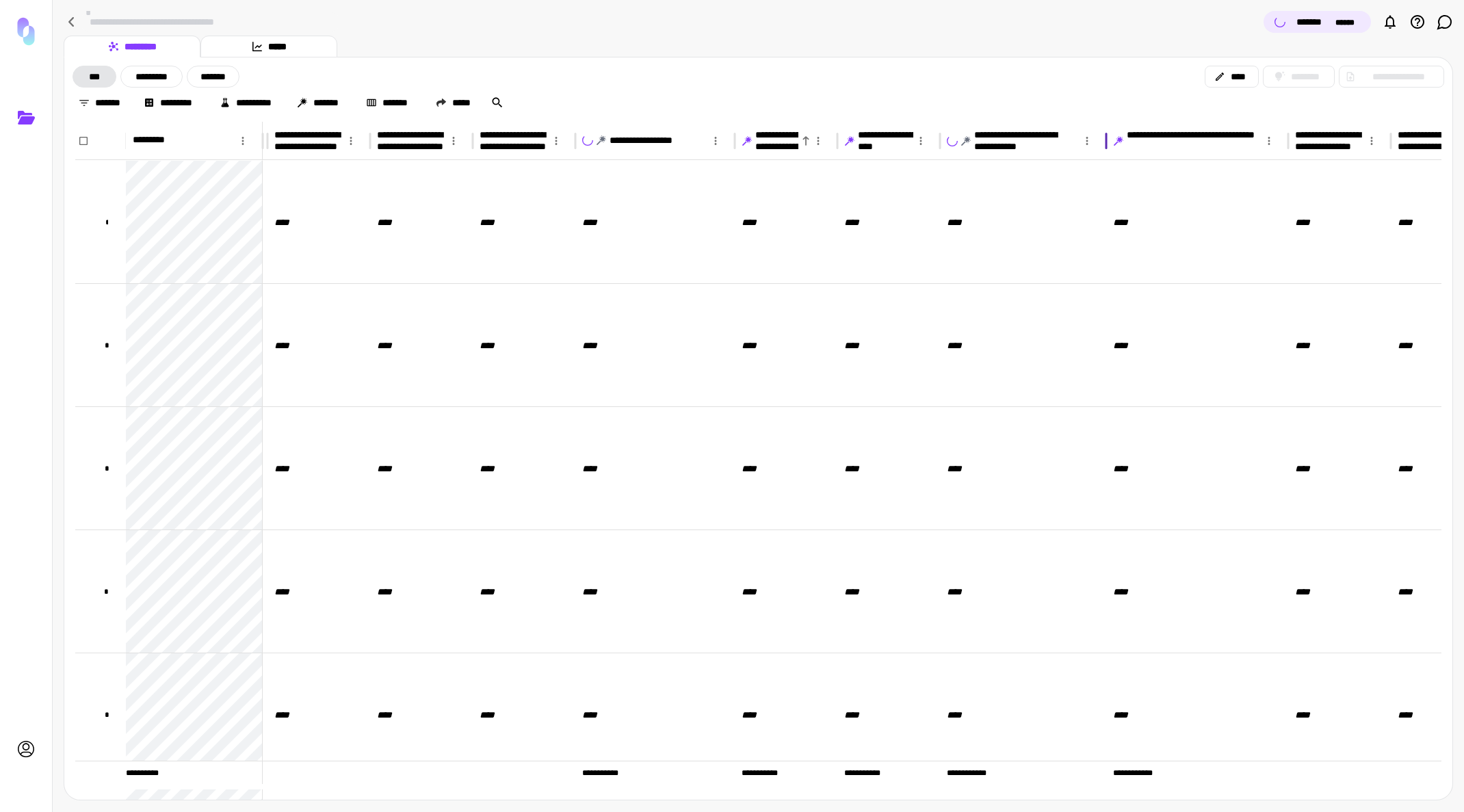 drag, startPoint x: 1039, startPoint y: 135, endPoint x: 1103, endPoint y: 140, distance: 64.19502 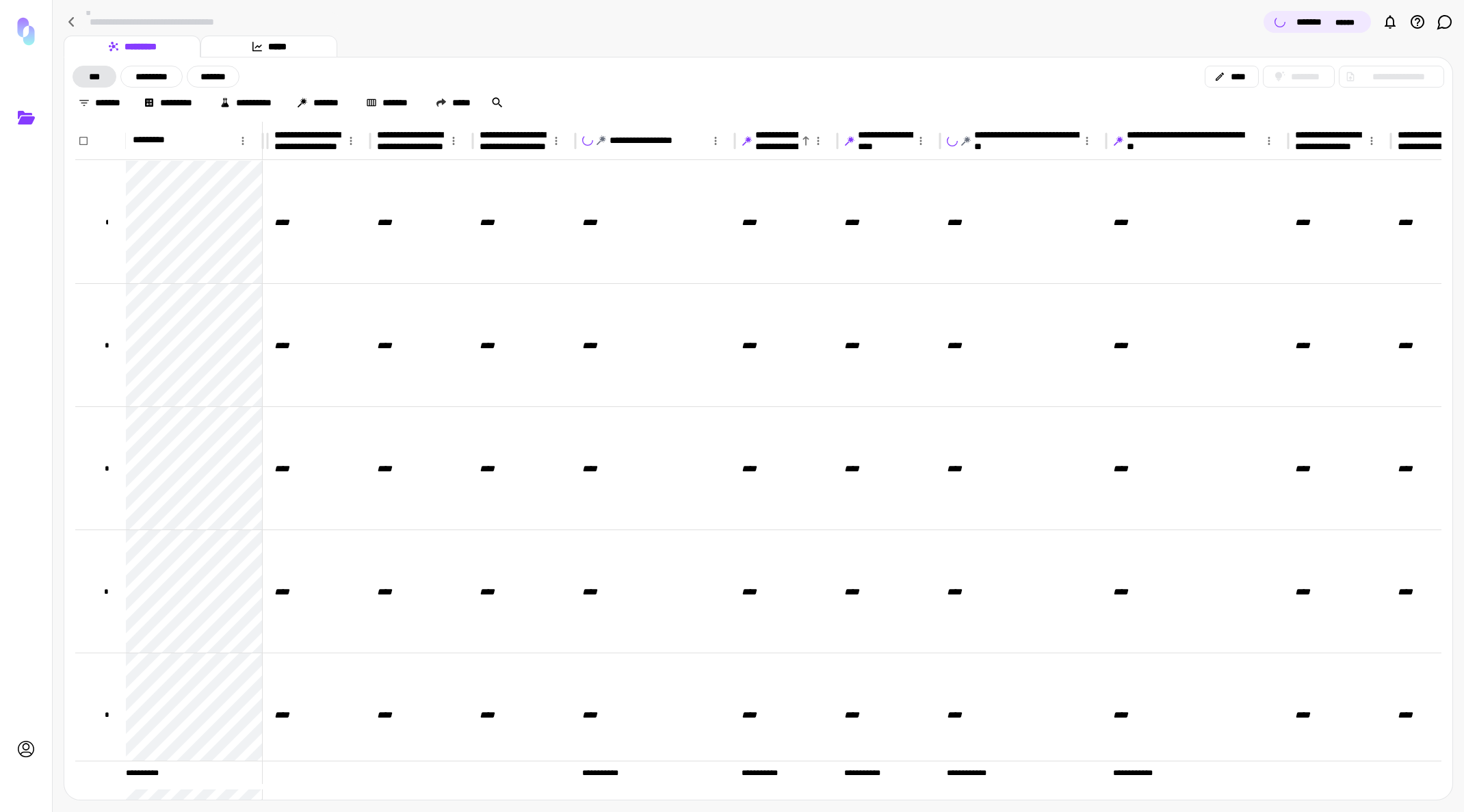 click 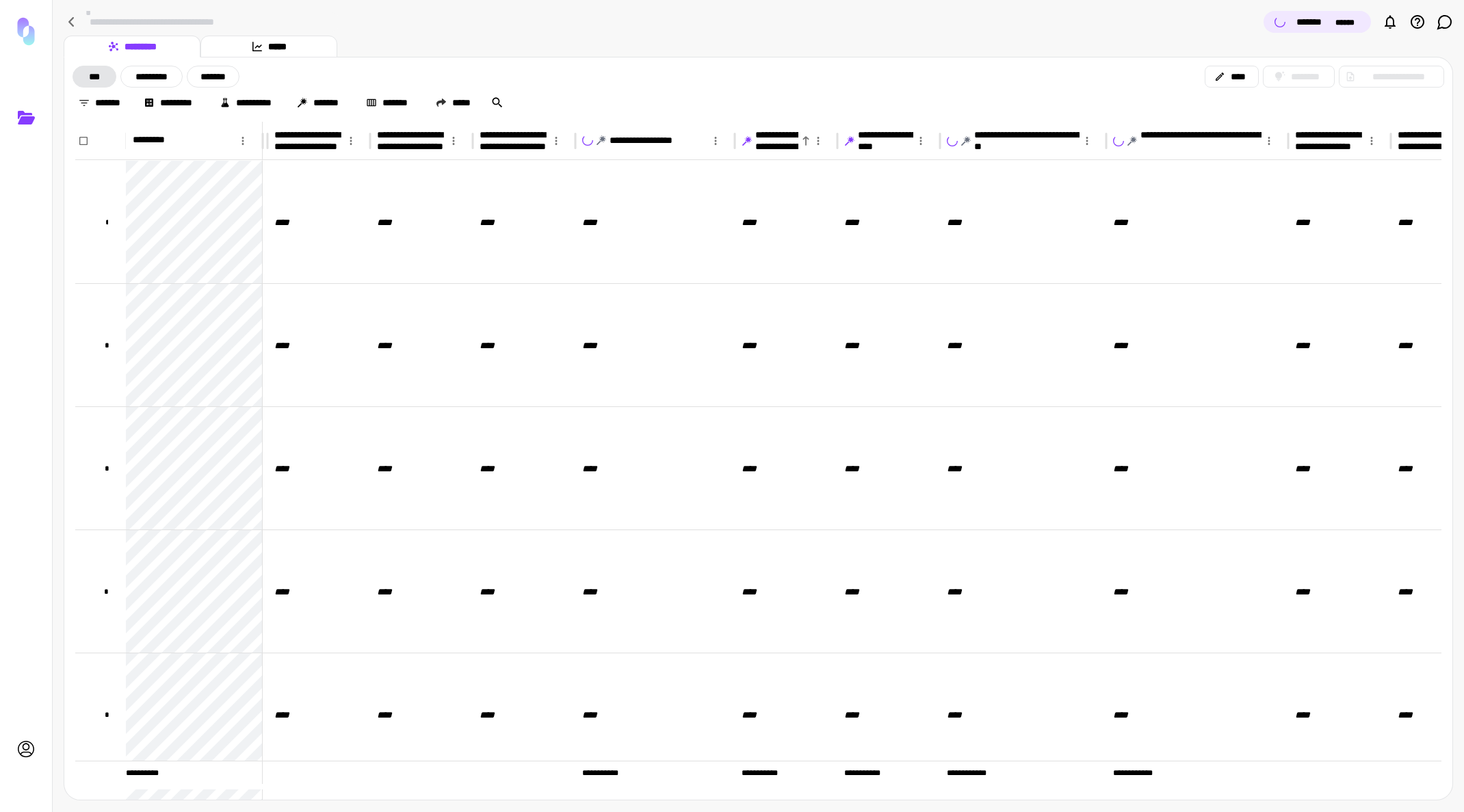scroll, scrollTop: 0, scrollLeft: 651, axis: horizontal 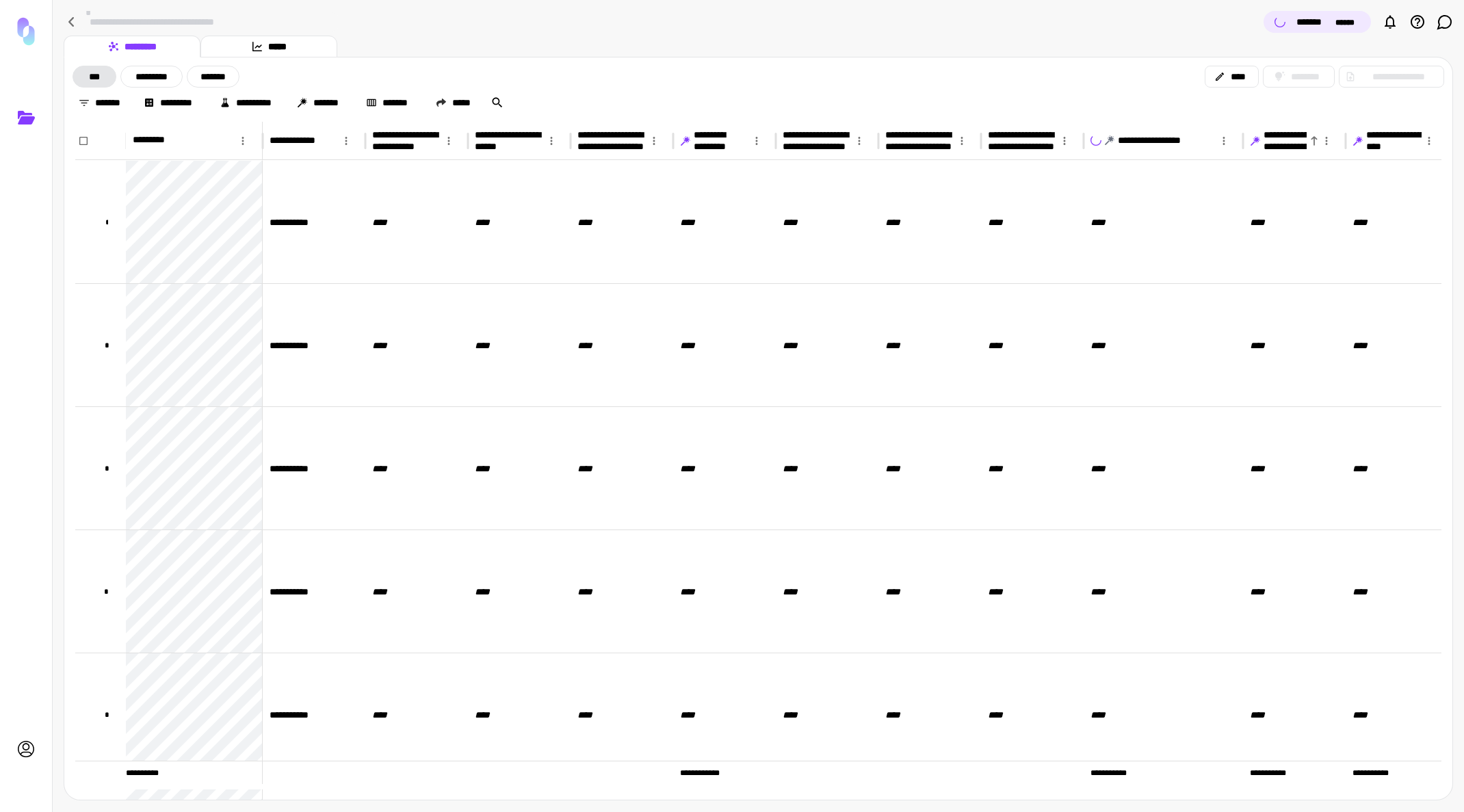 click 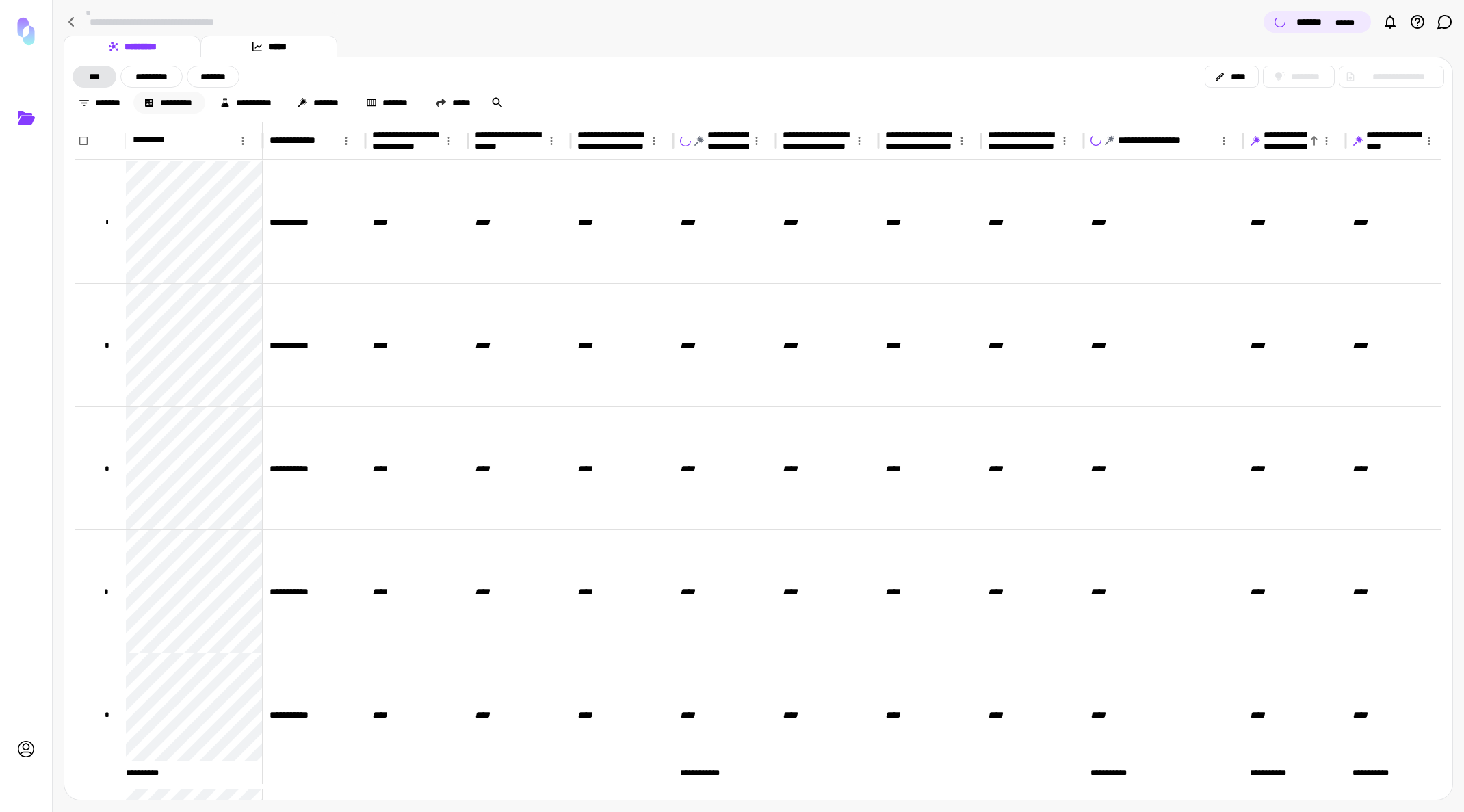 click on "*********" at bounding box center [169, 103] 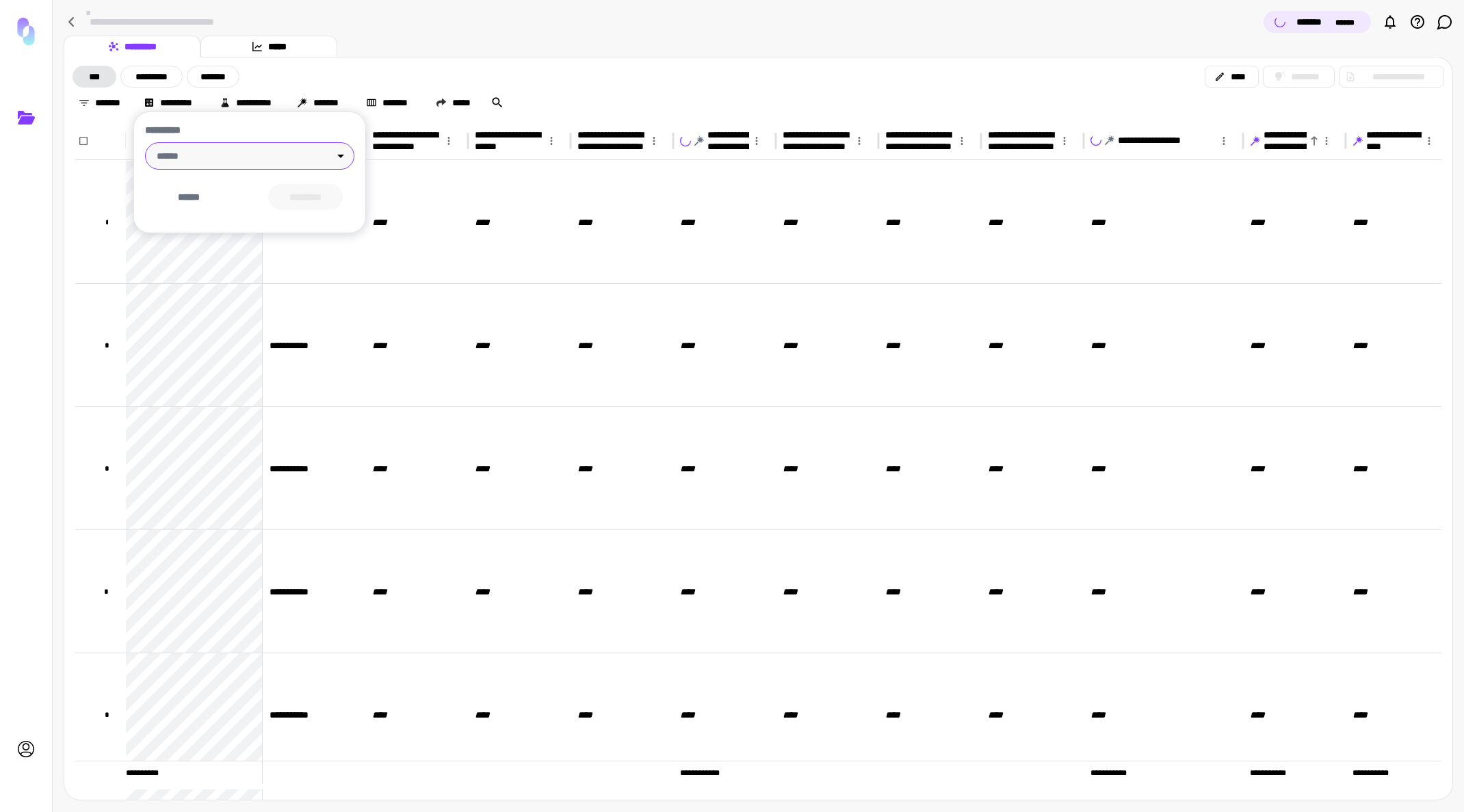 click on "**********" at bounding box center (732, 406) 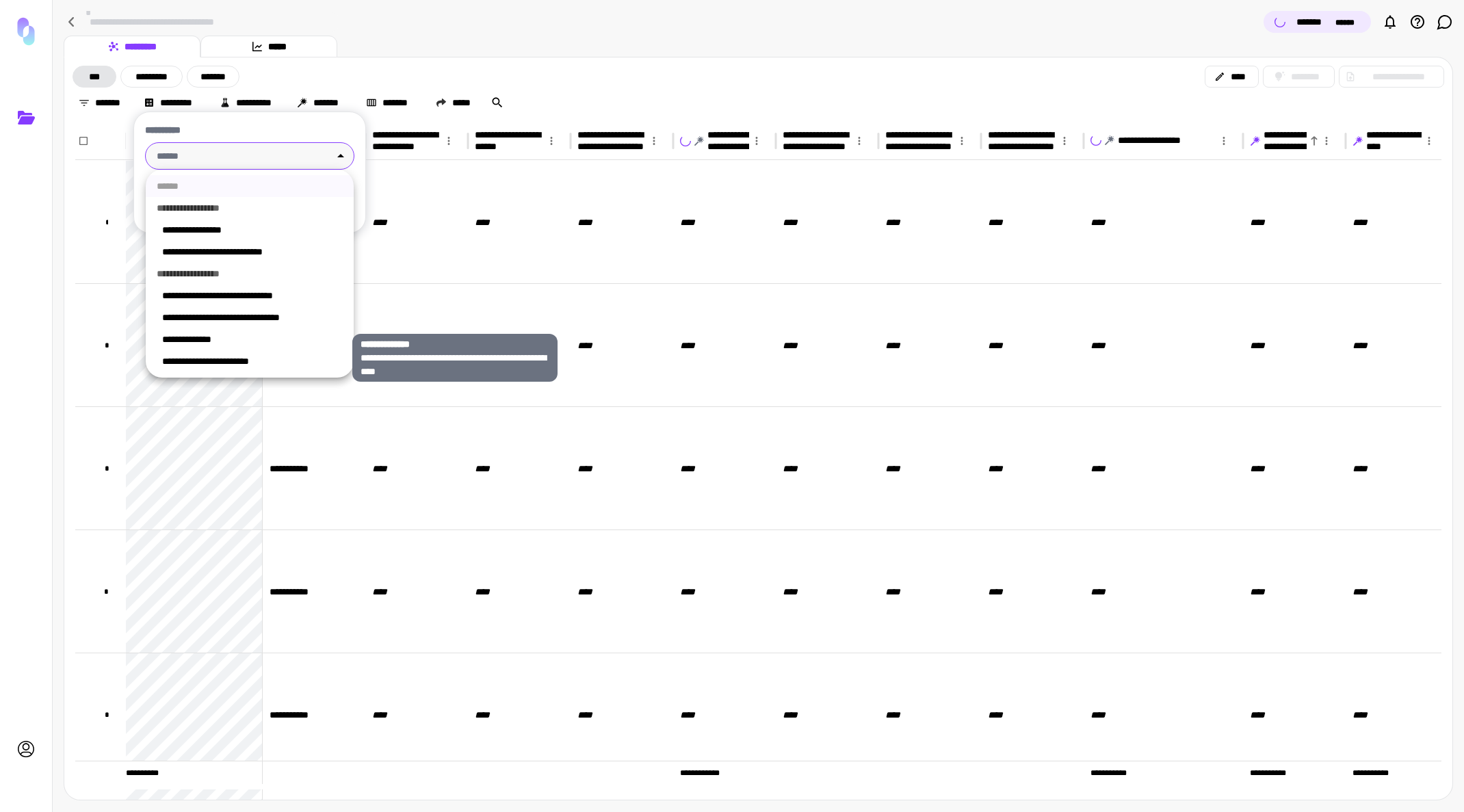 click on "**********" at bounding box center (252, 339) 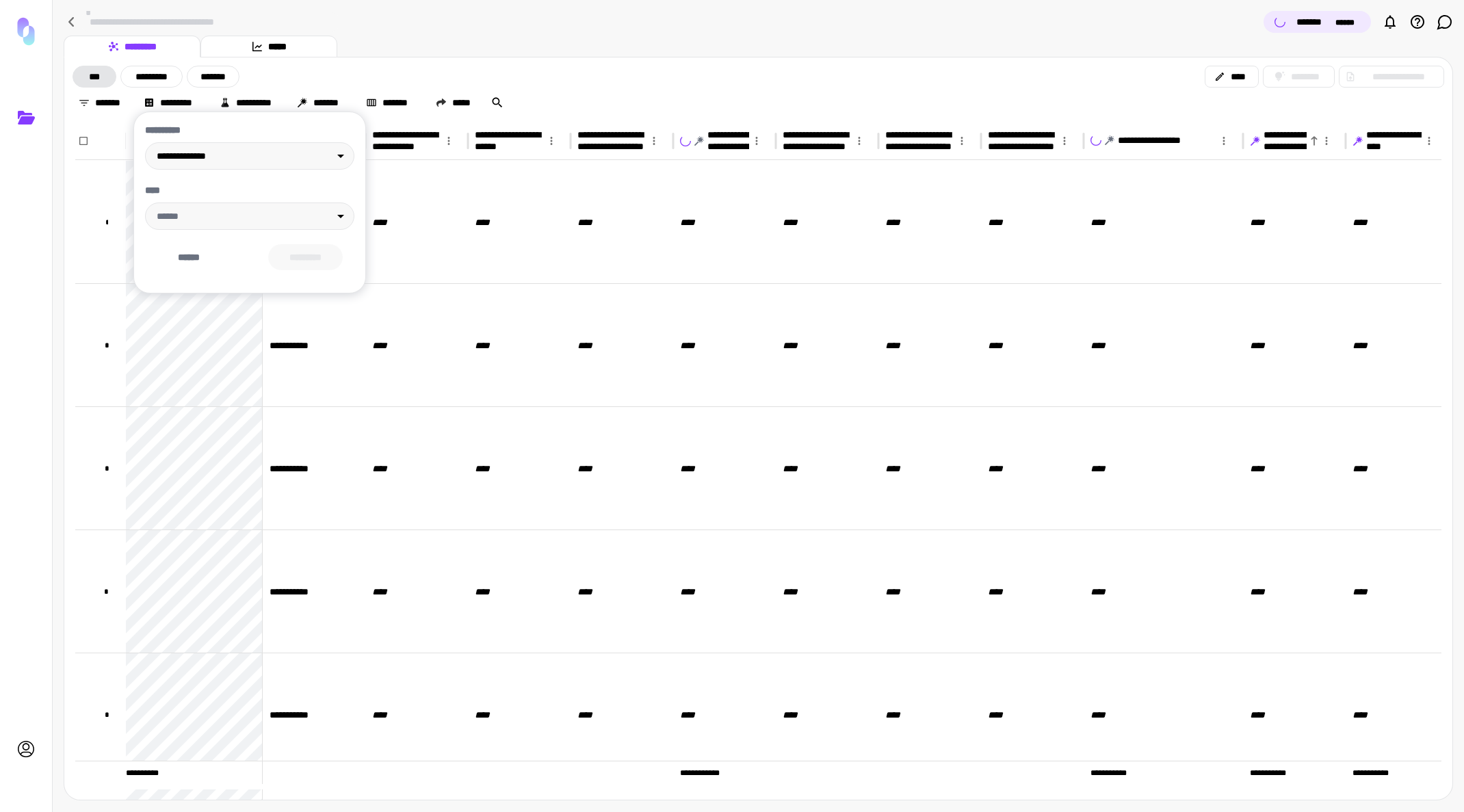 click on "****" at bounding box center [250, 190] 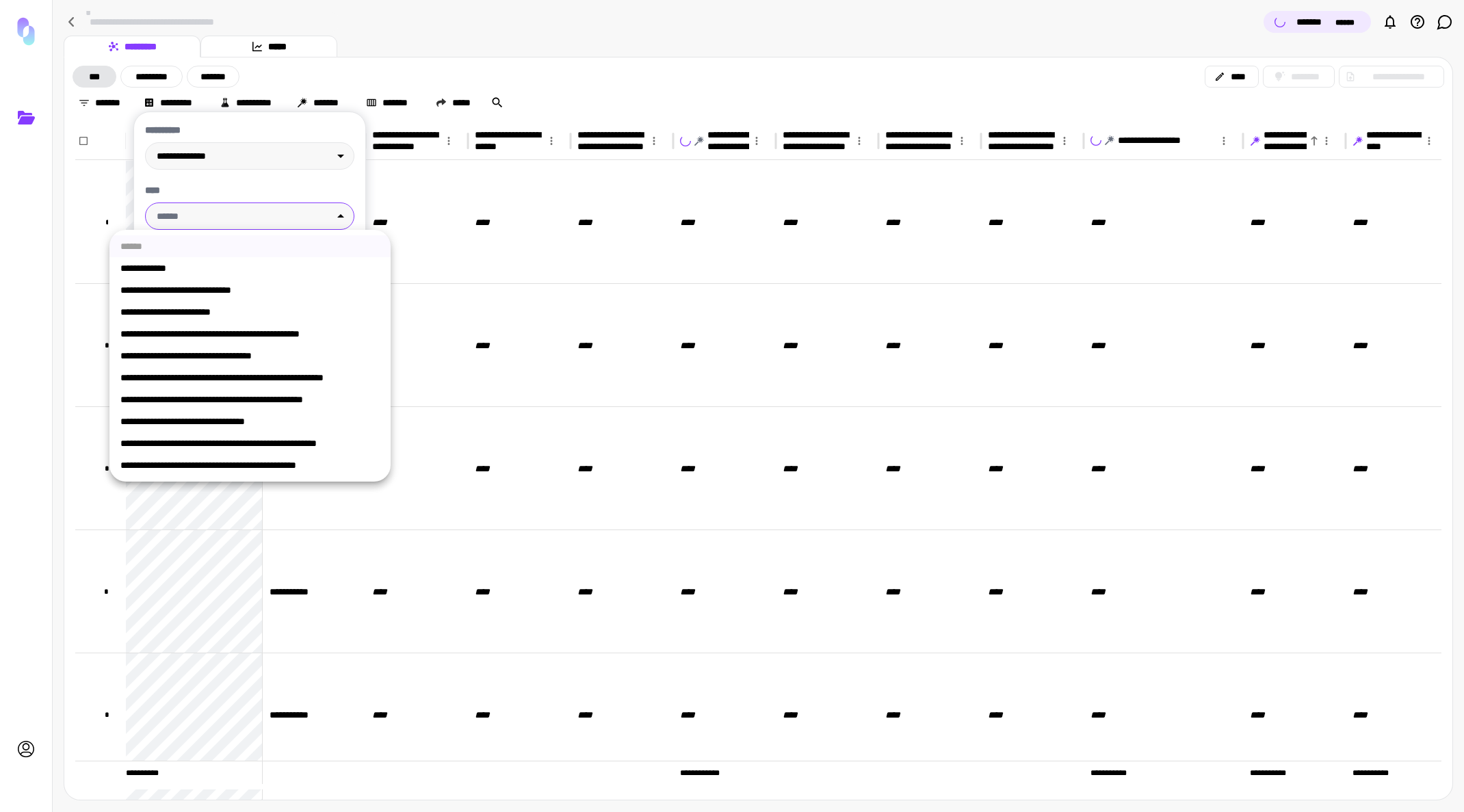 click on "**********" at bounding box center [732, 406] 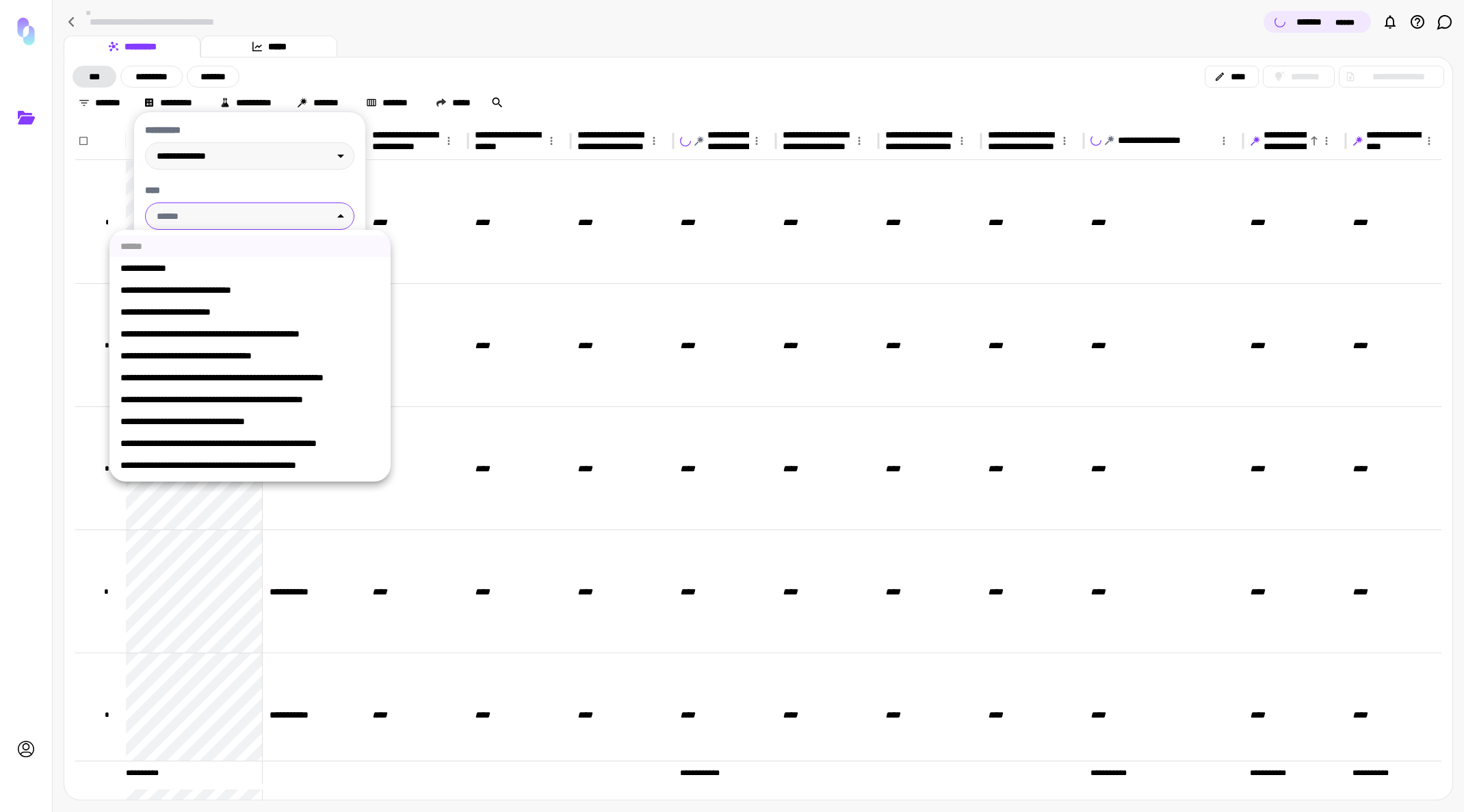 click on "**********" at bounding box center [250, 290] 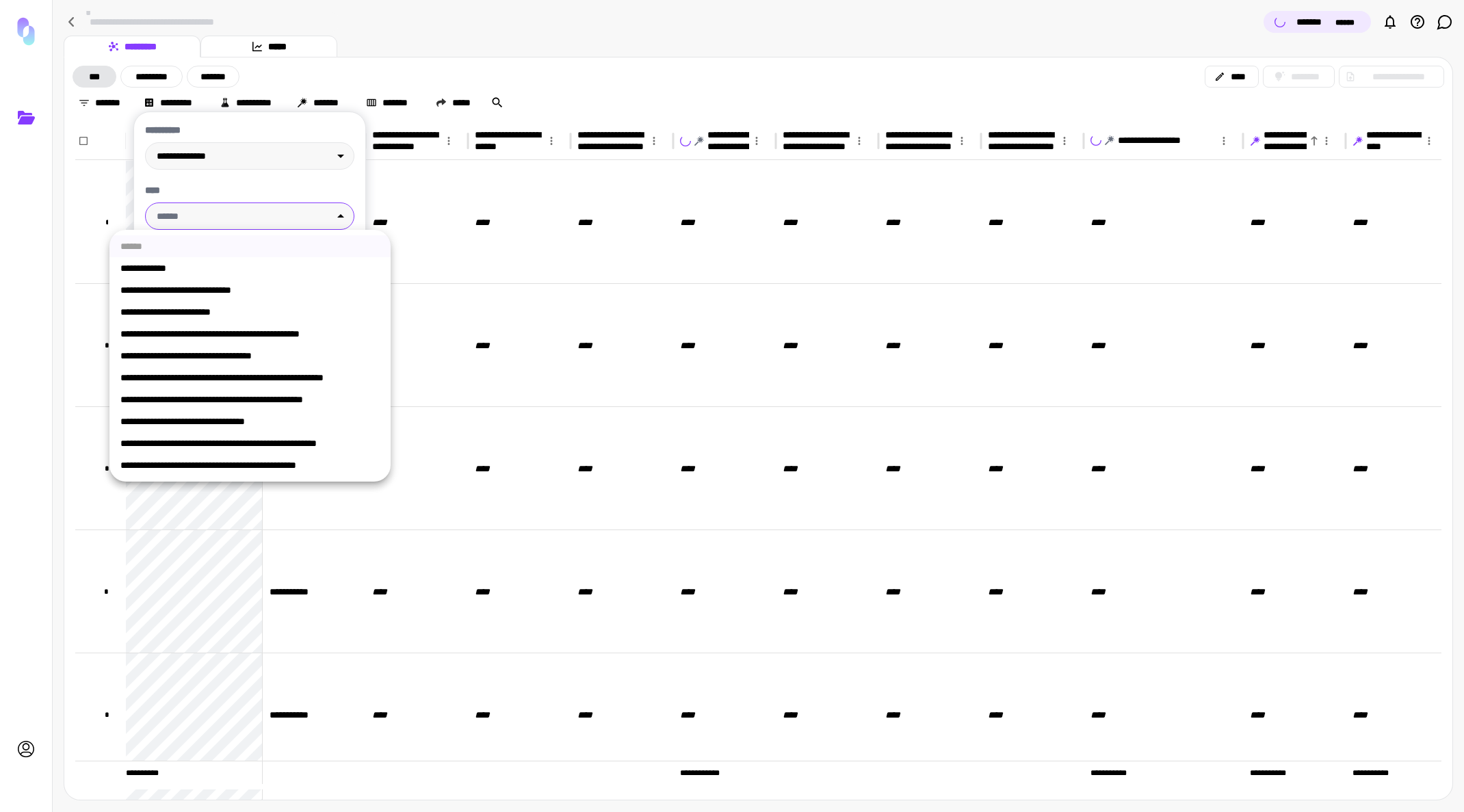 type on "**********" 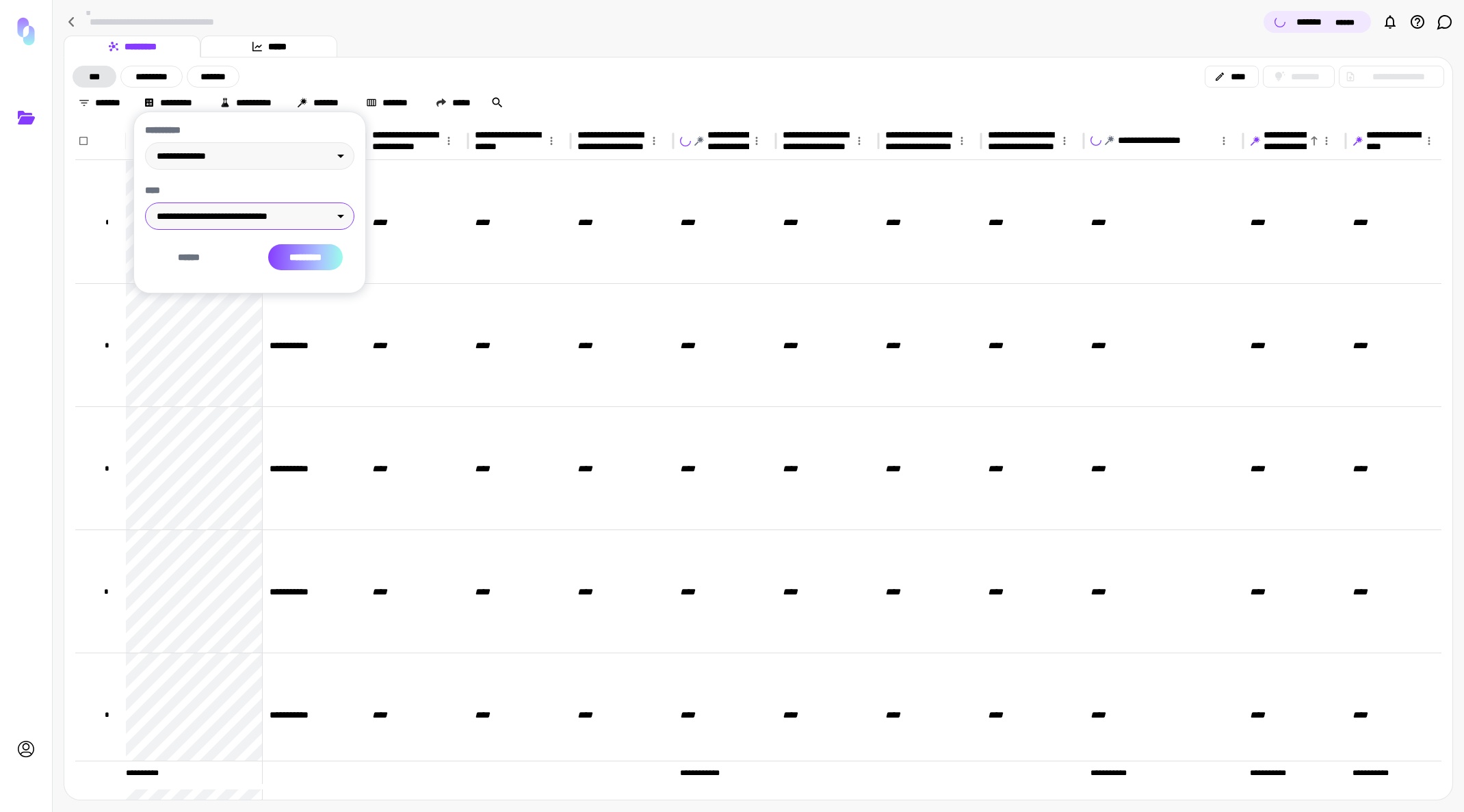 click on "*********" at bounding box center (305, 257) 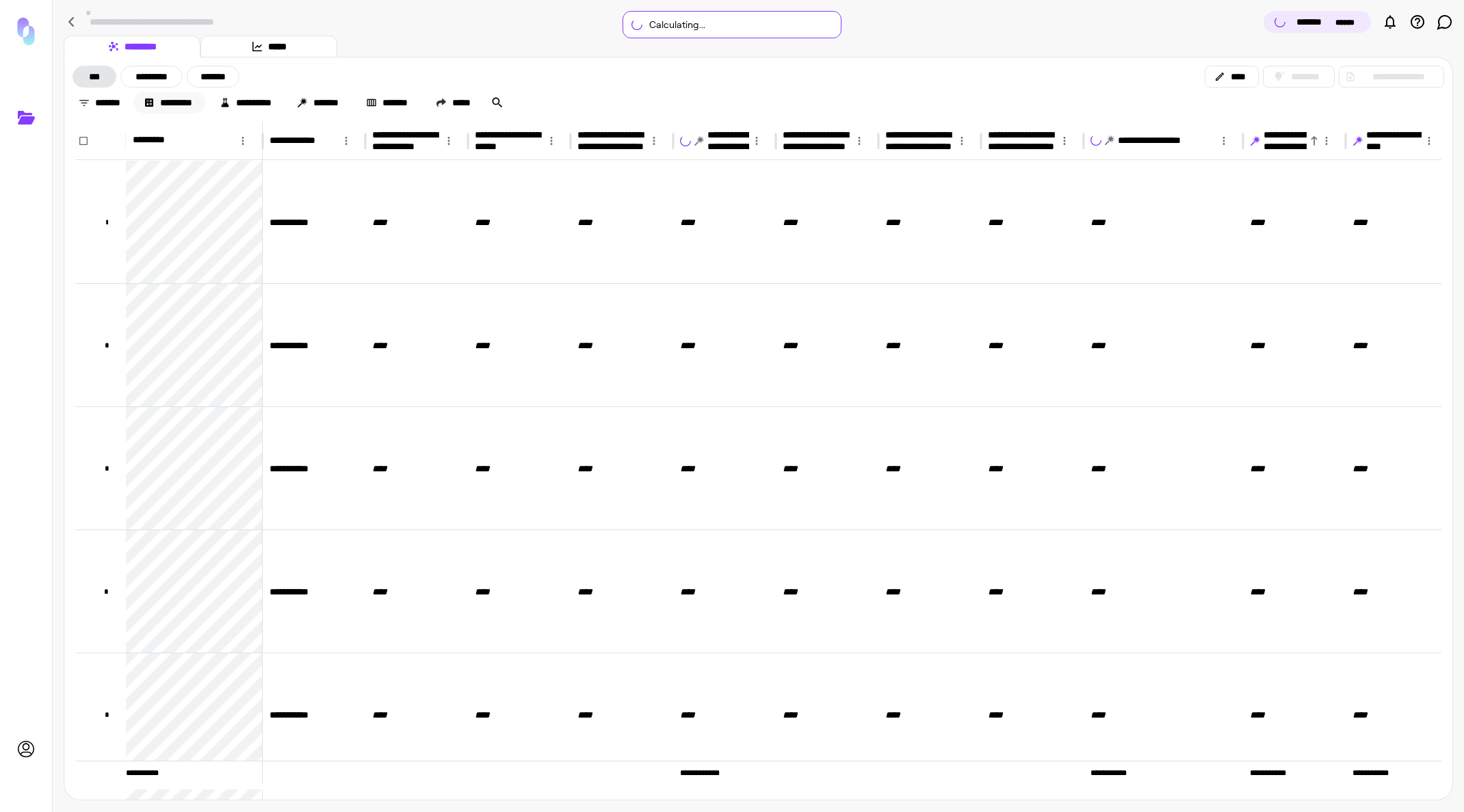 click on "*********" at bounding box center (169, 103) 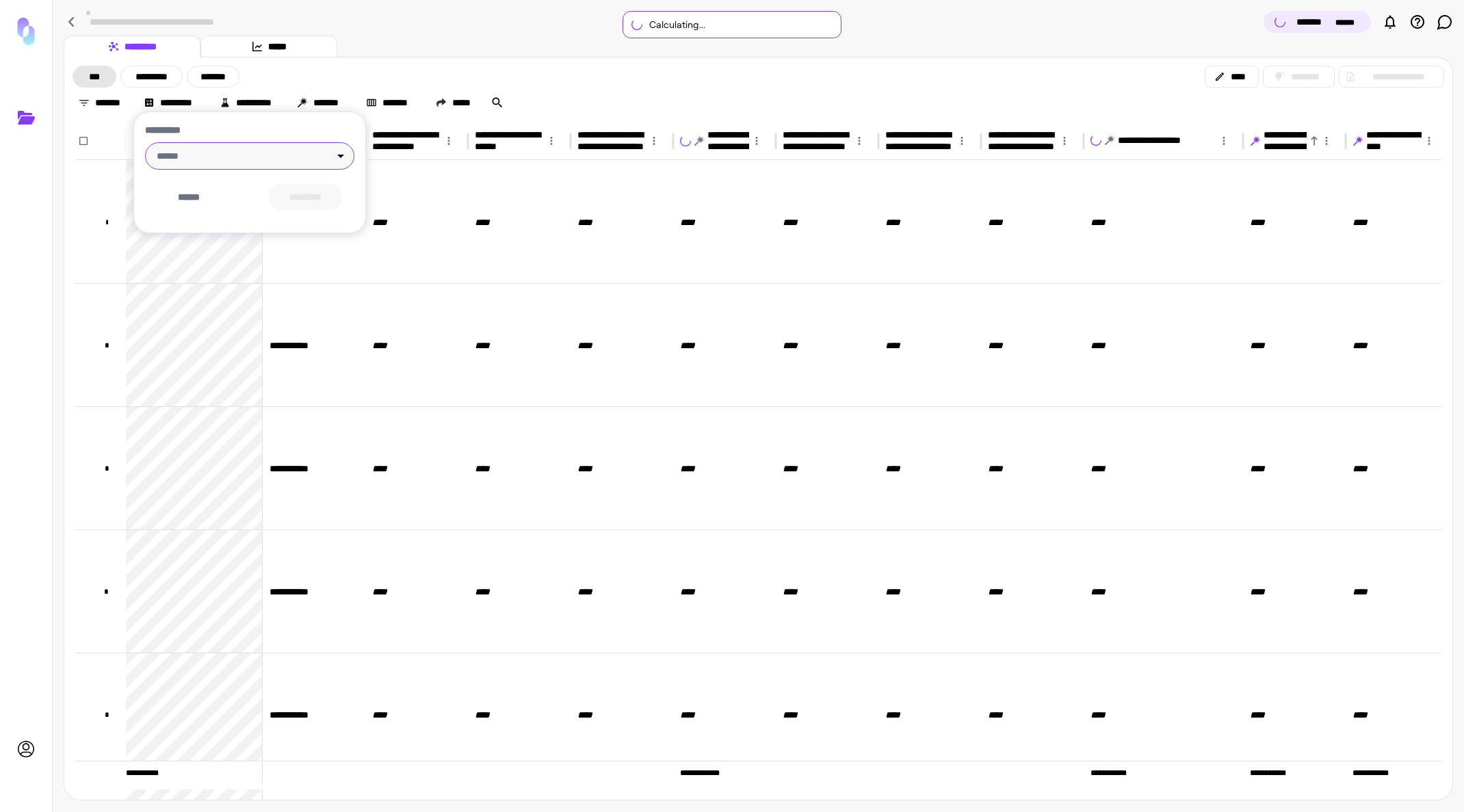 click on "**********" at bounding box center [732, 406] 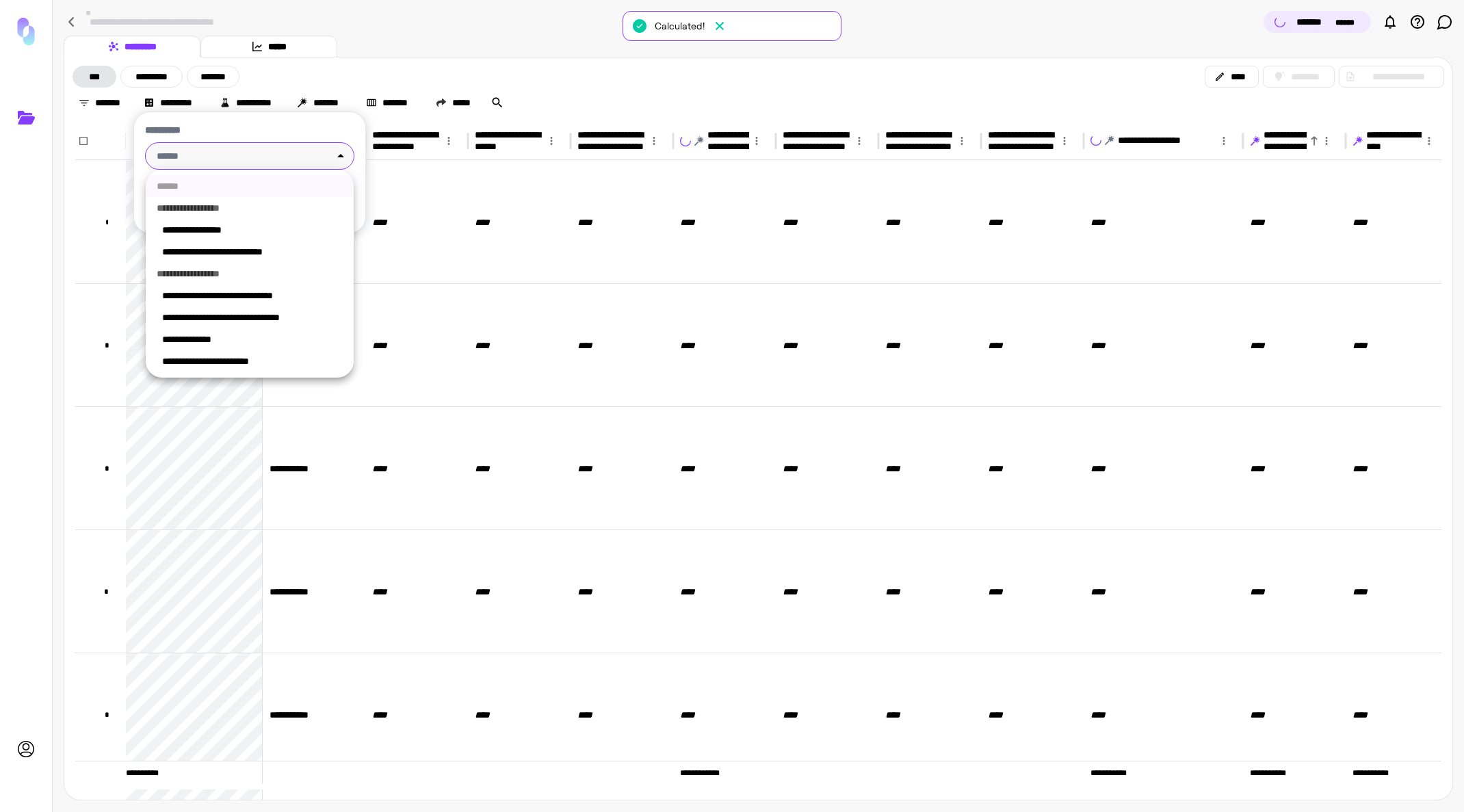 click at bounding box center (732, 406) 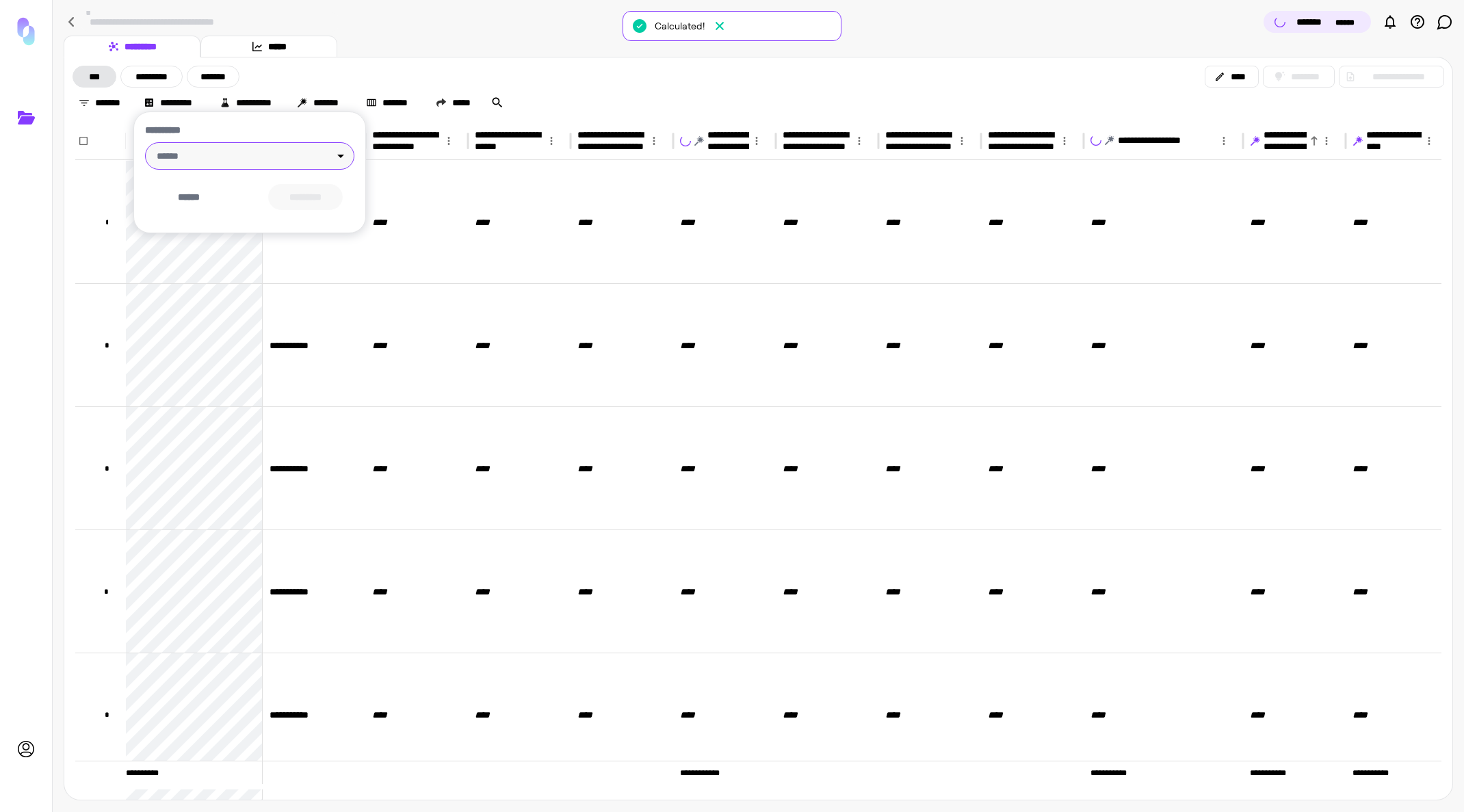 click on "**********" at bounding box center (732, 406) 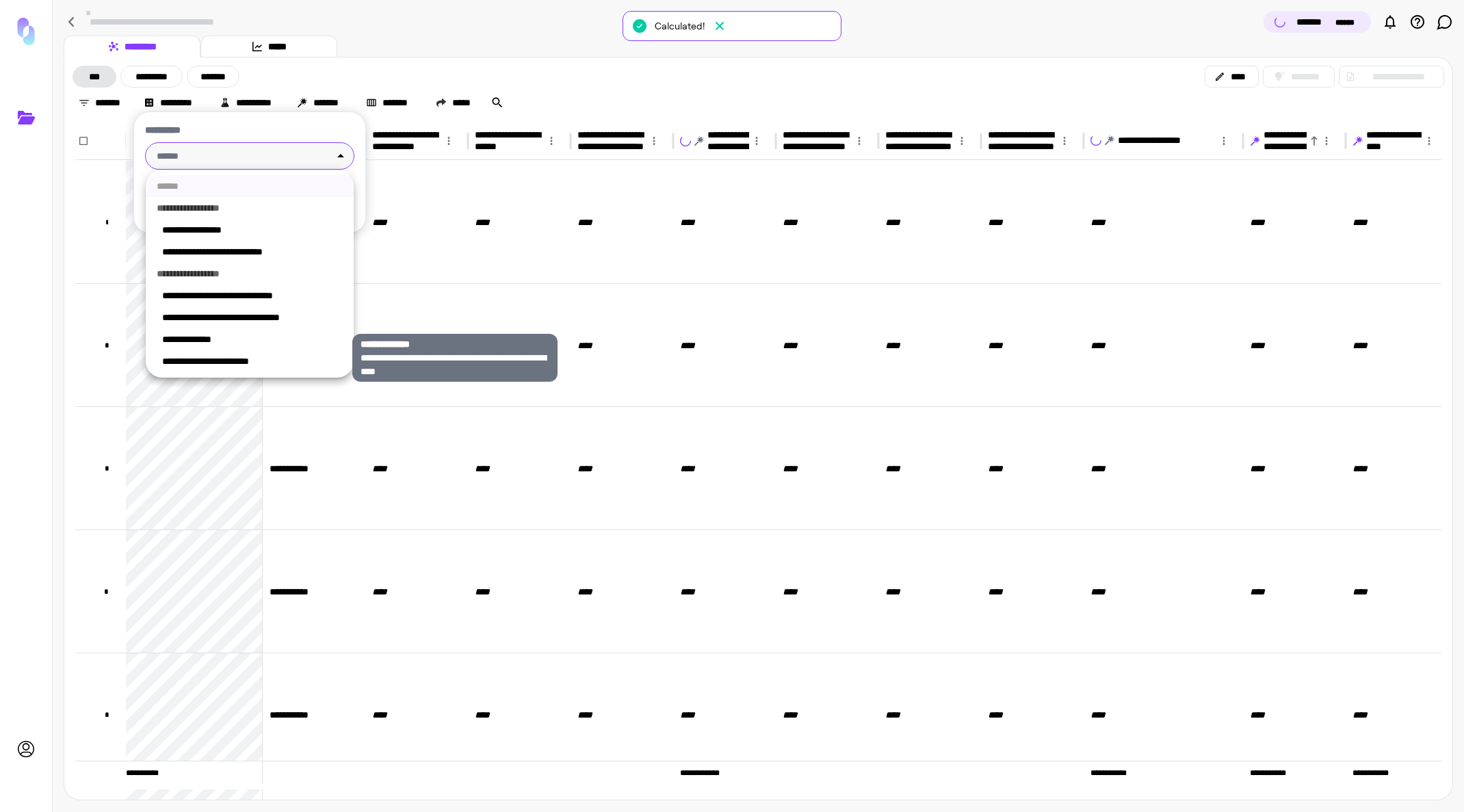 click on "**********" at bounding box center (252, 339) 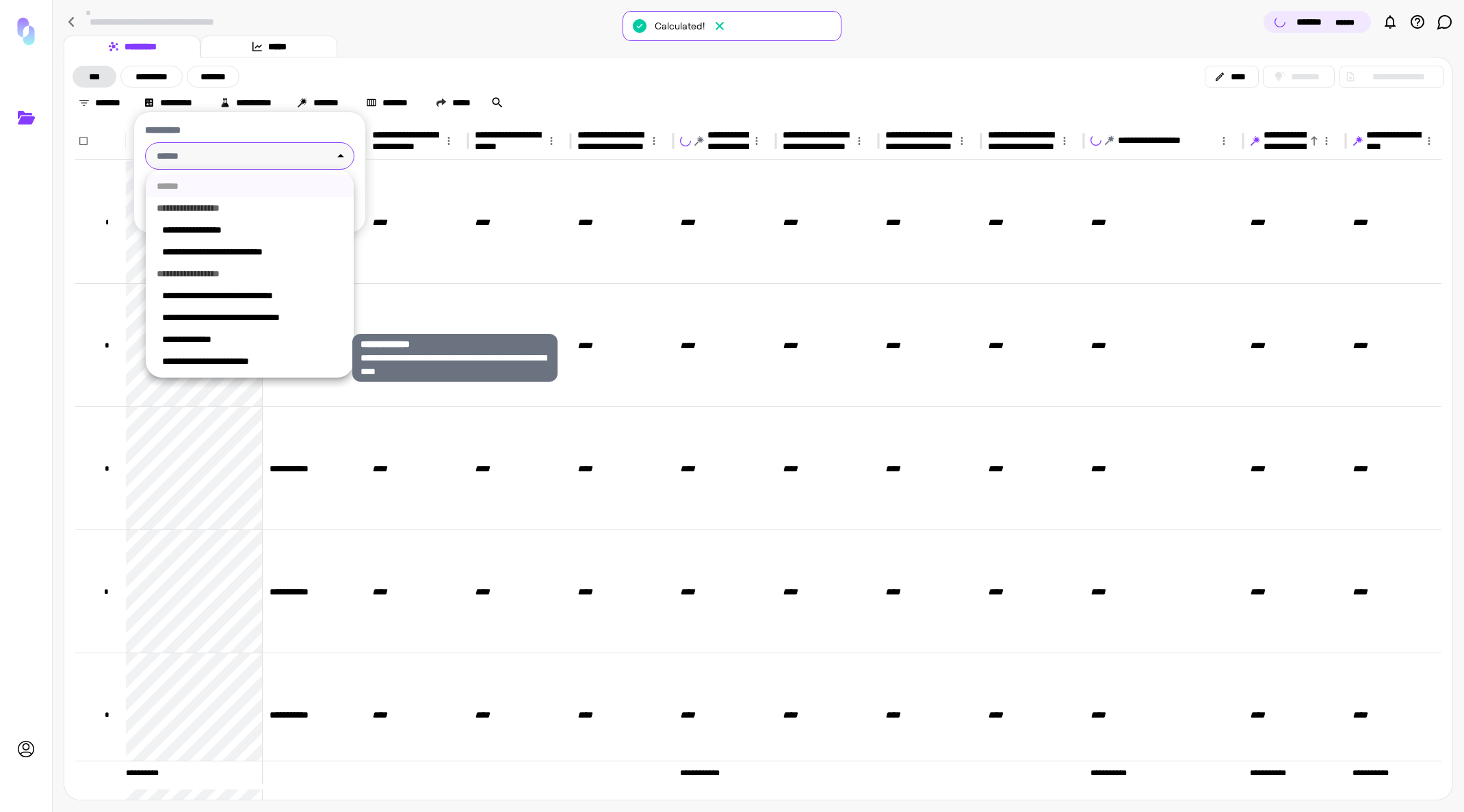 type on "**********" 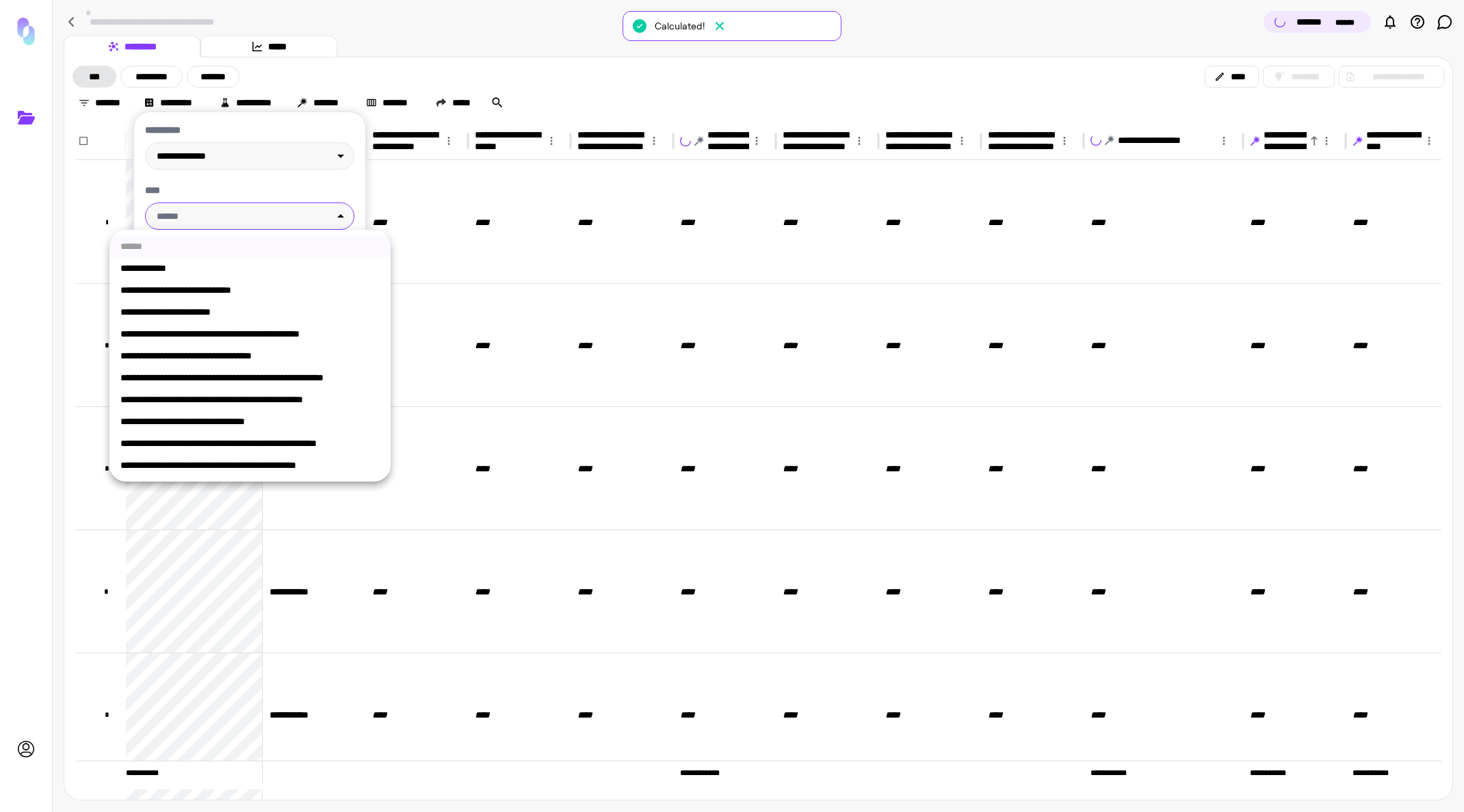 click on "**********" at bounding box center [732, 406] 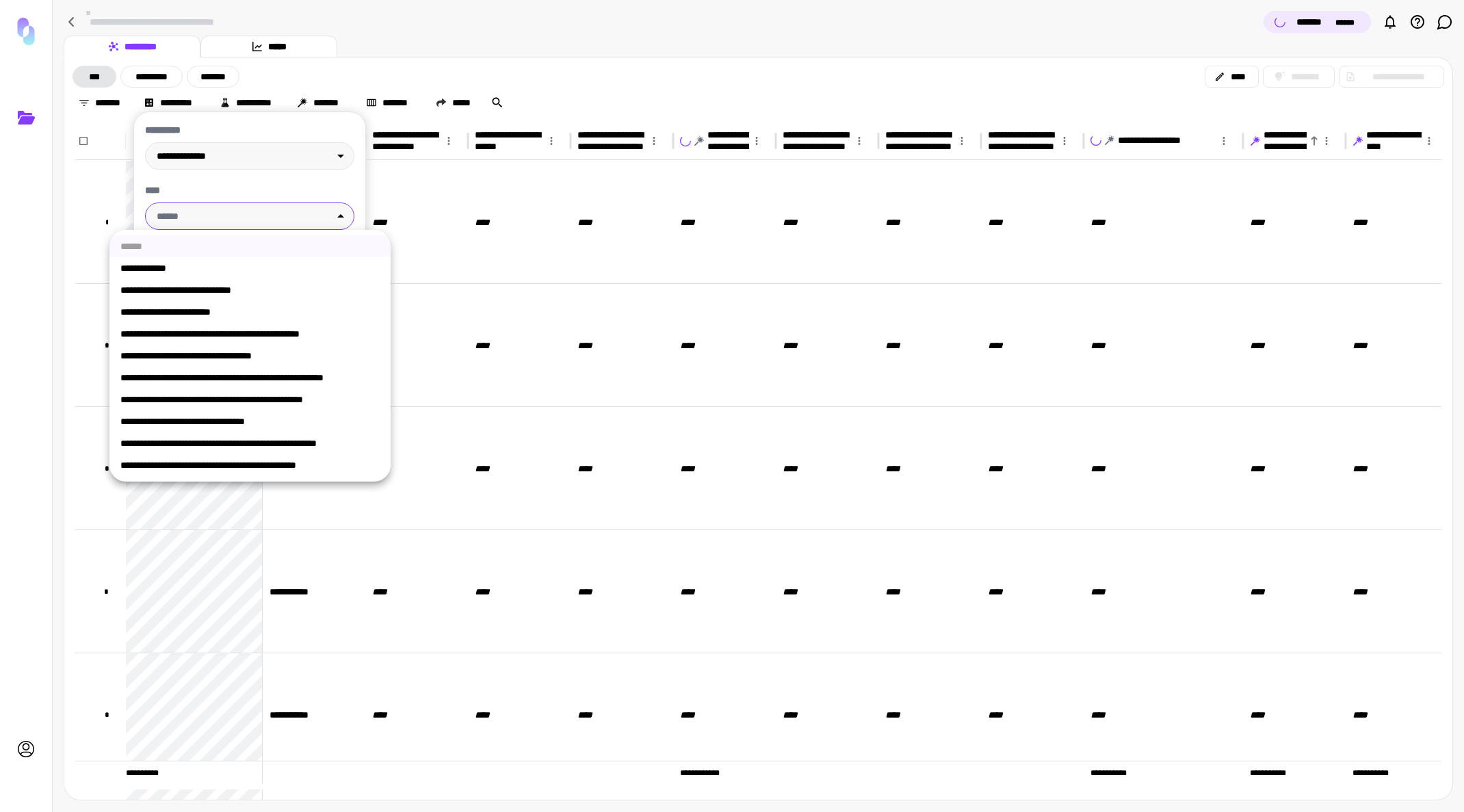 click on "**********" at bounding box center [250, 312] 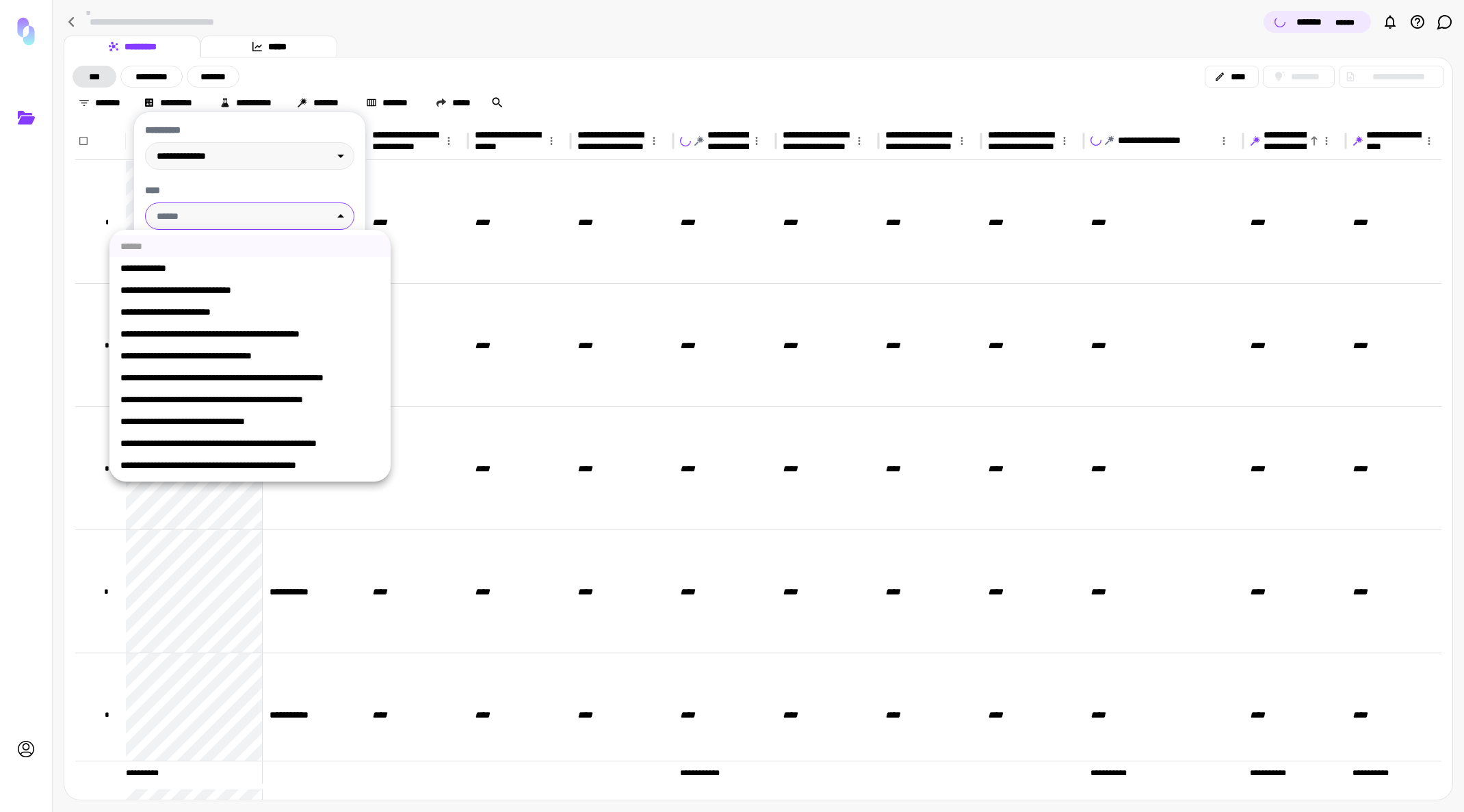 type on "**********" 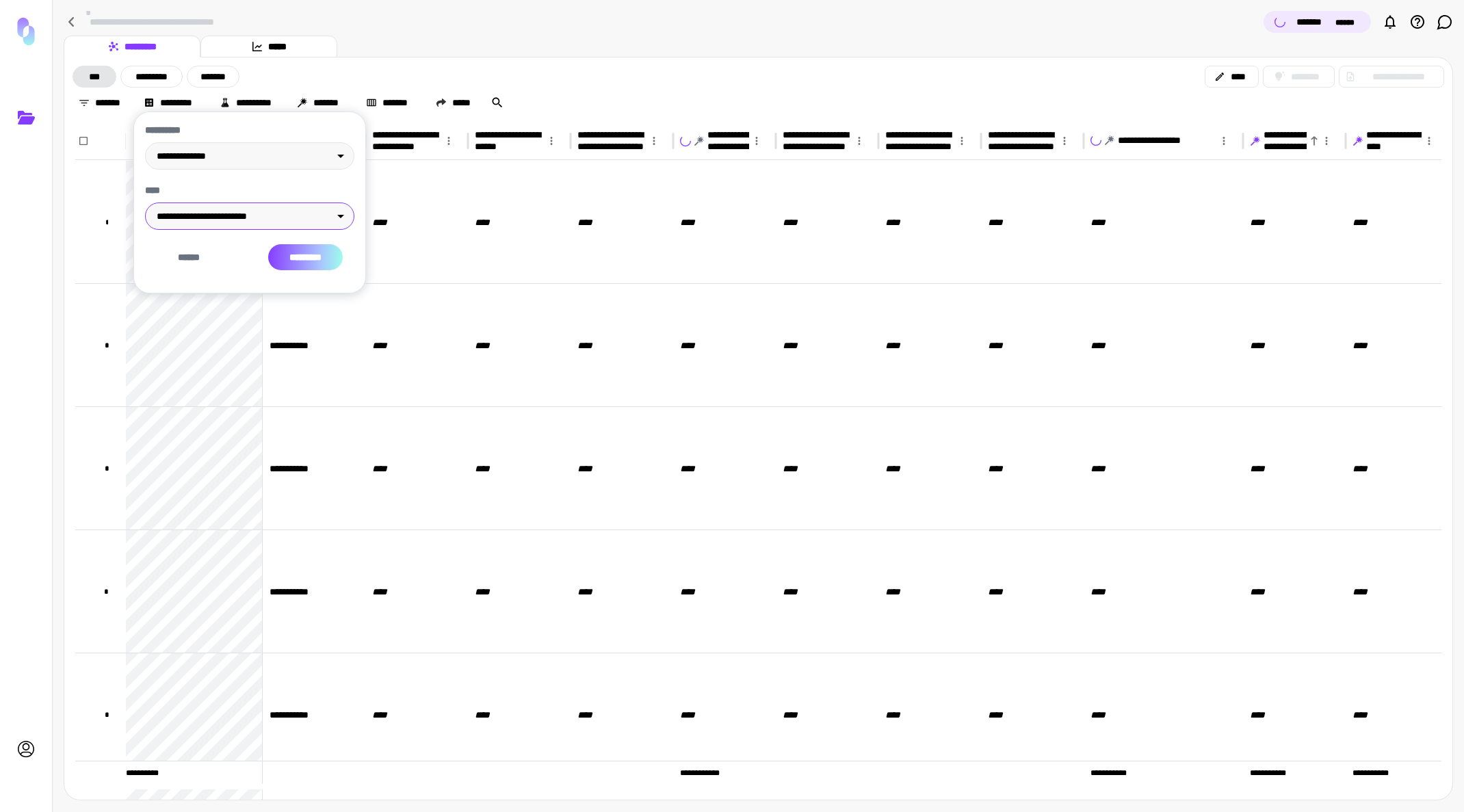 click on "*********" at bounding box center [305, 257] 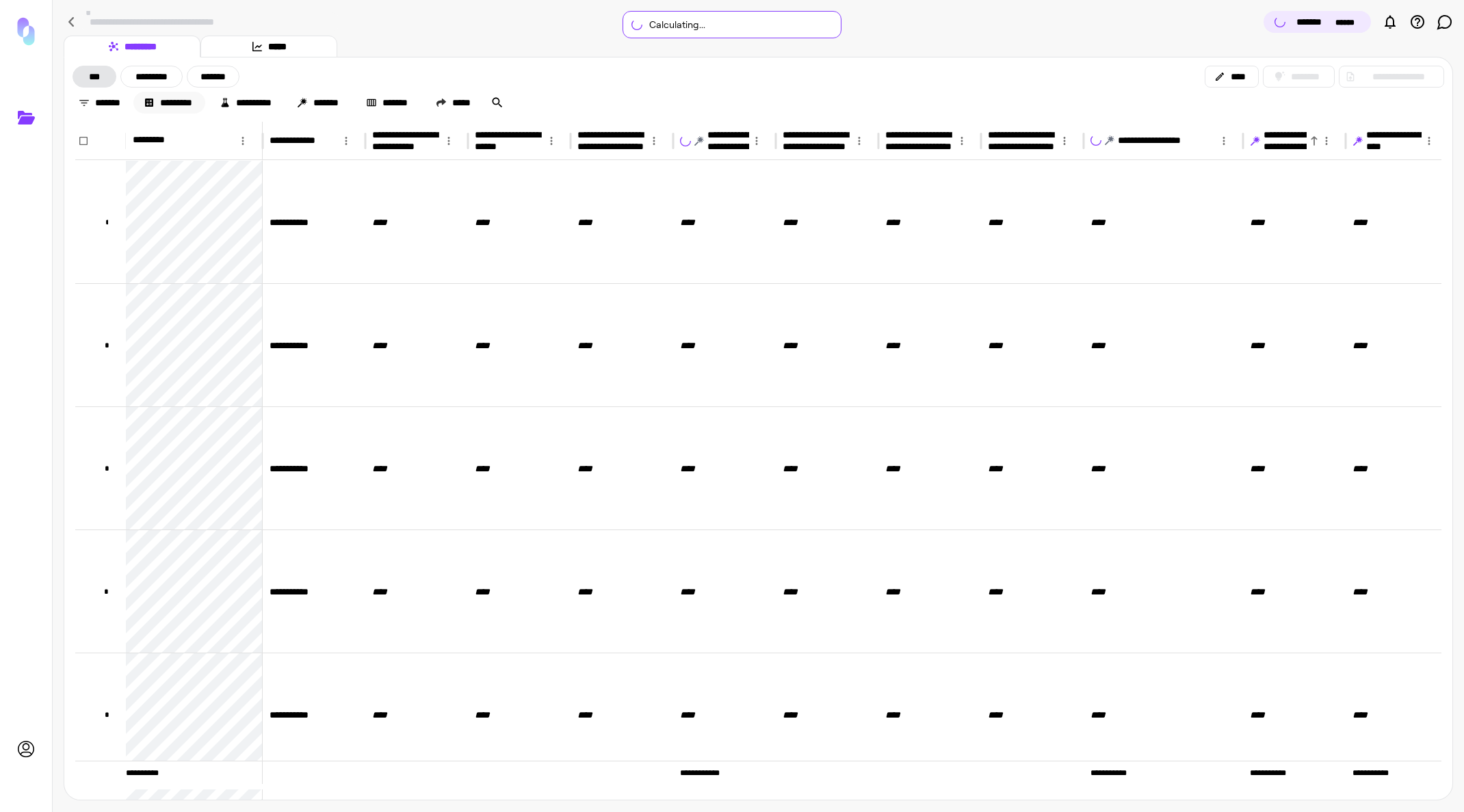 click on "*********" at bounding box center (169, 103) 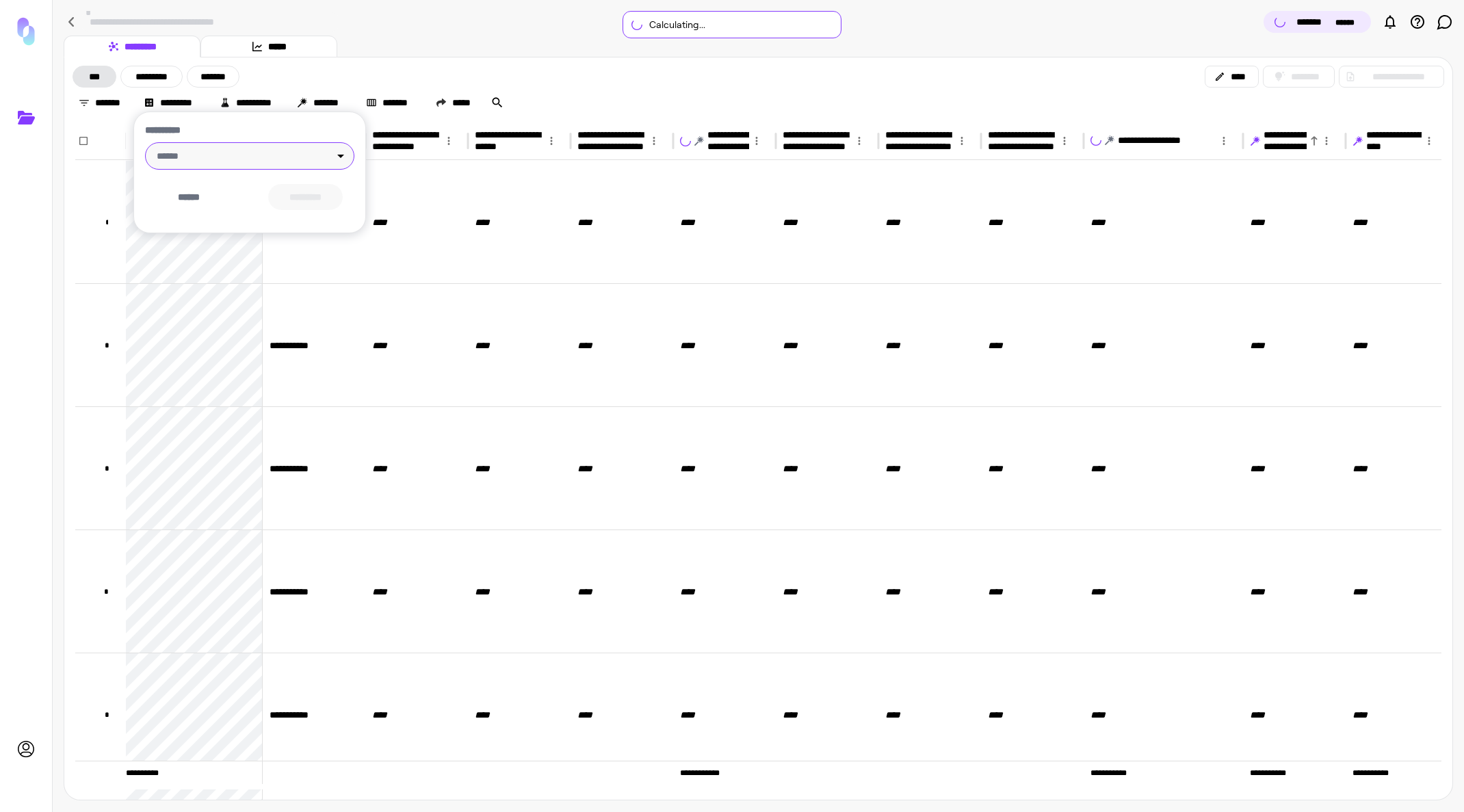 click on "**********" at bounding box center [732, 406] 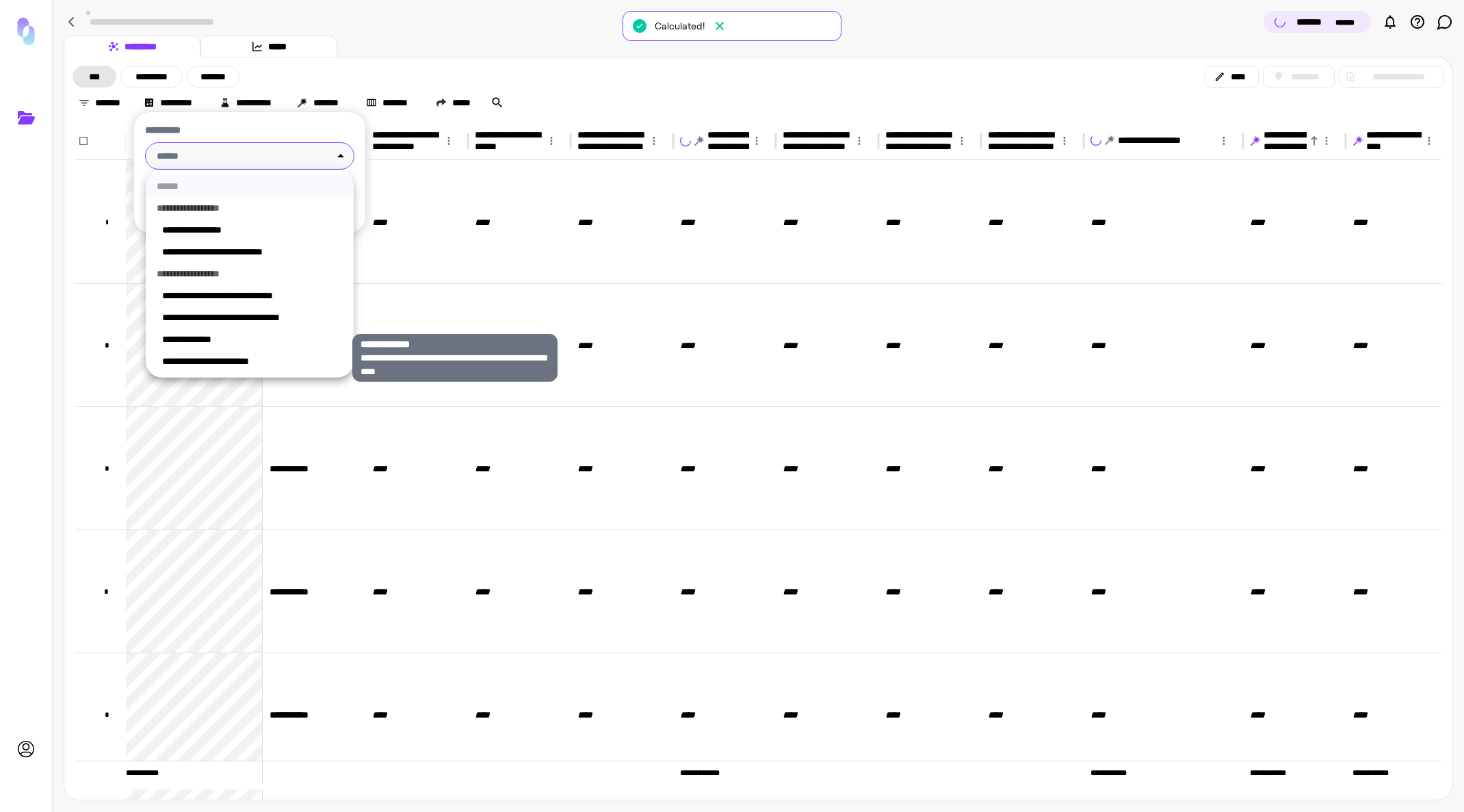 click on "**********" at bounding box center [252, 339] 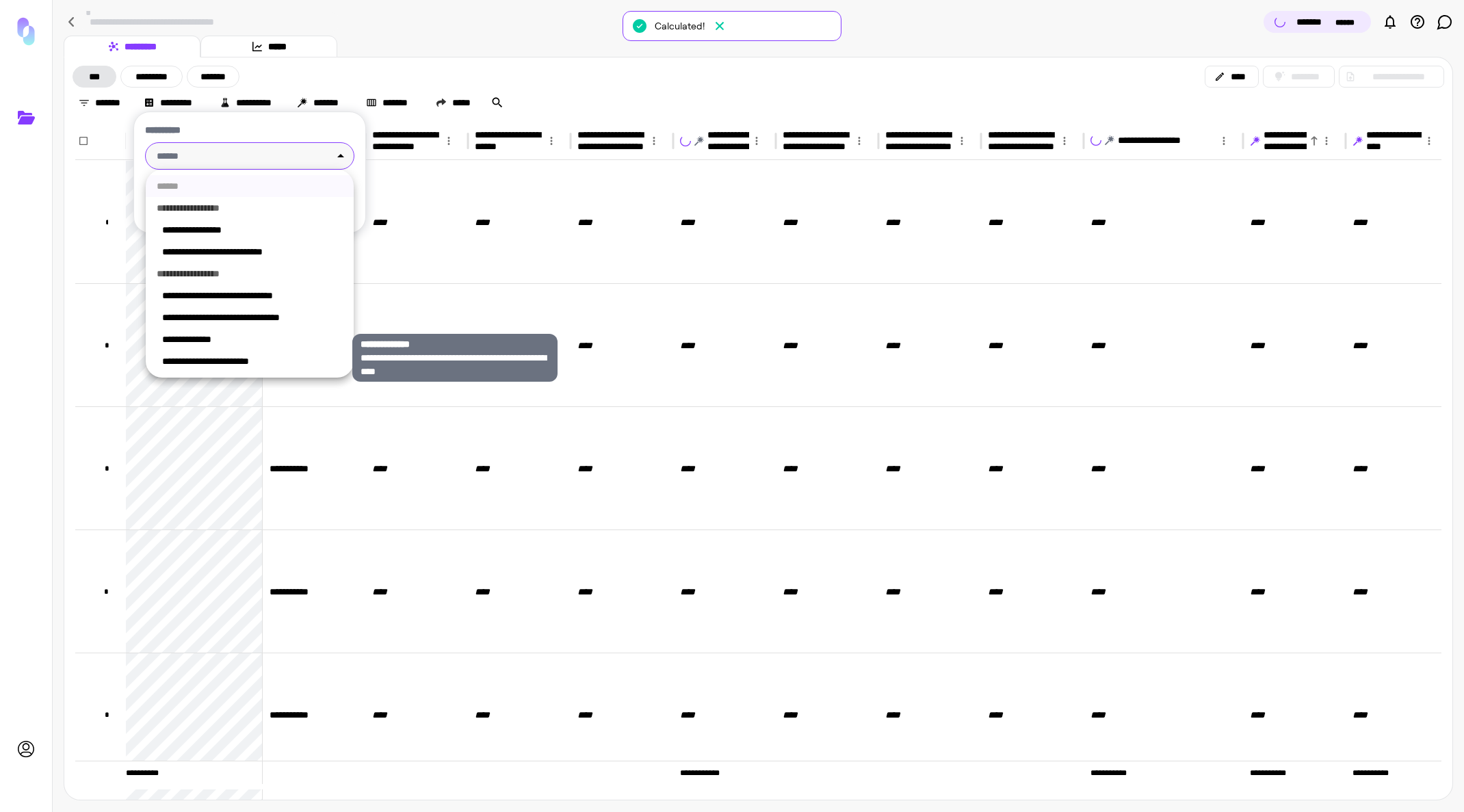 type on "**********" 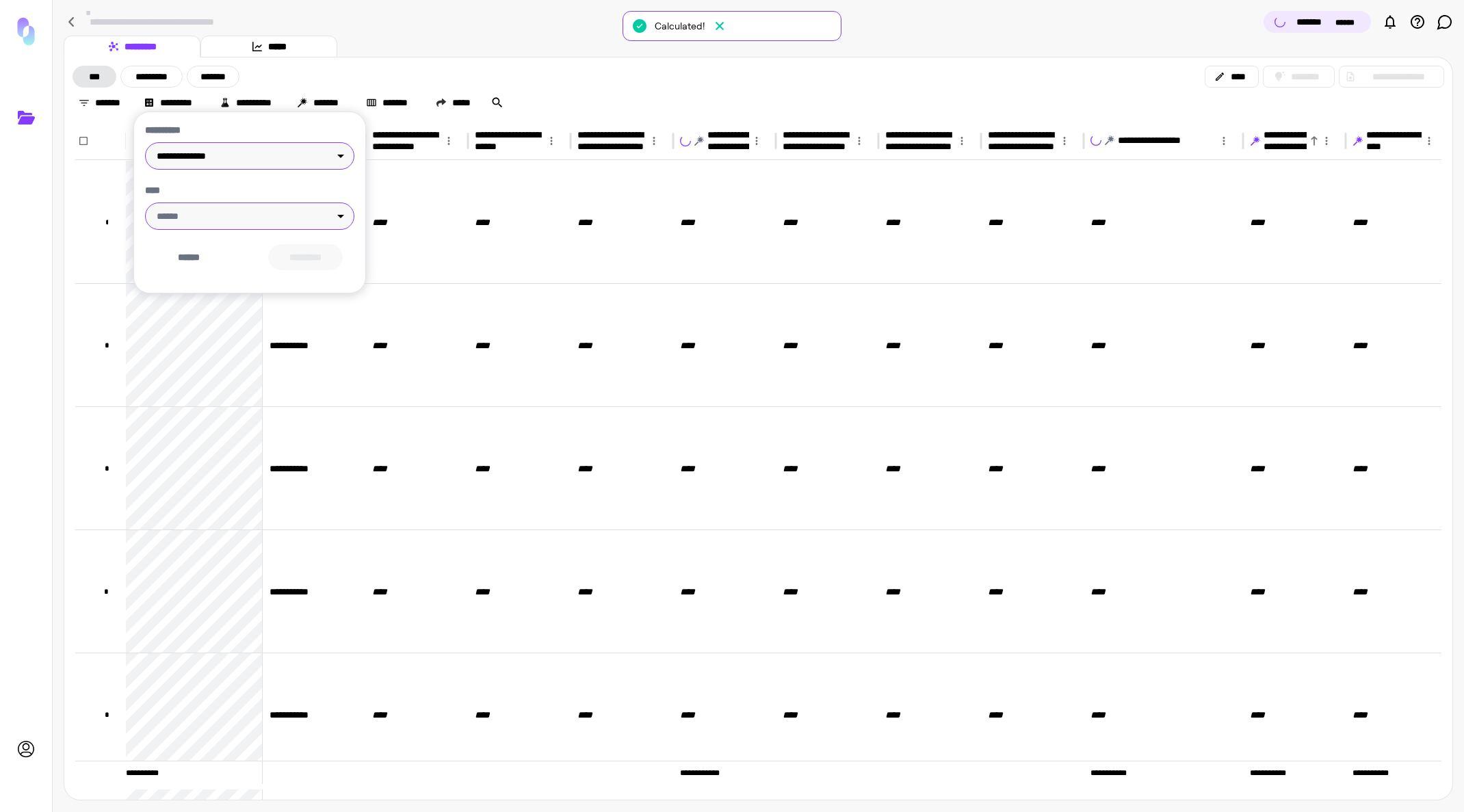 click on "**********" at bounding box center [732, 406] 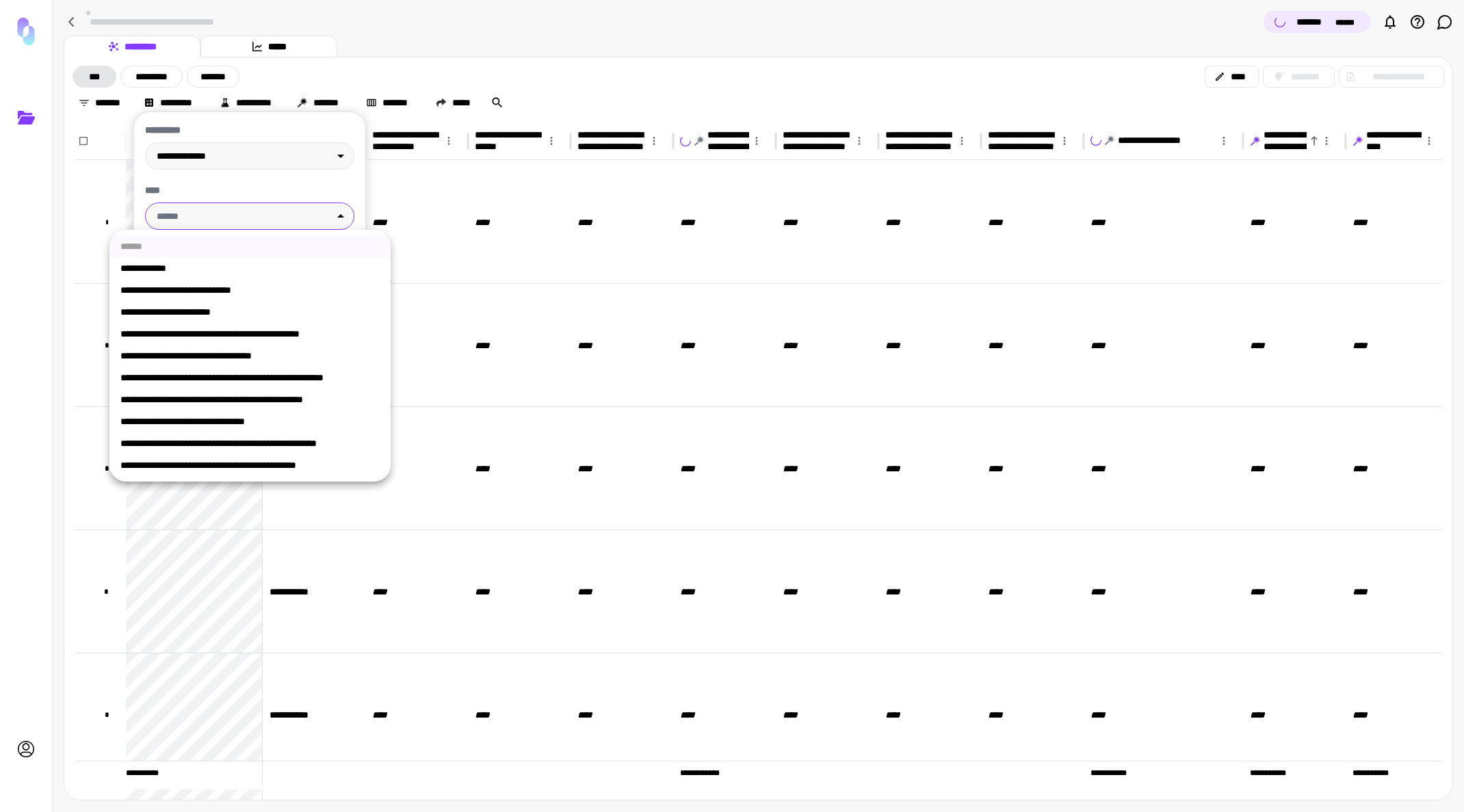 click on "**********" at bounding box center (250, 334) 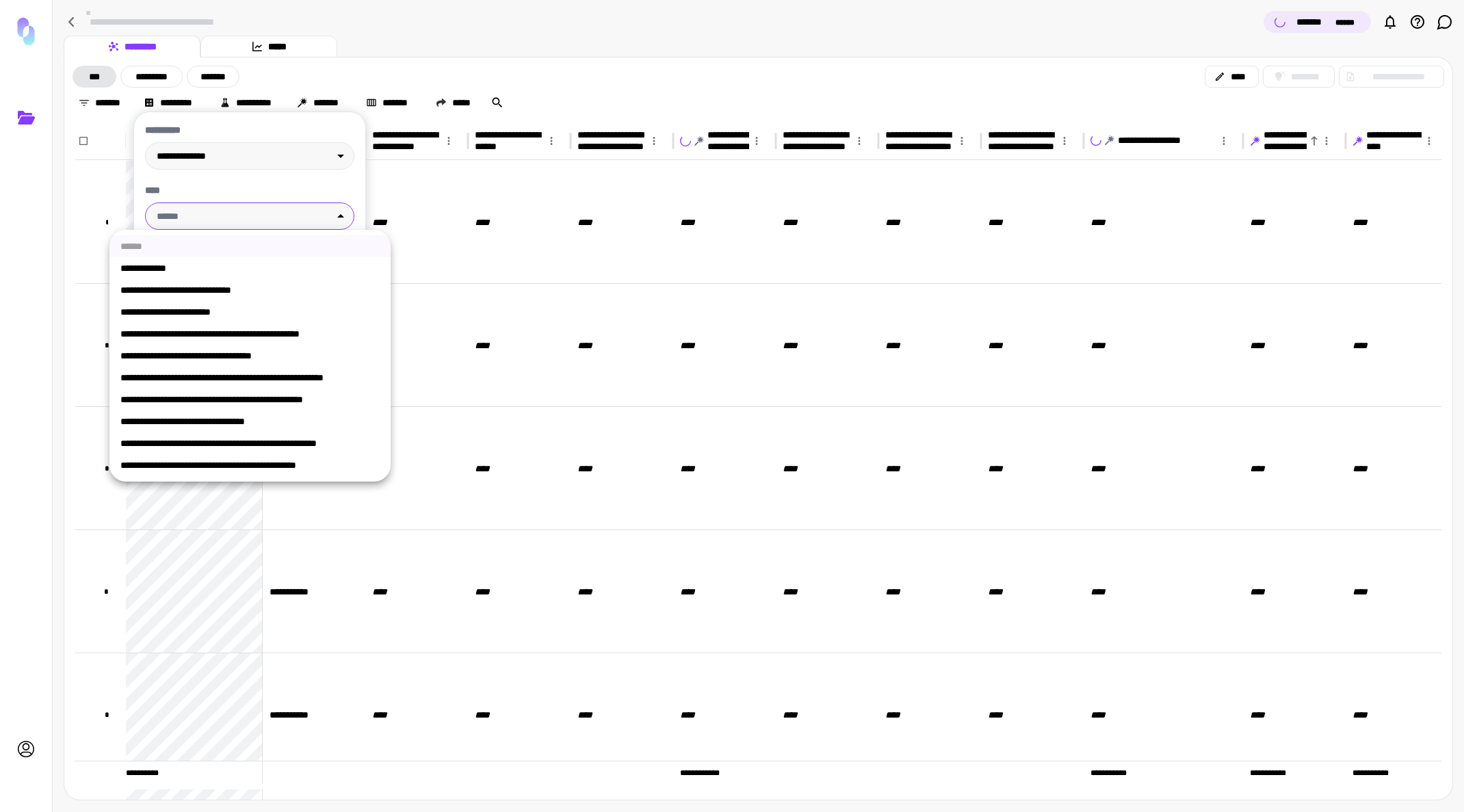 type on "**********" 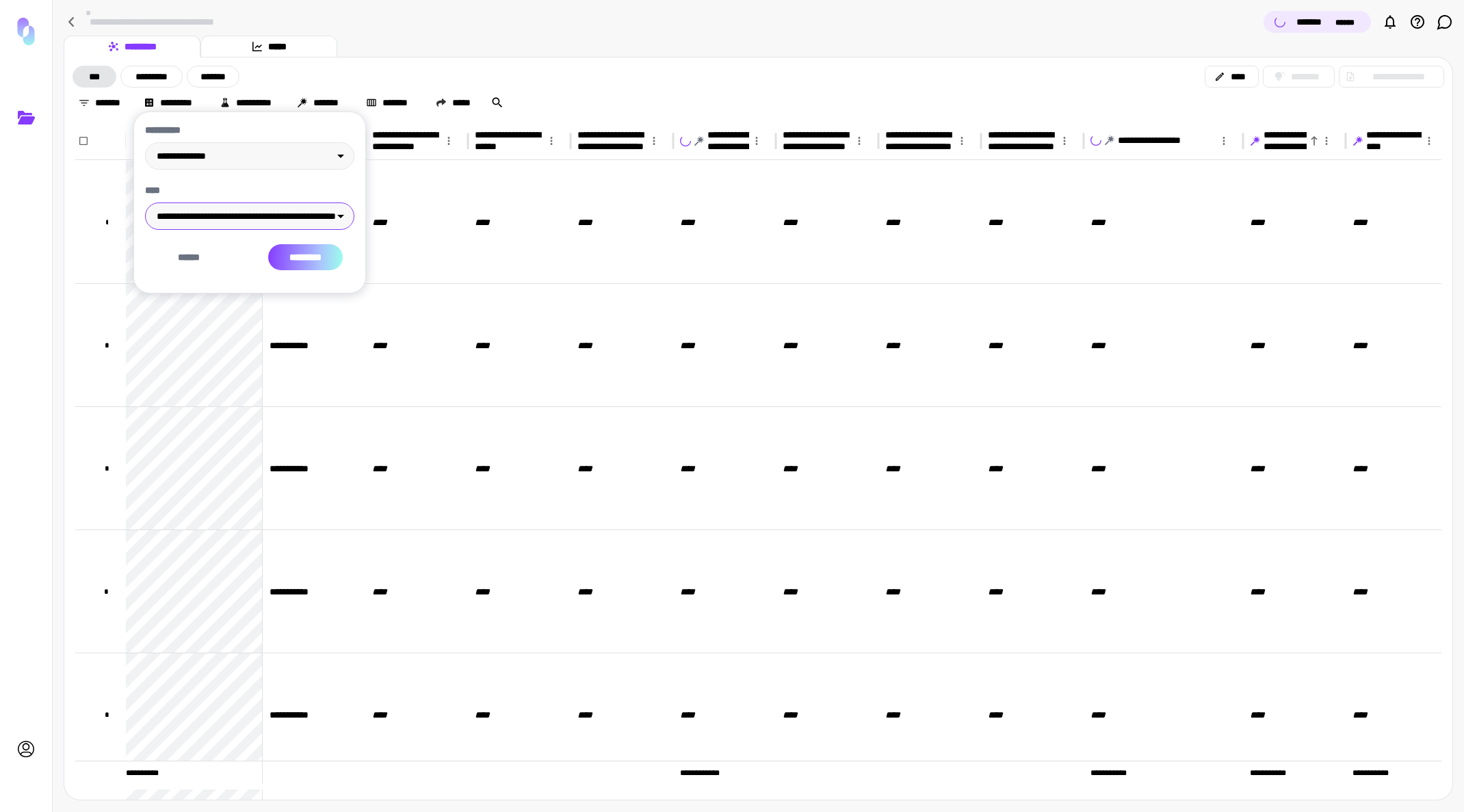 click on "*********" at bounding box center [305, 257] 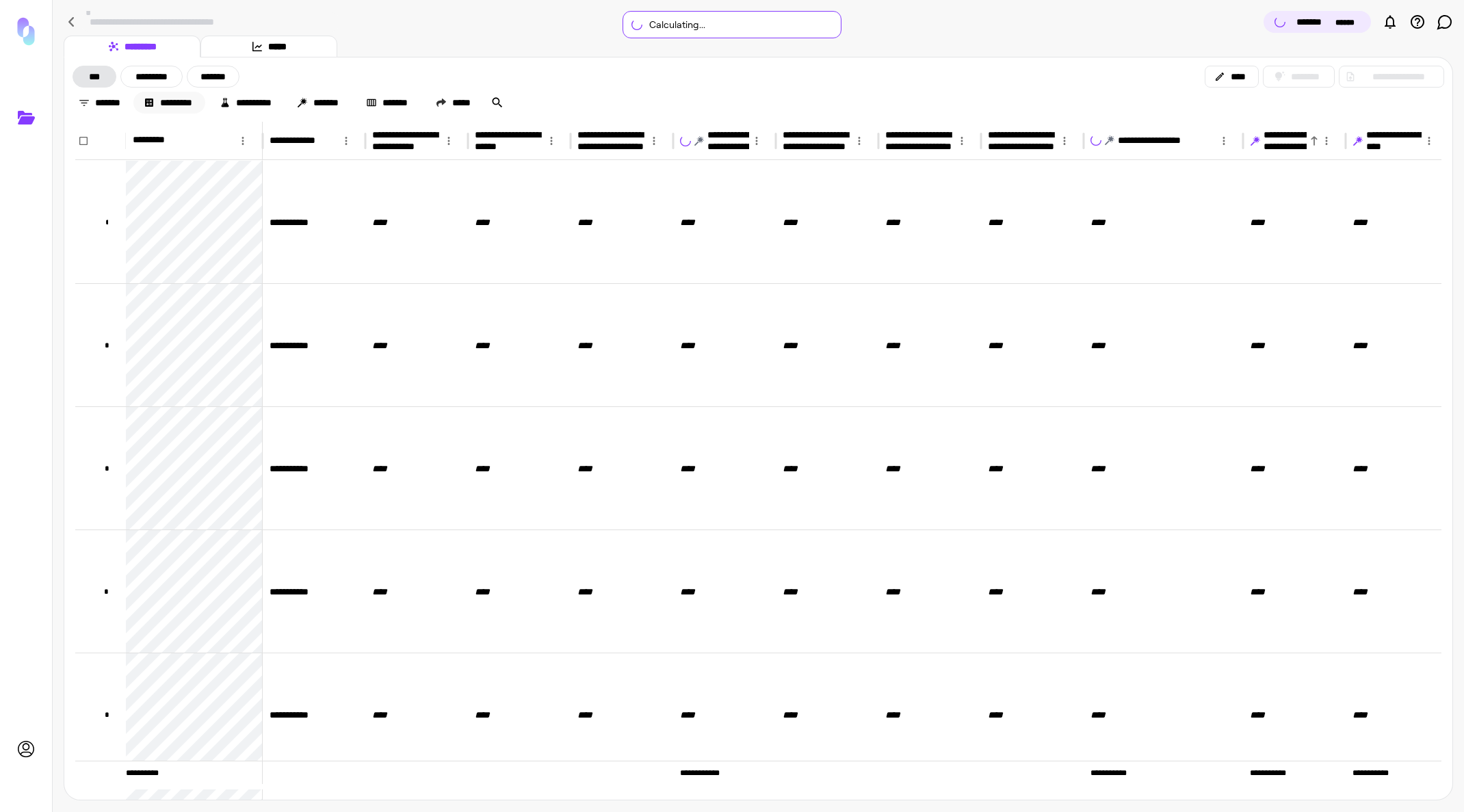 click on "*********" at bounding box center (169, 103) 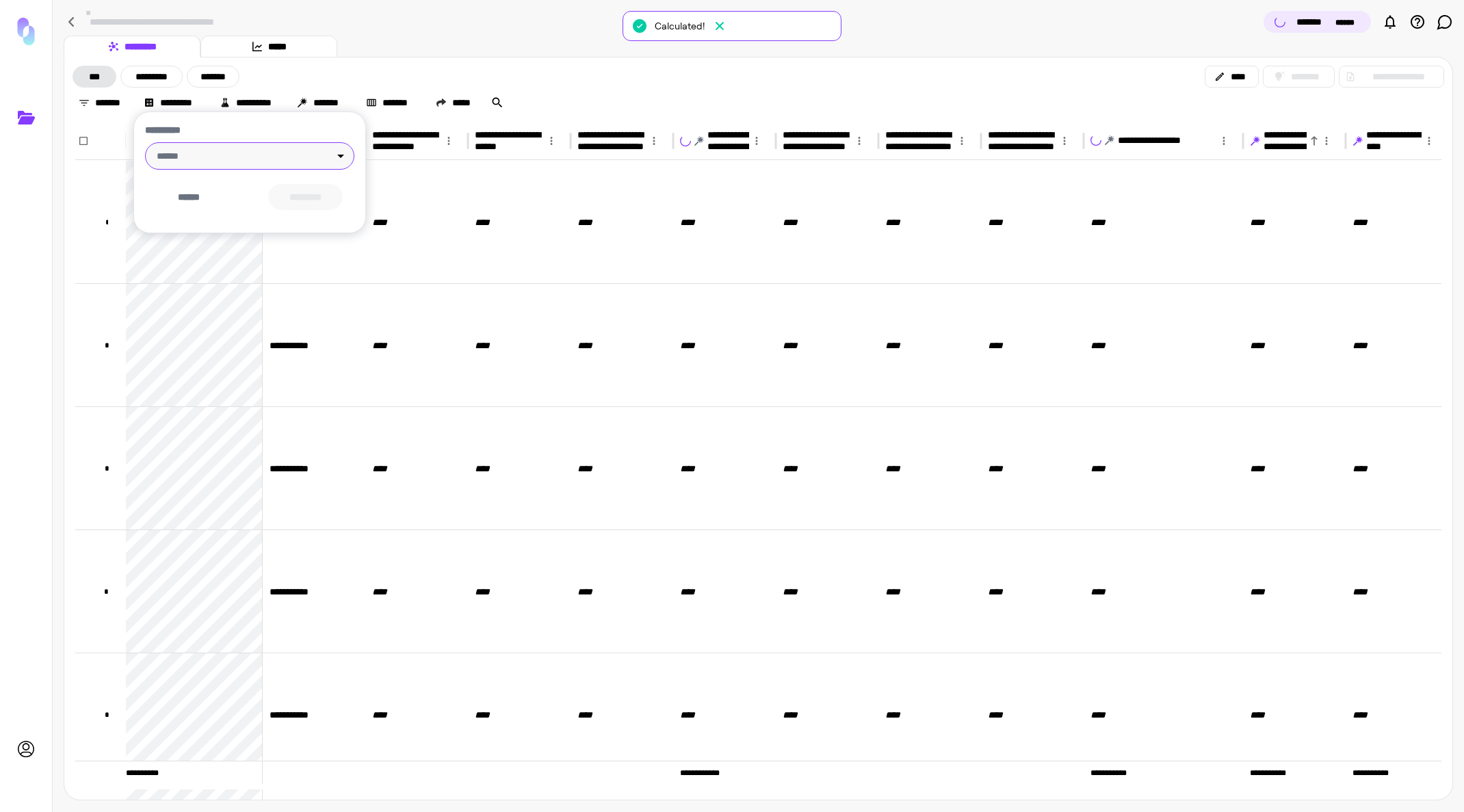 click on "**********" at bounding box center (732, 406) 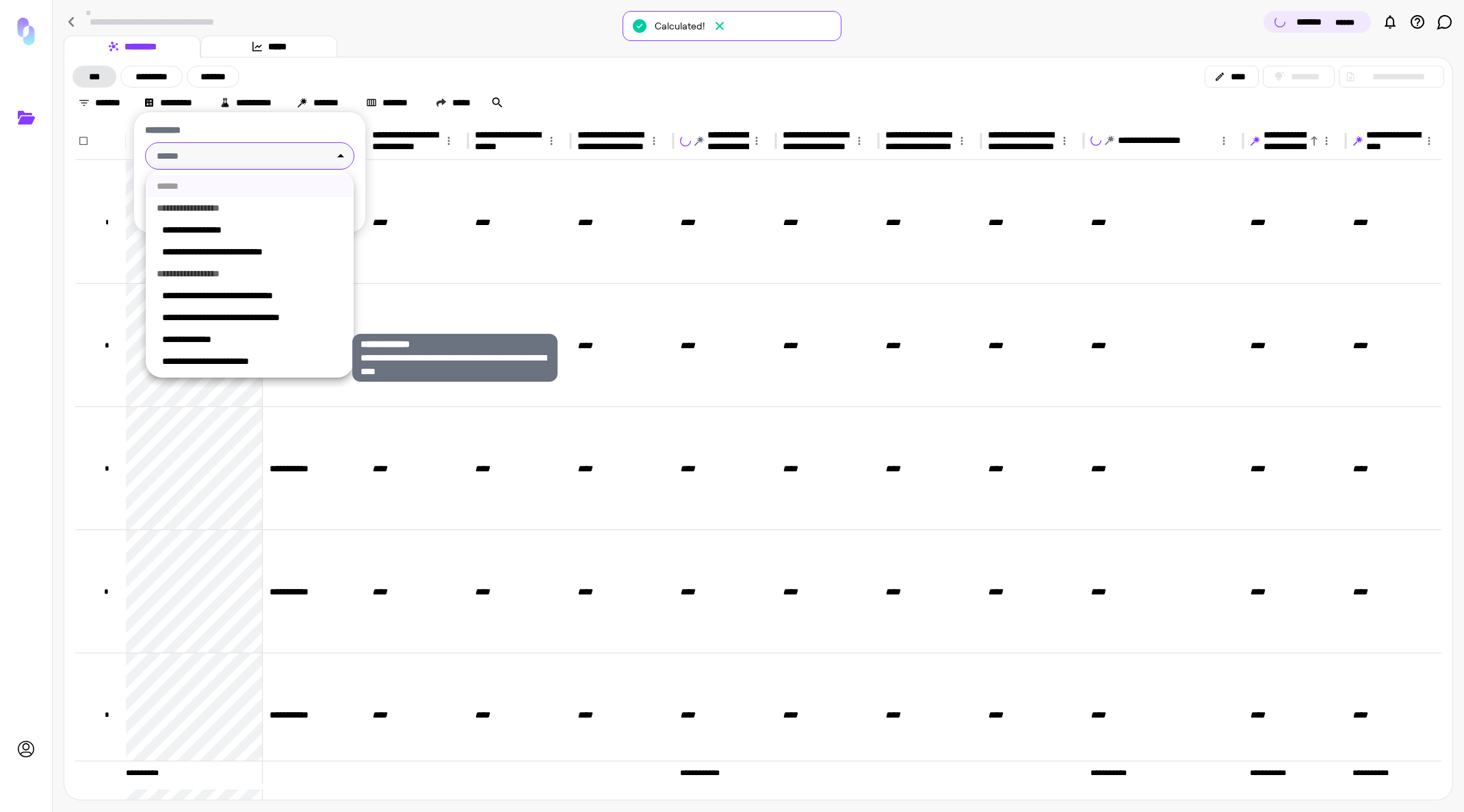 click on "**********" at bounding box center (252, 339) 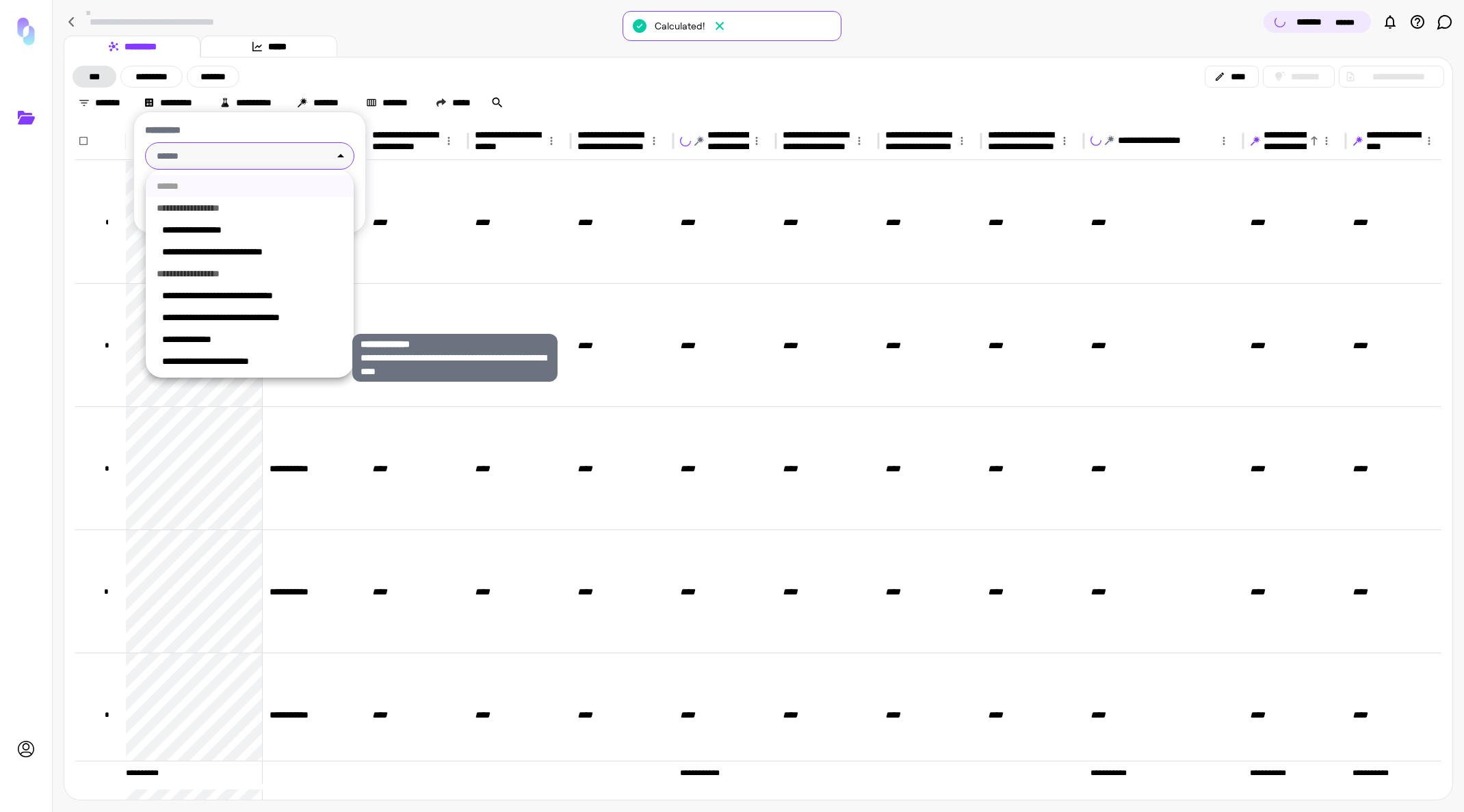 type on "**********" 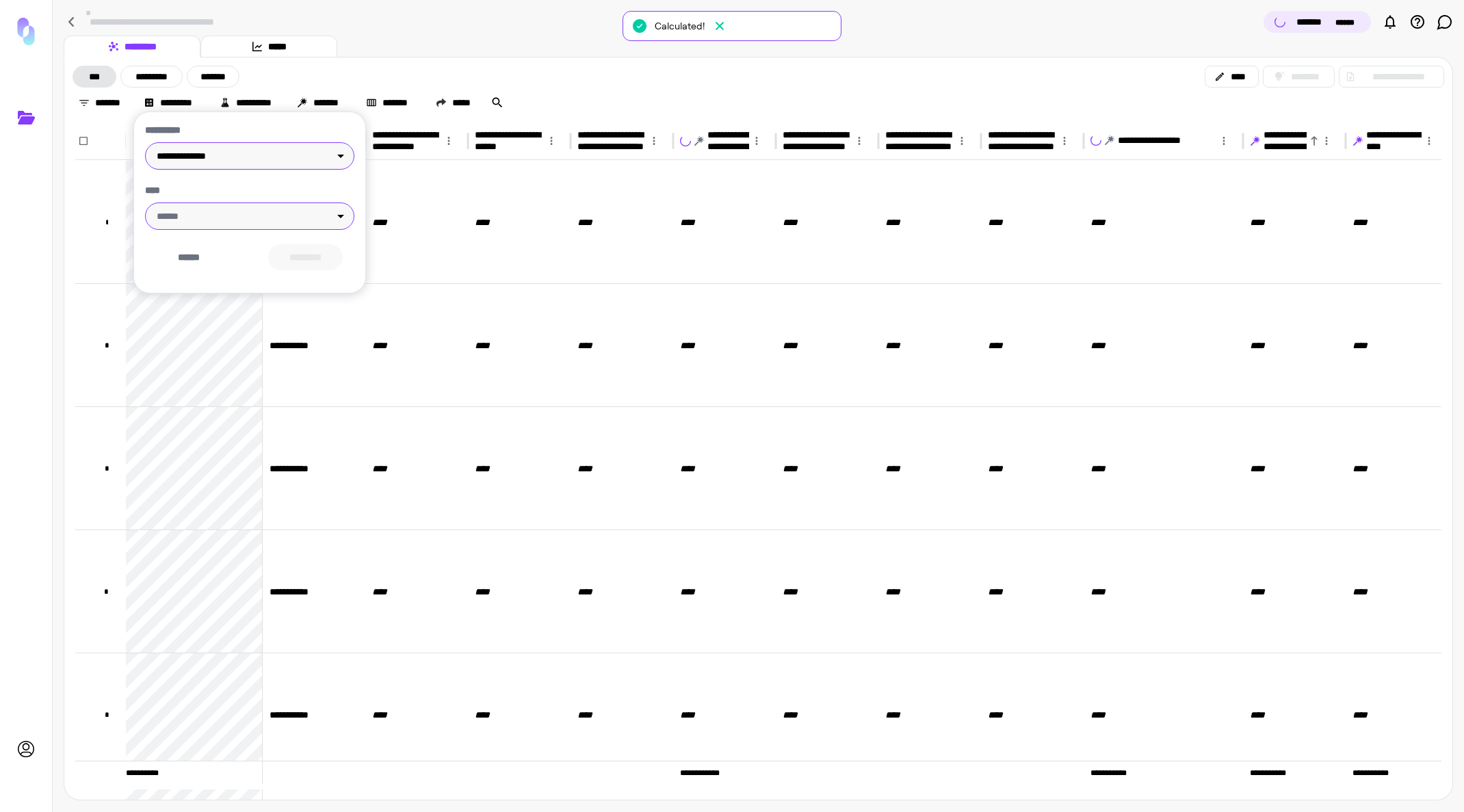 click on "**********" at bounding box center (732, 406) 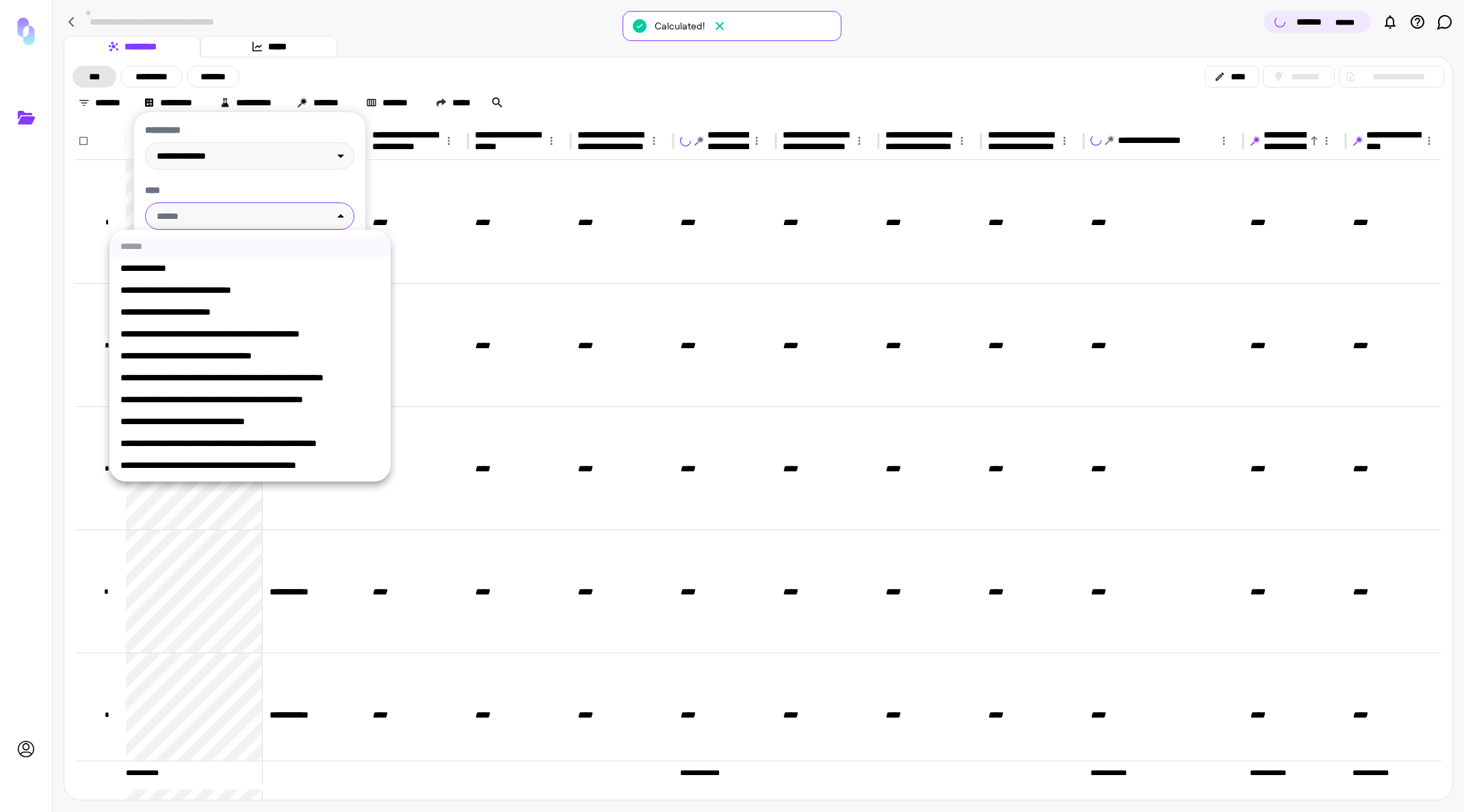 click on "**********" at bounding box center (250, 356) 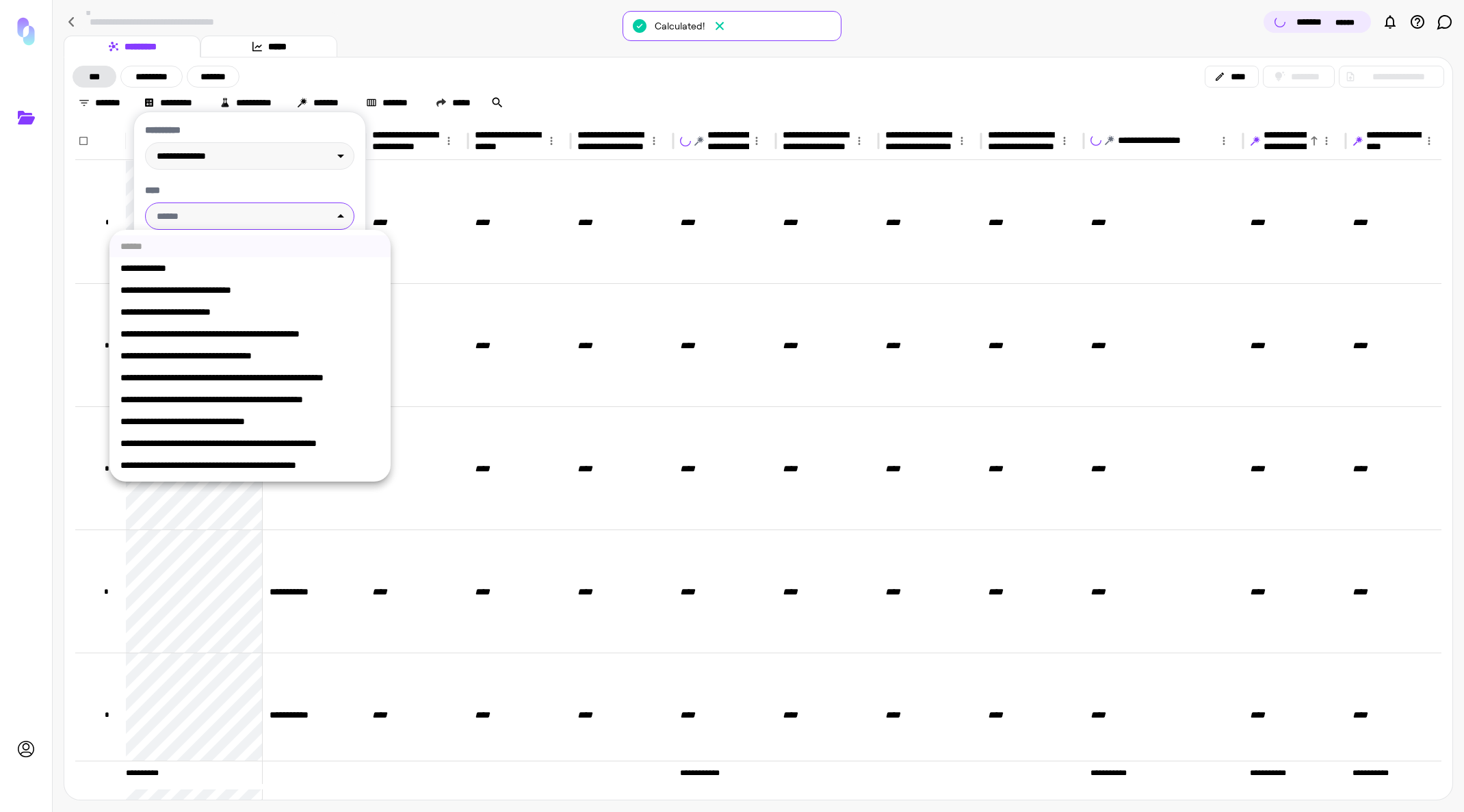 type on "**********" 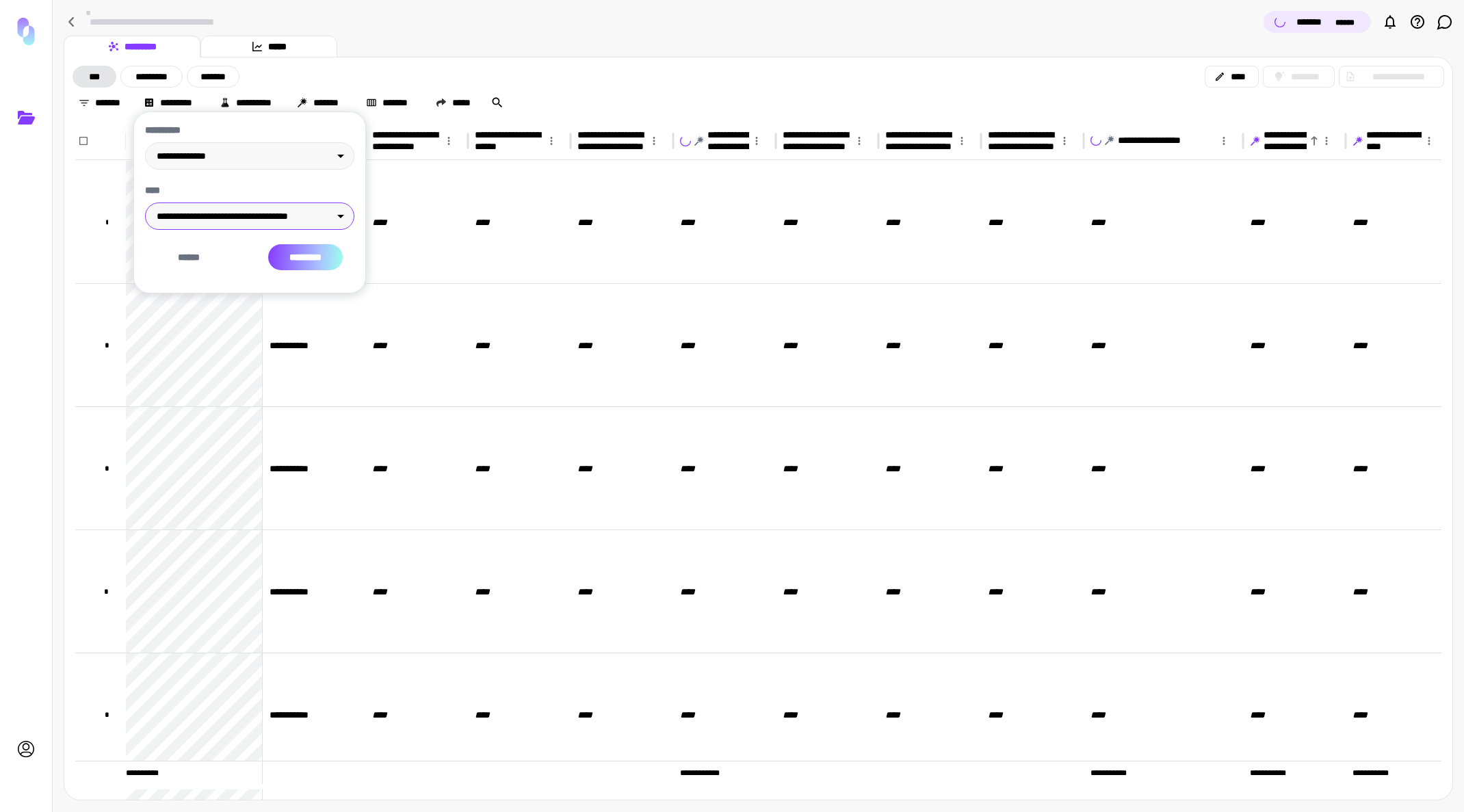 click on "*********" at bounding box center (305, 257) 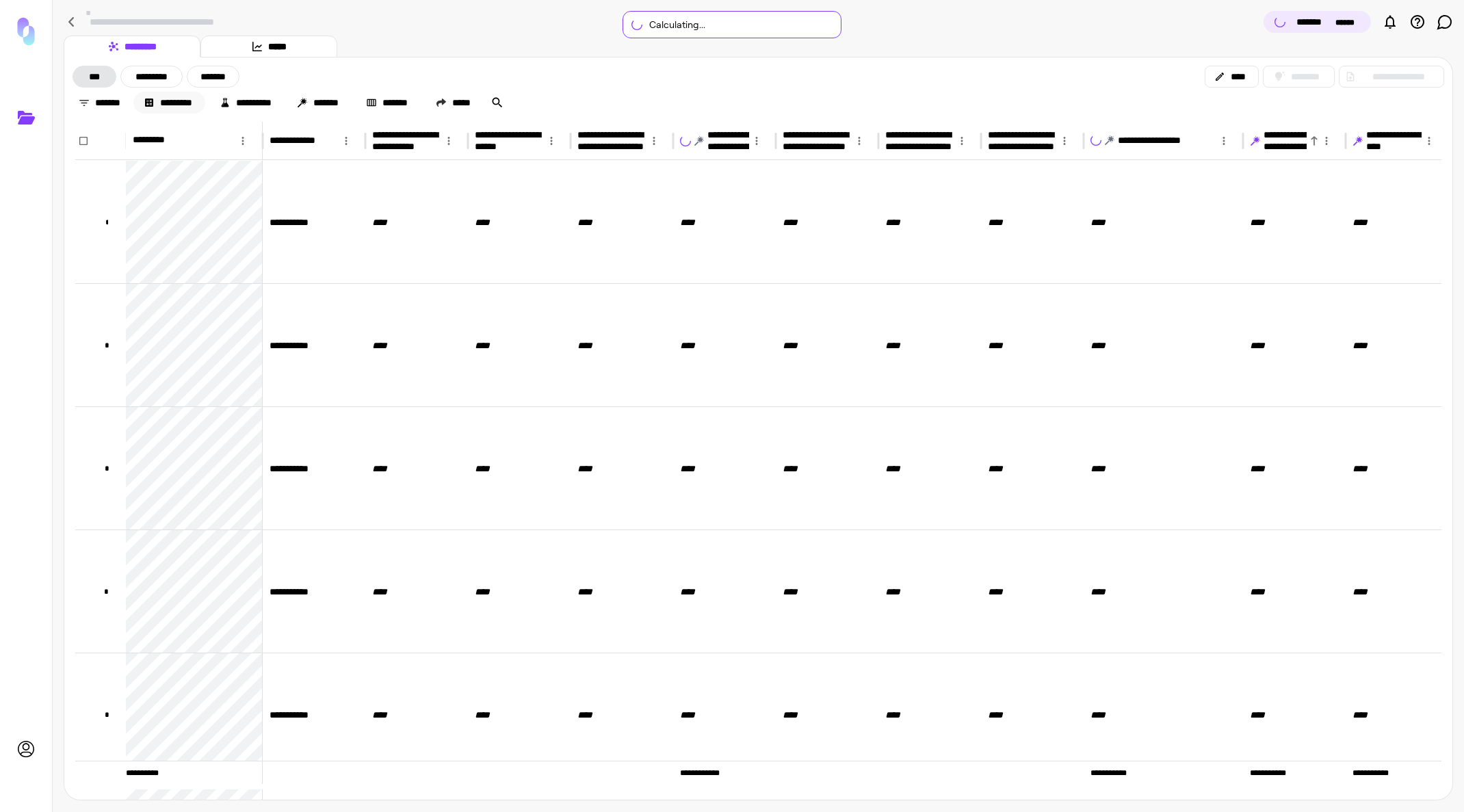 click on "*********" at bounding box center [169, 103] 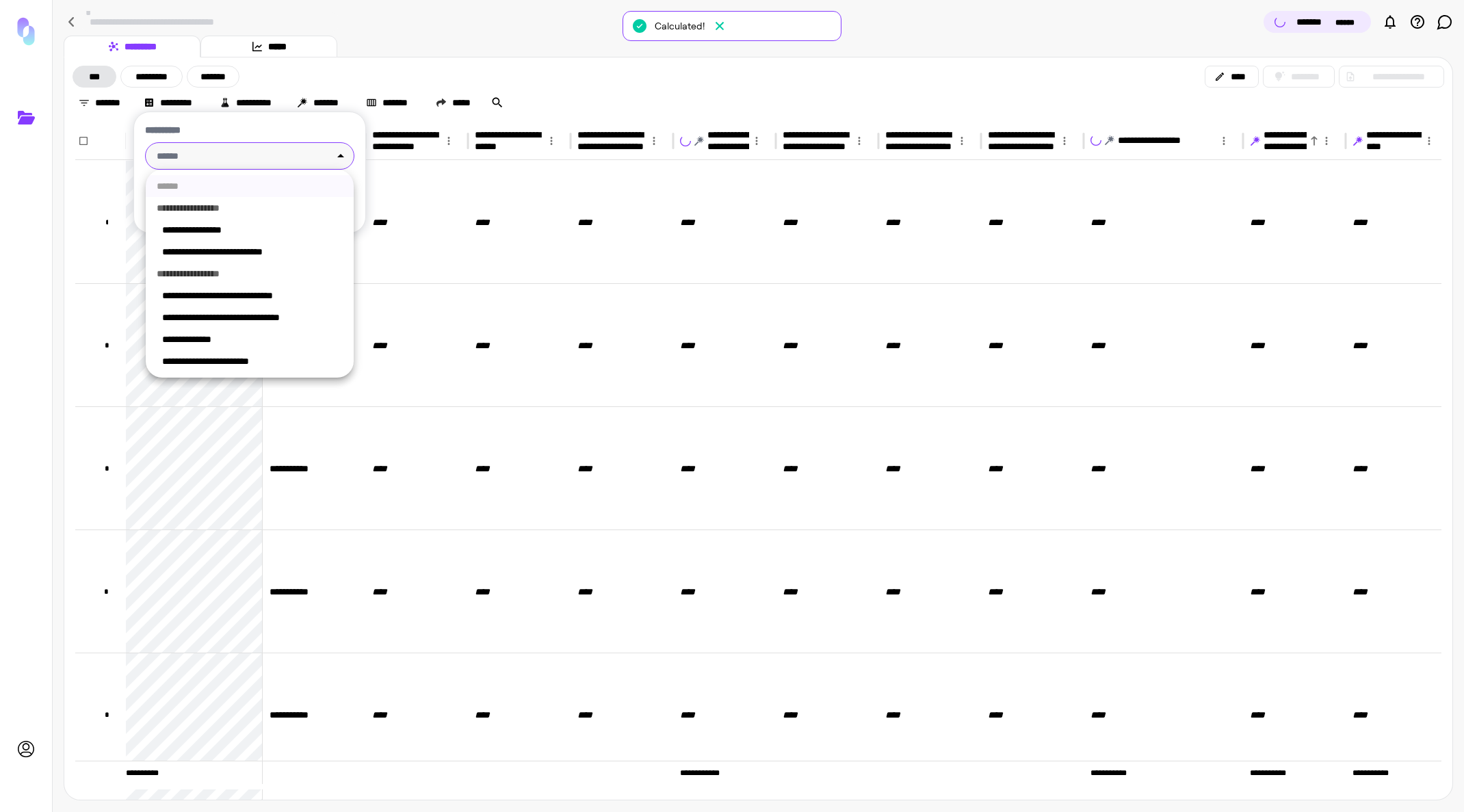 click on "**********" at bounding box center [732, 406] 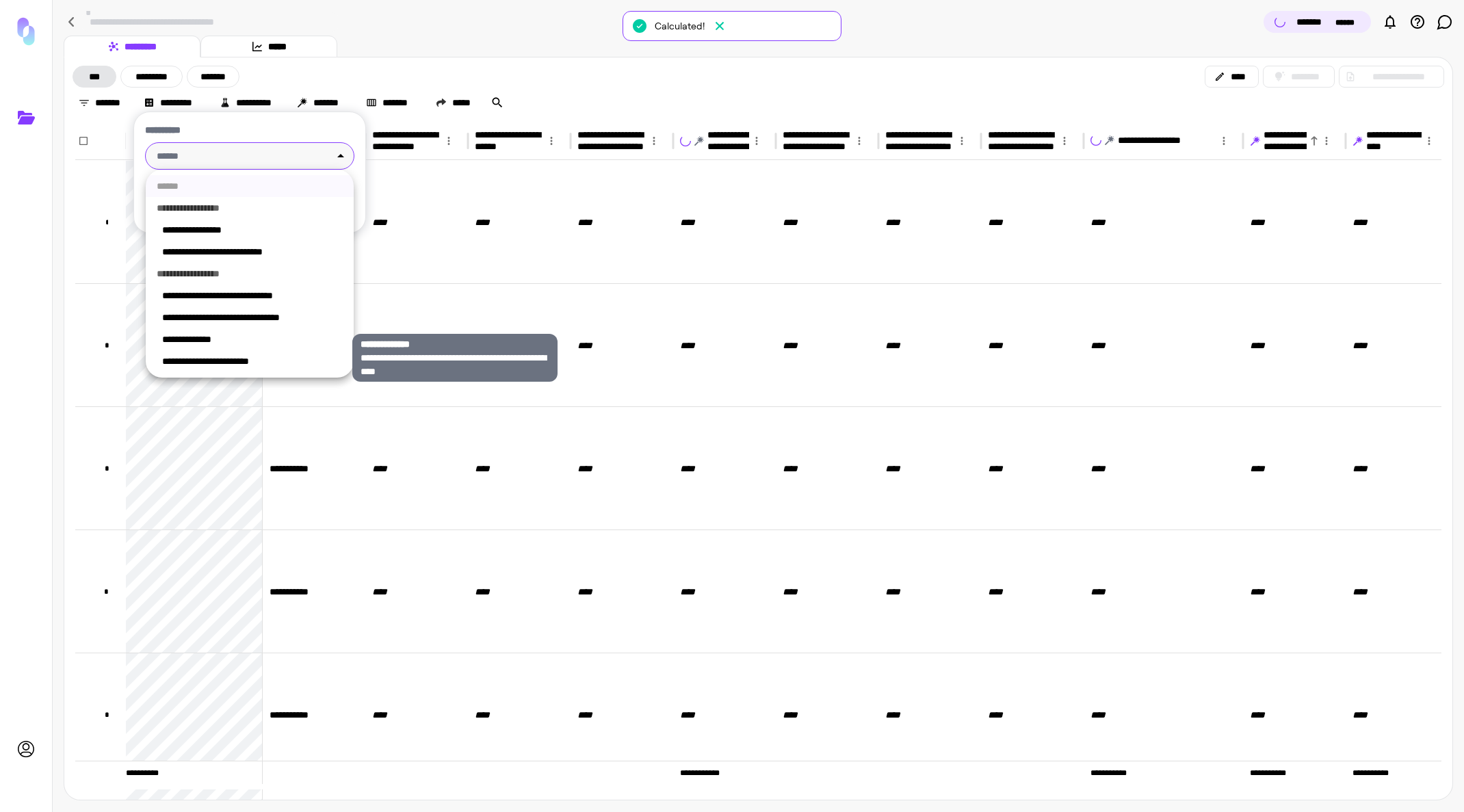 click on "**********" at bounding box center [252, 339] 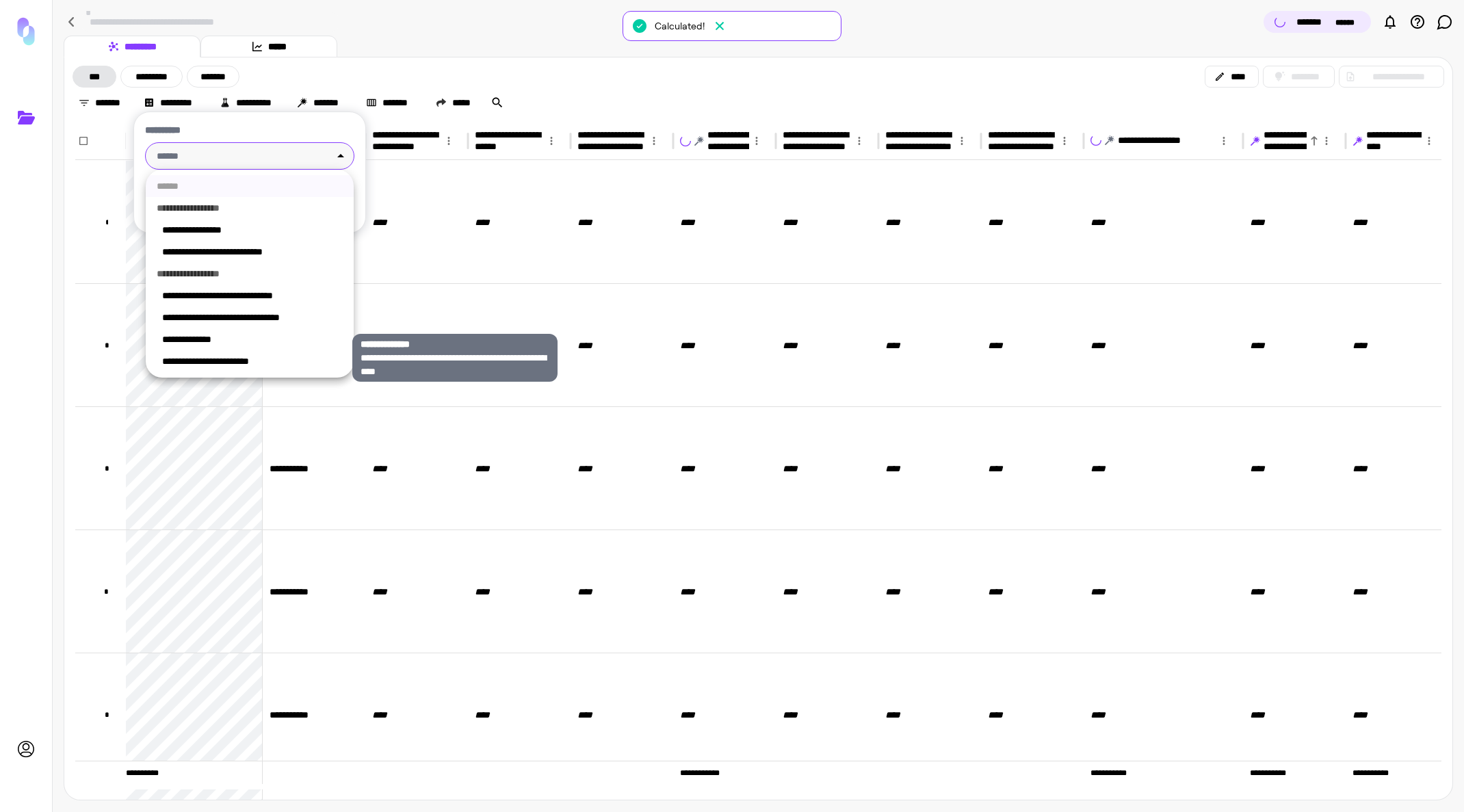 type on "**********" 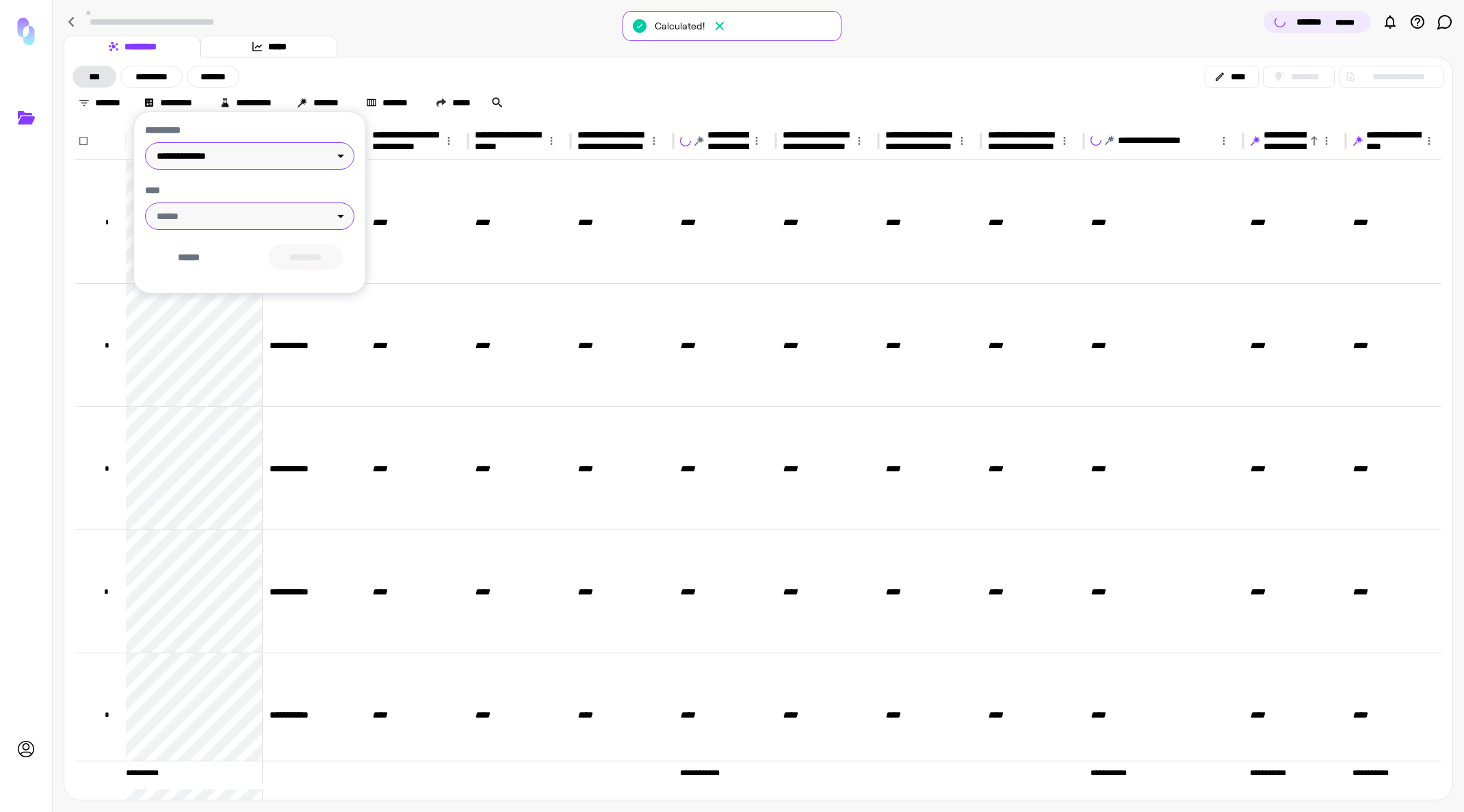 click on "**********" at bounding box center [732, 406] 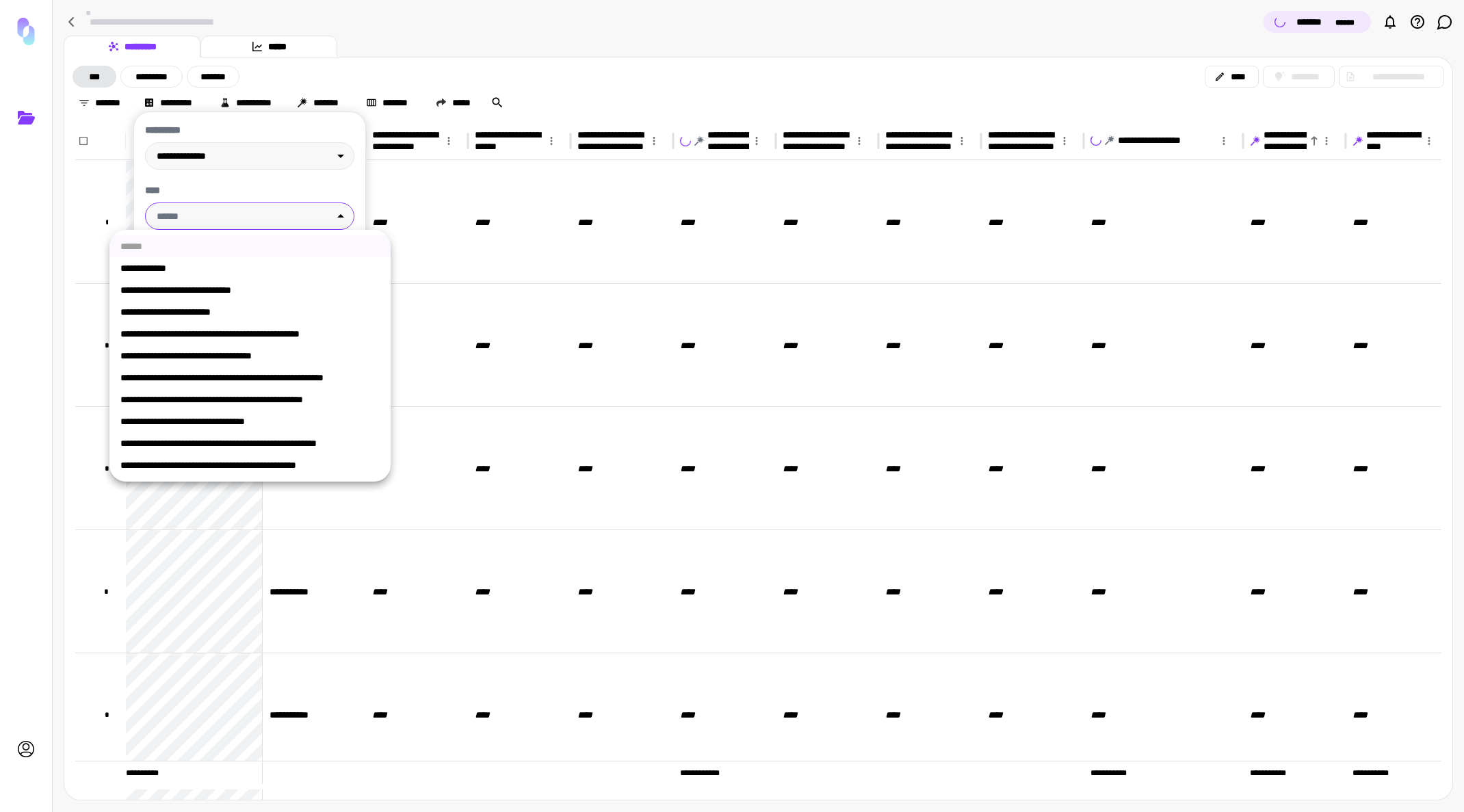 click on "**********" at bounding box center [250, 378] 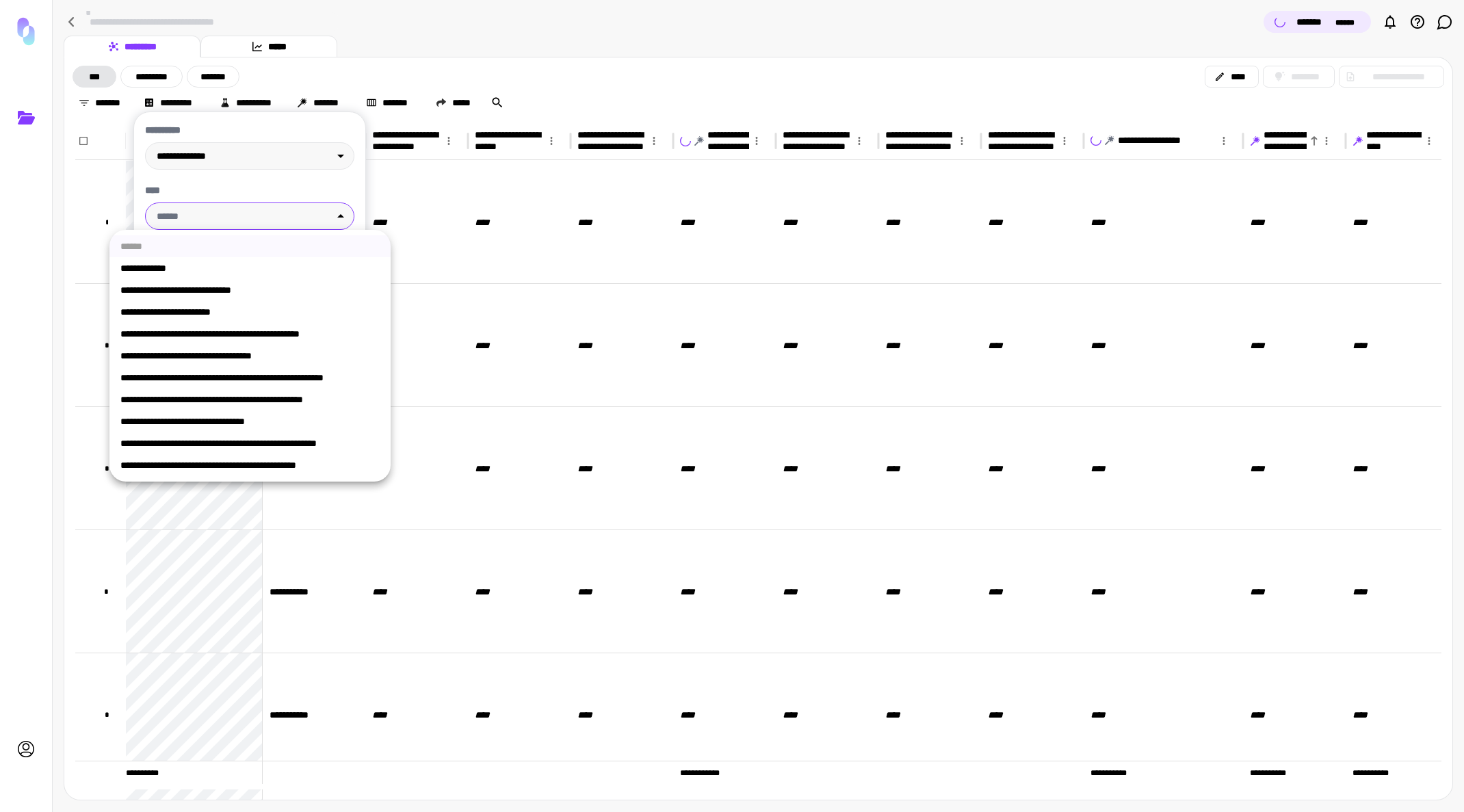type on "**********" 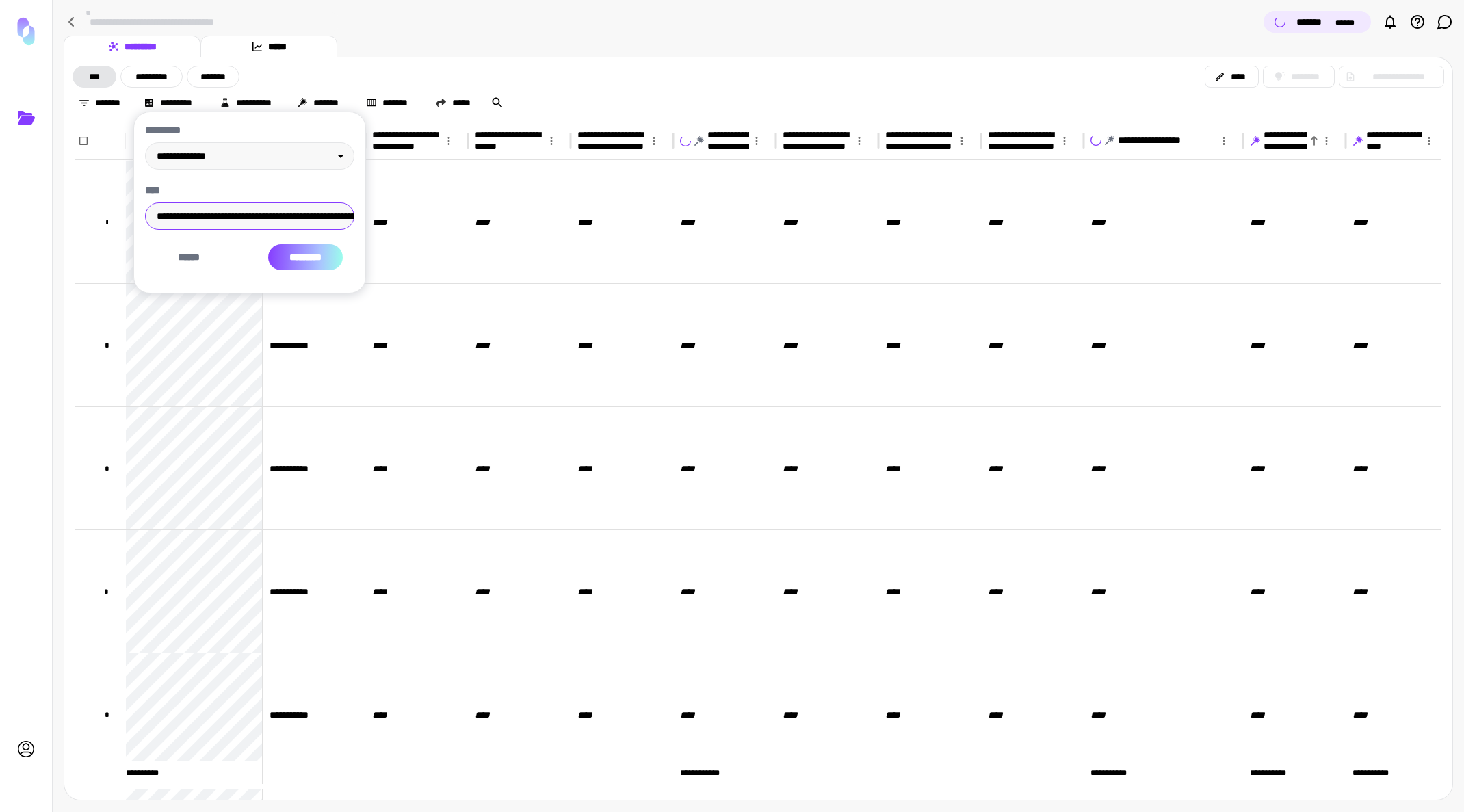 click on "*********" at bounding box center [305, 257] 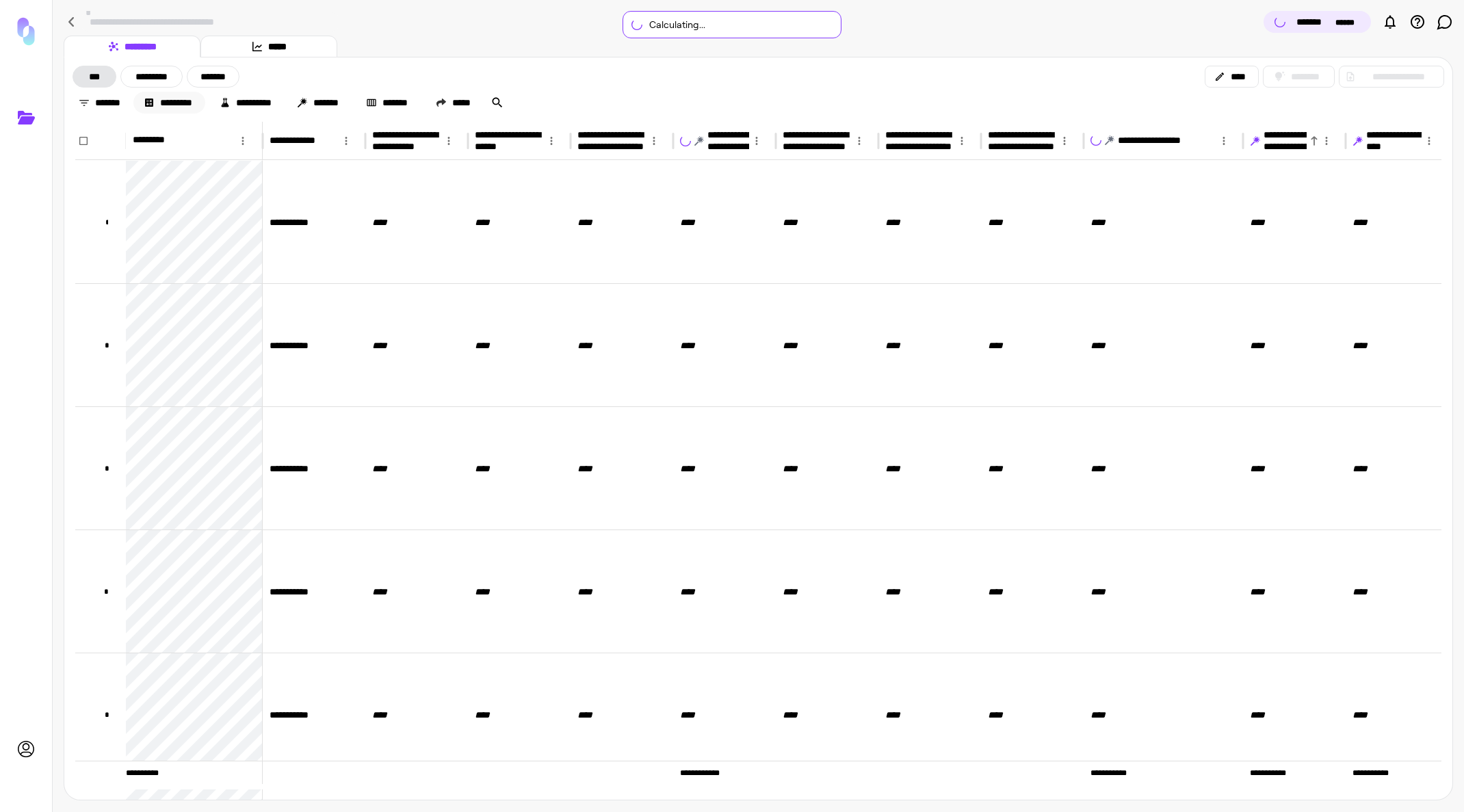 click on "*********" at bounding box center [169, 103] 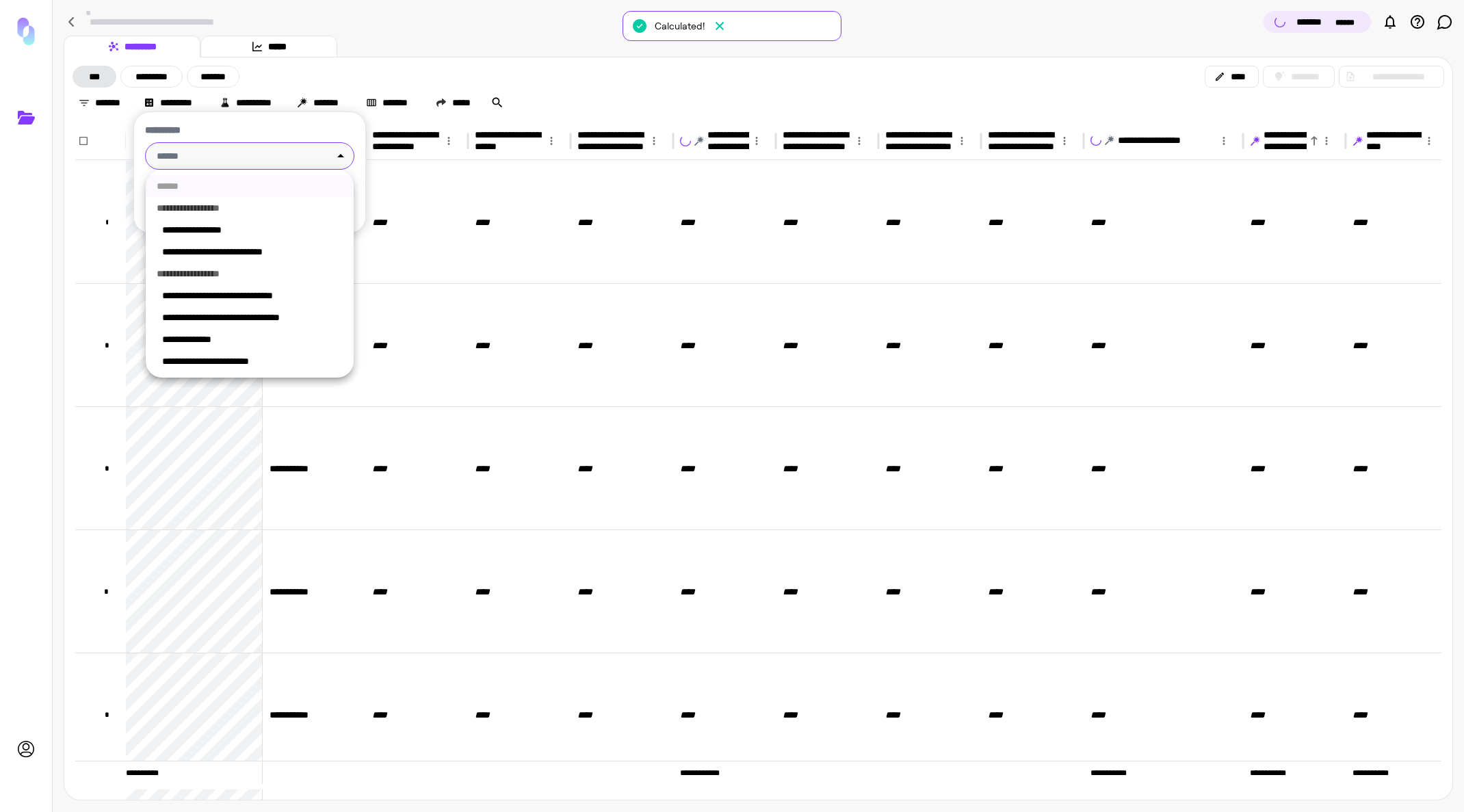 click on "**********" at bounding box center [732, 406] 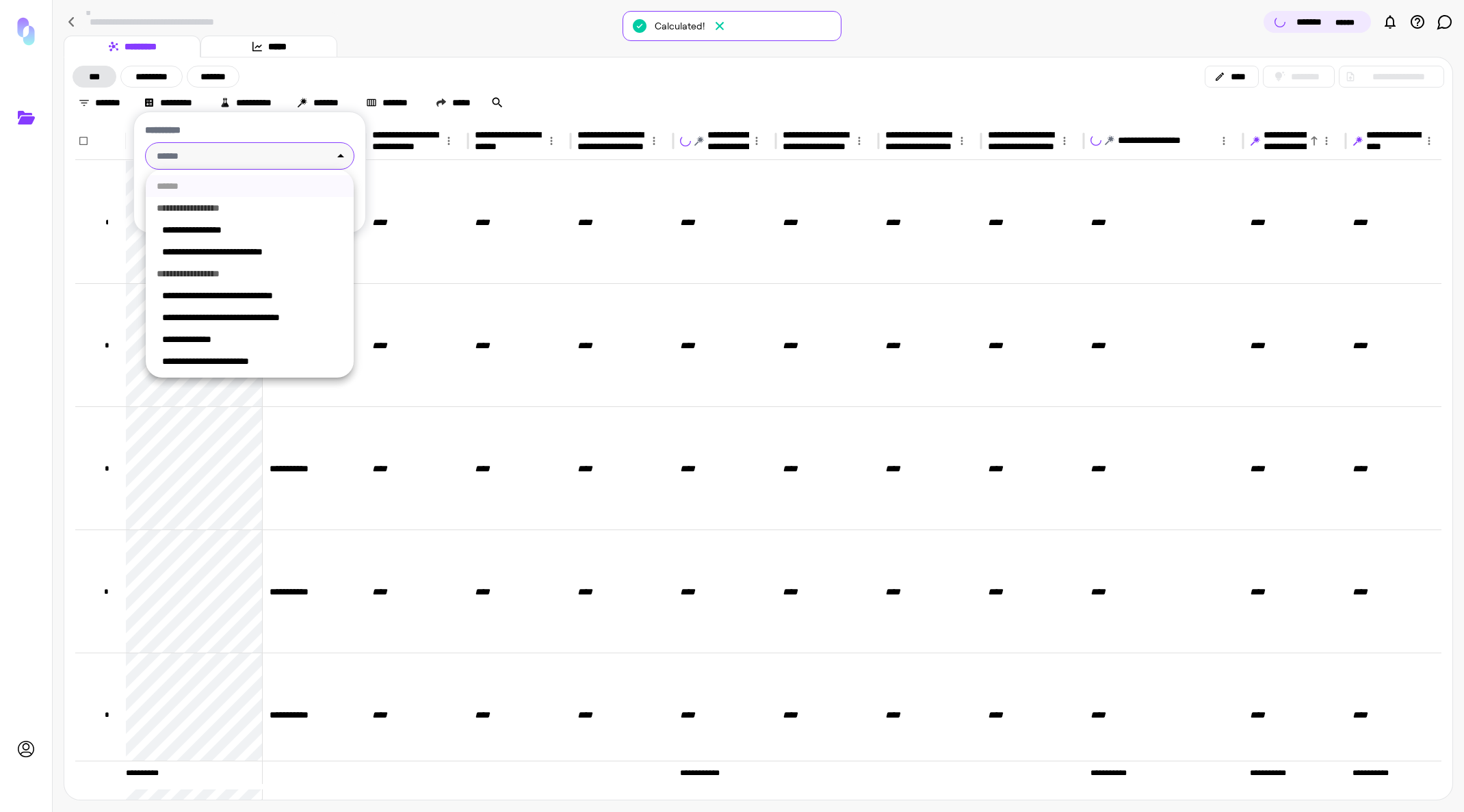 click on "**********" at bounding box center (252, 339) 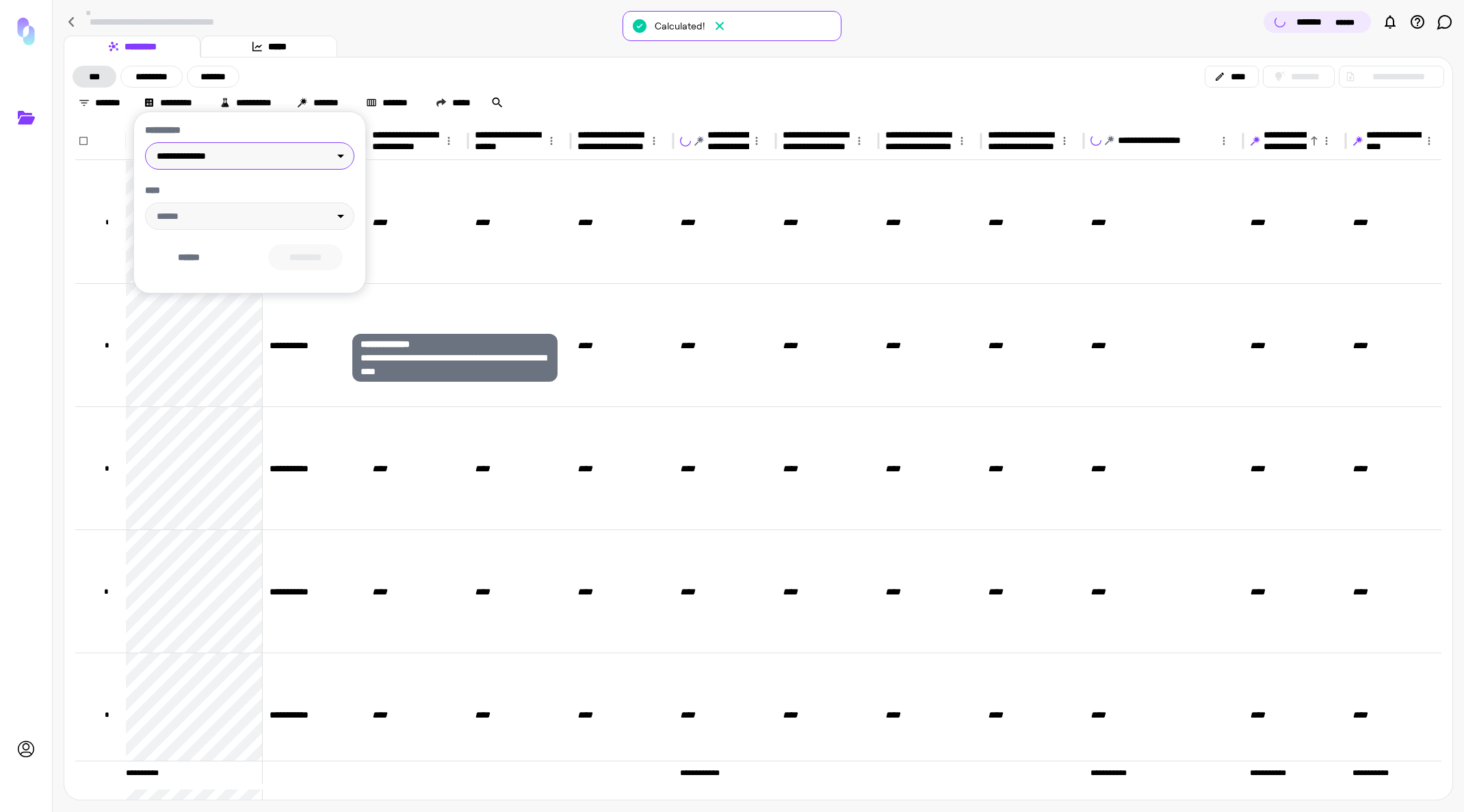 type on "**********" 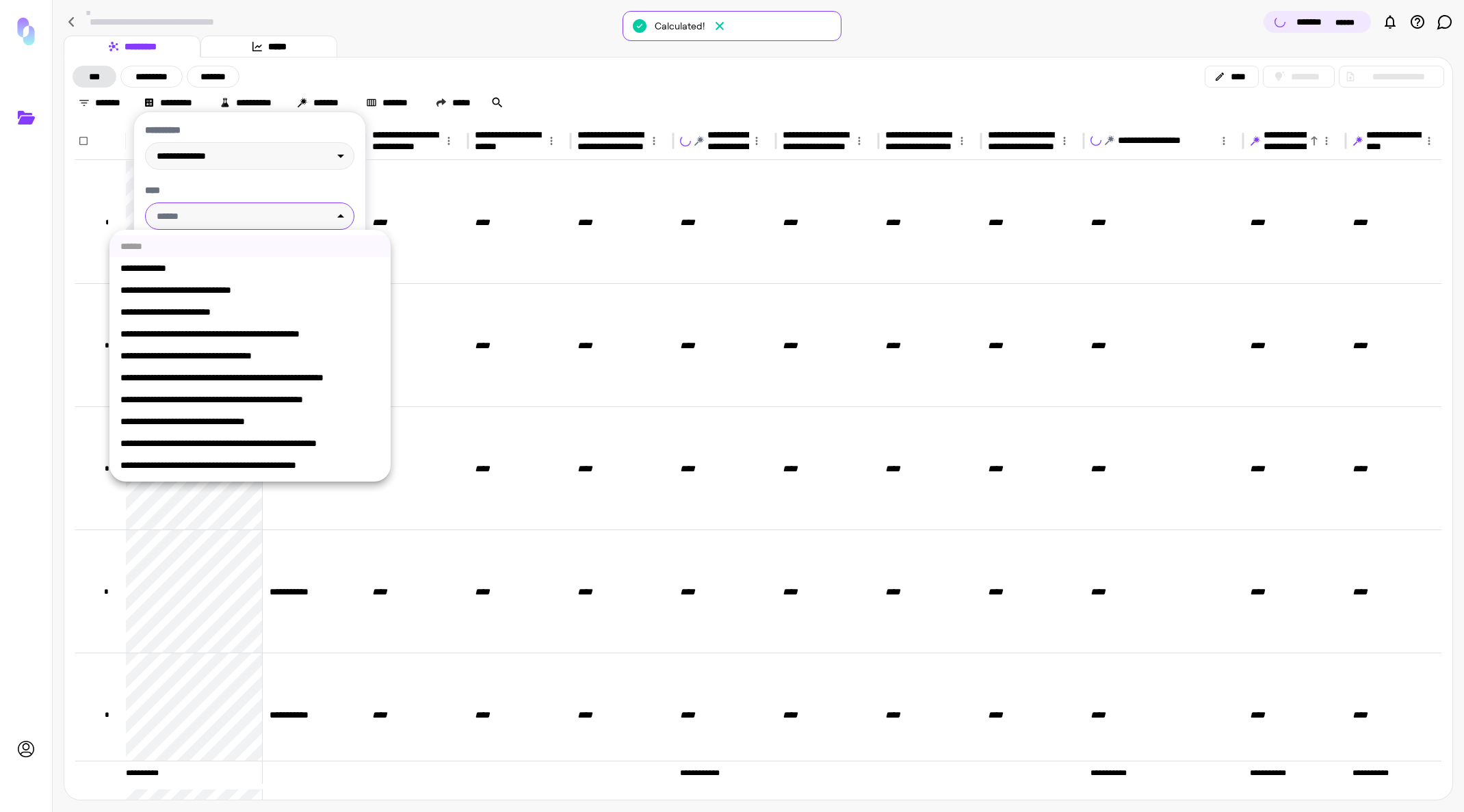 click on "**********" at bounding box center [732, 406] 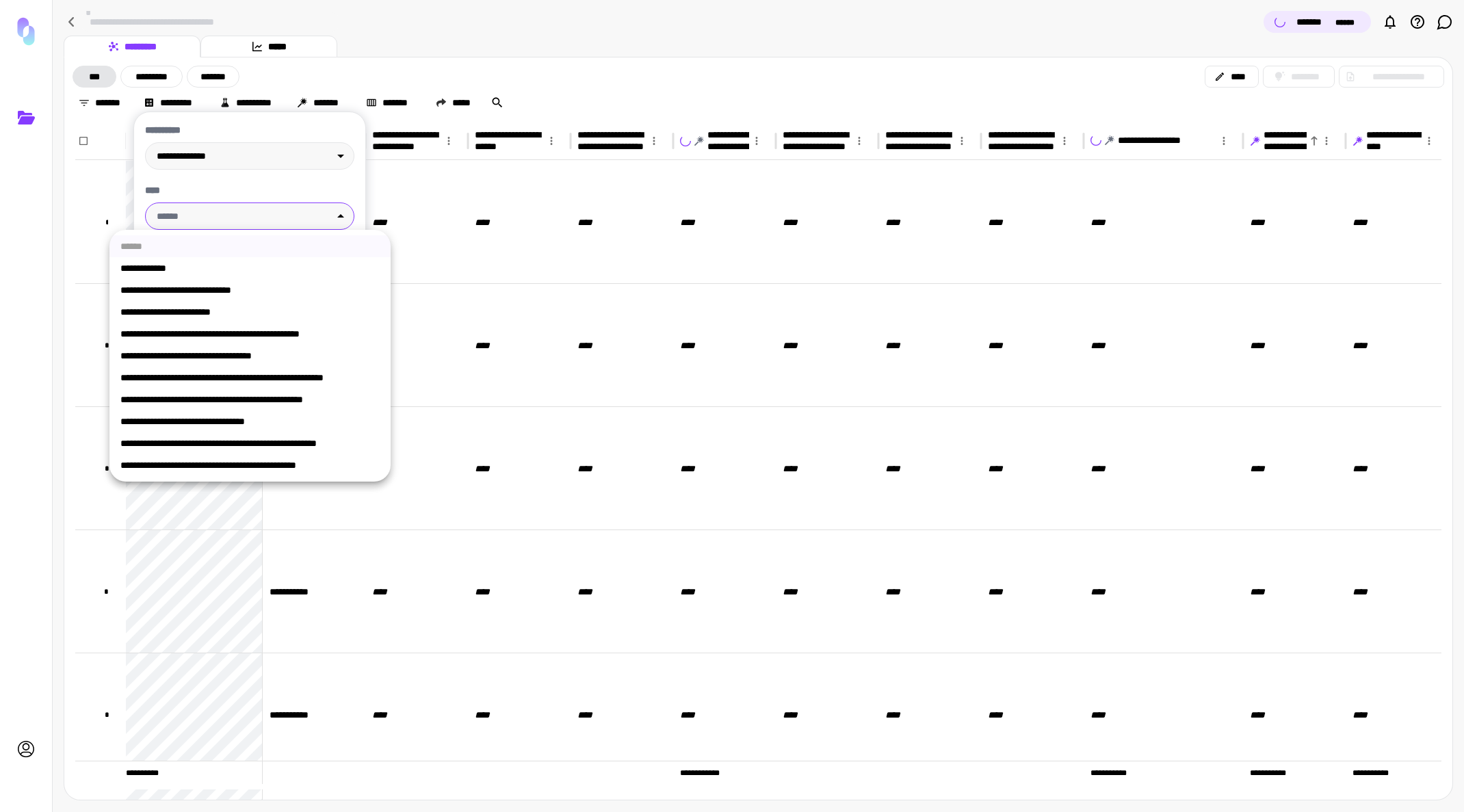click on "**********" at bounding box center (250, 400) 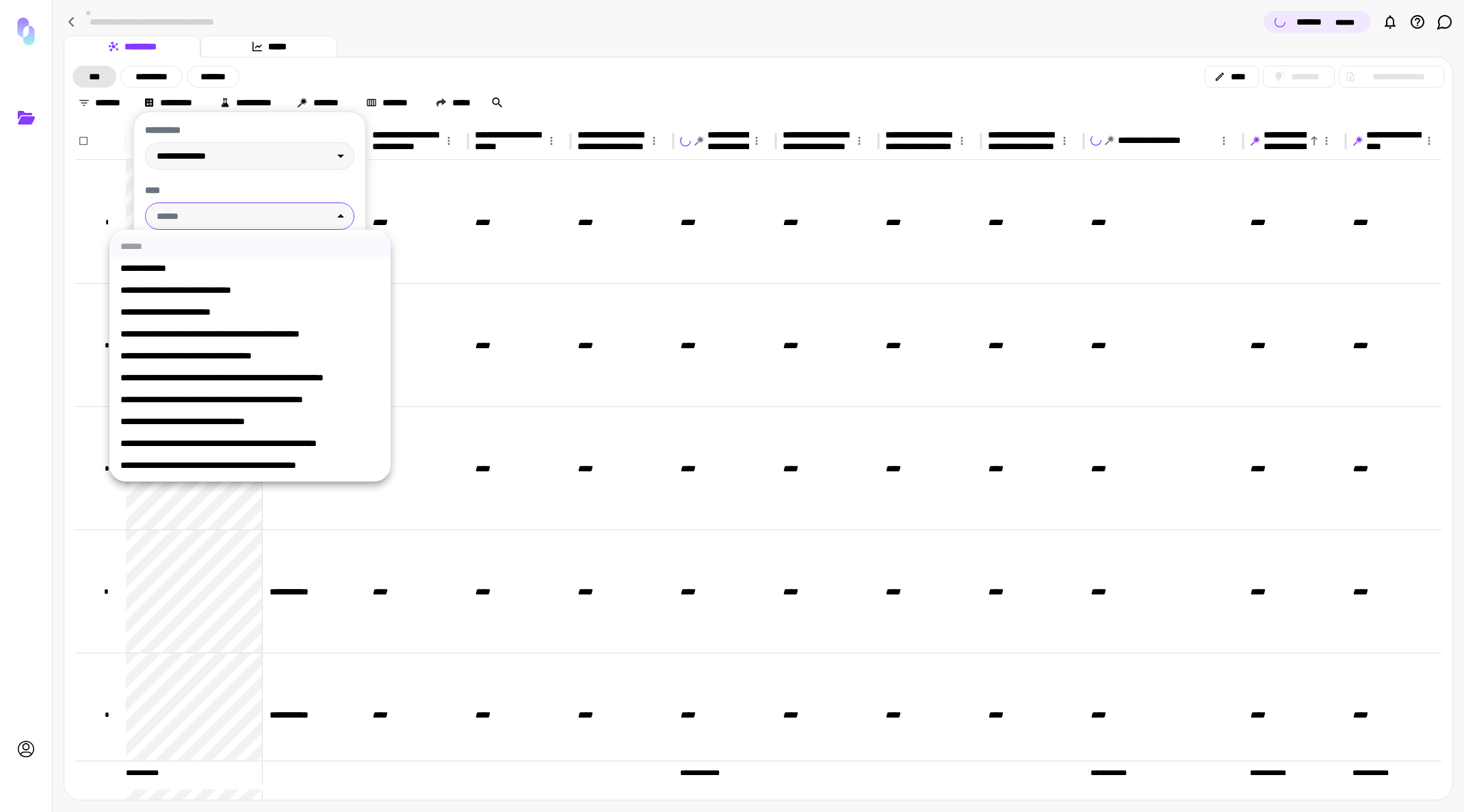 type on "**********" 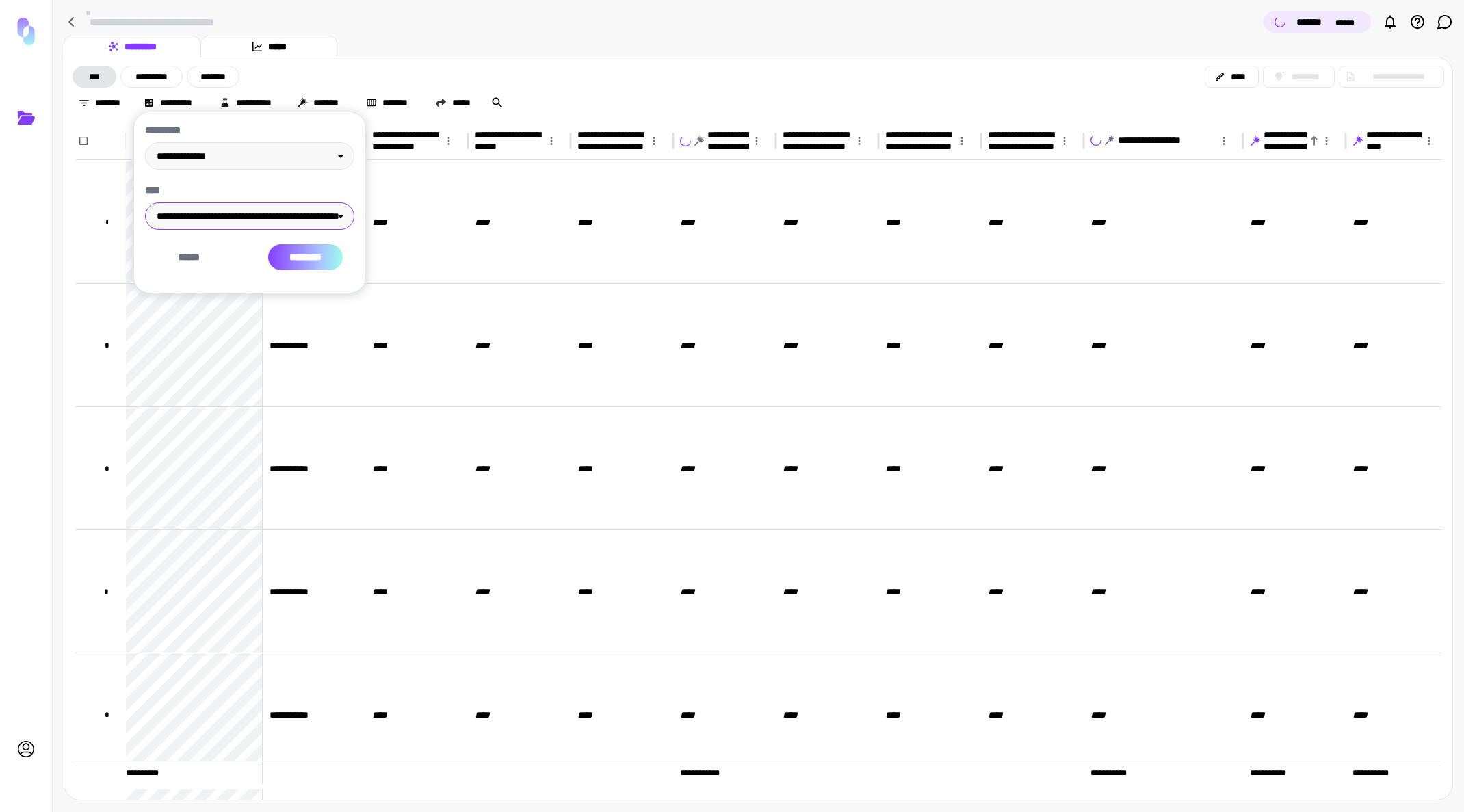 click on "*********" at bounding box center (305, 257) 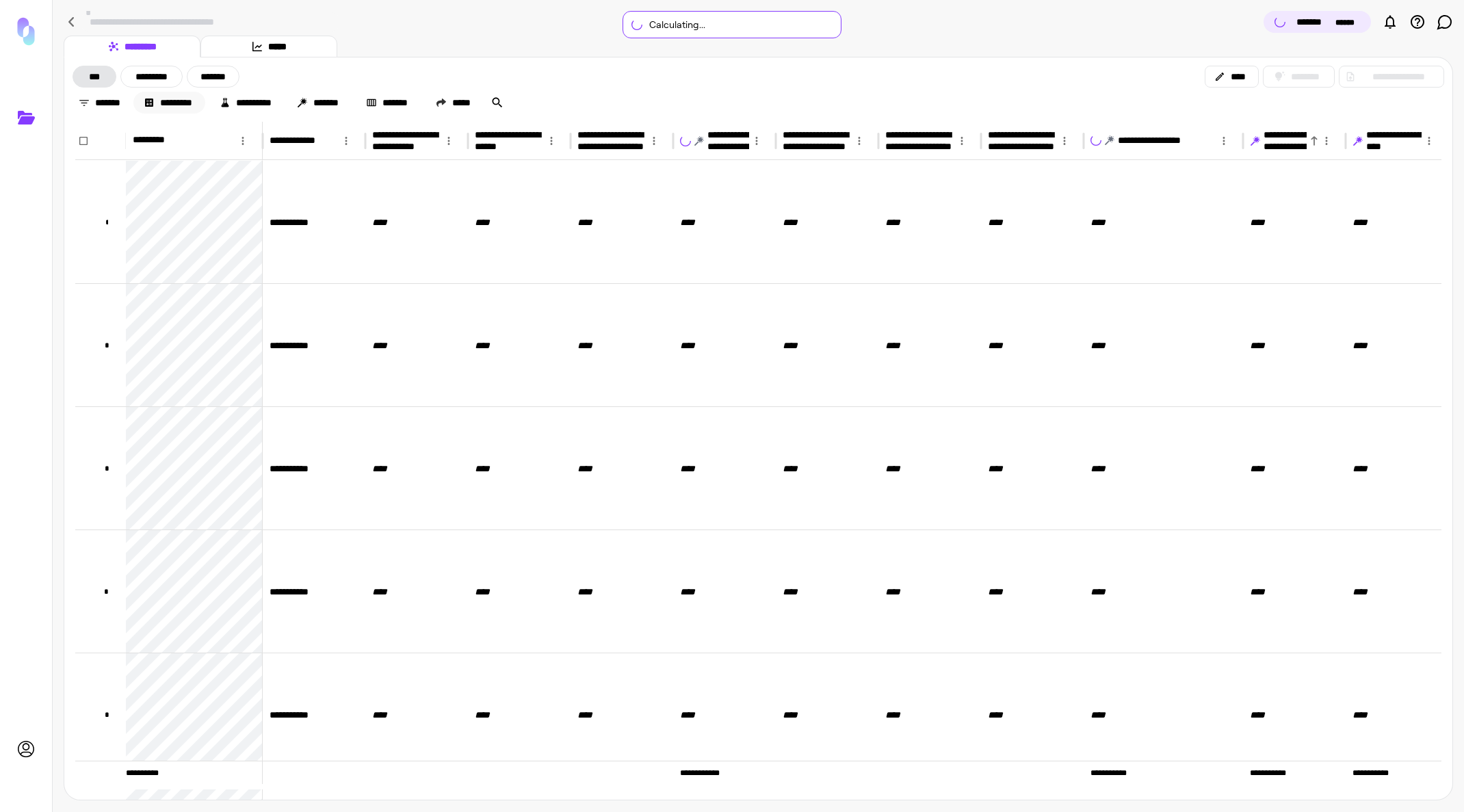 click on "*********" at bounding box center (169, 103) 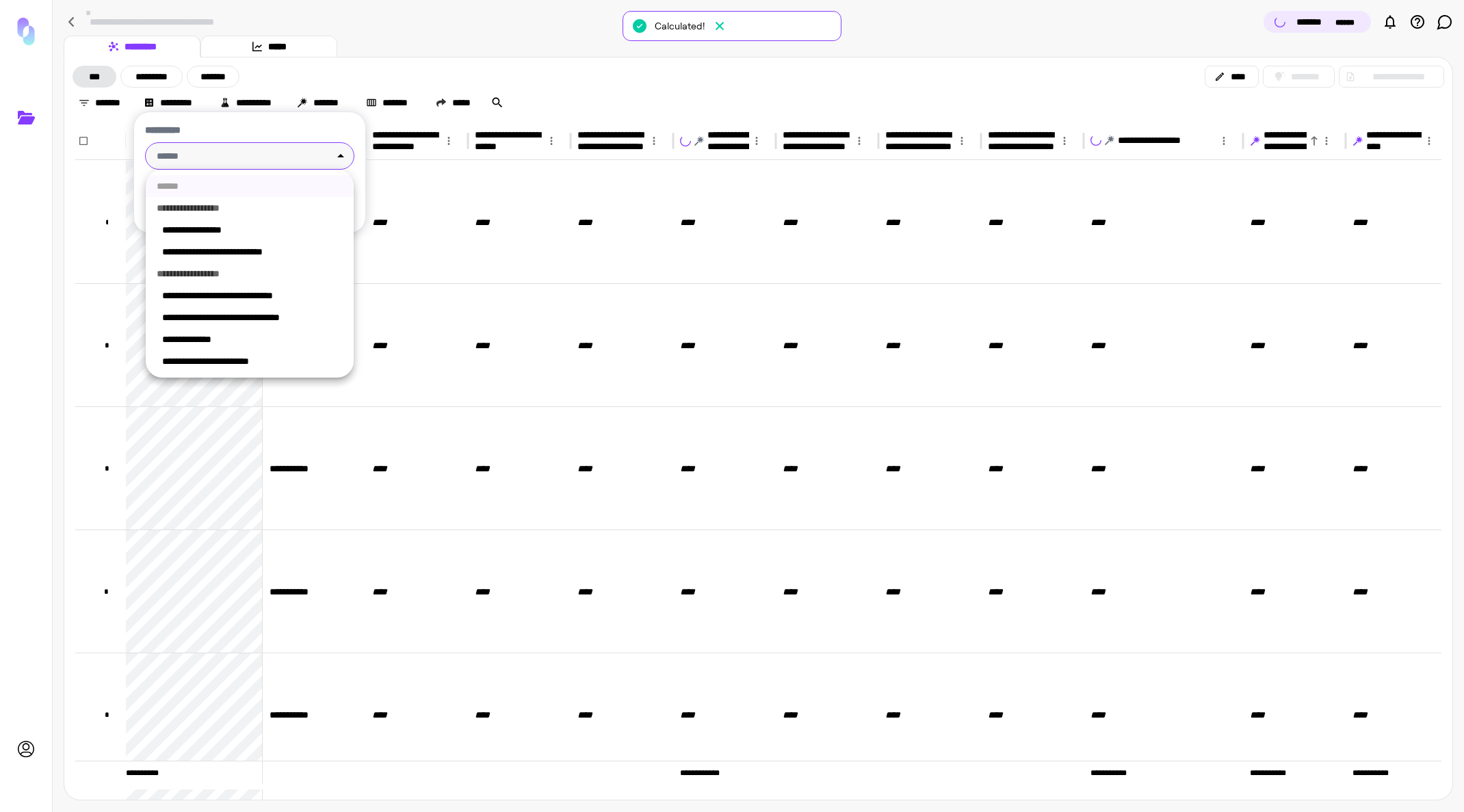 click on "**********" at bounding box center [732, 406] 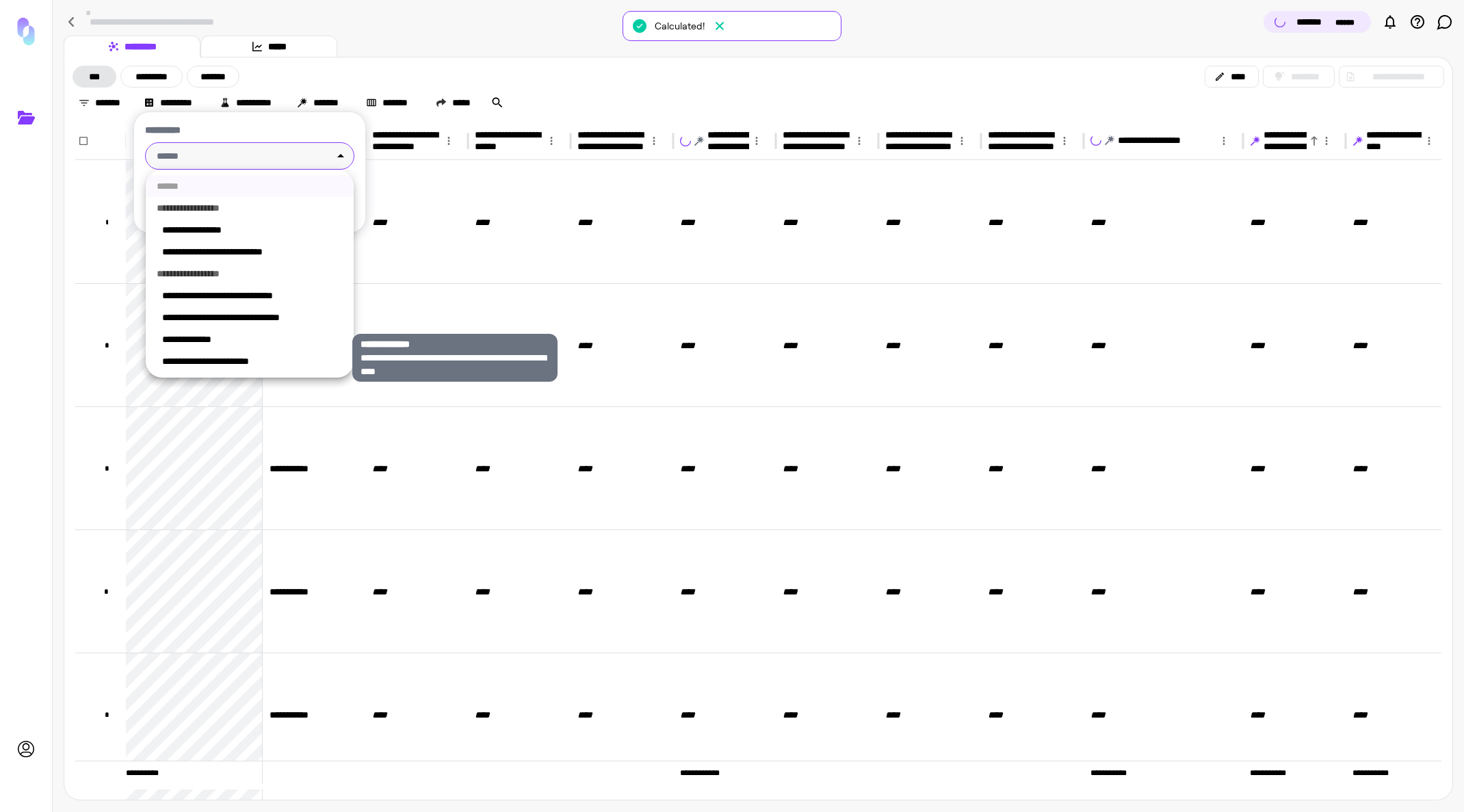 click on "**********" at bounding box center [252, 339] 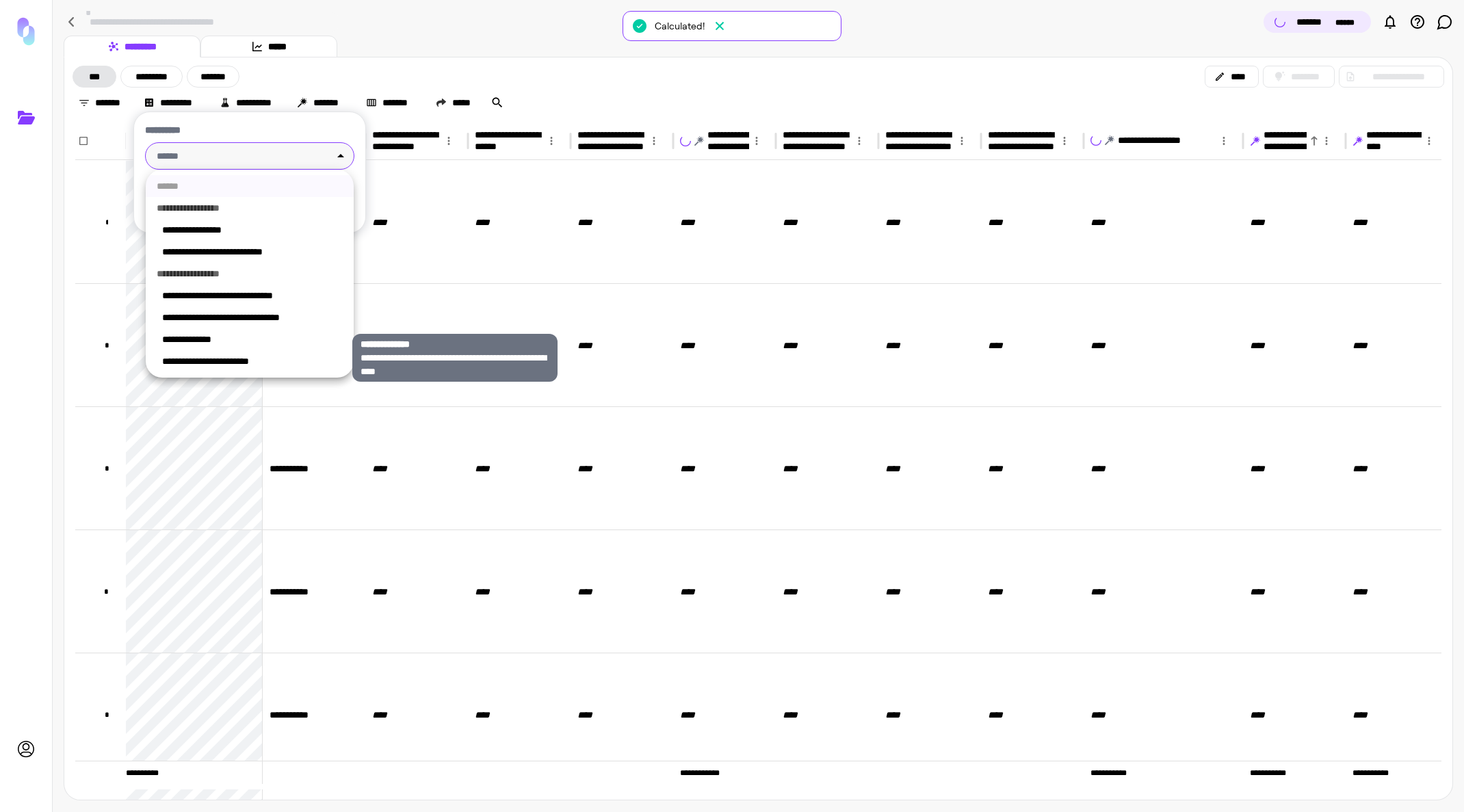 type on "**********" 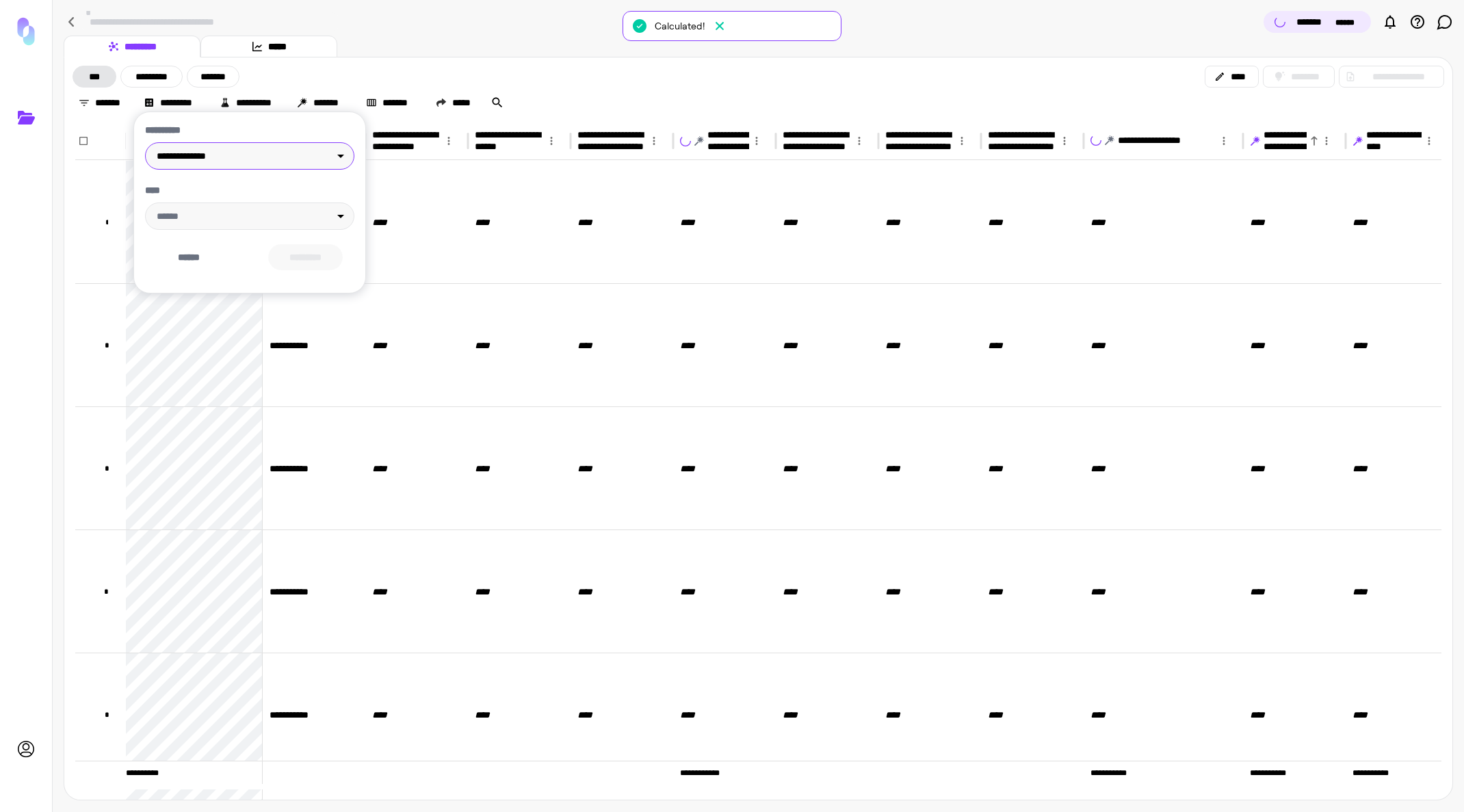click on "**********" at bounding box center [732, 406] 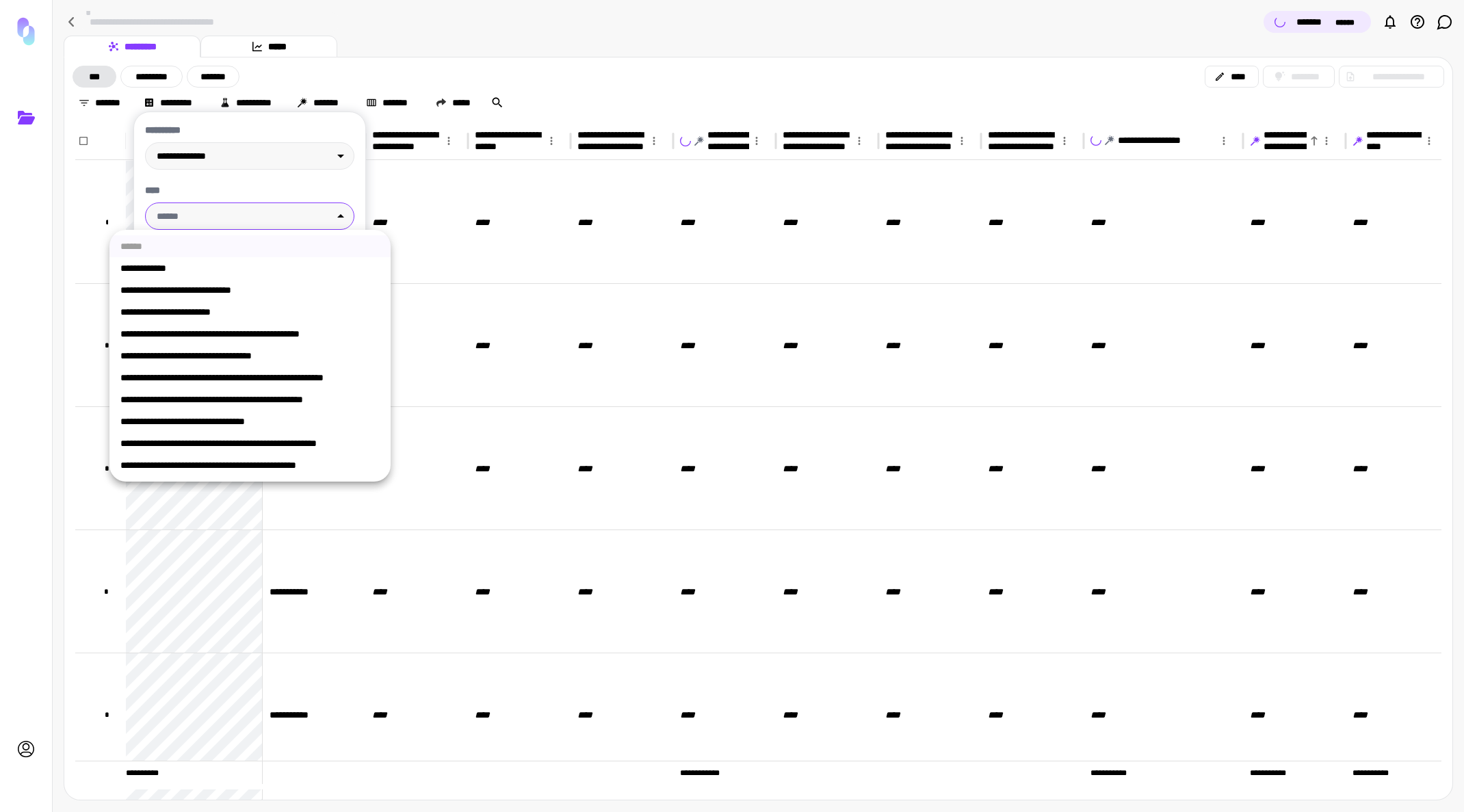 click on "**********" at bounding box center [250, 421] 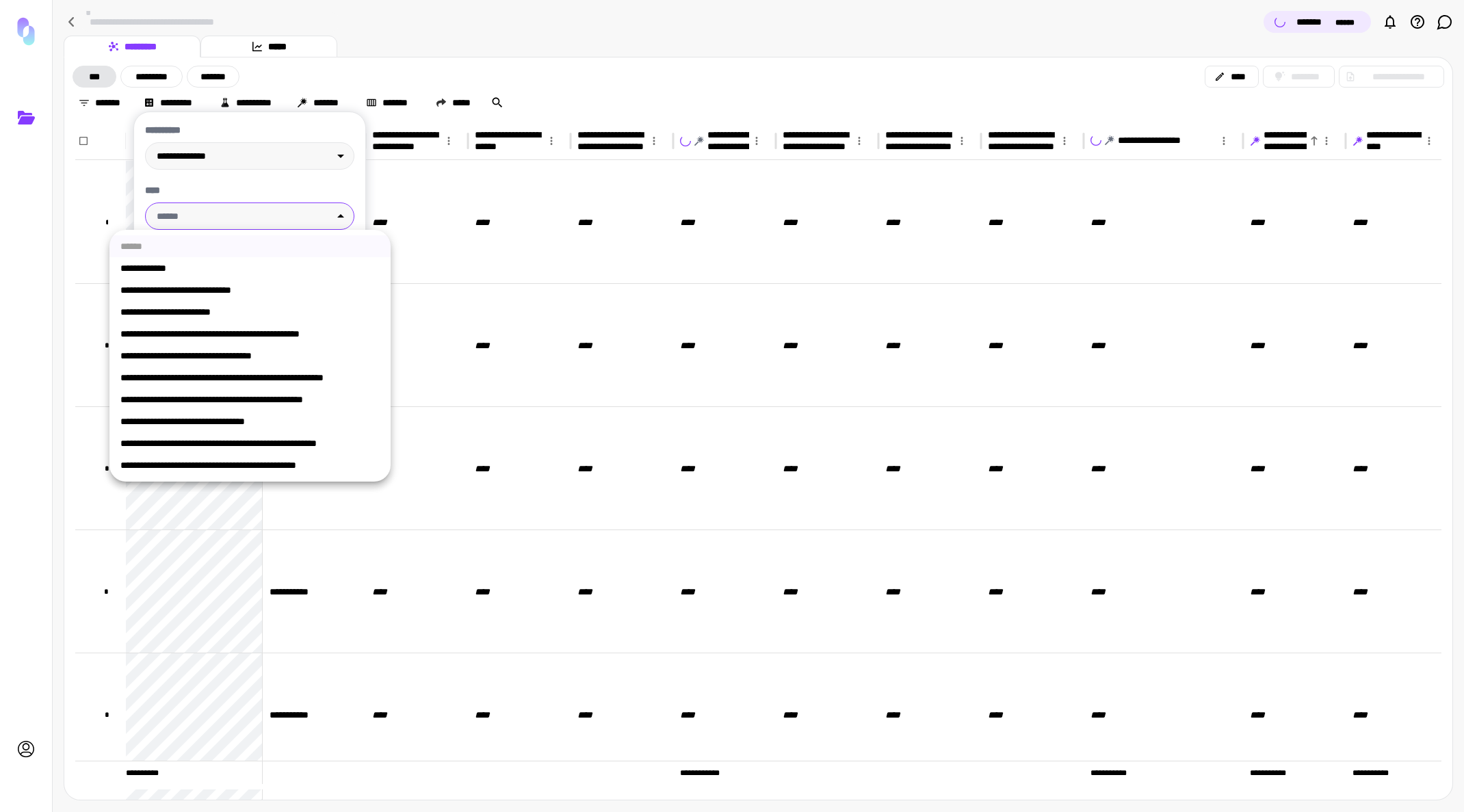 type on "**********" 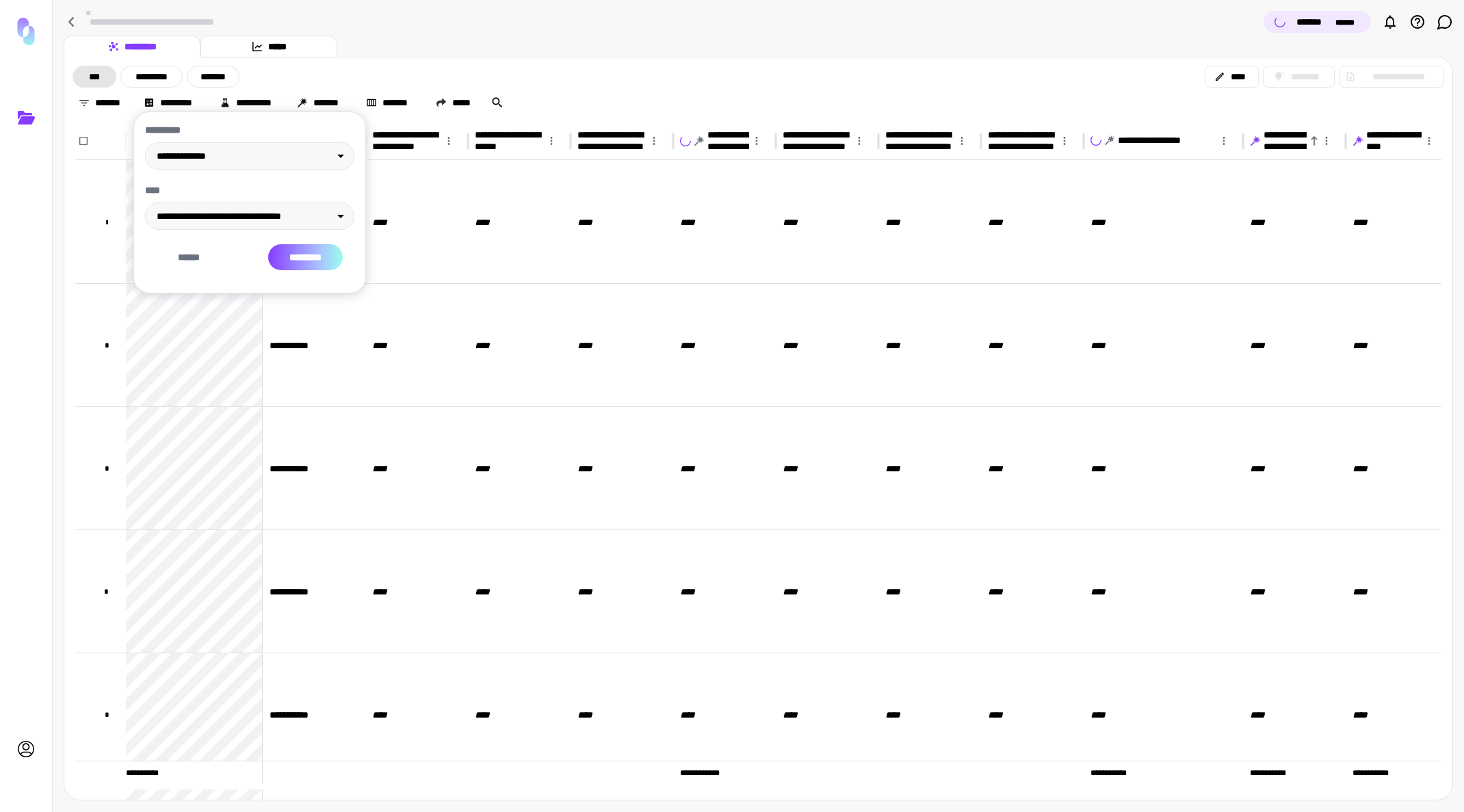 click on "*********" at bounding box center (305, 257) 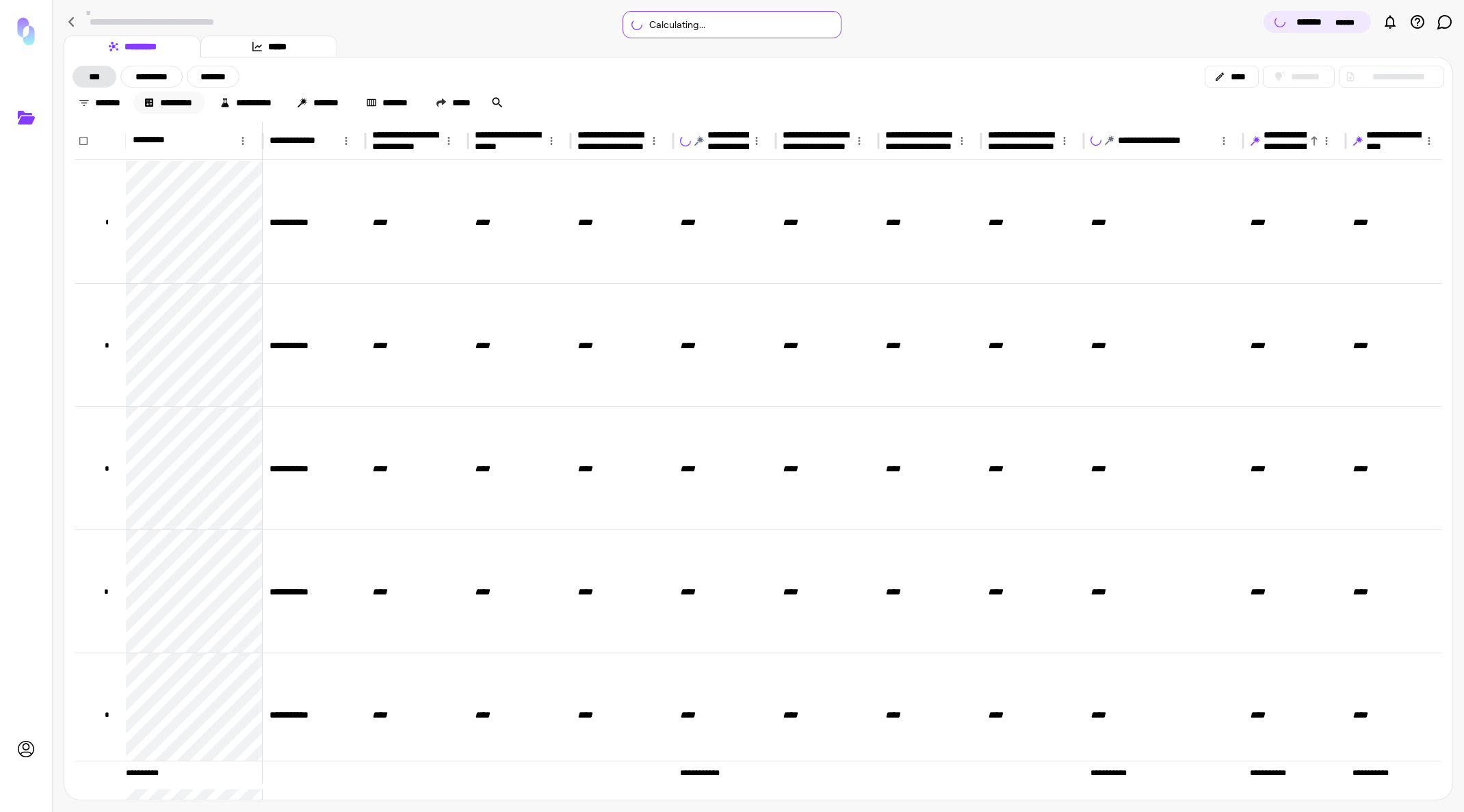 click on "*********" at bounding box center [169, 103] 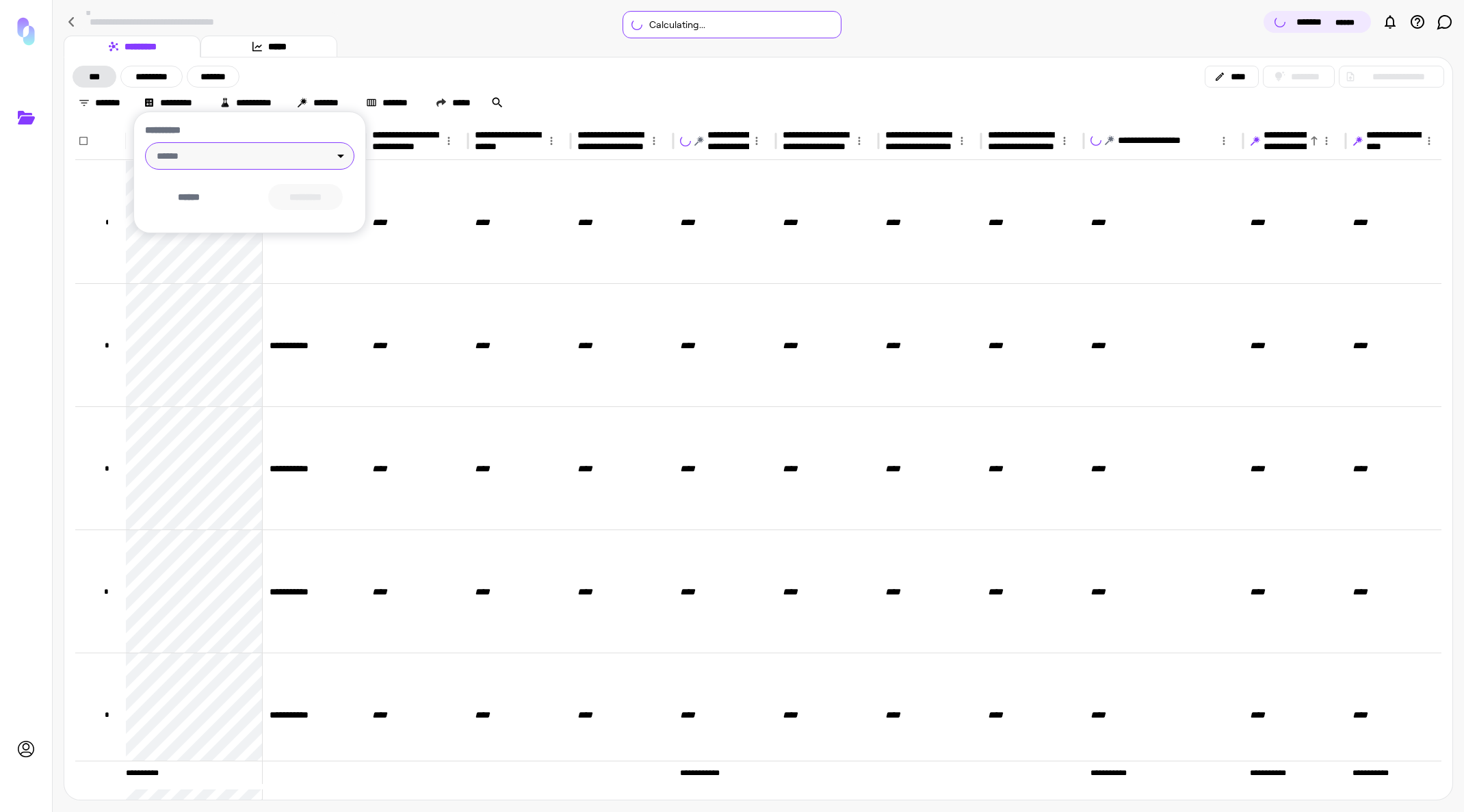 click on "**********" at bounding box center [732, 406] 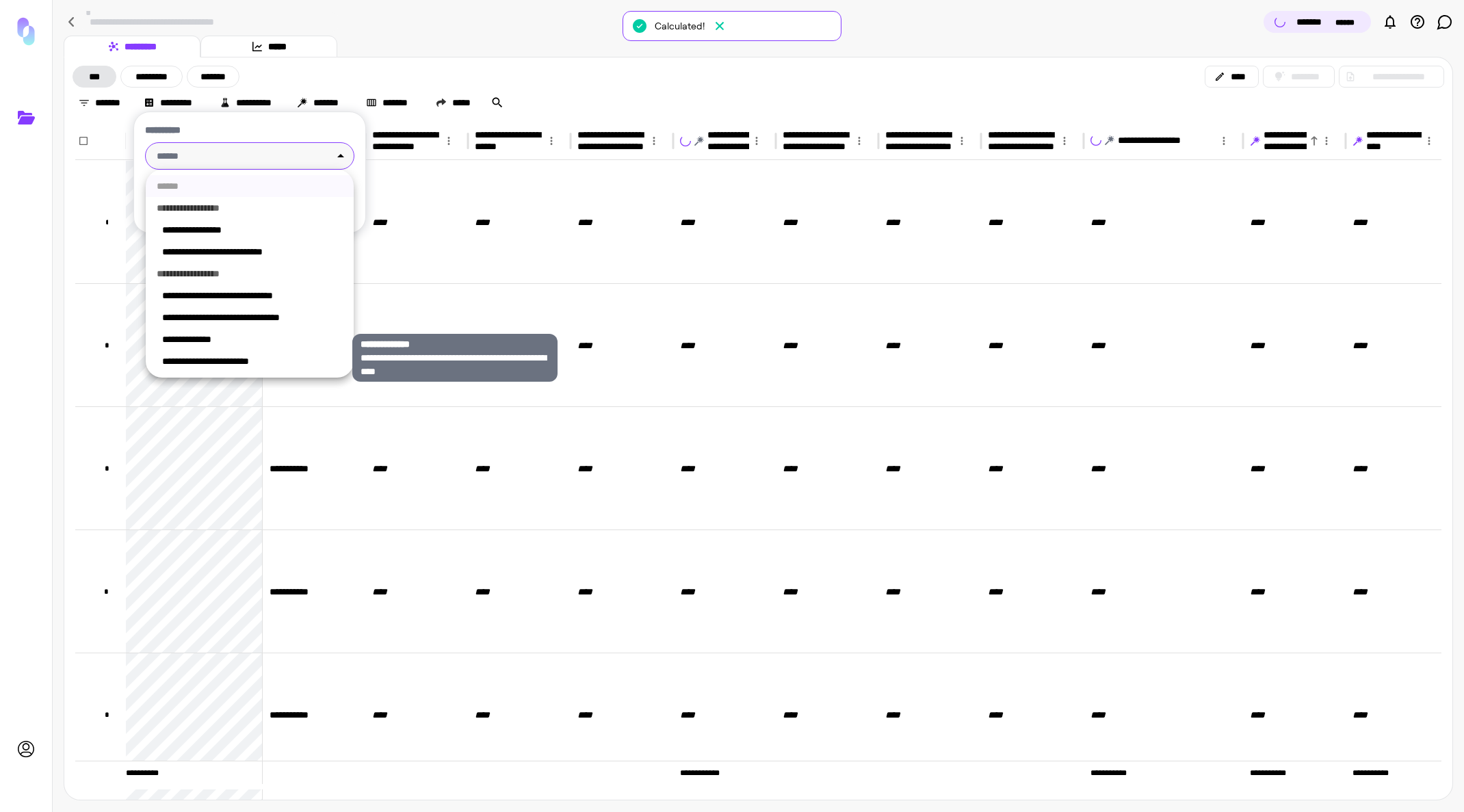 click on "**********" at bounding box center [252, 339] 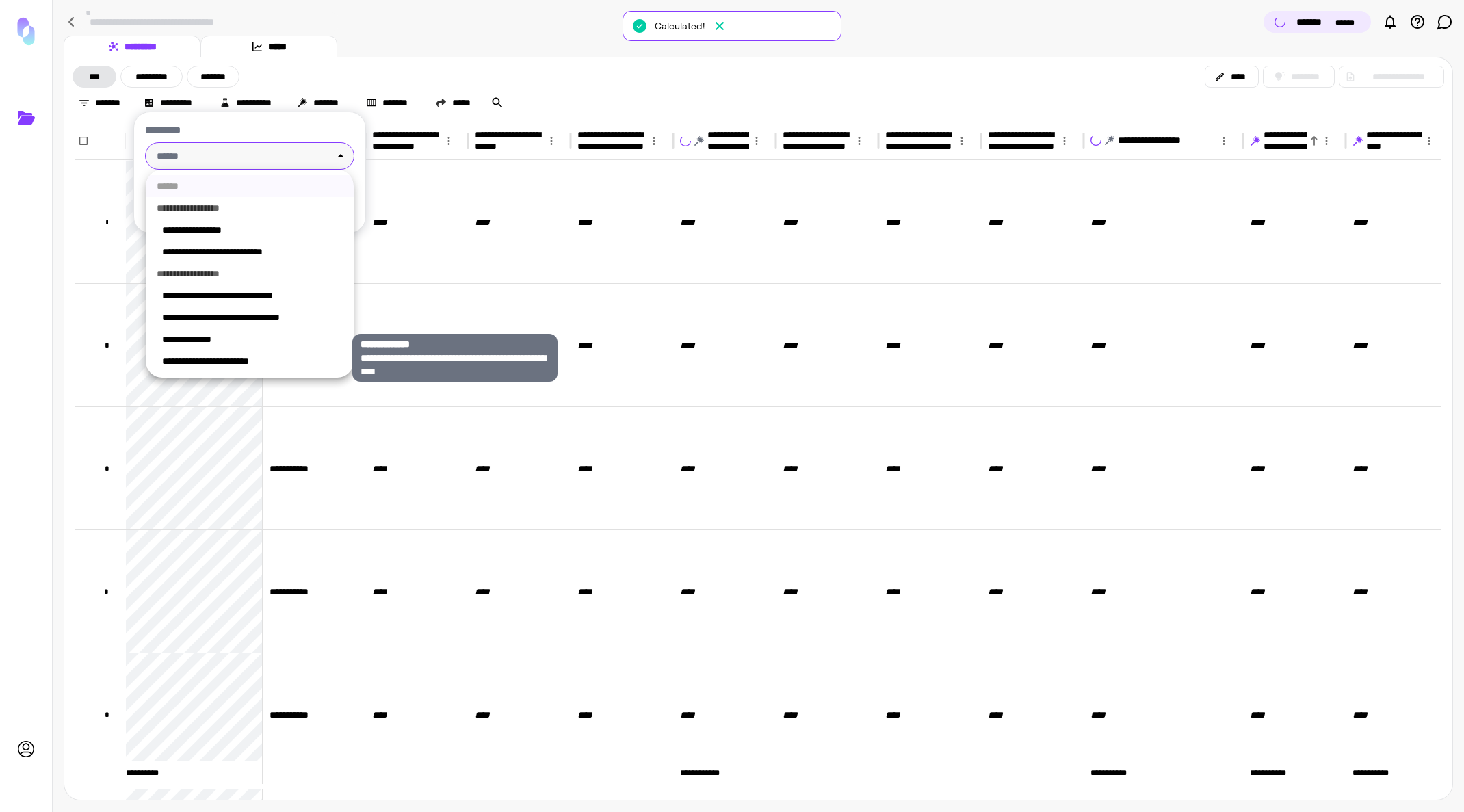 type on "**********" 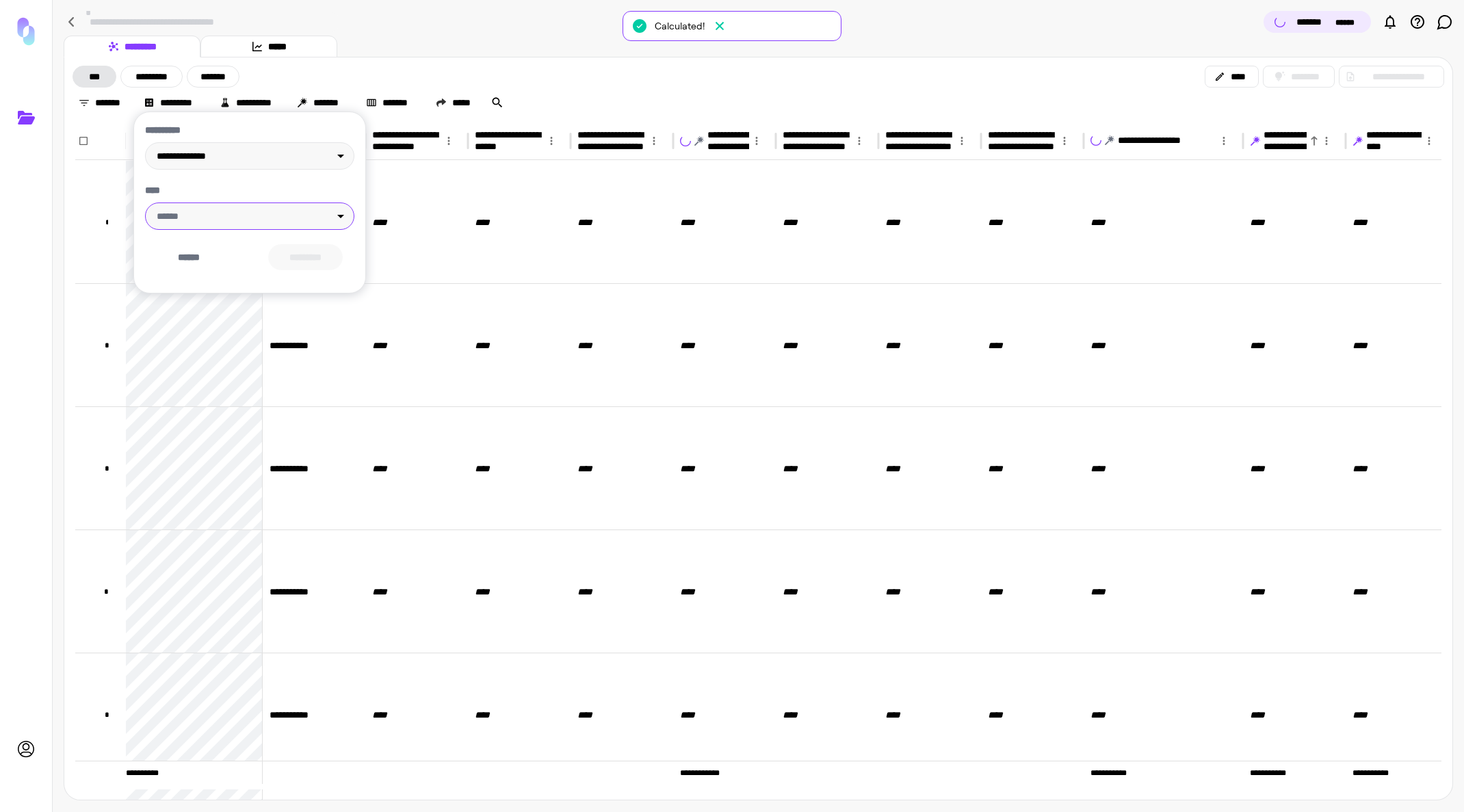 click on "**********" at bounding box center [732, 406] 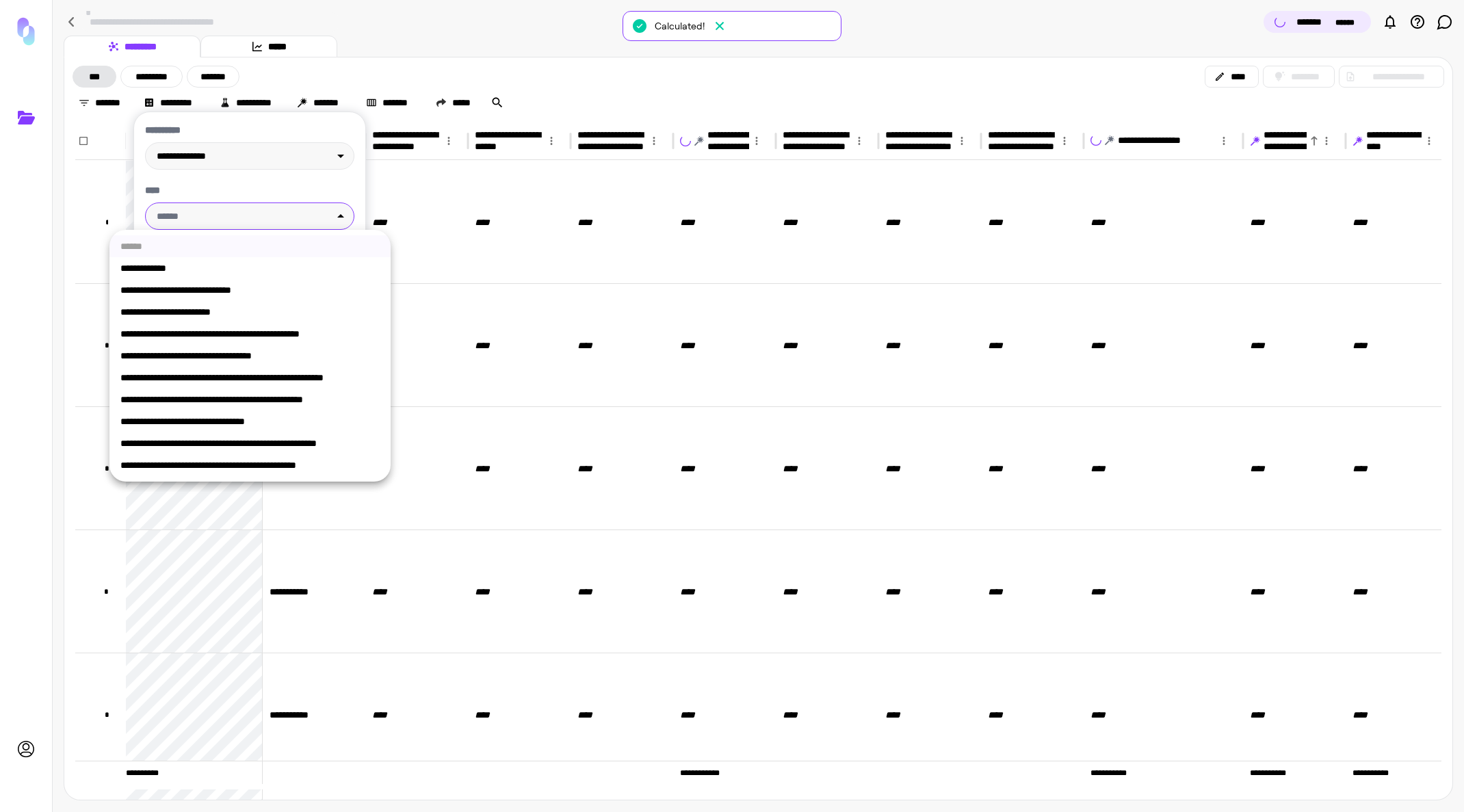 click on "**********" at bounding box center (250, 443) 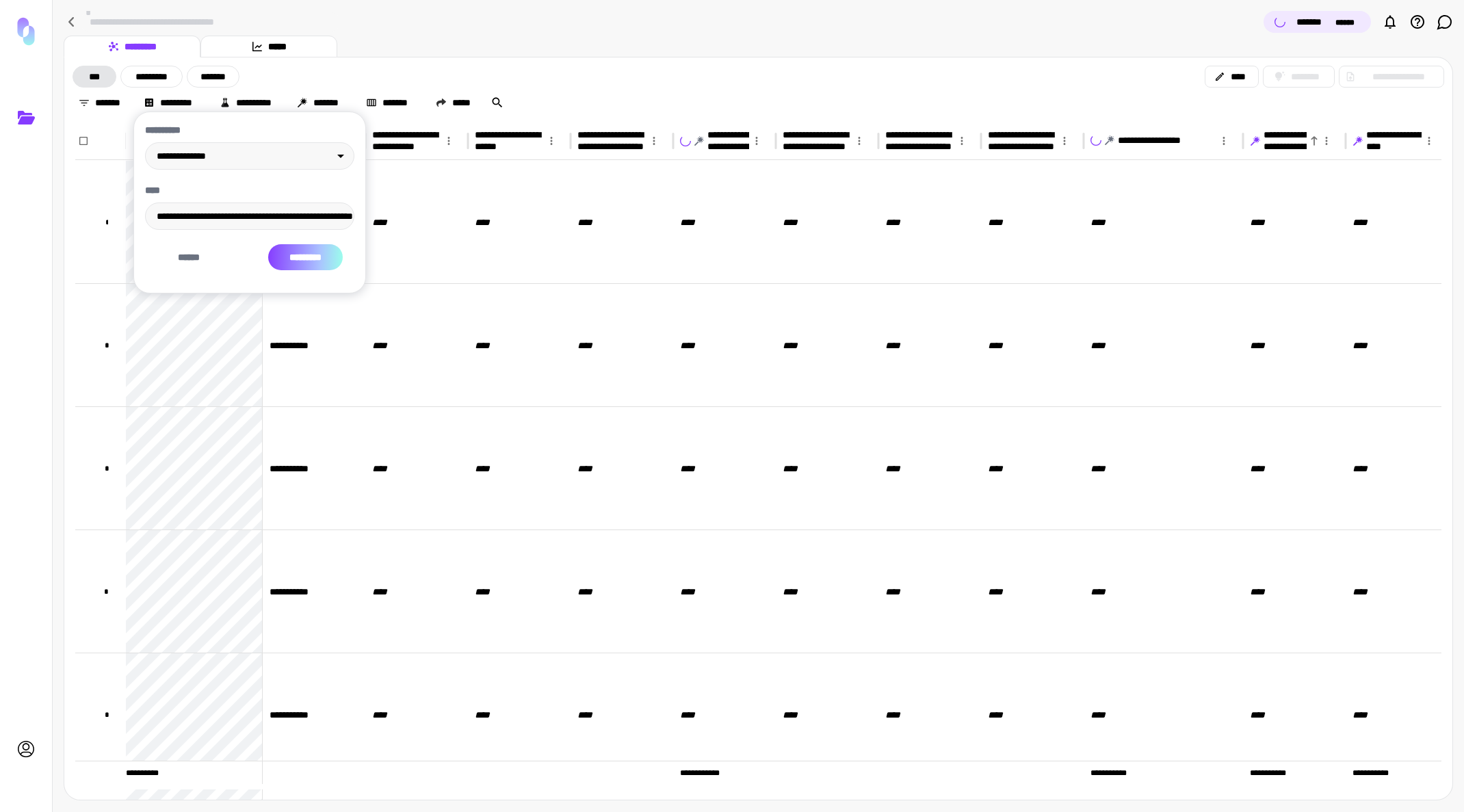 click on "*********" at bounding box center (305, 257) 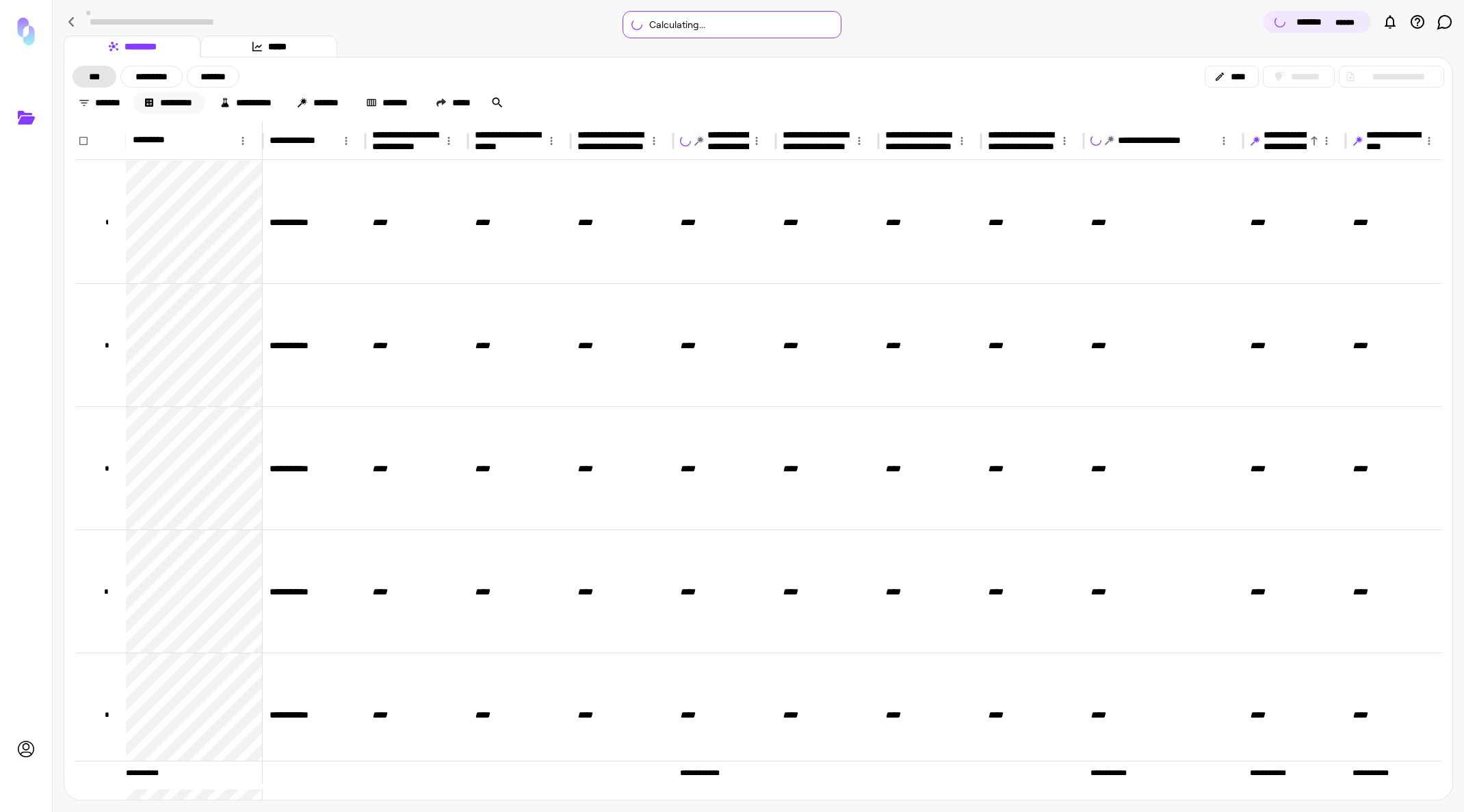 click on "*********" at bounding box center (169, 103) 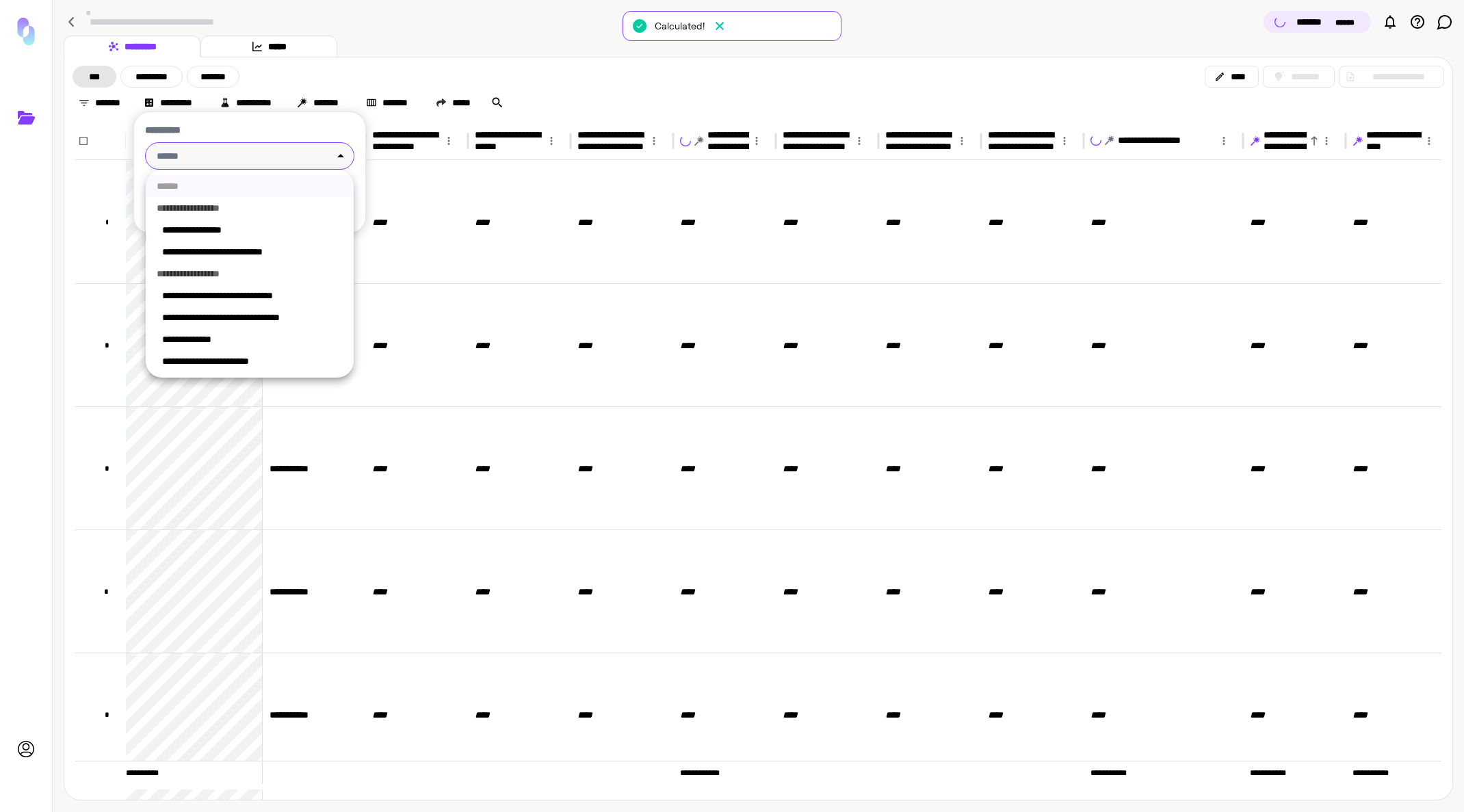 click on "**********" at bounding box center [732, 406] 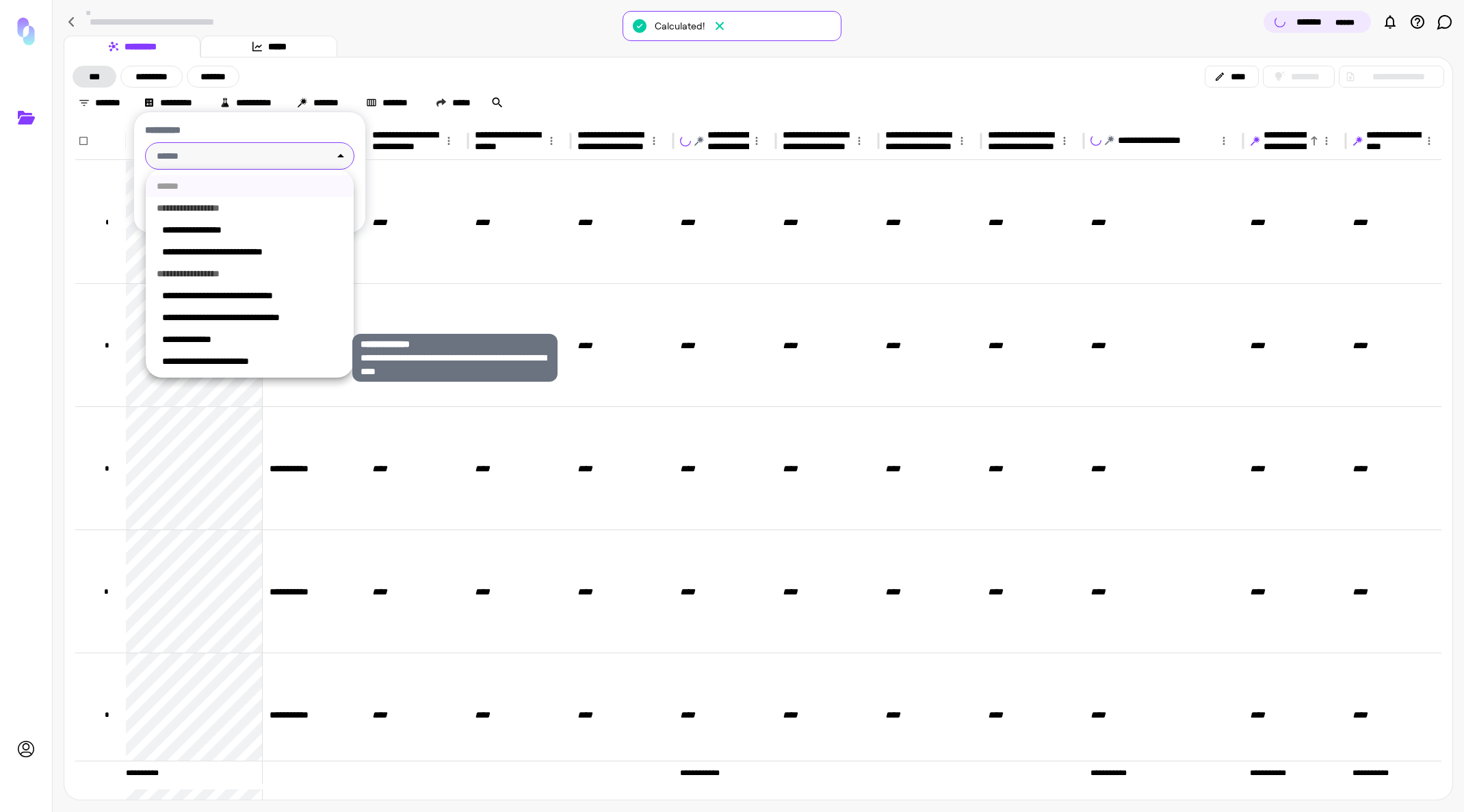 click on "**********" at bounding box center (252, 339) 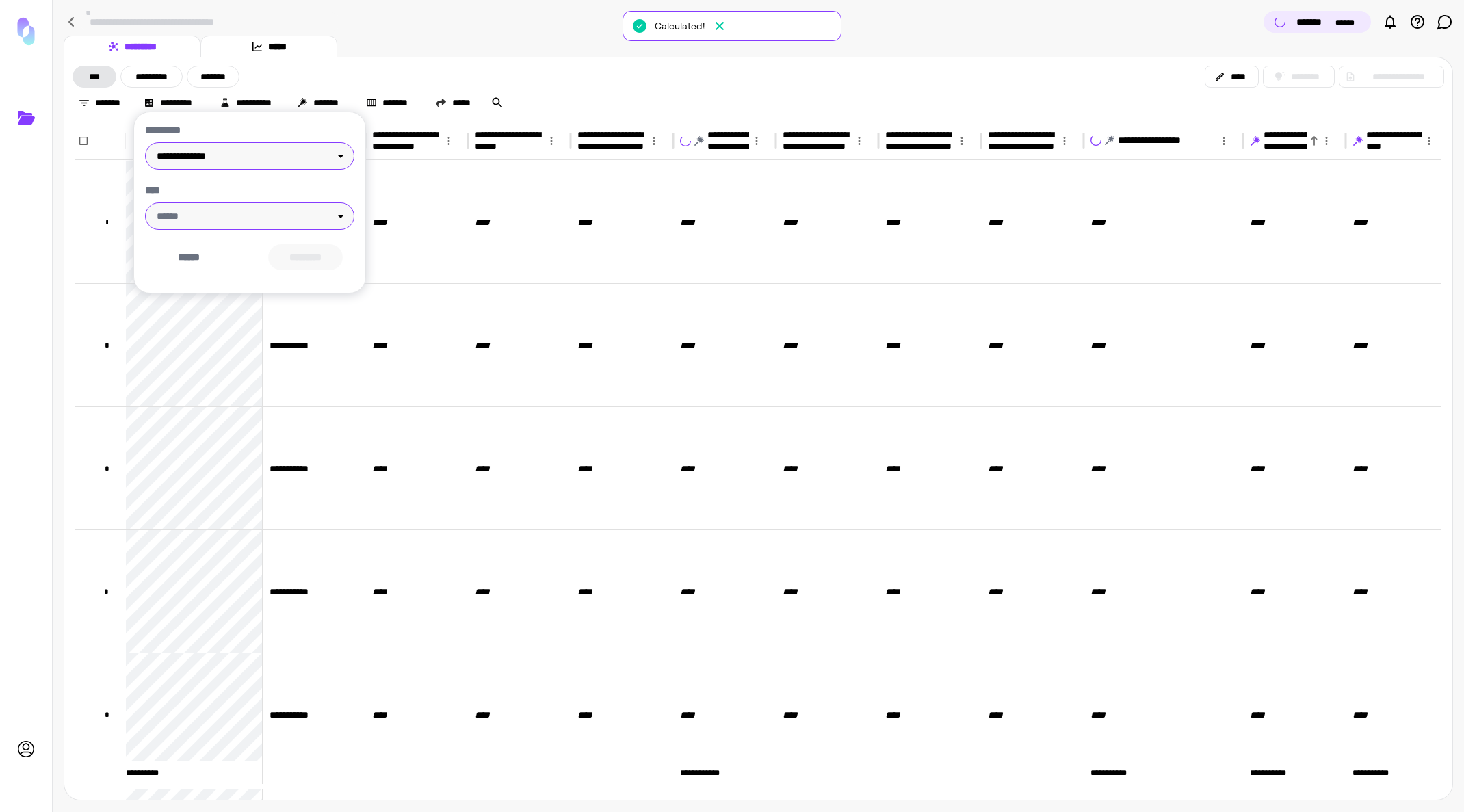 click on "****** ******" at bounding box center [250, 216] 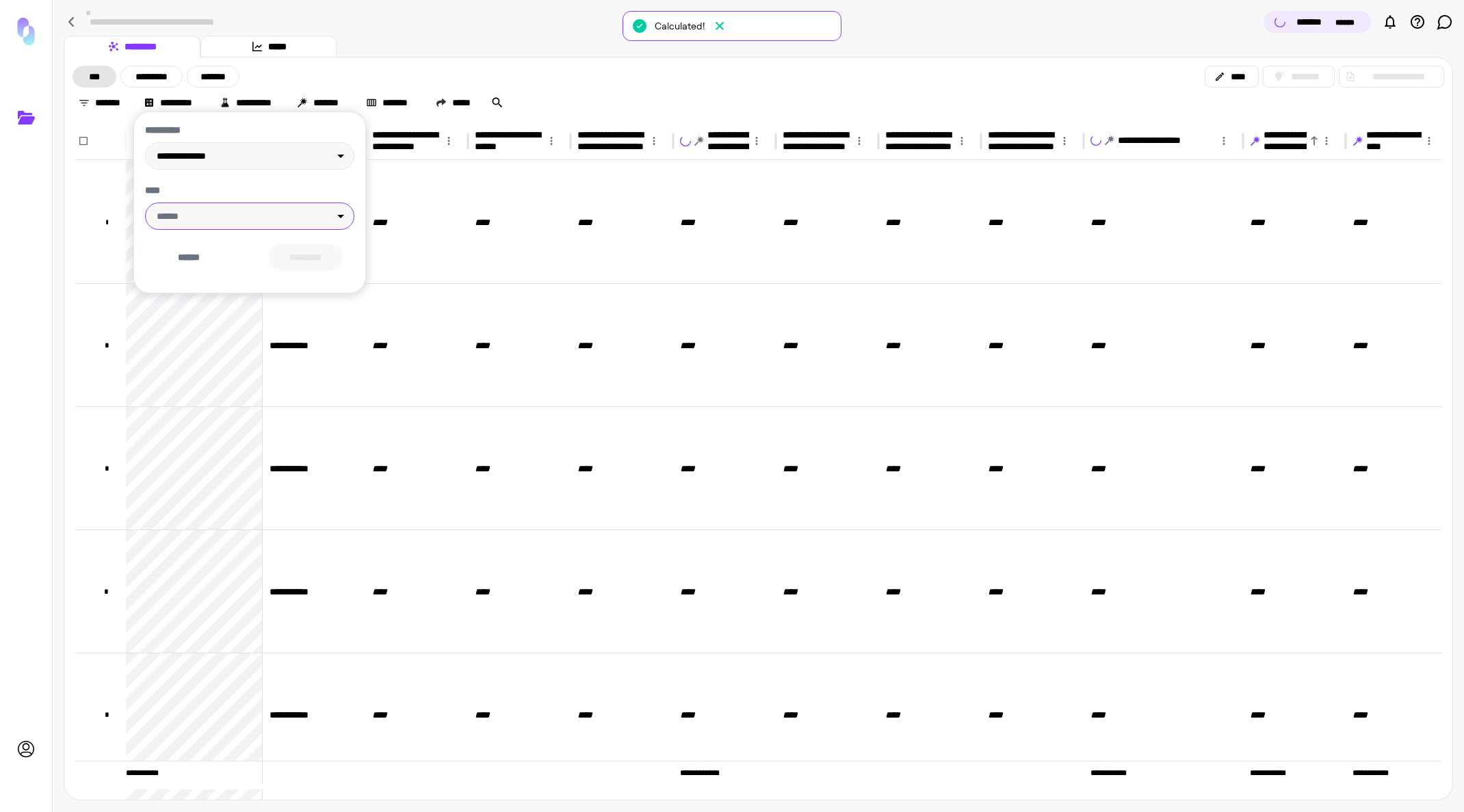 click on "**********" at bounding box center [732, 406] 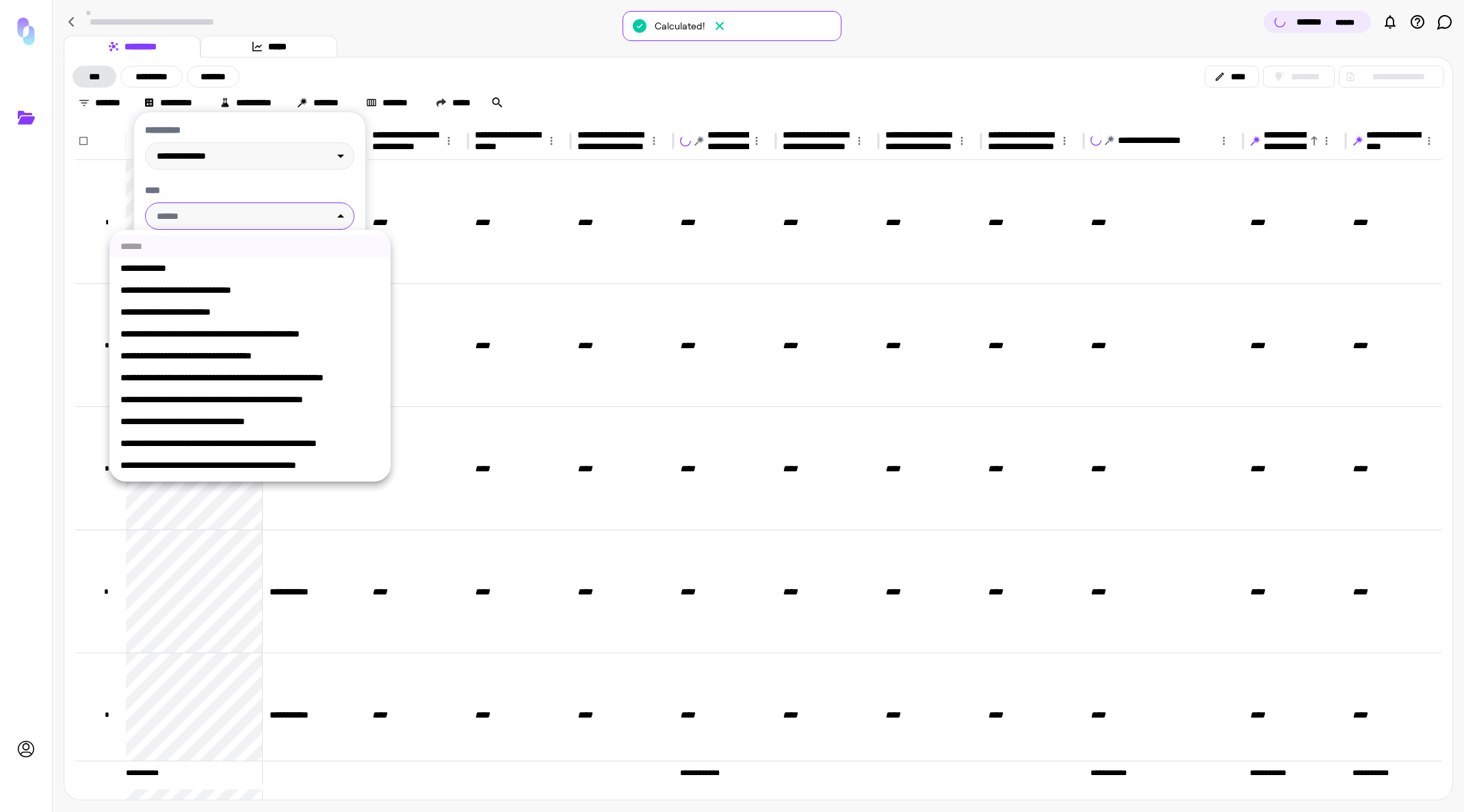 click on "**********" at bounding box center [250, 465] 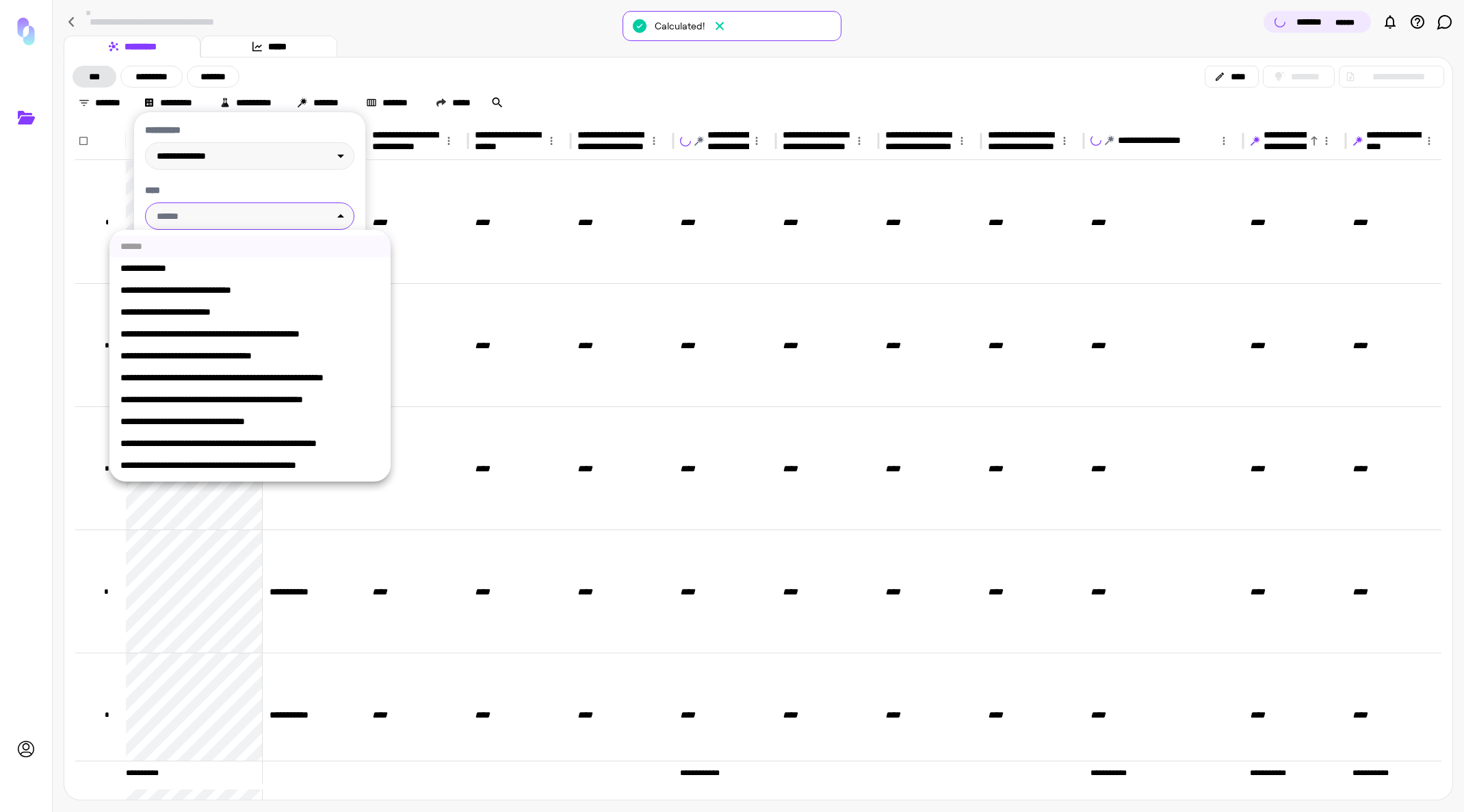 type on "**********" 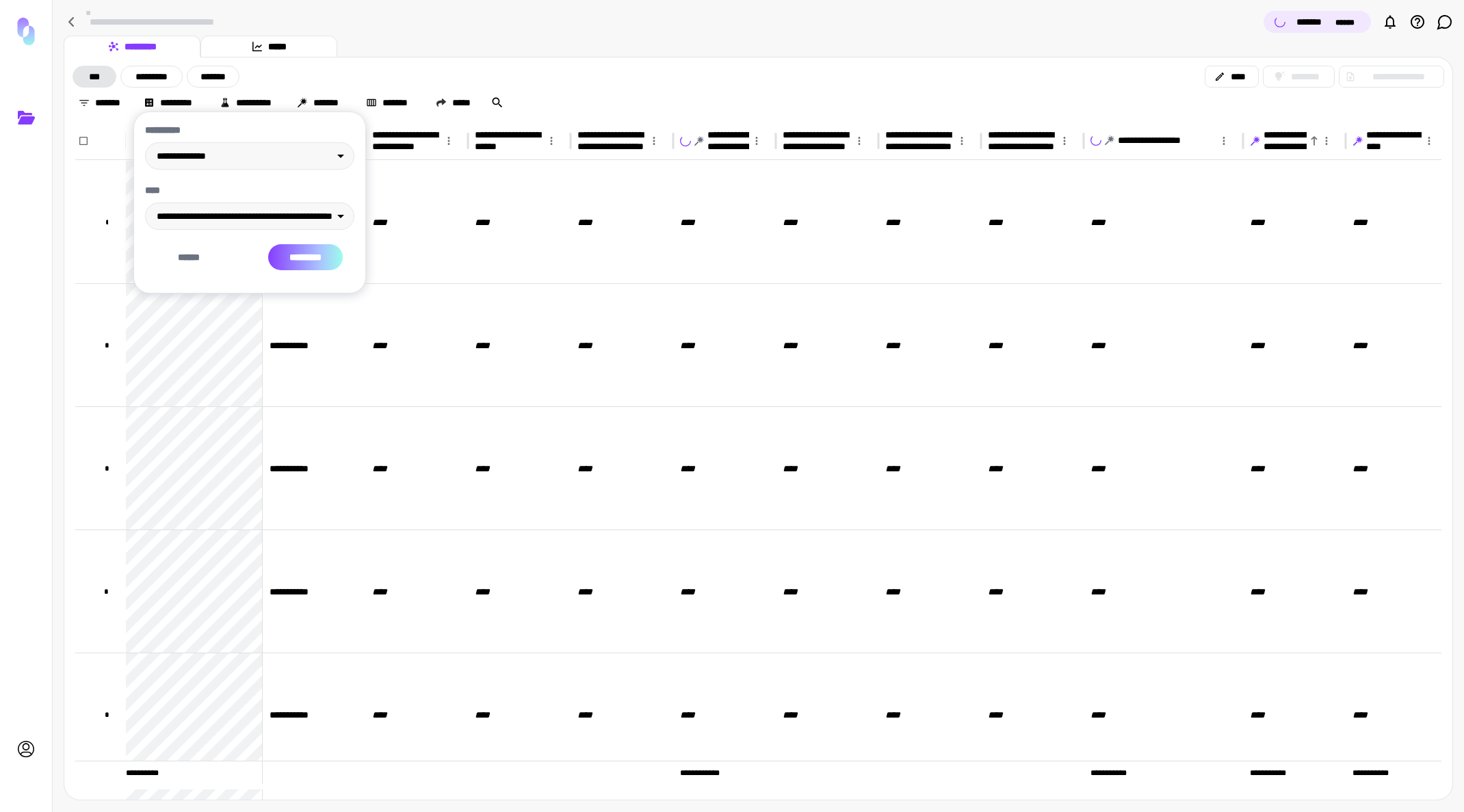 click on "*********" at bounding box center [305, 257] 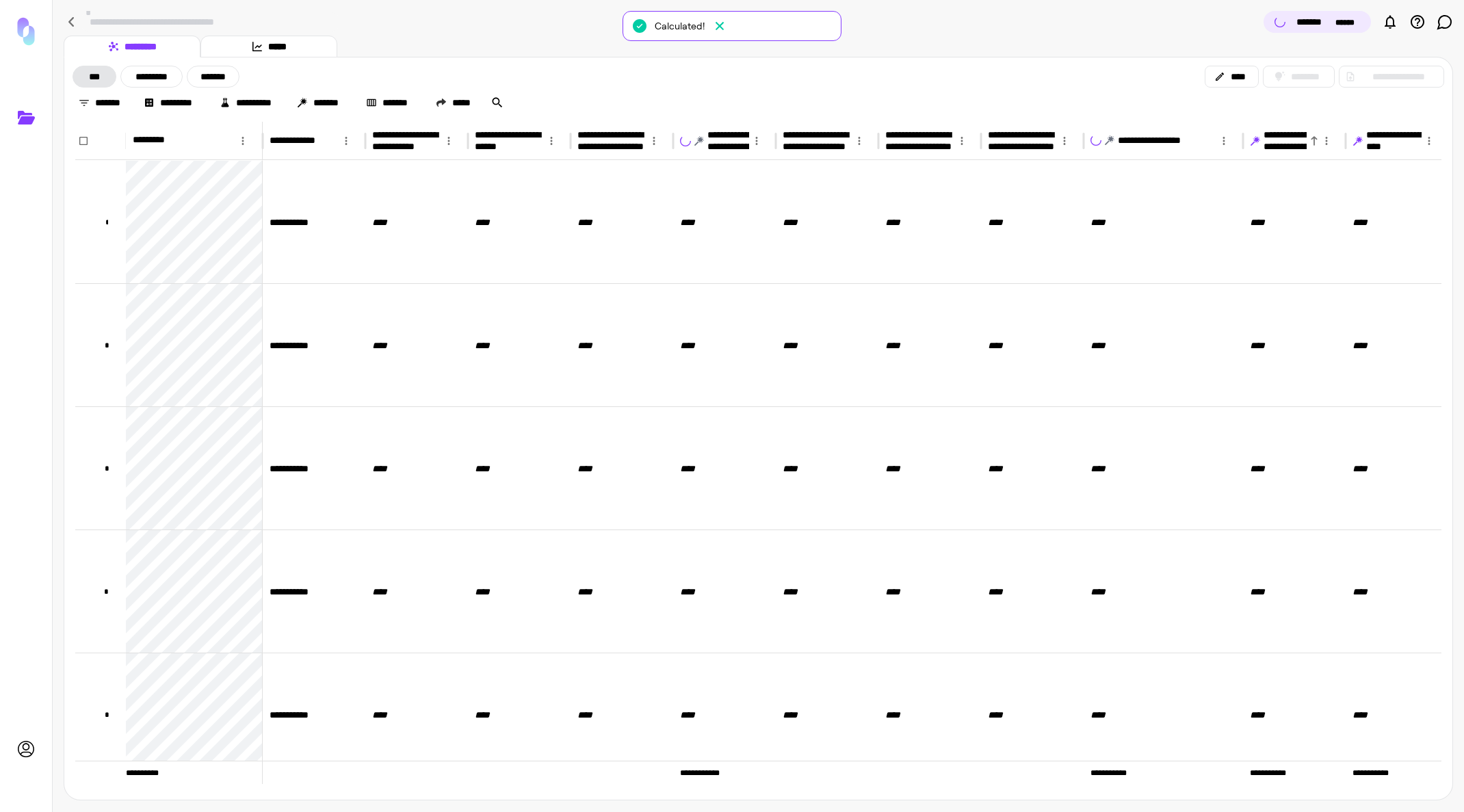 scroll, scrollTop: 0, scrollLeft: 187, axis: horizontal 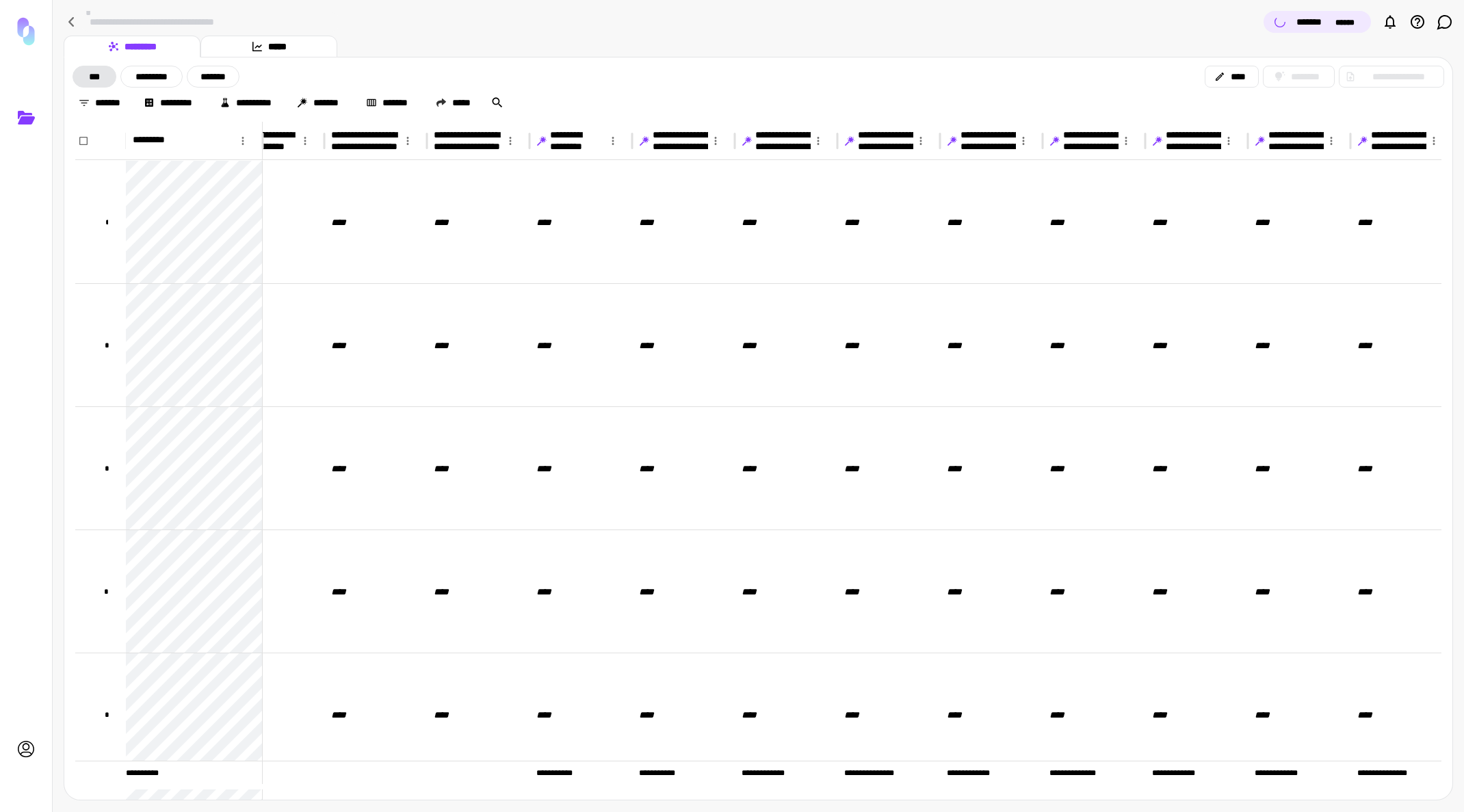 click 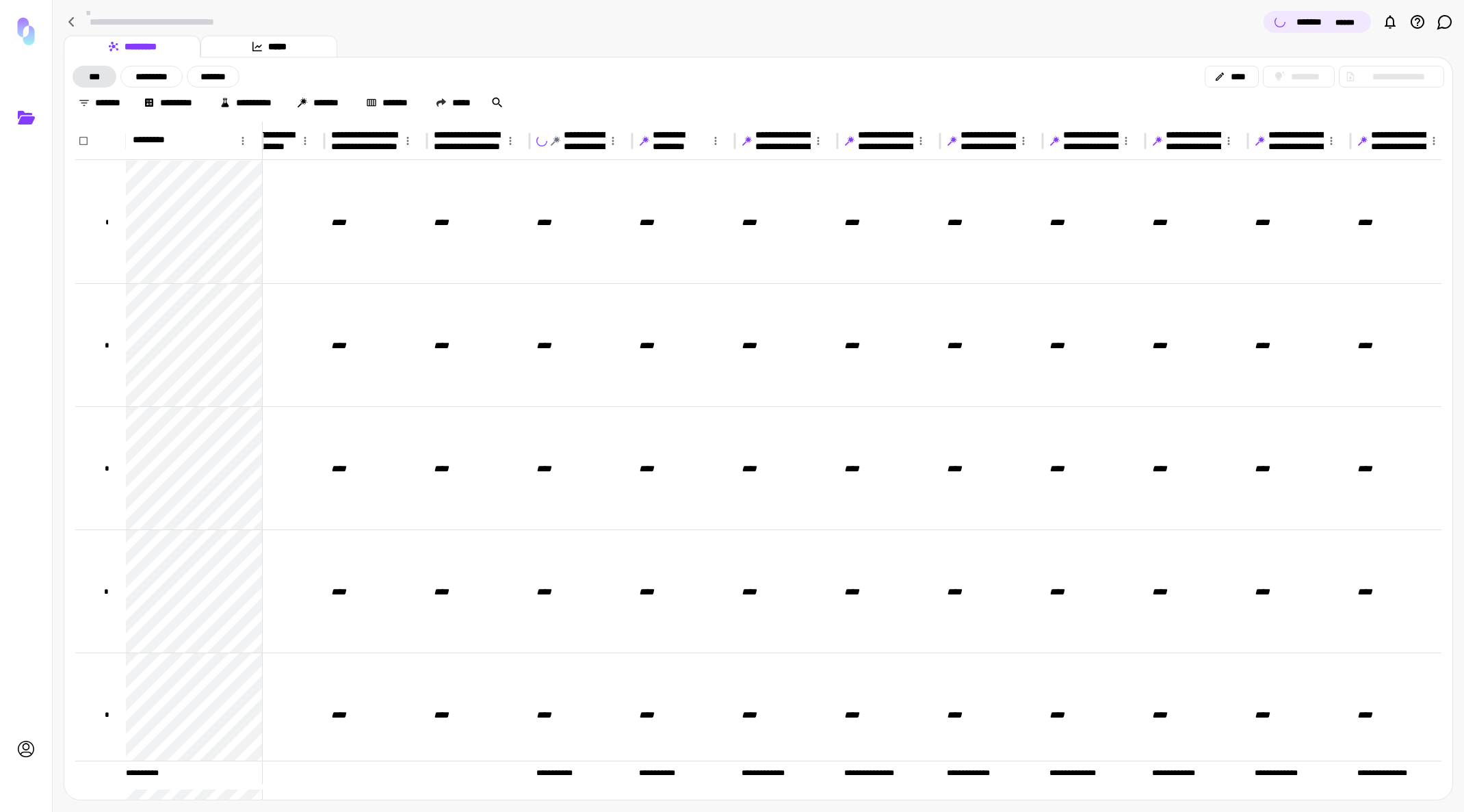 click 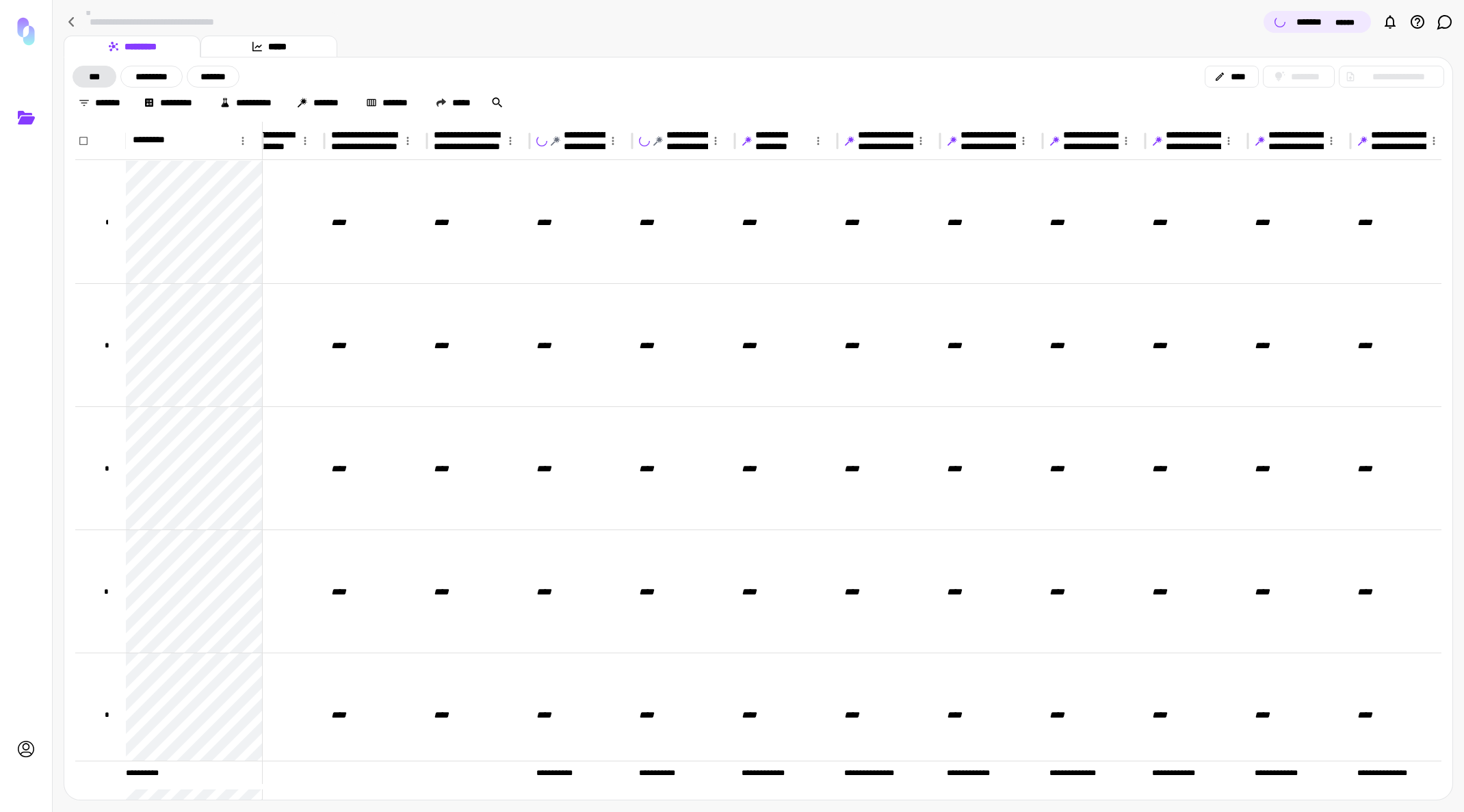 click on "**********" at bounding box center [776, 141] 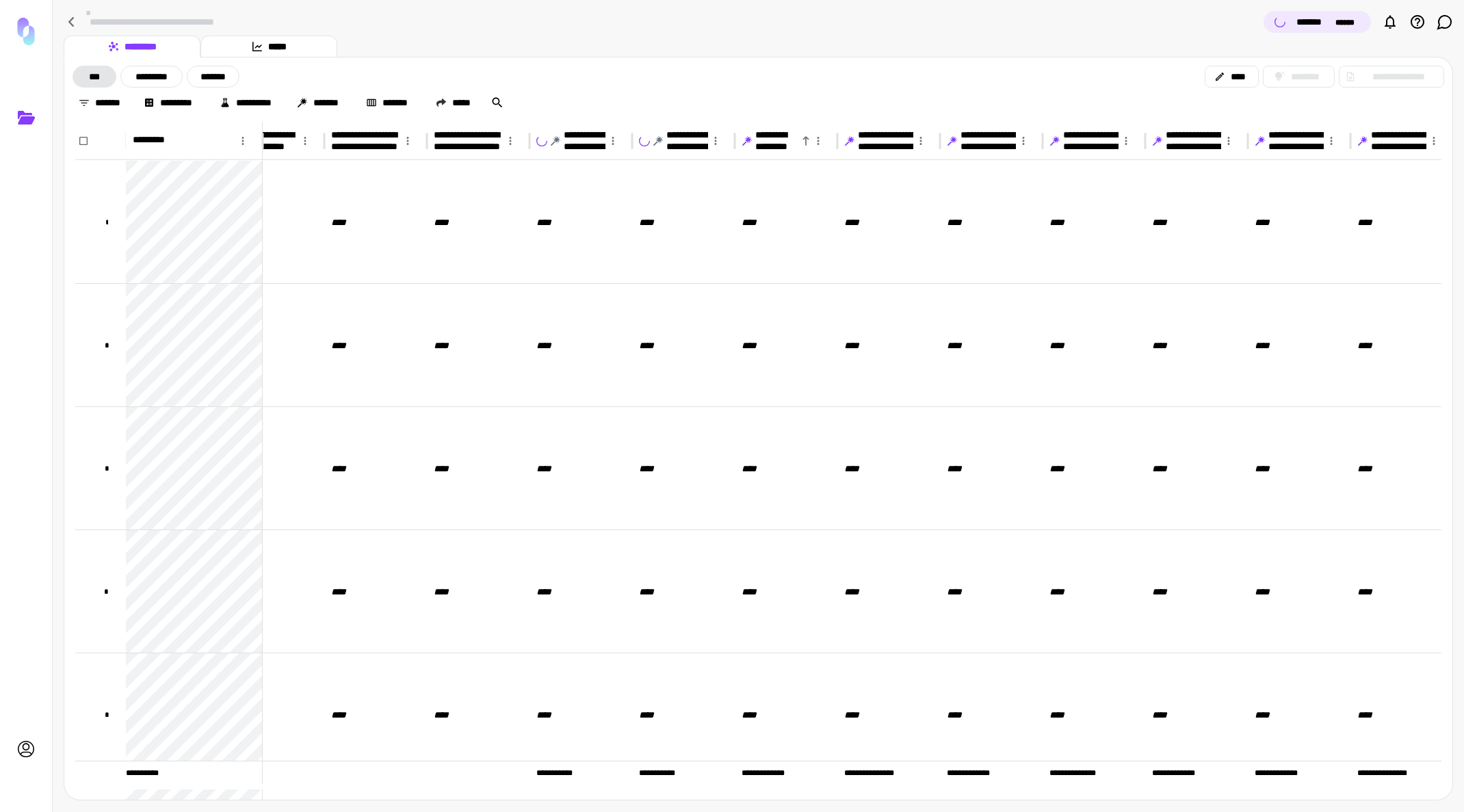 click 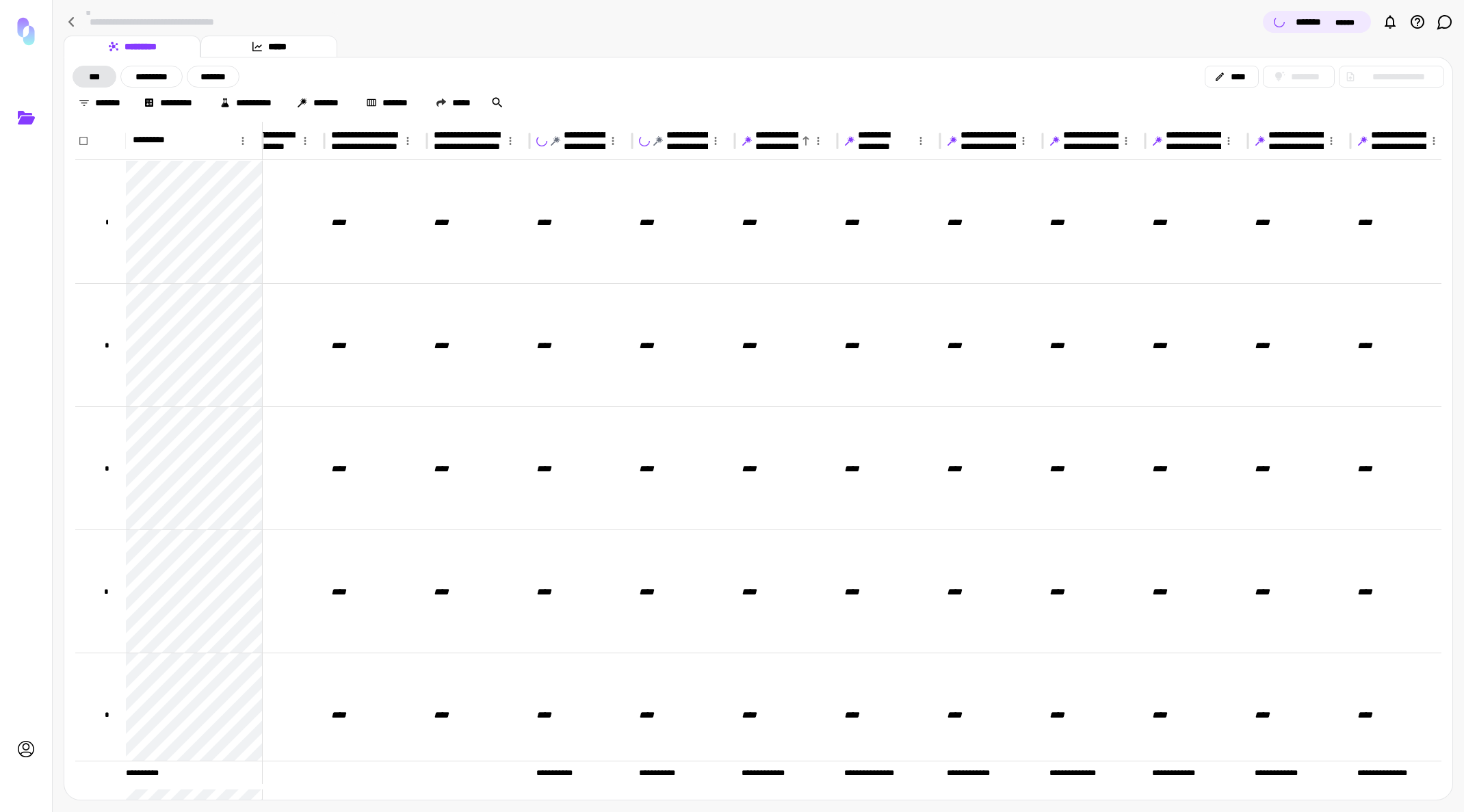 click 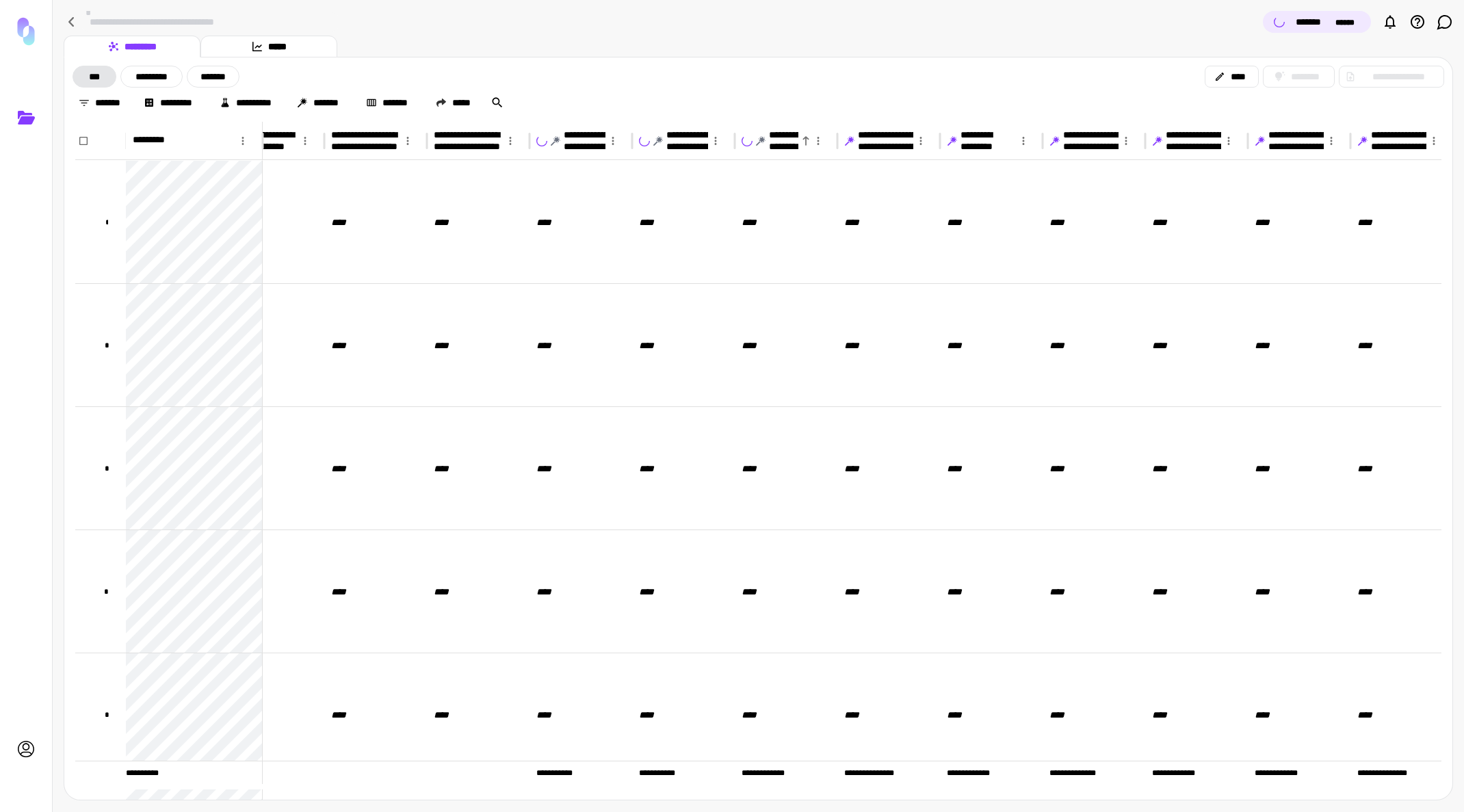 click 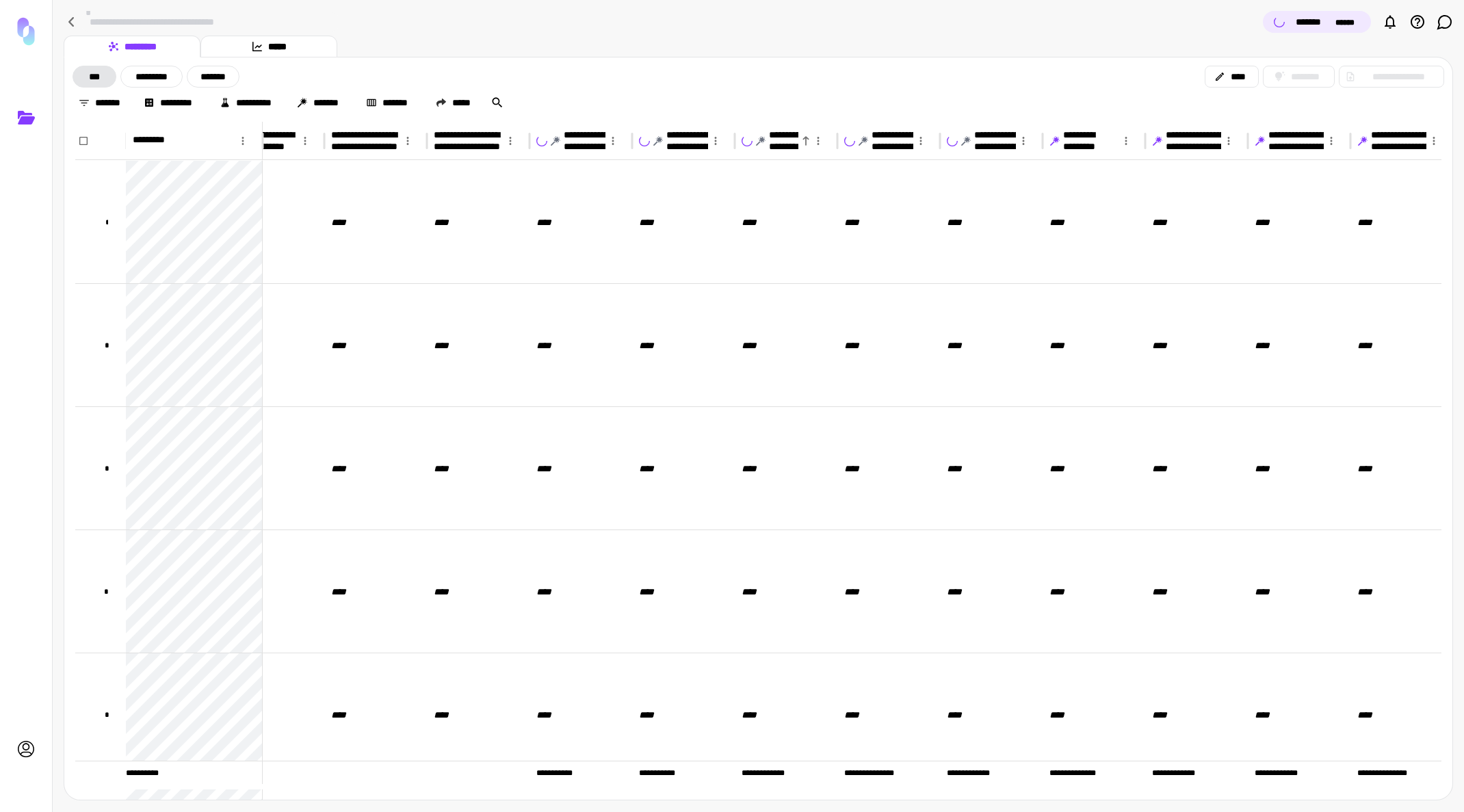 click 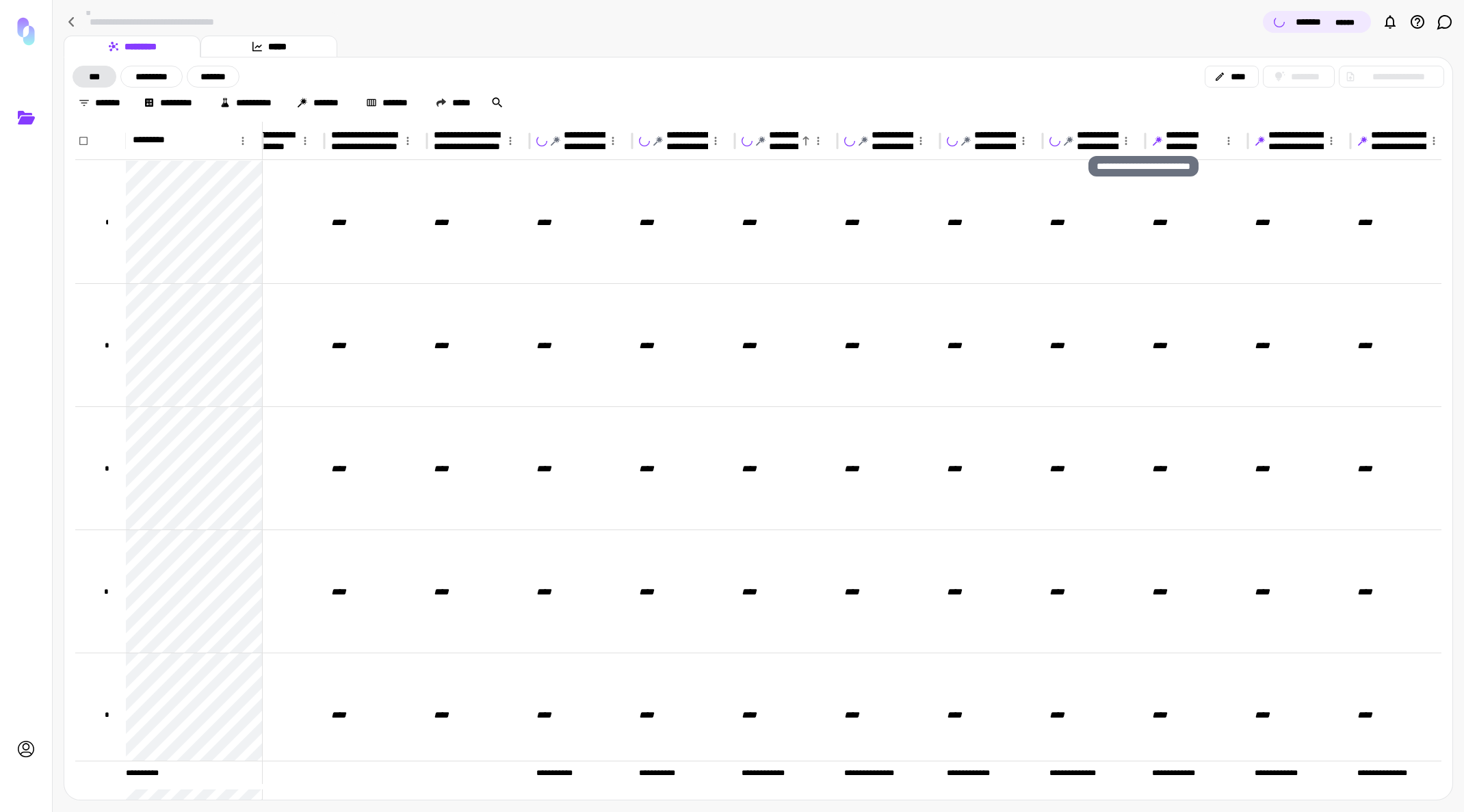 click 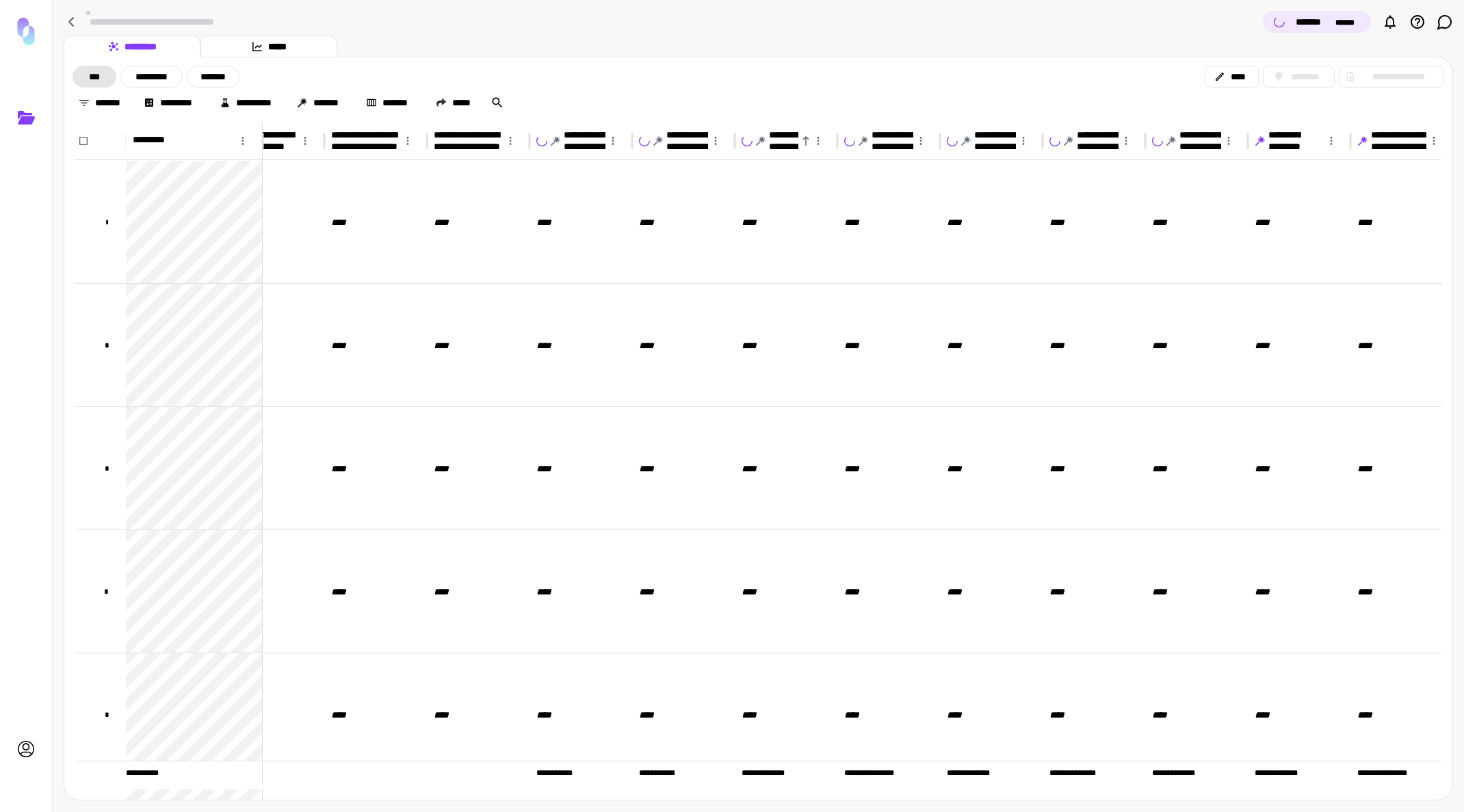 click on "**********" at bounding box center [1289, 141] 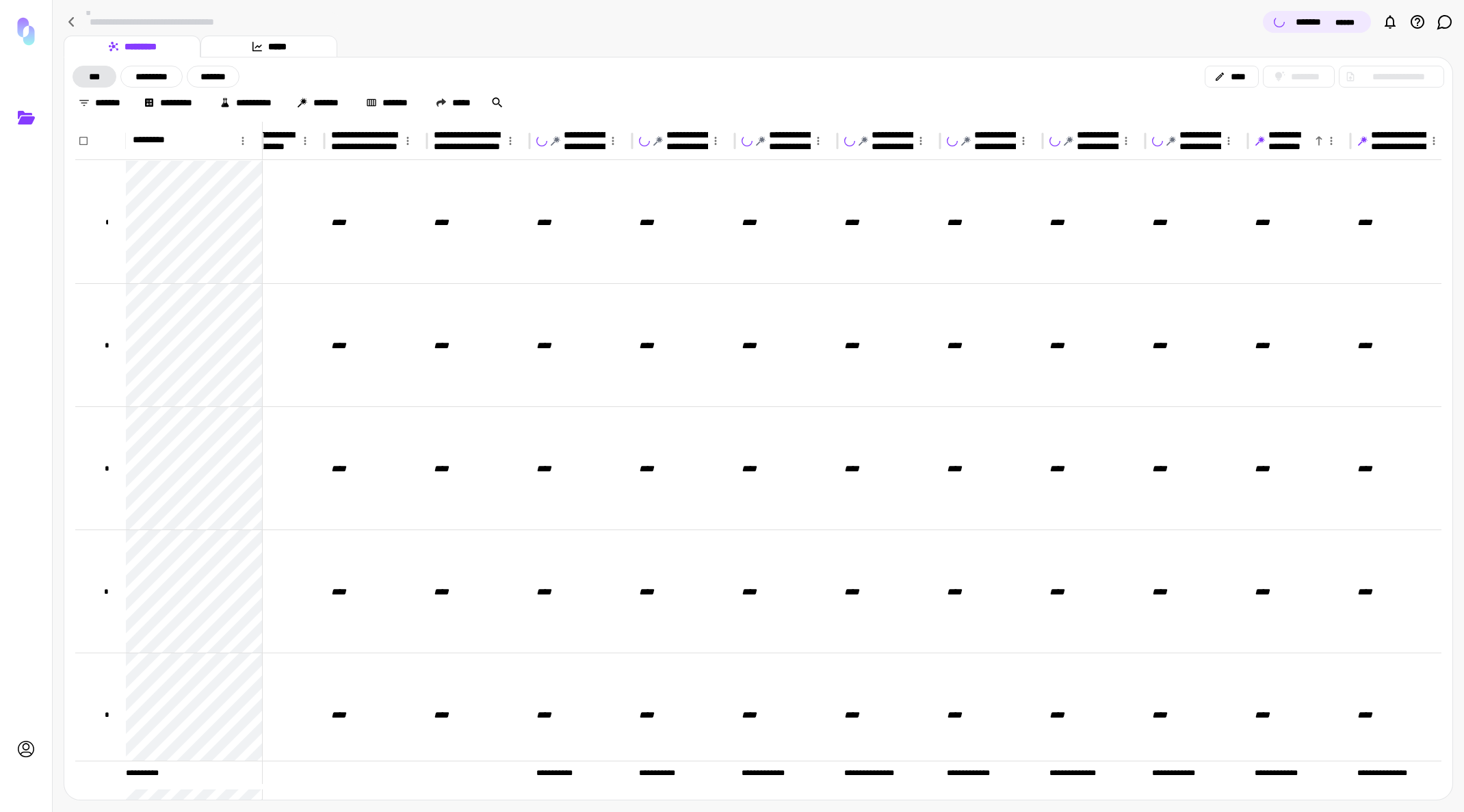 click 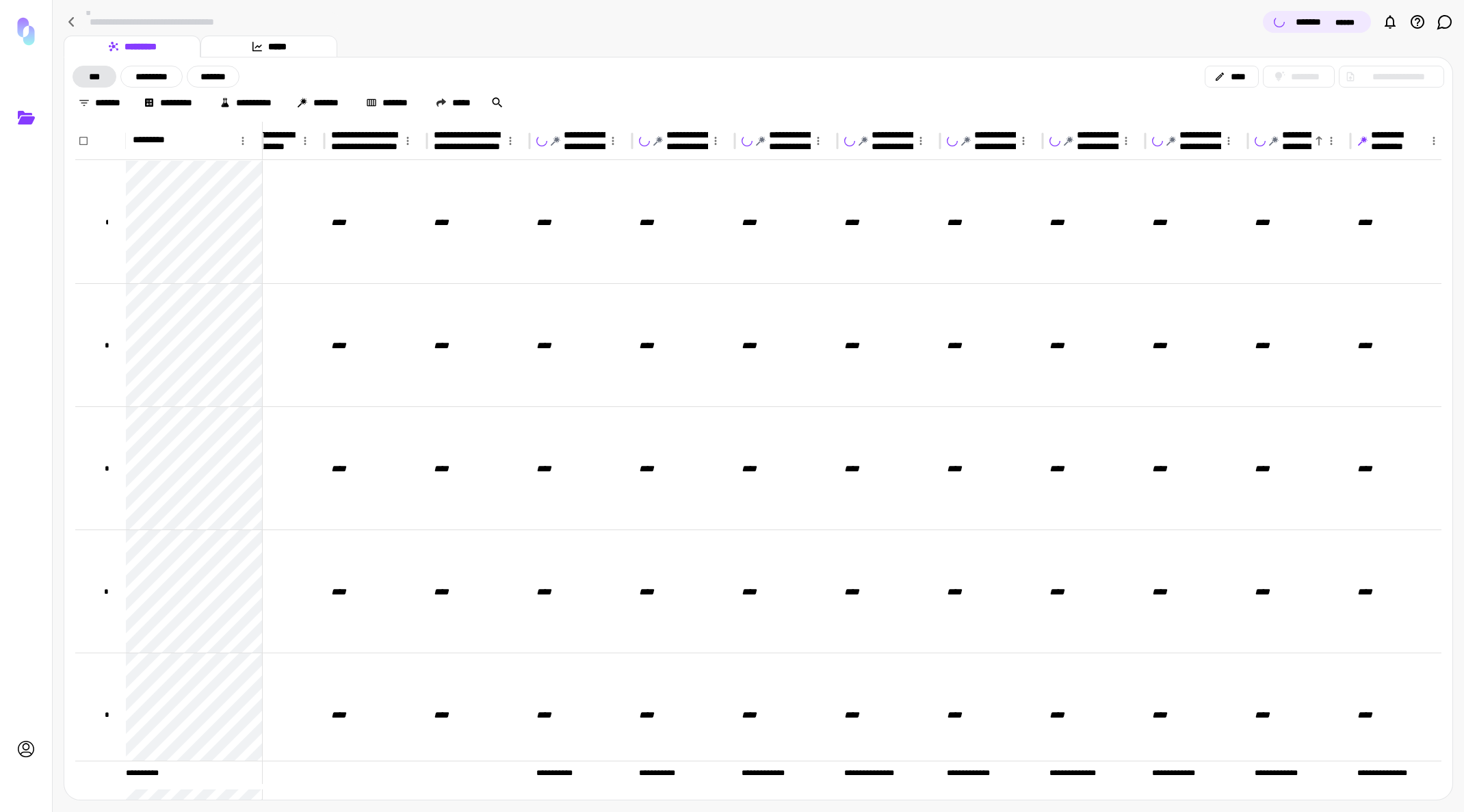 click 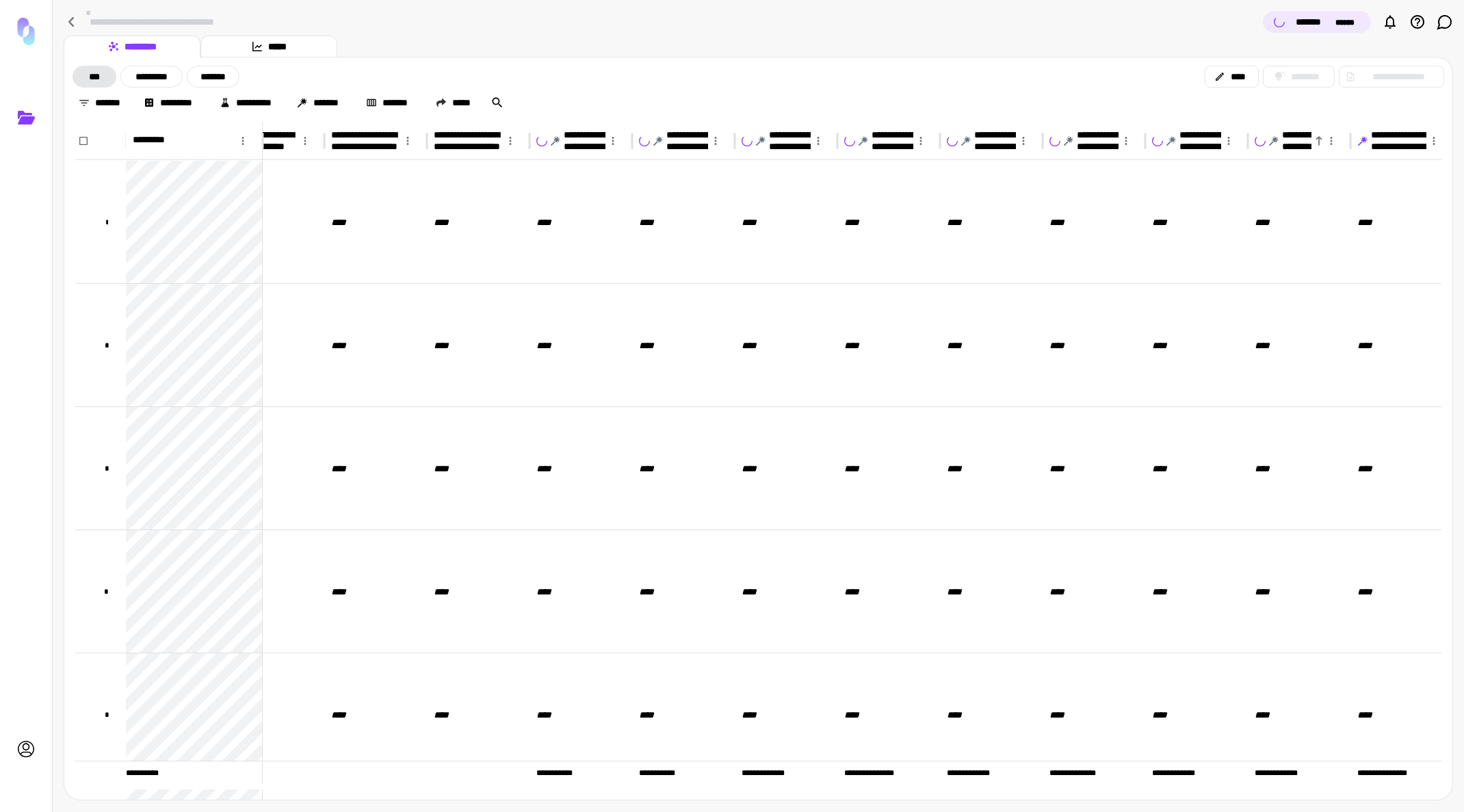 click on "*******" at bounding box center (1313, 22) 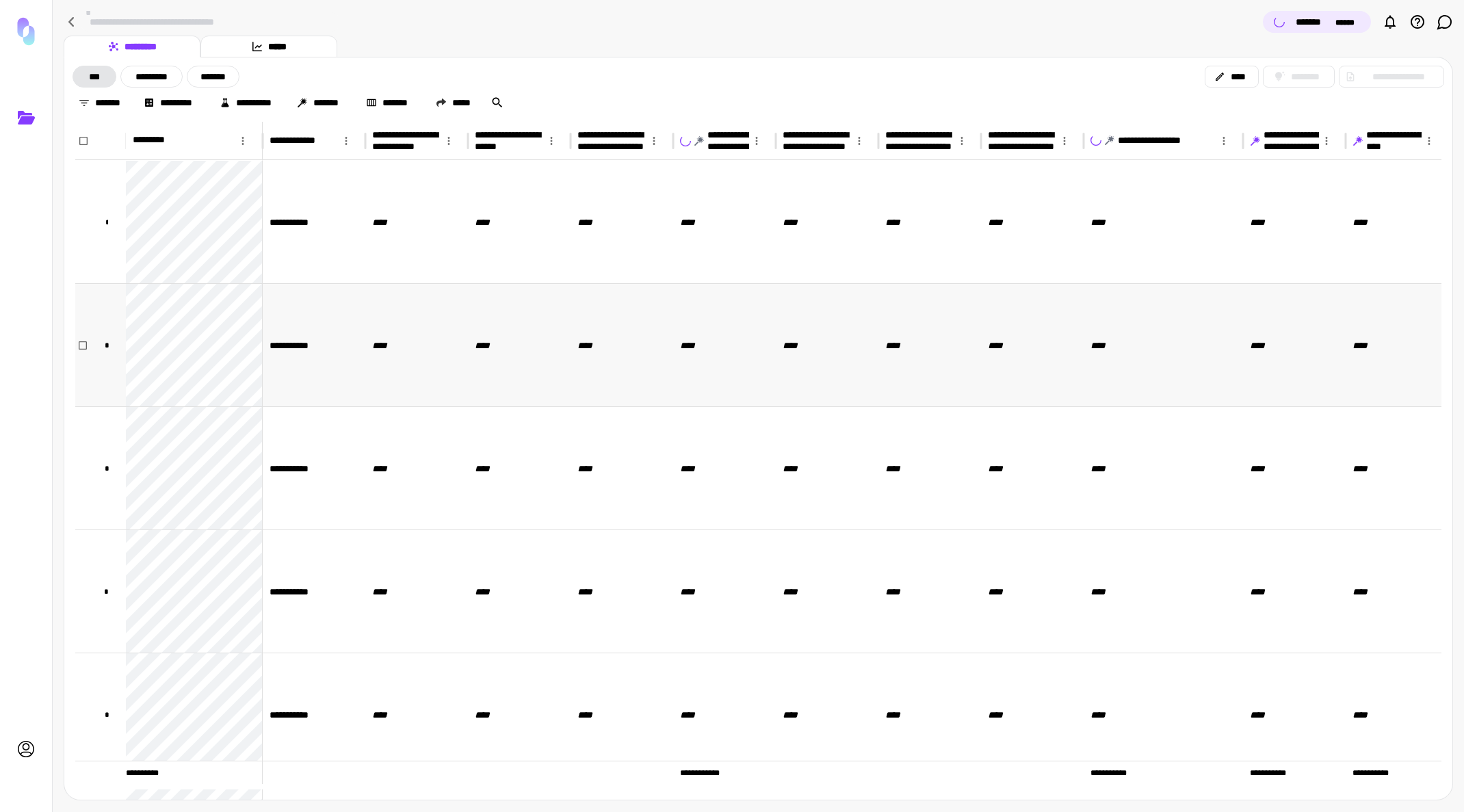 scroll, scrollTop: 3, scrollLeft: 0, axis: vertical 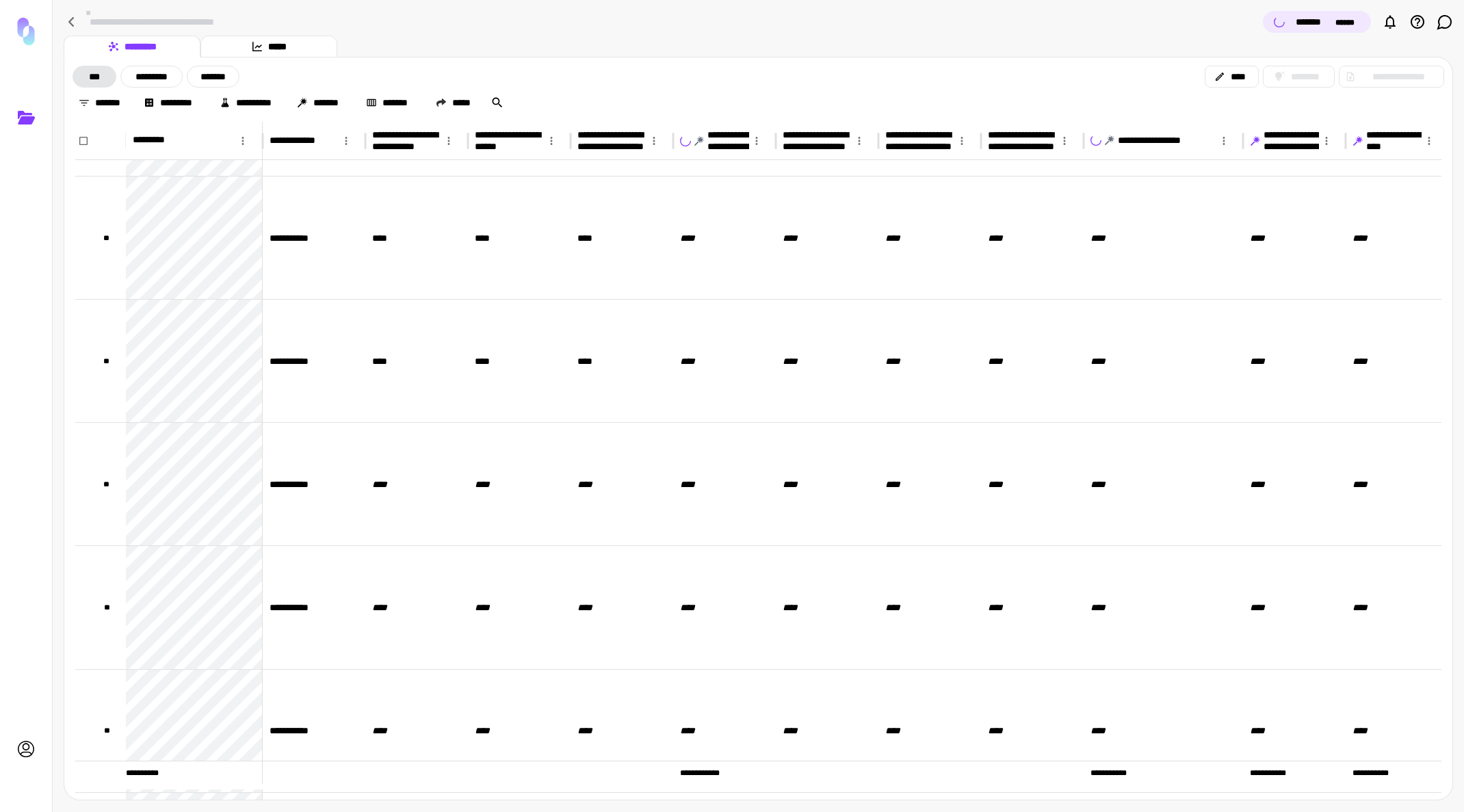 click on "*******" at bounding box center (1313, 22) 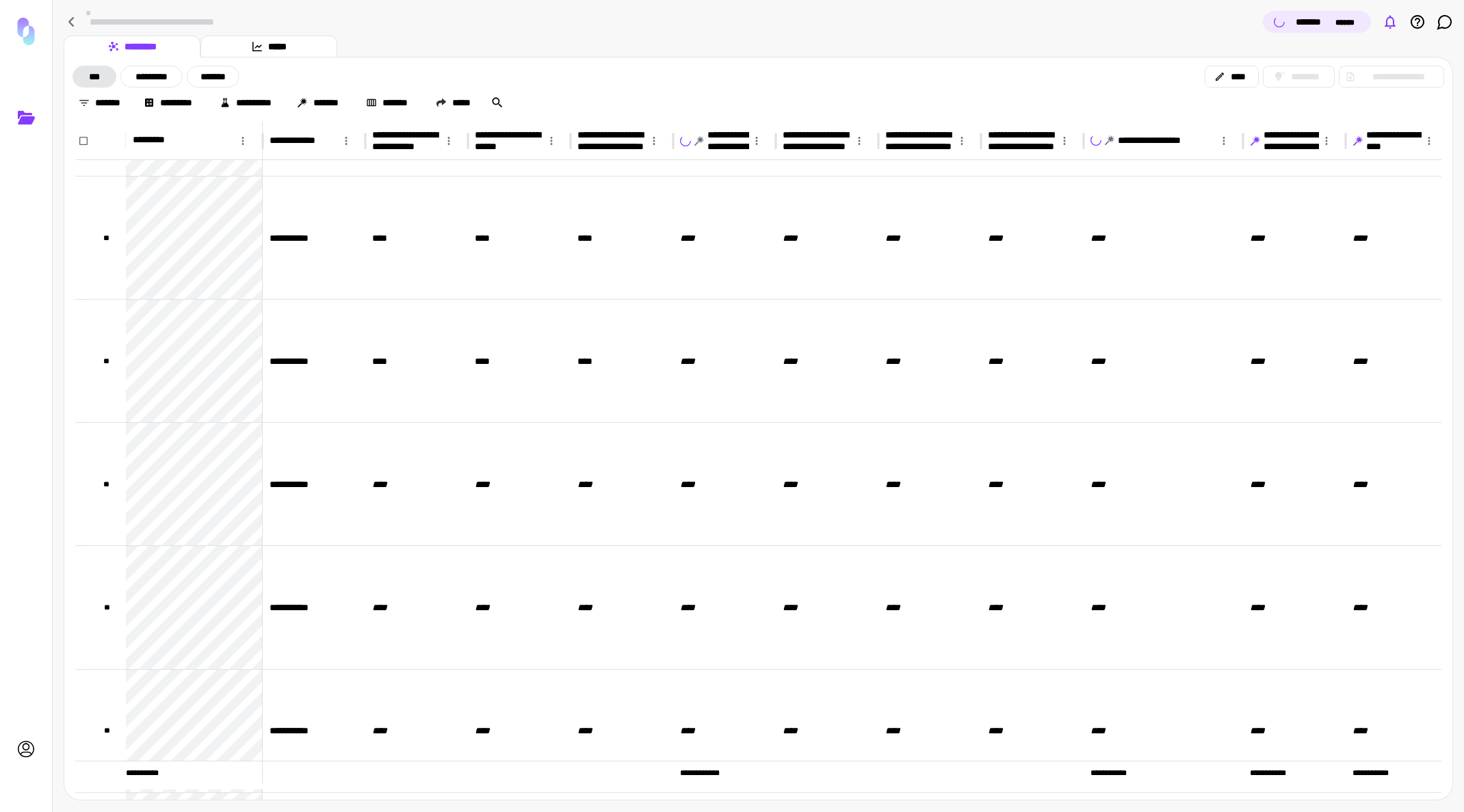 click 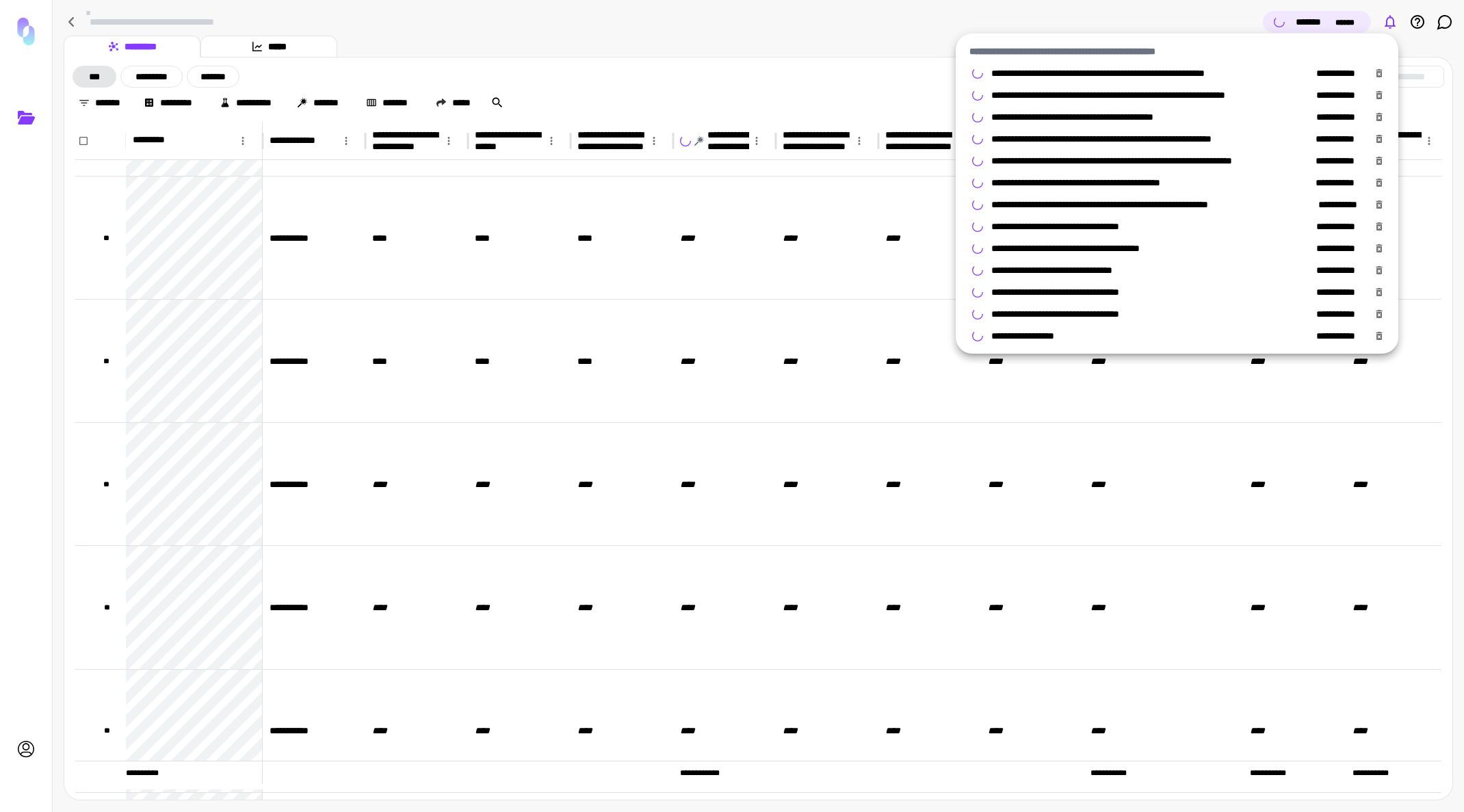 click at bounding box center [732, 406] 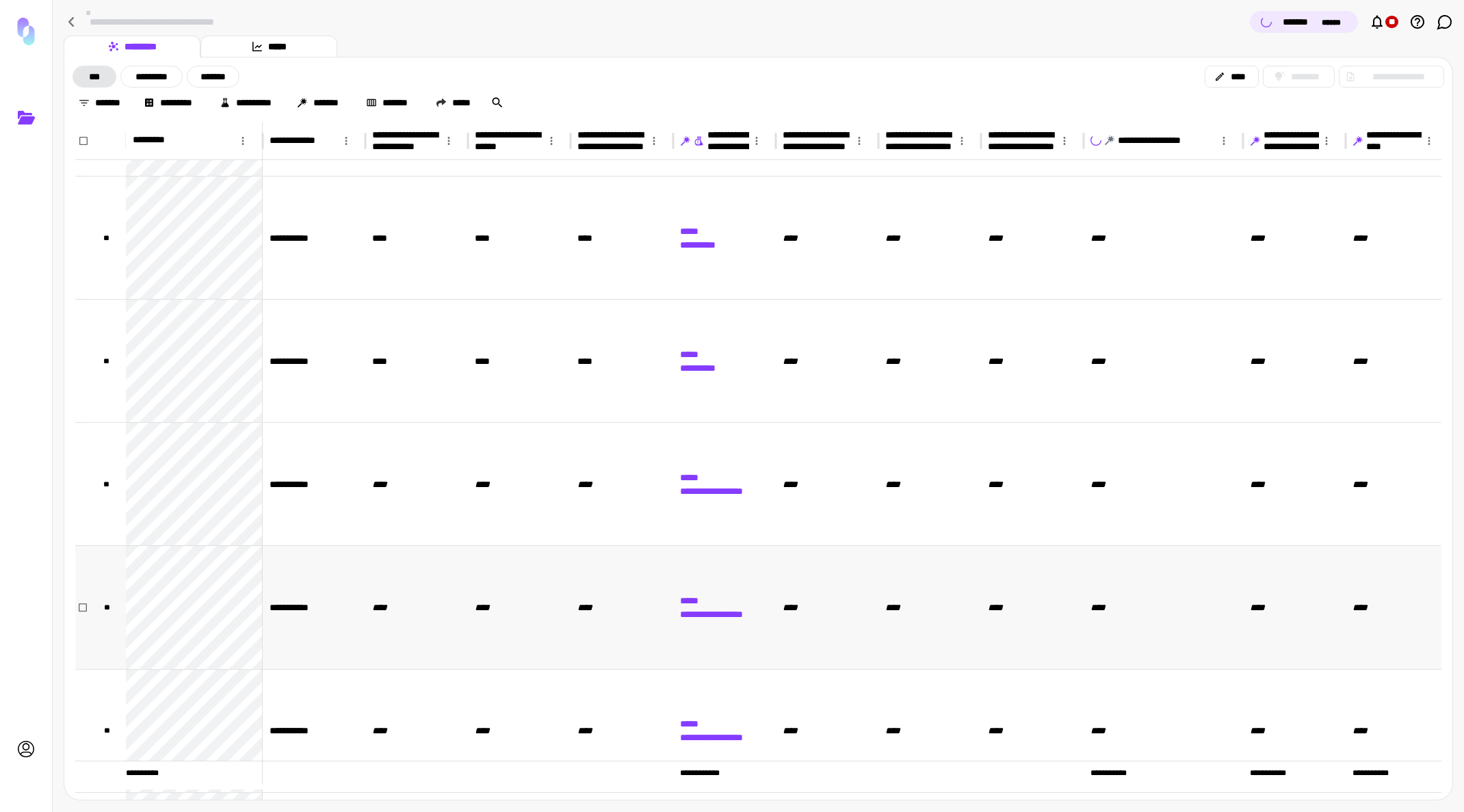 scroll, scrollTop: 4293, scrollLeft: 0, axis: vertical 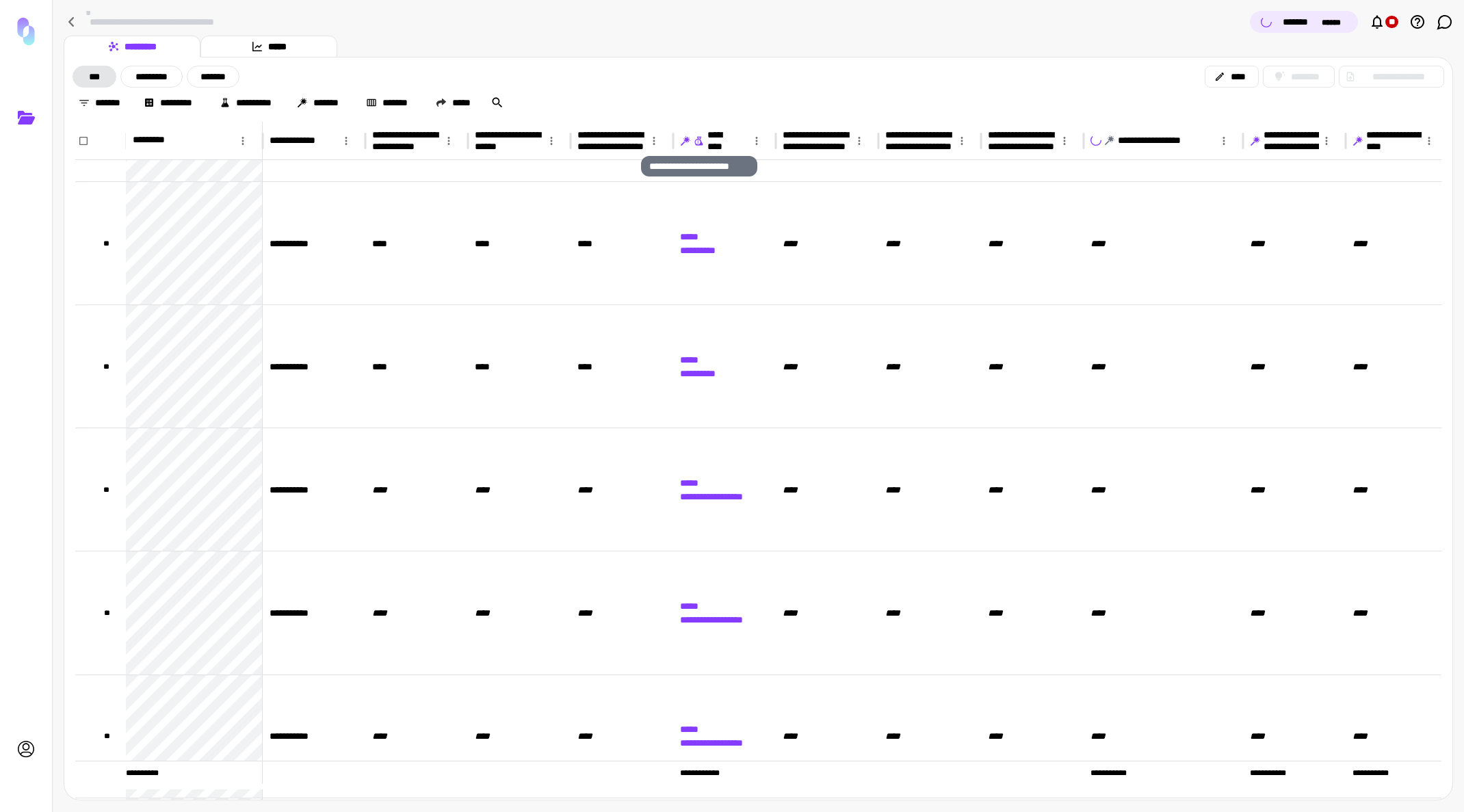 click 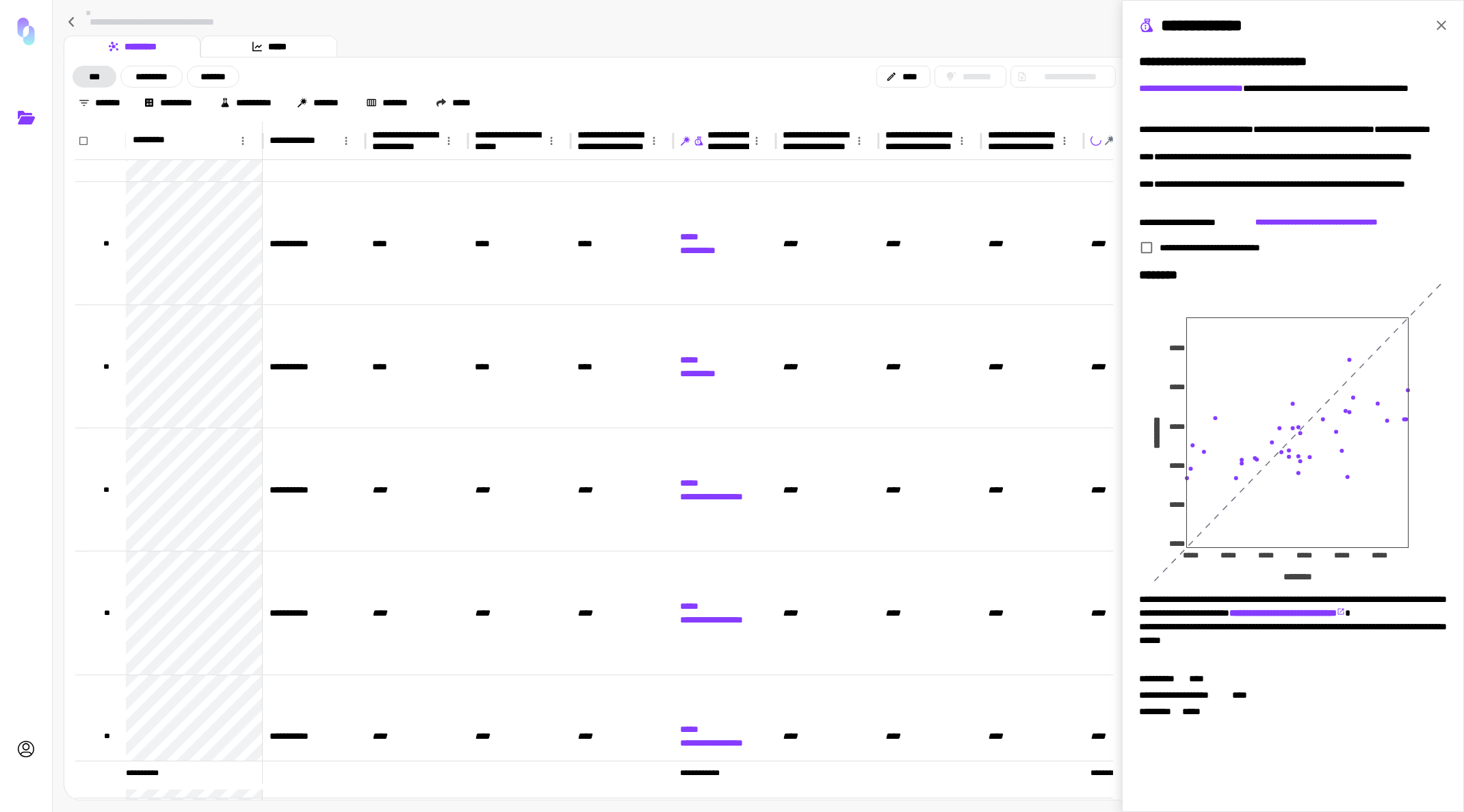 click 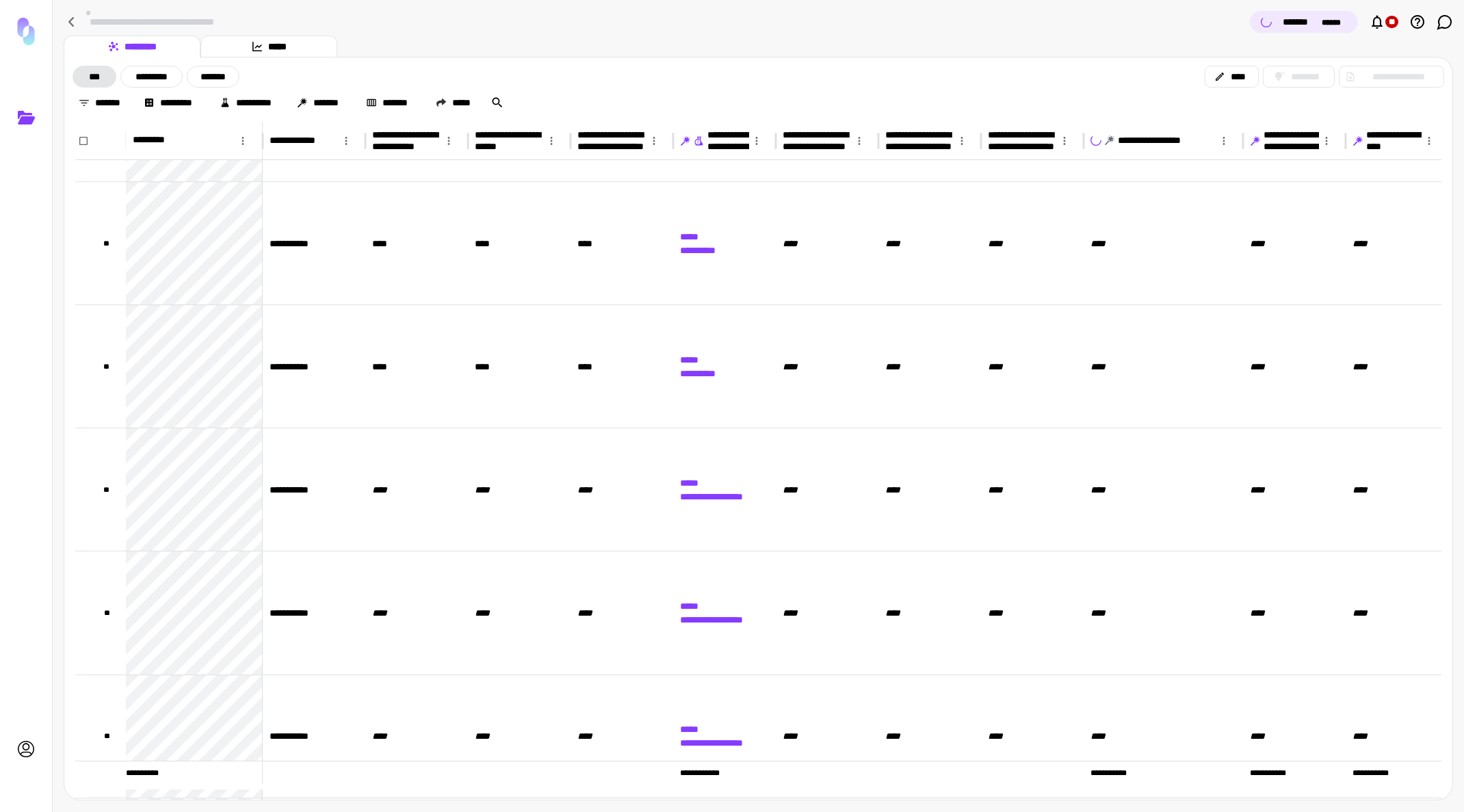 scroll, scrollTop: 0, scrollLeft: 233, axis: horizontal 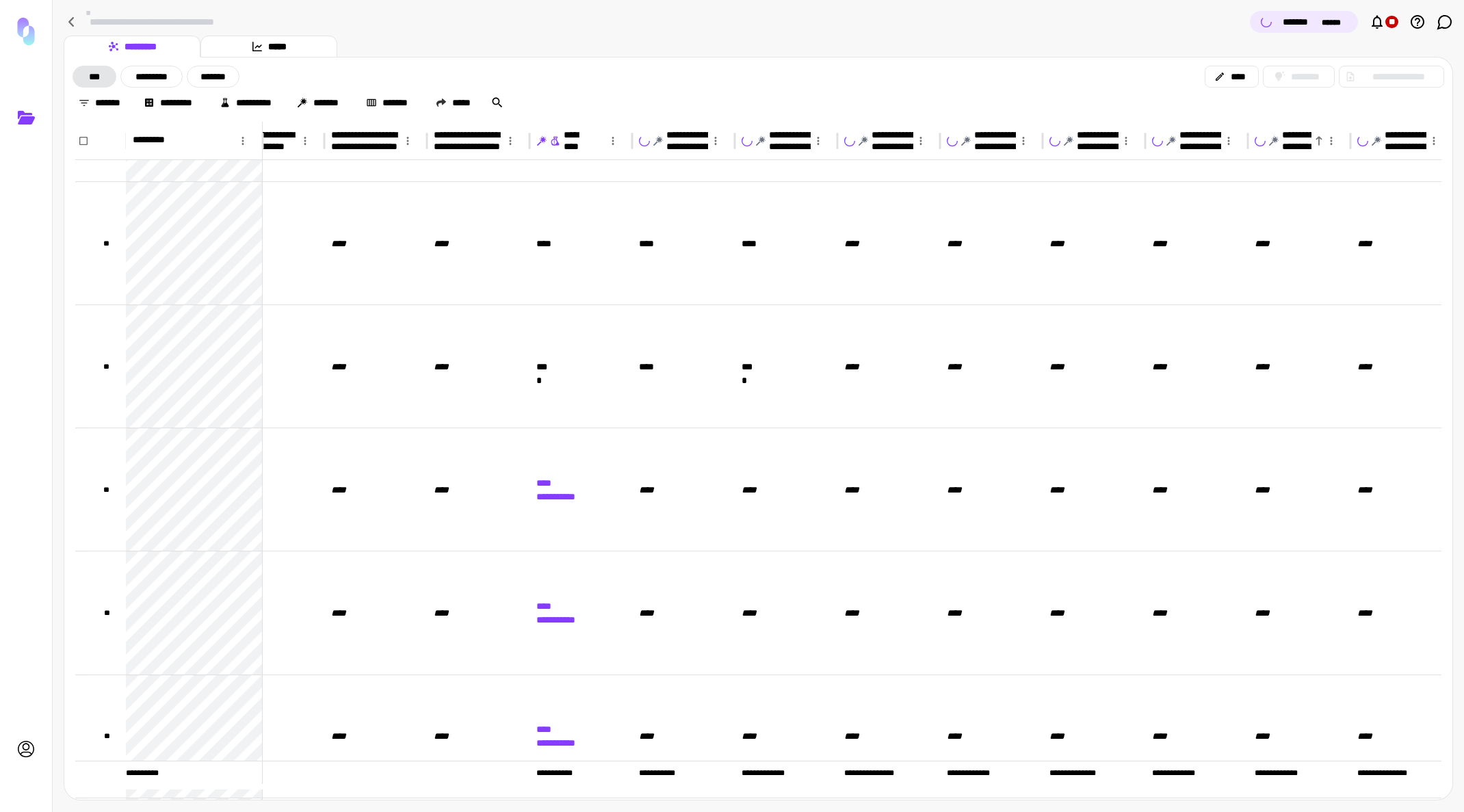 click on "**********" at bounding box center [571, 141] 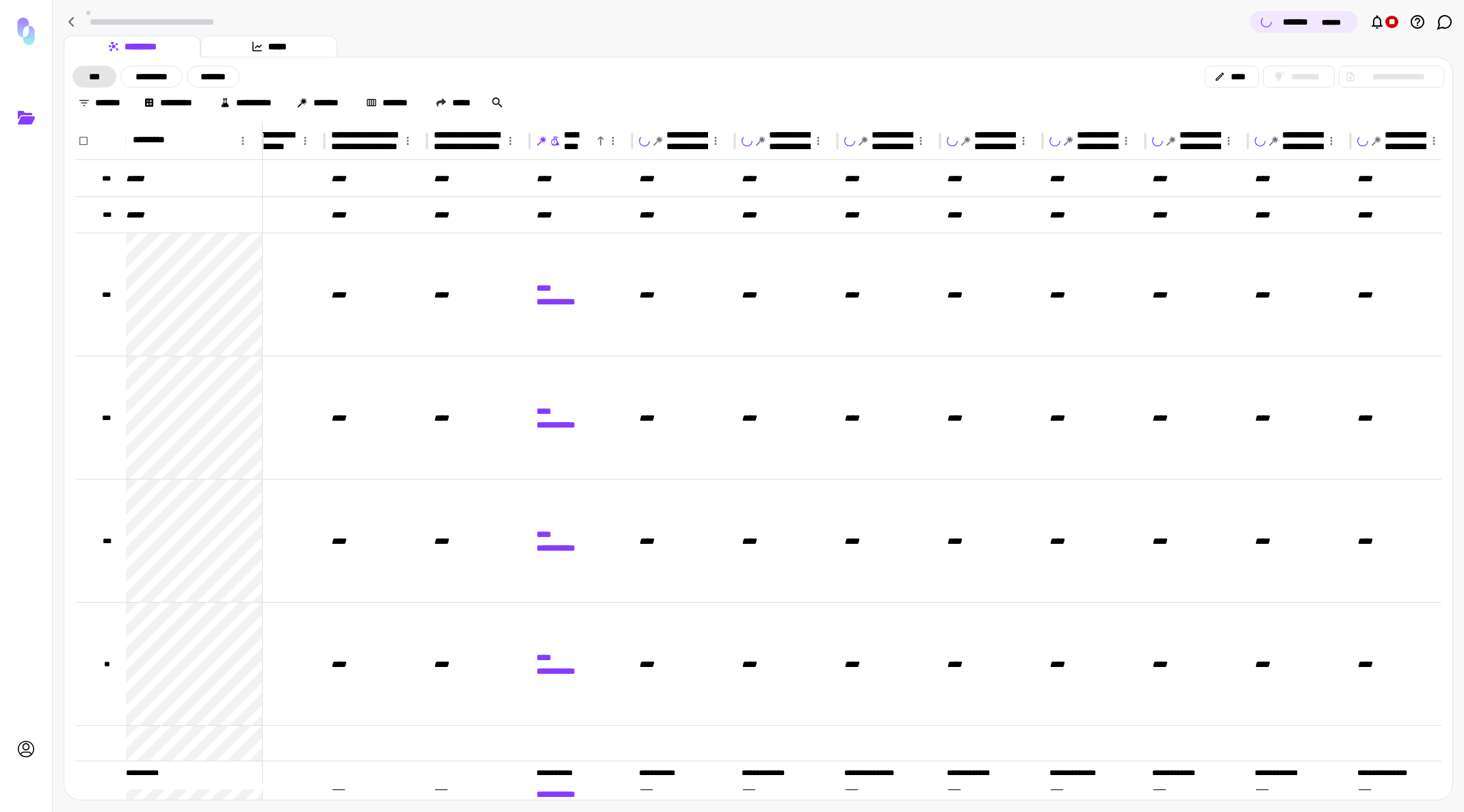 scroll, scrollTop: 0, scrollLeft: 0, axis: both 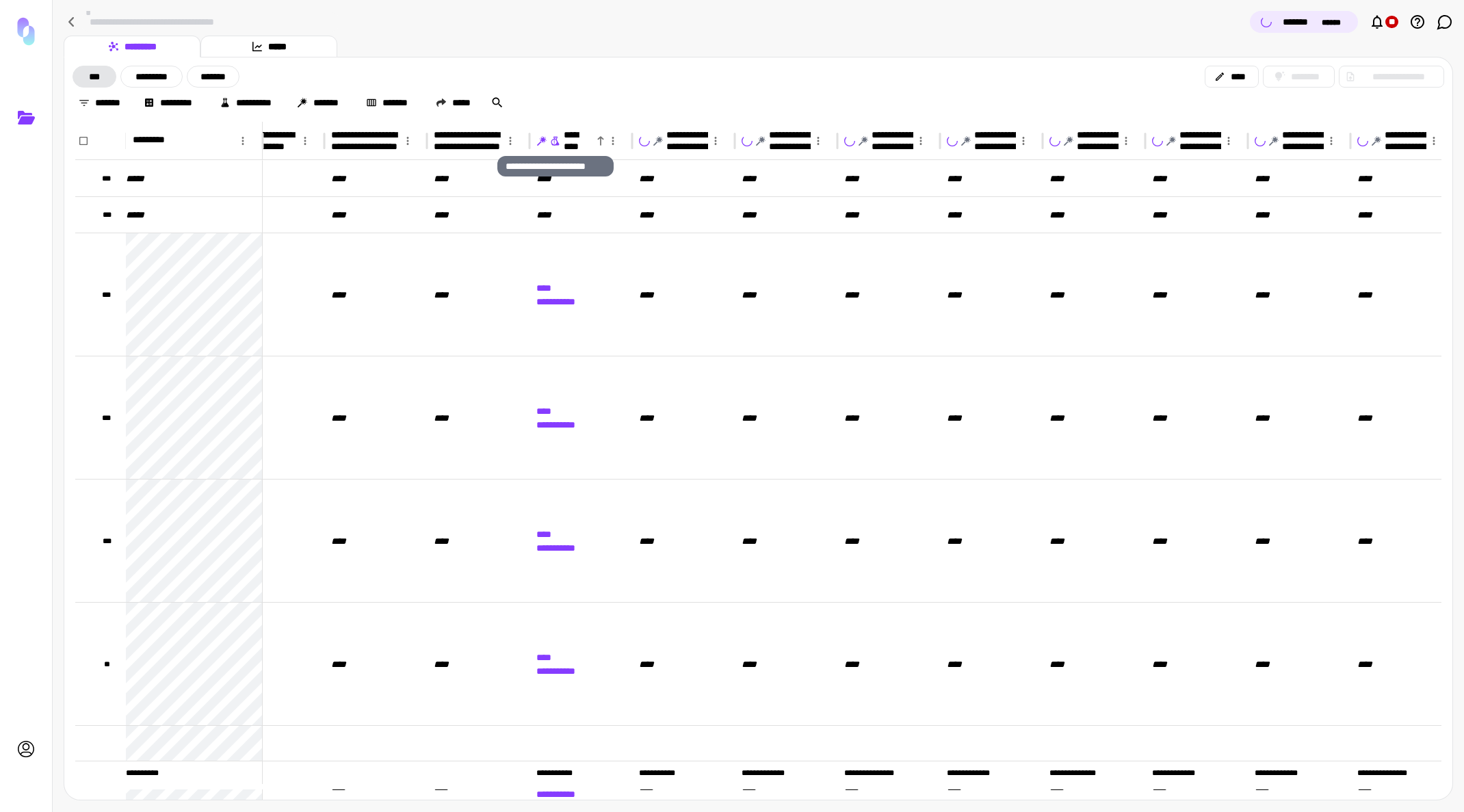 click 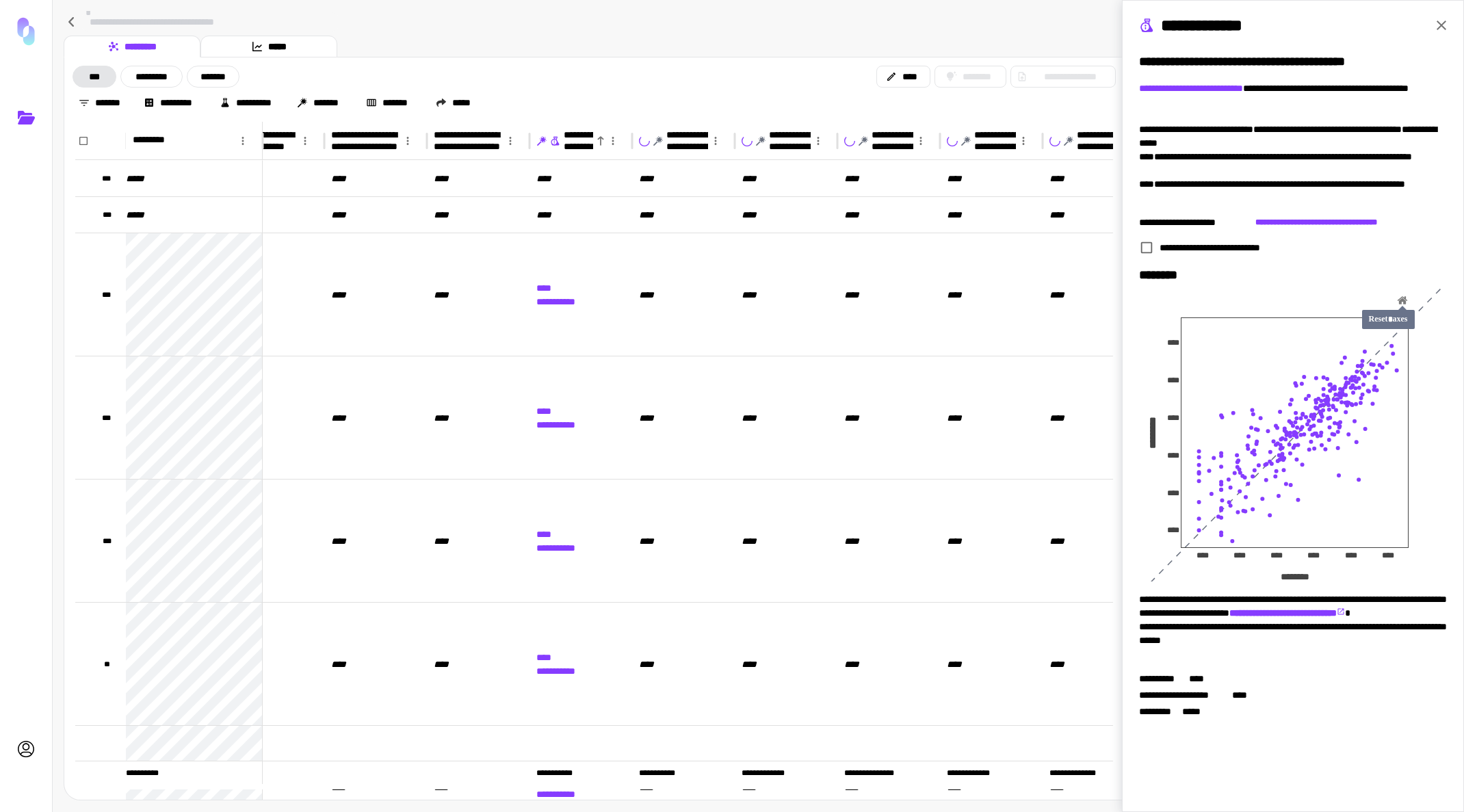 click 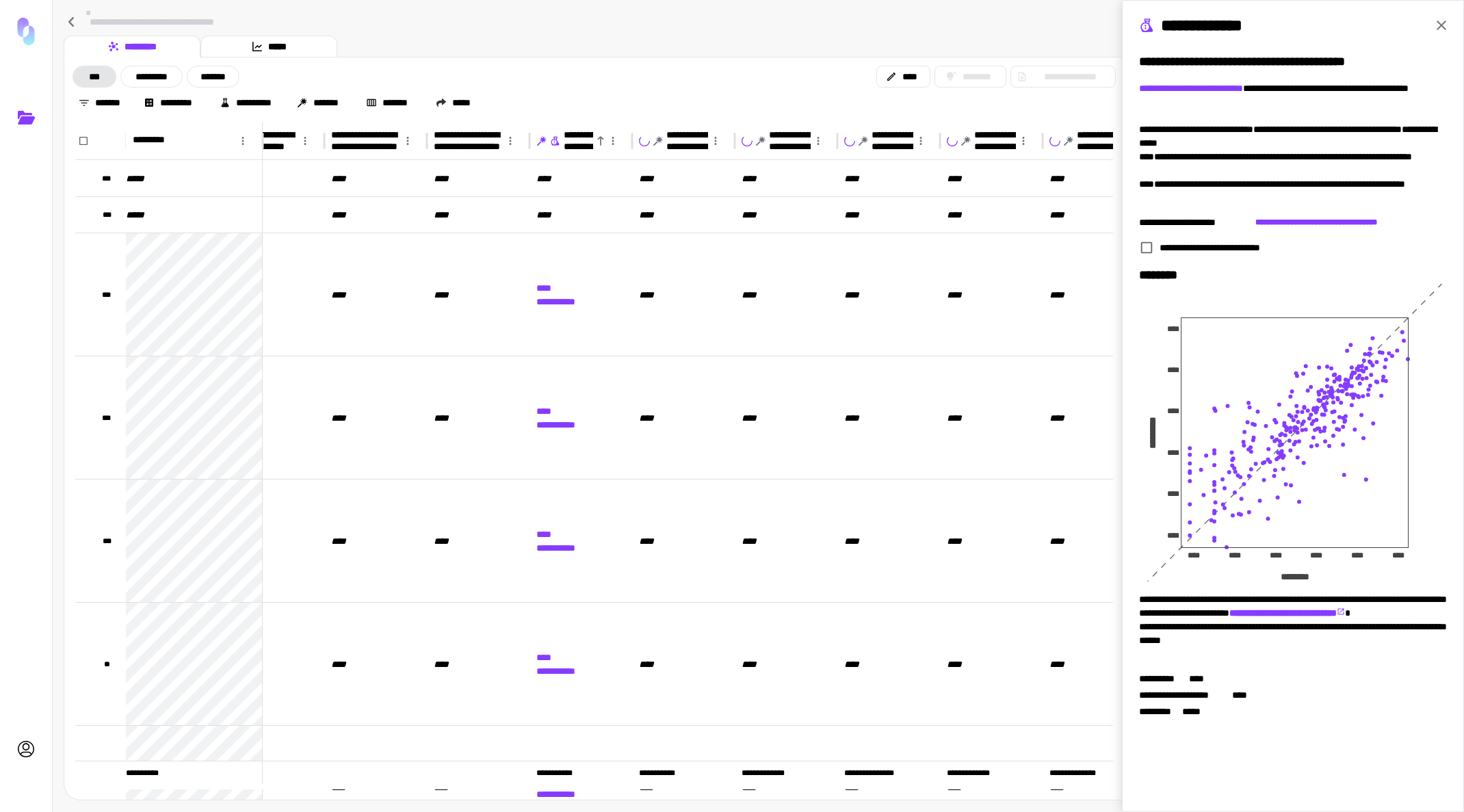 click on "**********" at bounding box center [1293, 406] 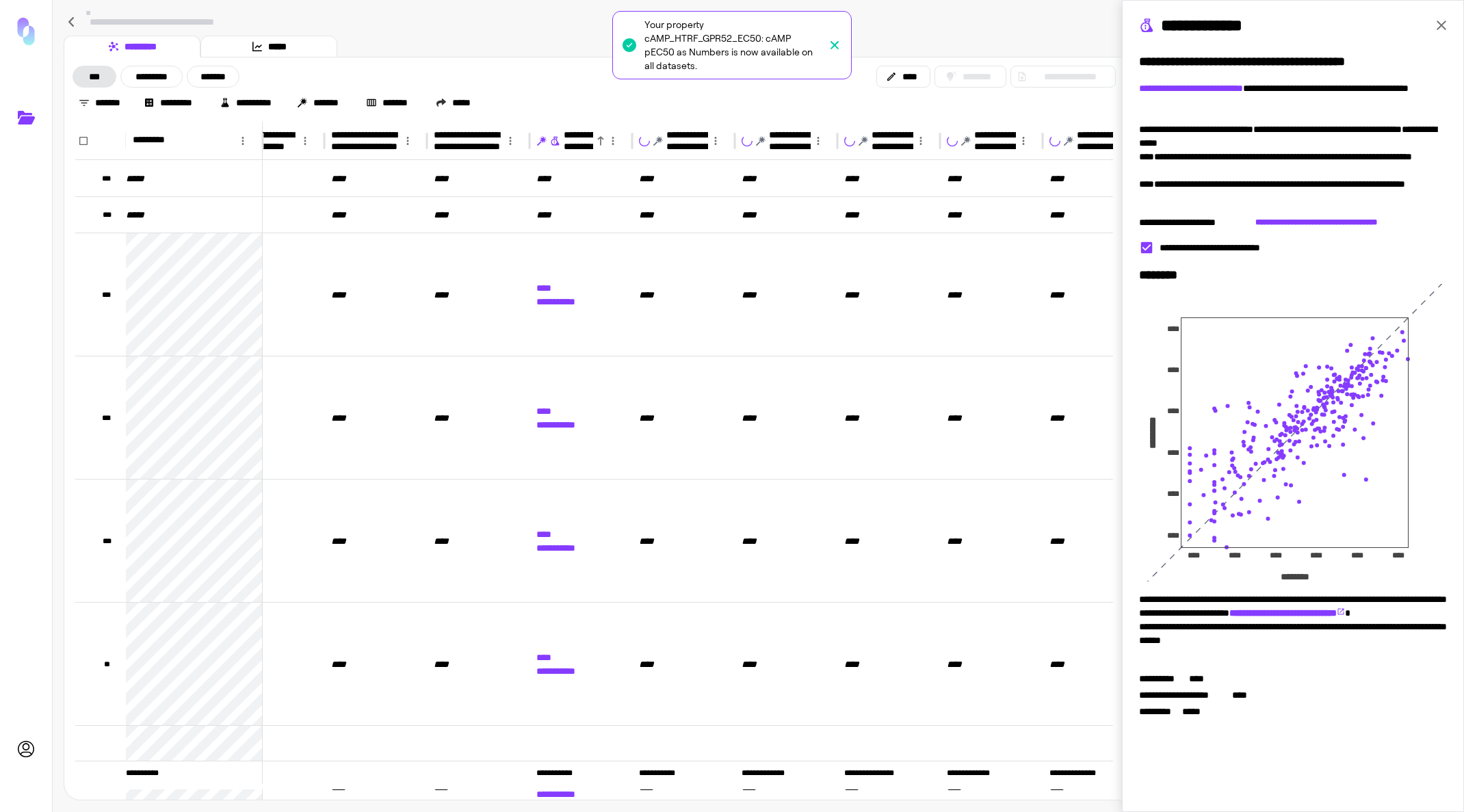 click 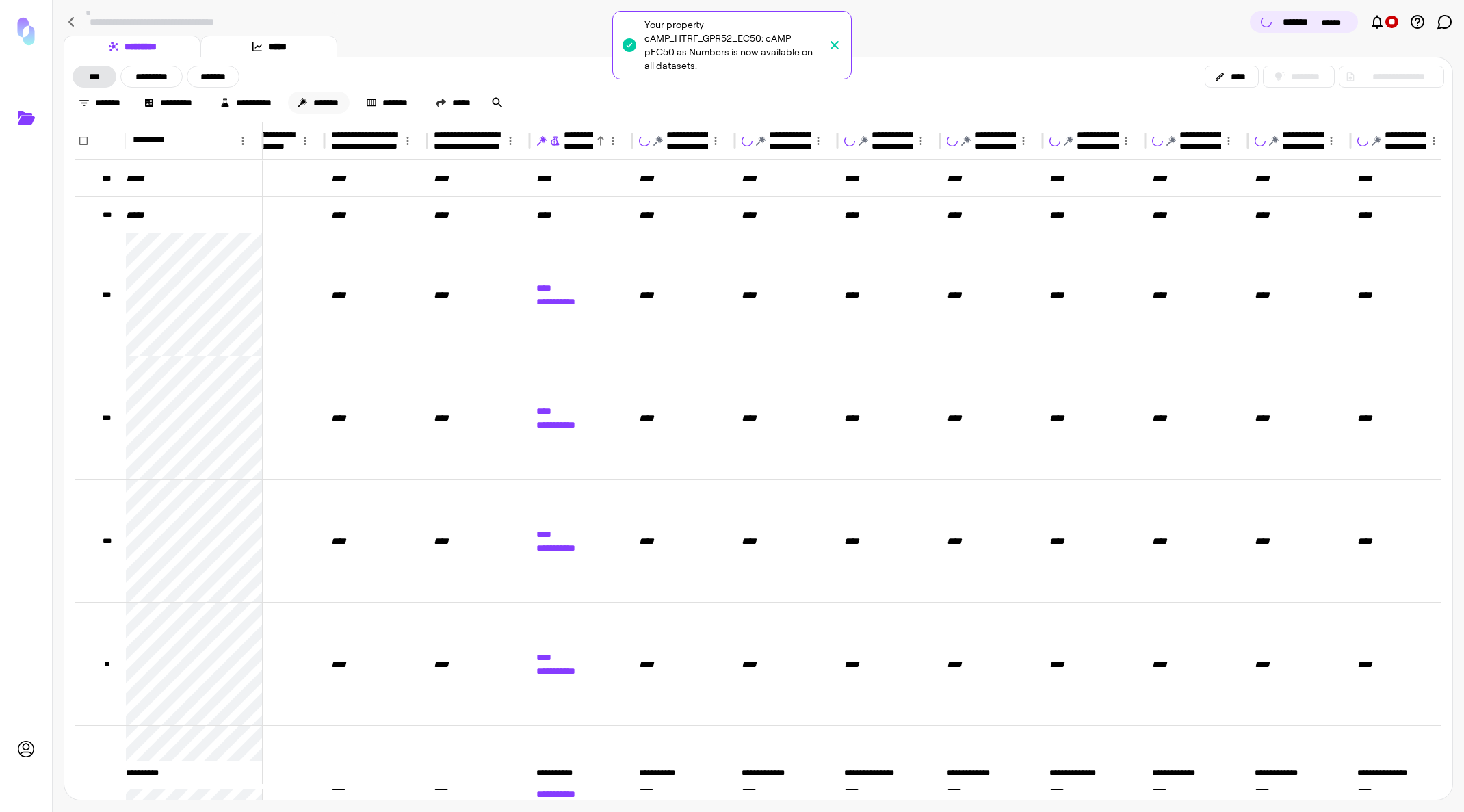 click 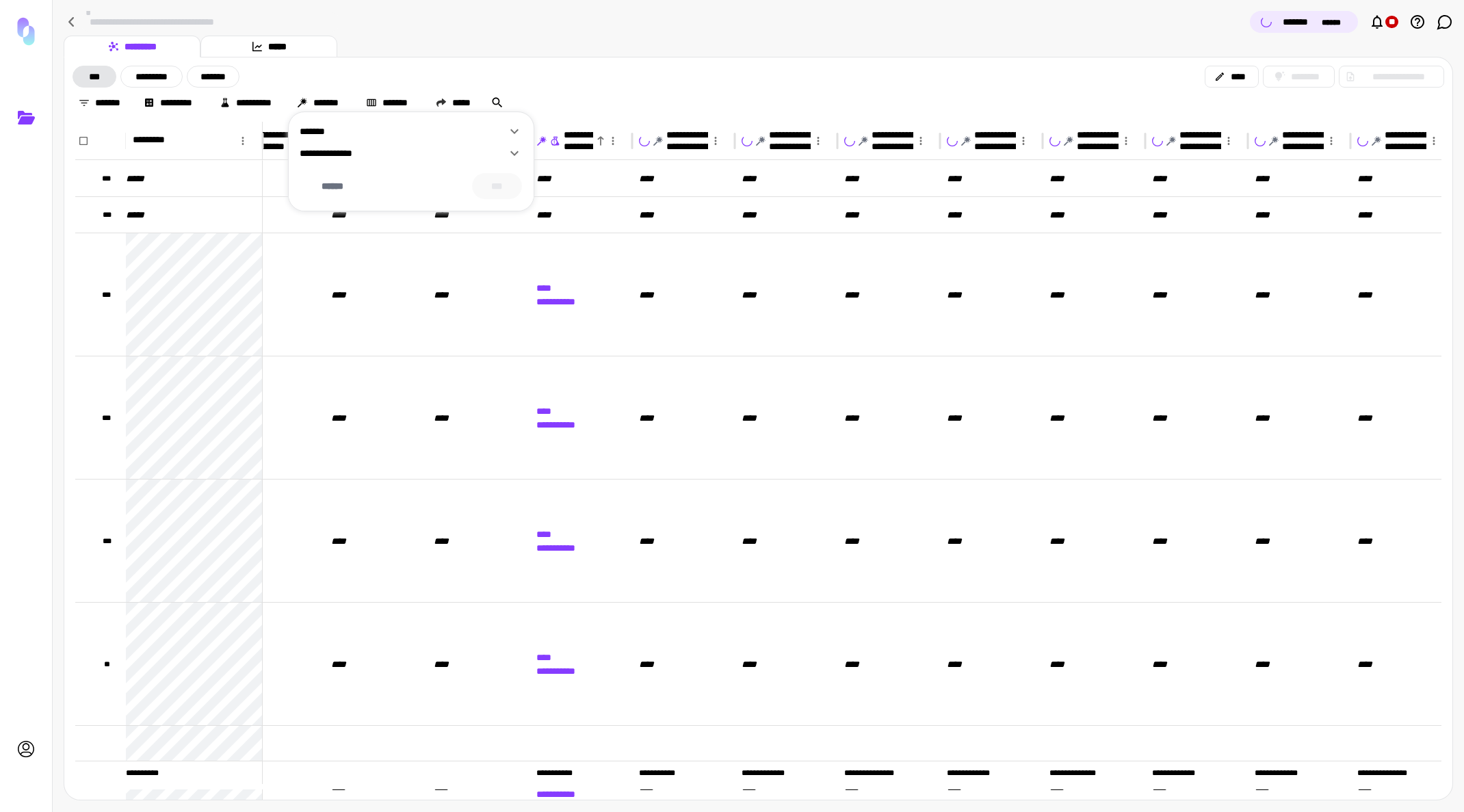 click 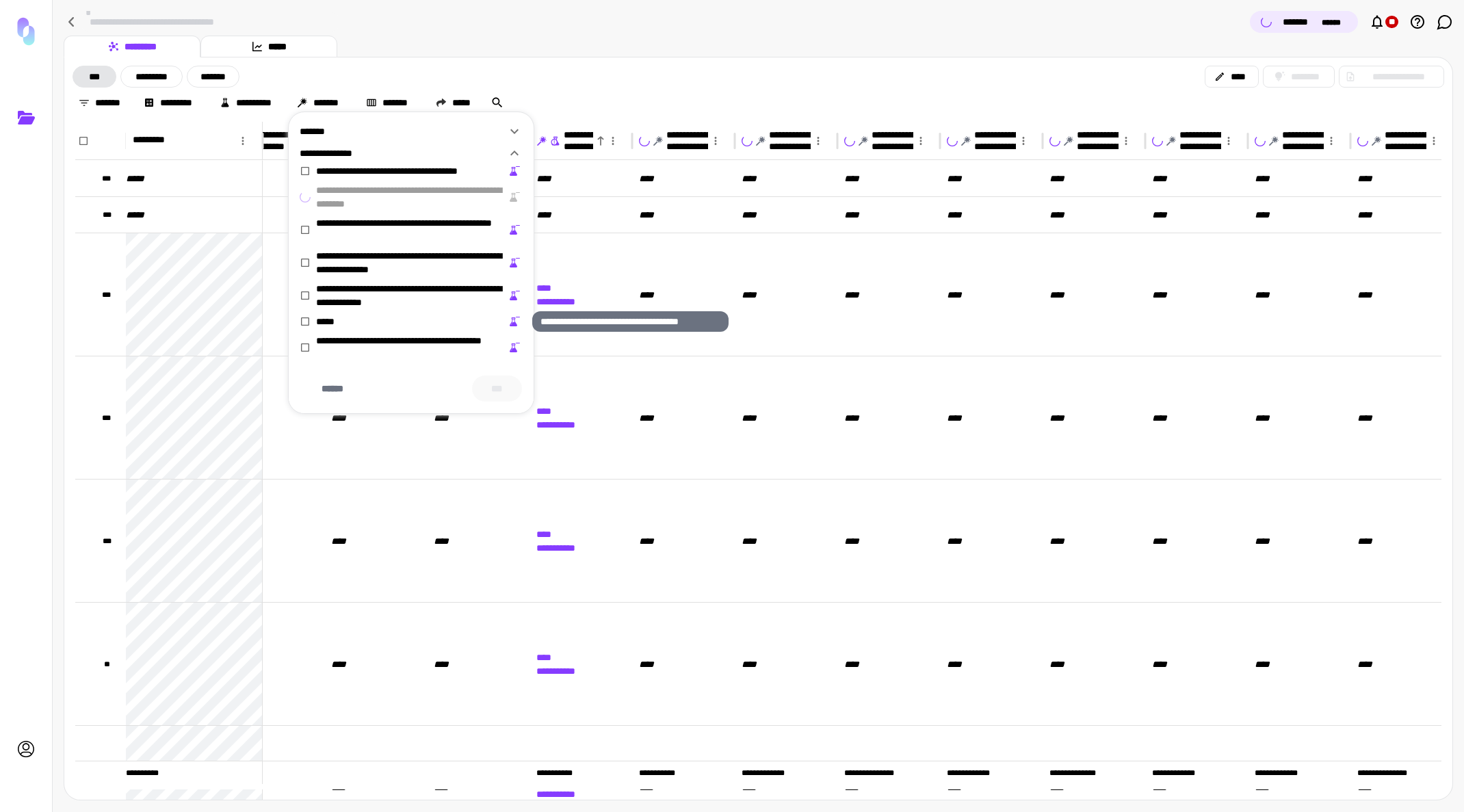 click 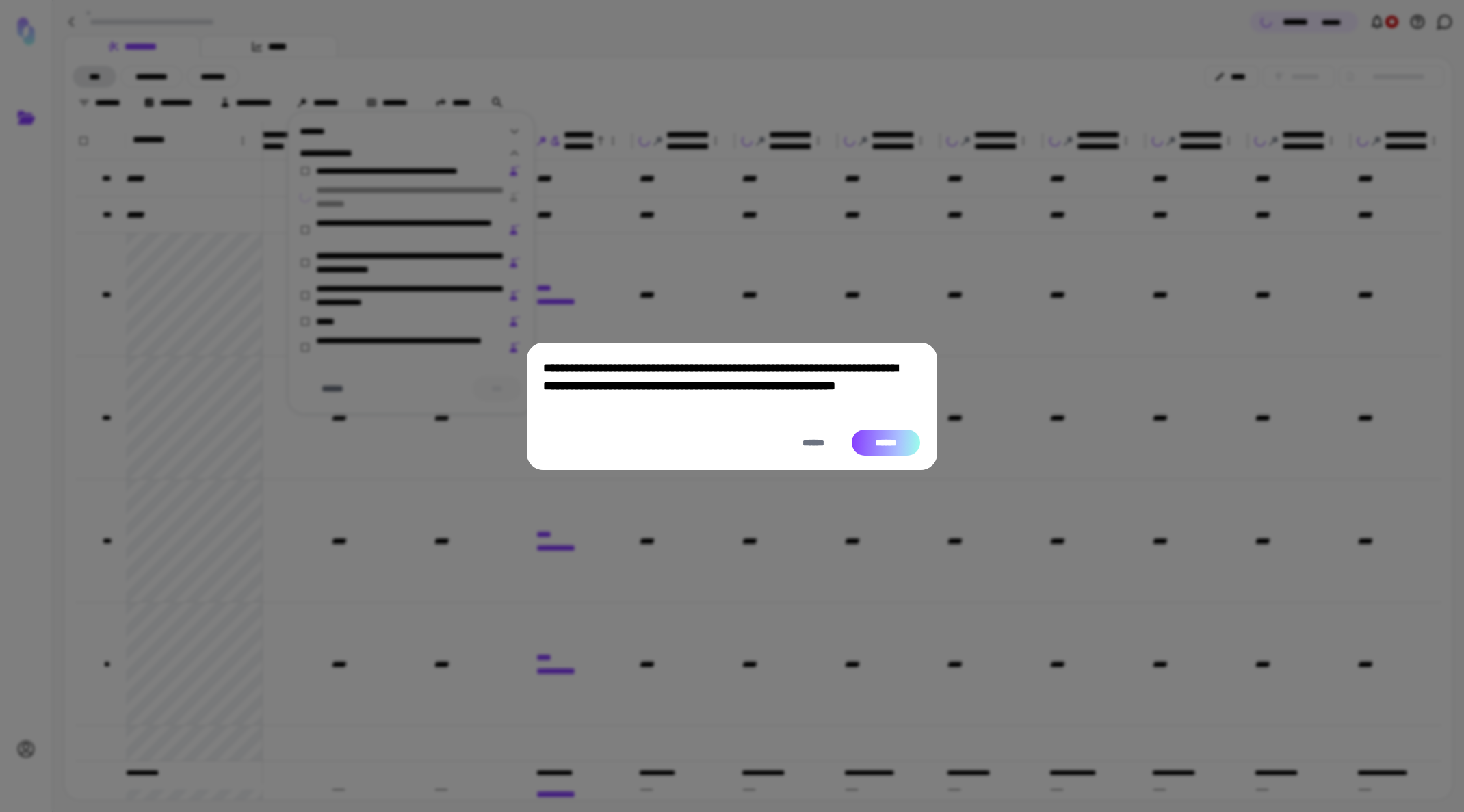 click on "******" at bounding box center [886, 443] 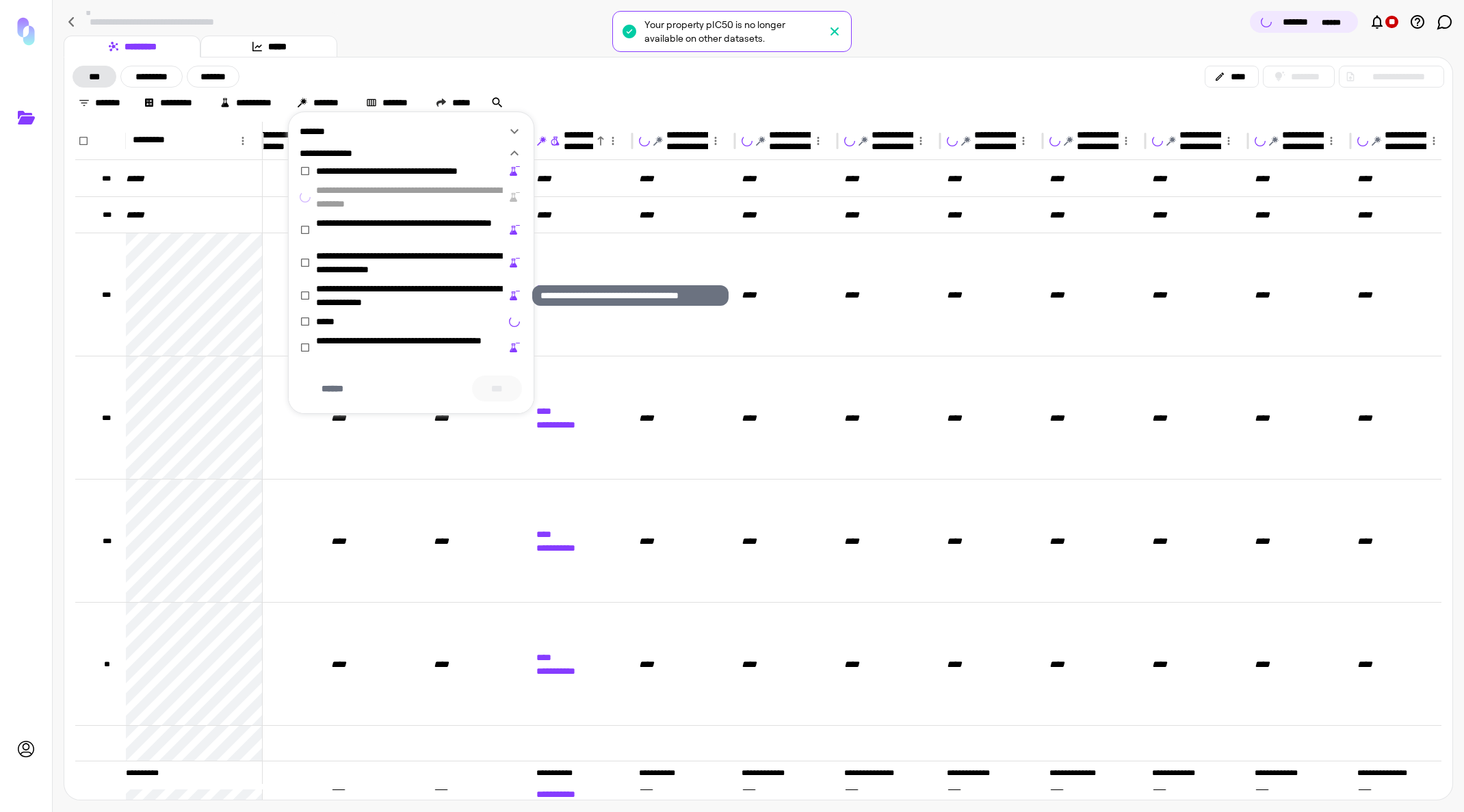 click 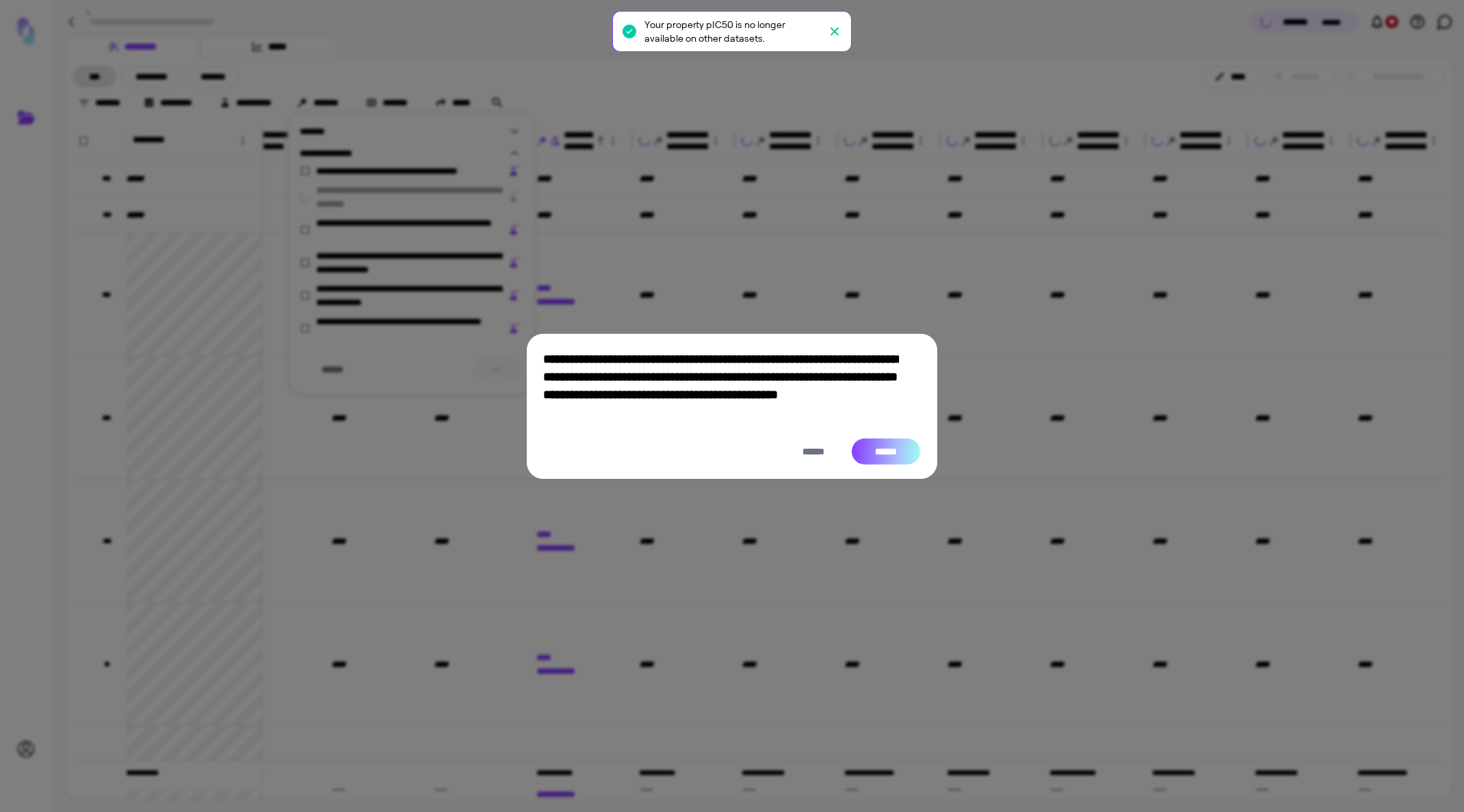 drag, startPoint x: 888, startPoint y: 443, endPoint x: 836, endPoint y: 412, distance: 60.53924 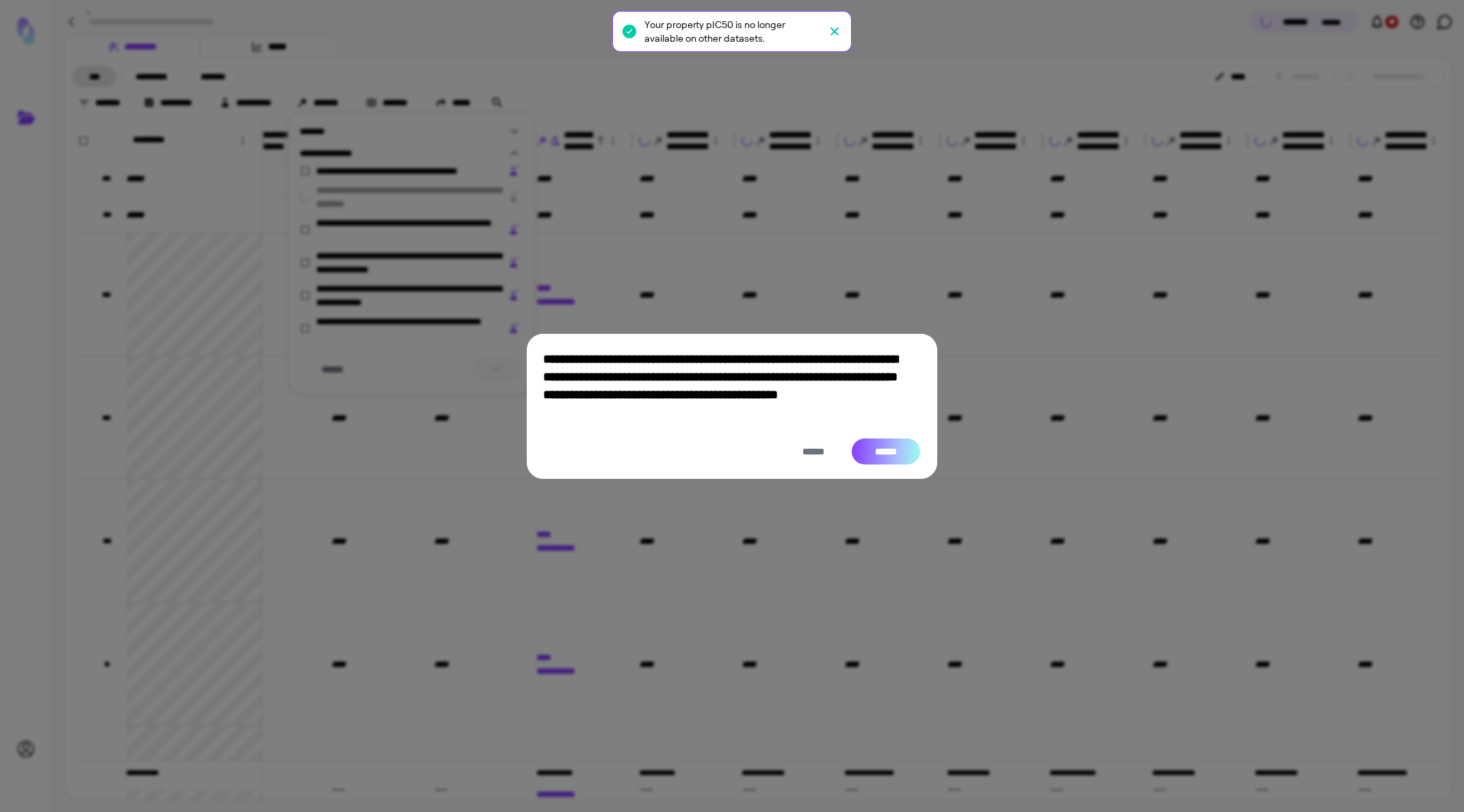 click on "******" at bounding box center (886, 451) 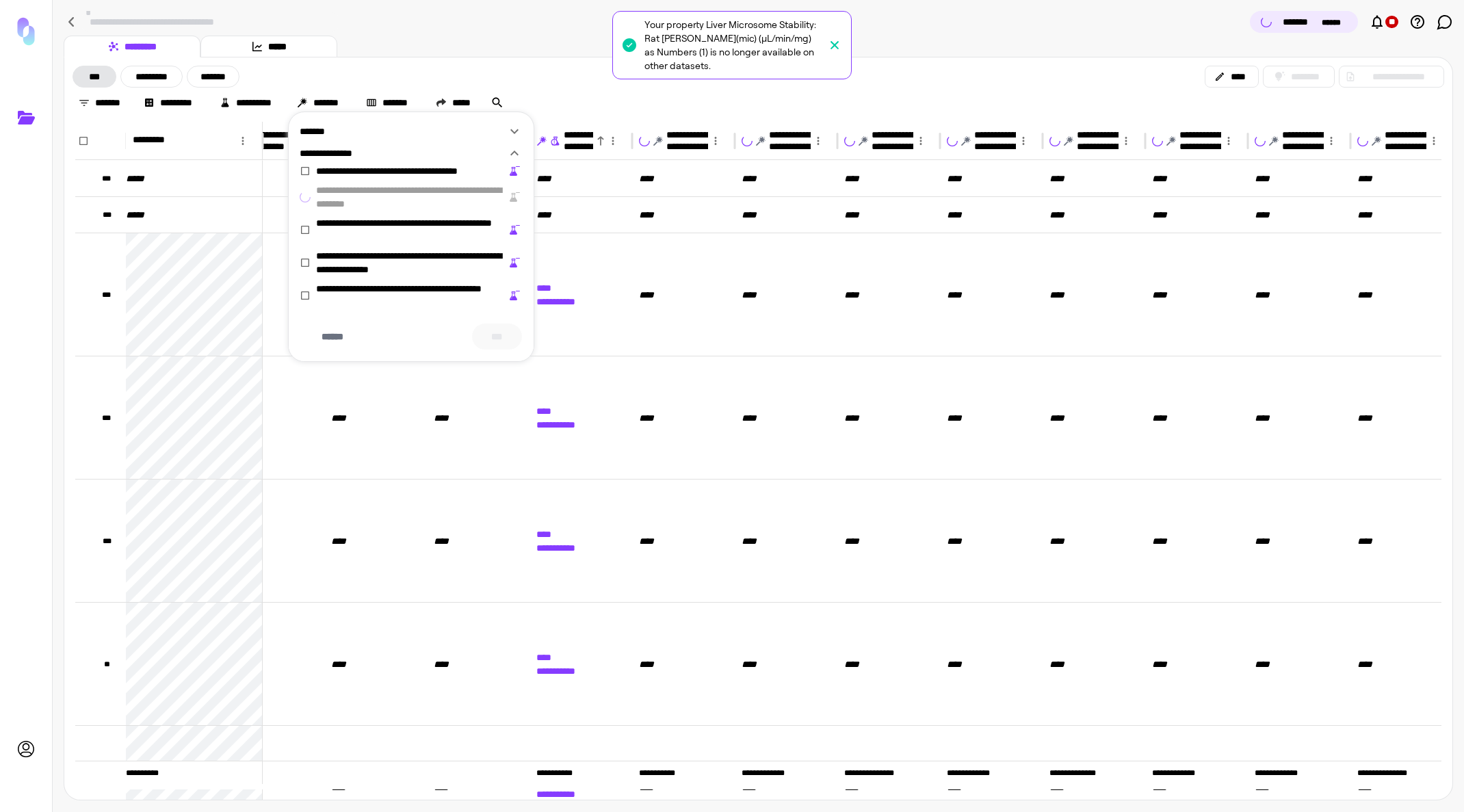 click 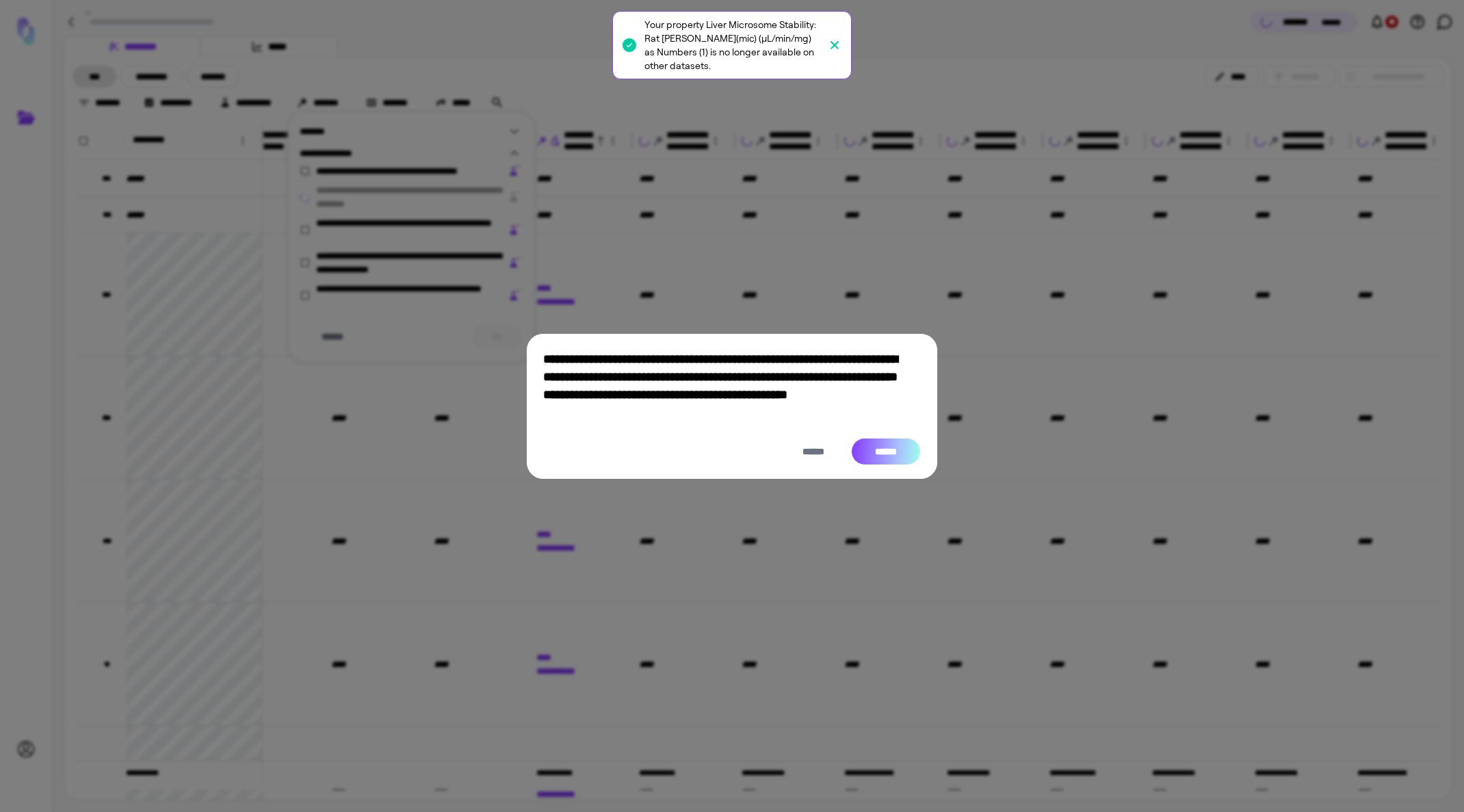 click on "******" at bounding box center (886, 451) 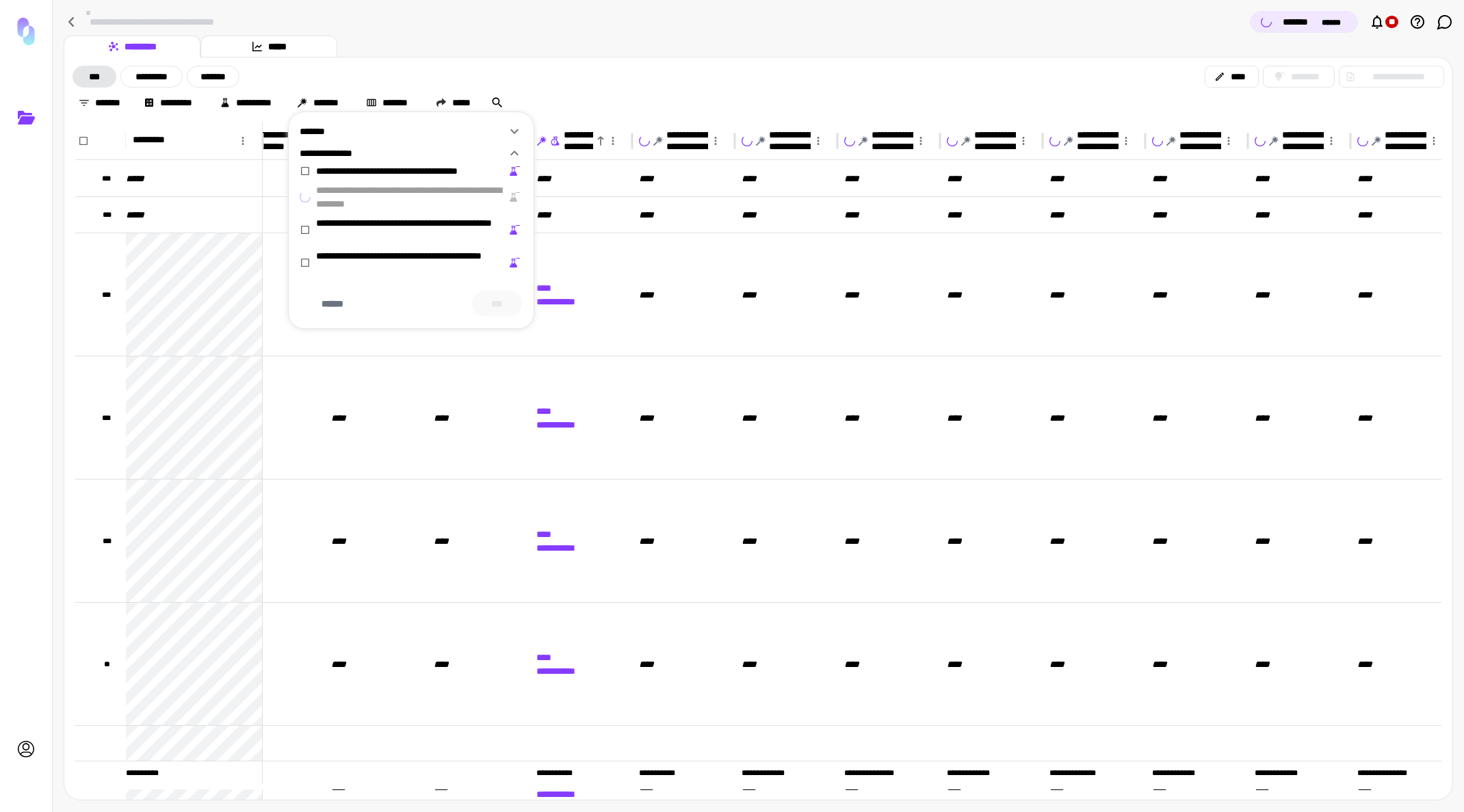 click on "**********" at bounding box center (411, 263) 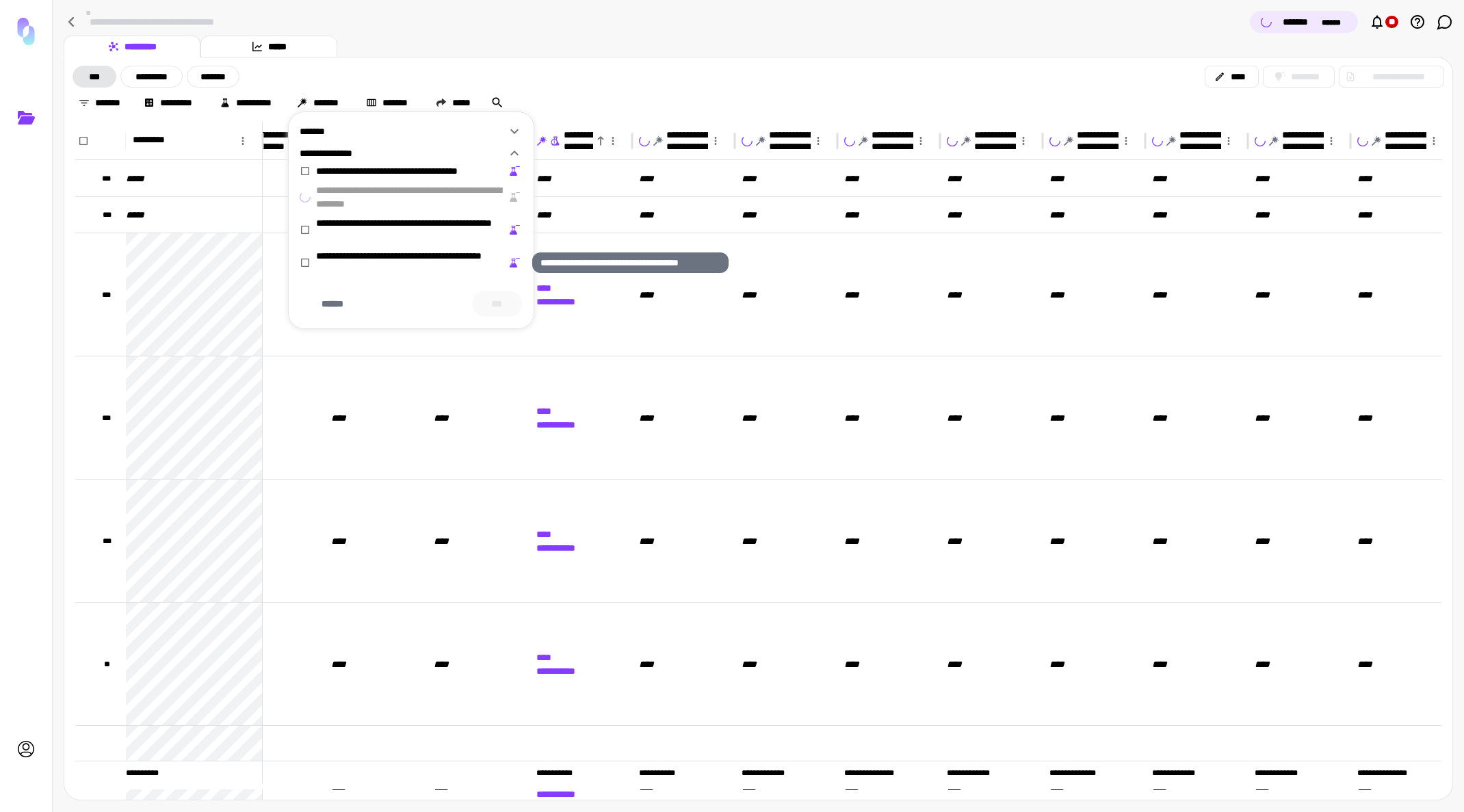 click 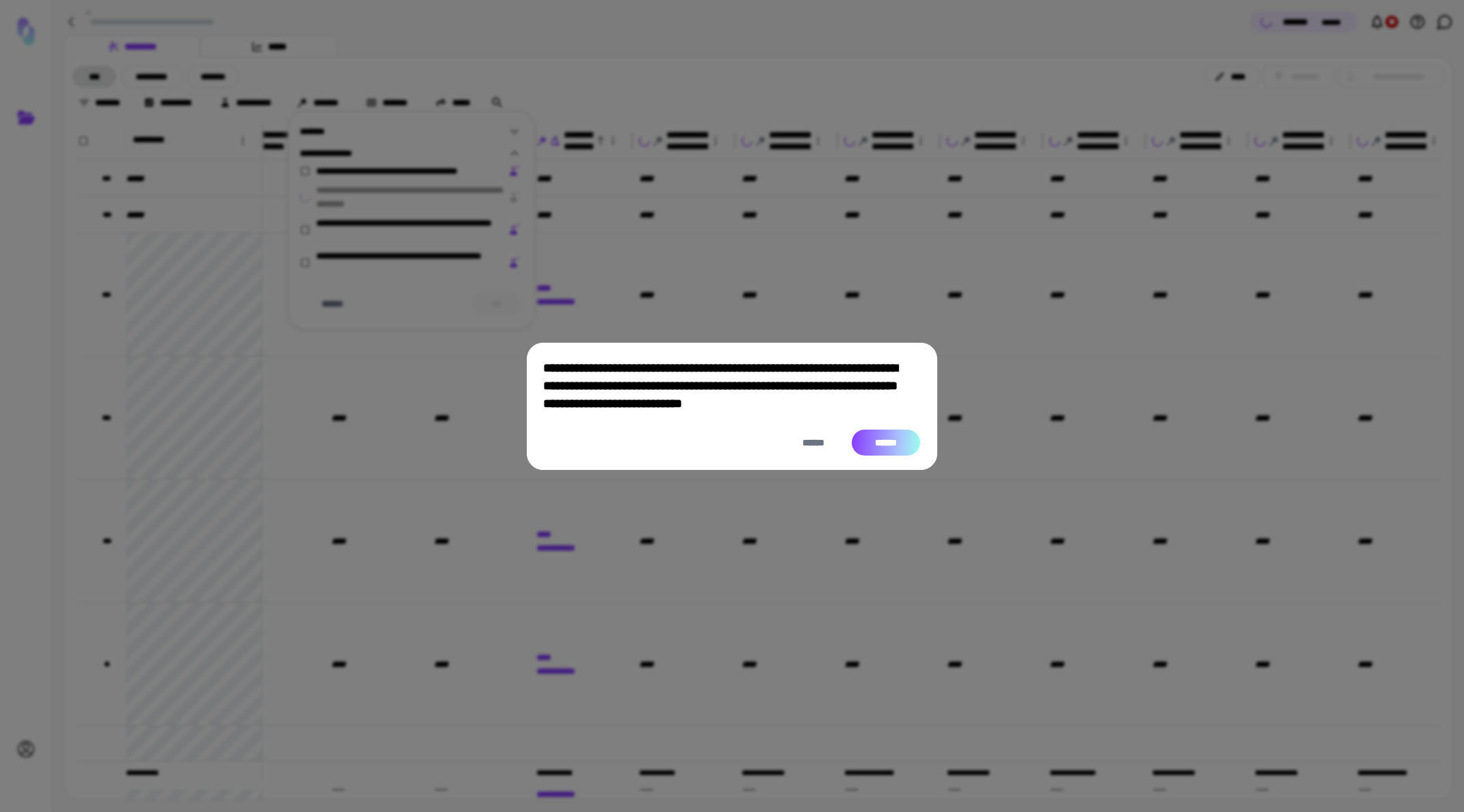 drag, startPoint x: 902, startPoint y: 453, endPoint x: 896, endPoint y: 445, distance: 10 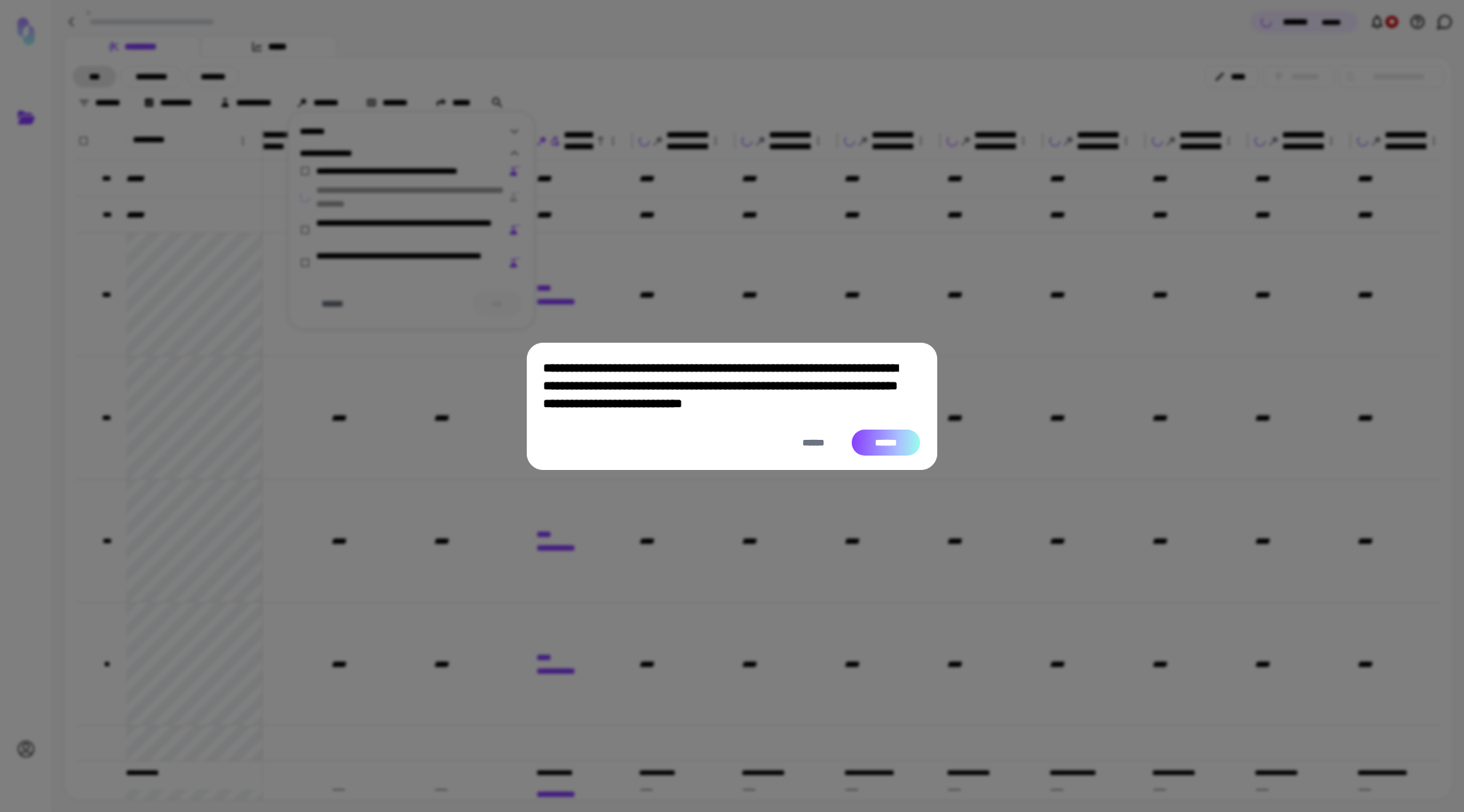 click on "******" at bounding box center (886, 443) 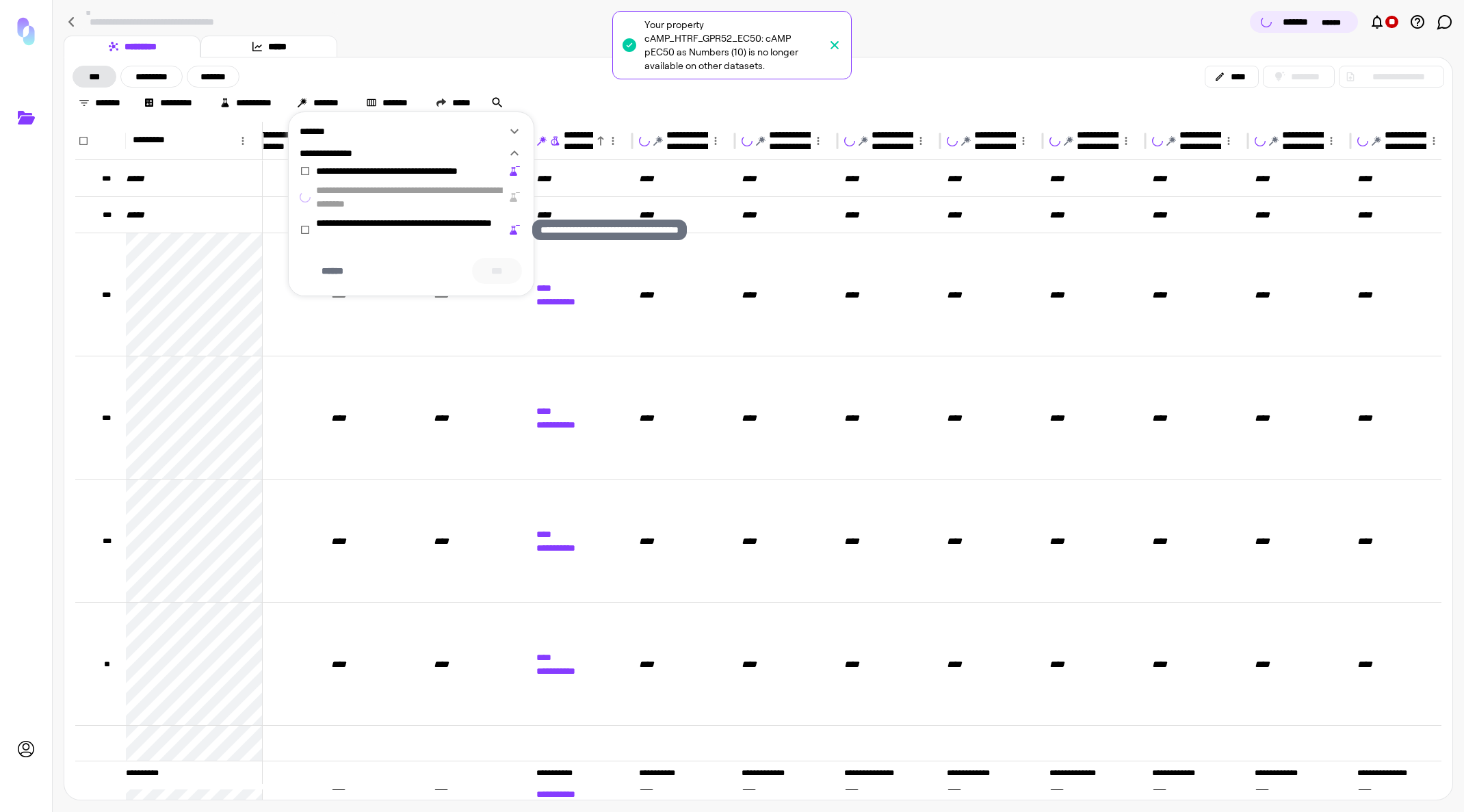 click 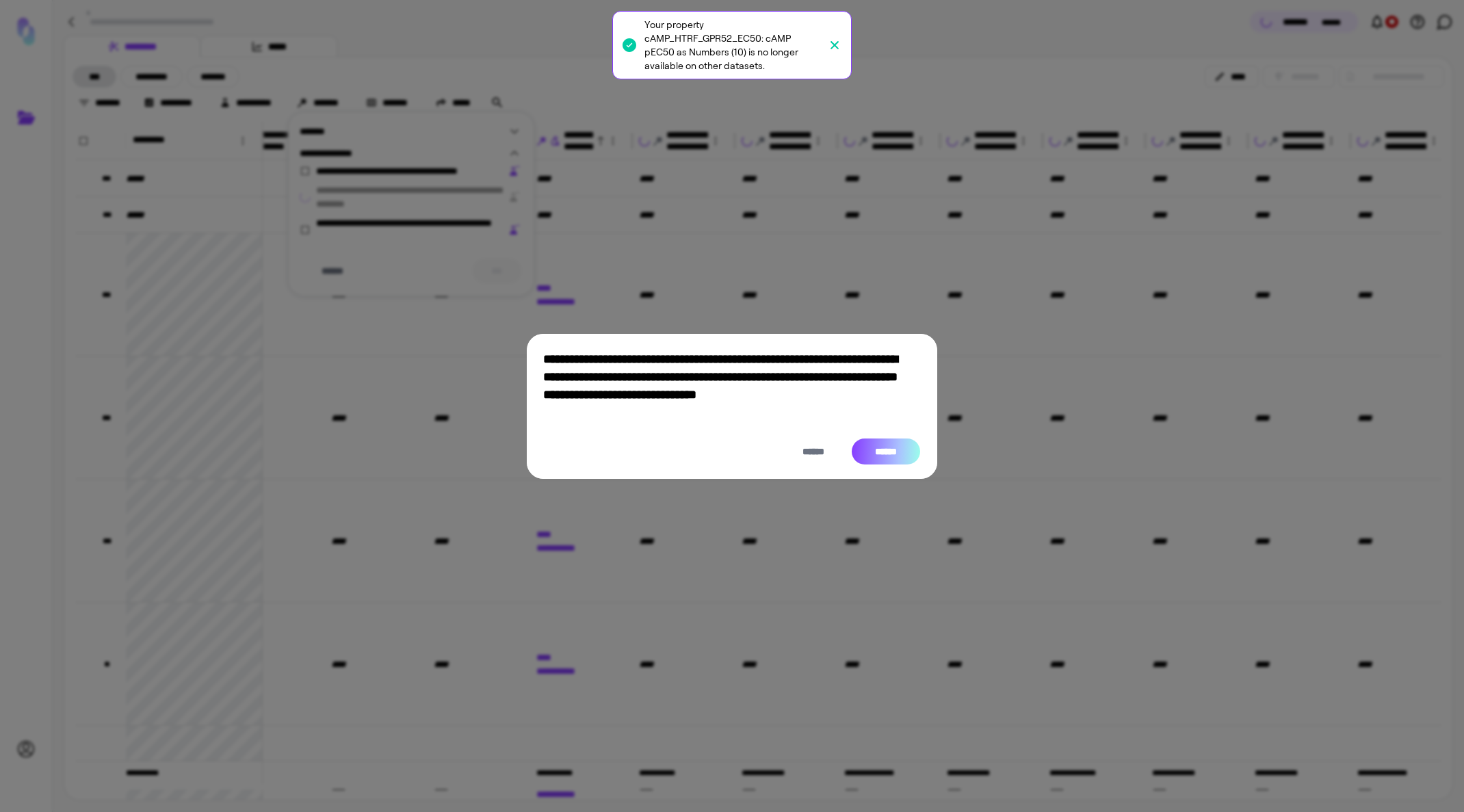 drag, startPoint x: 909, startPoint y: 448, endPoint x: 870, endPoint y: 421, distance: 47.43416 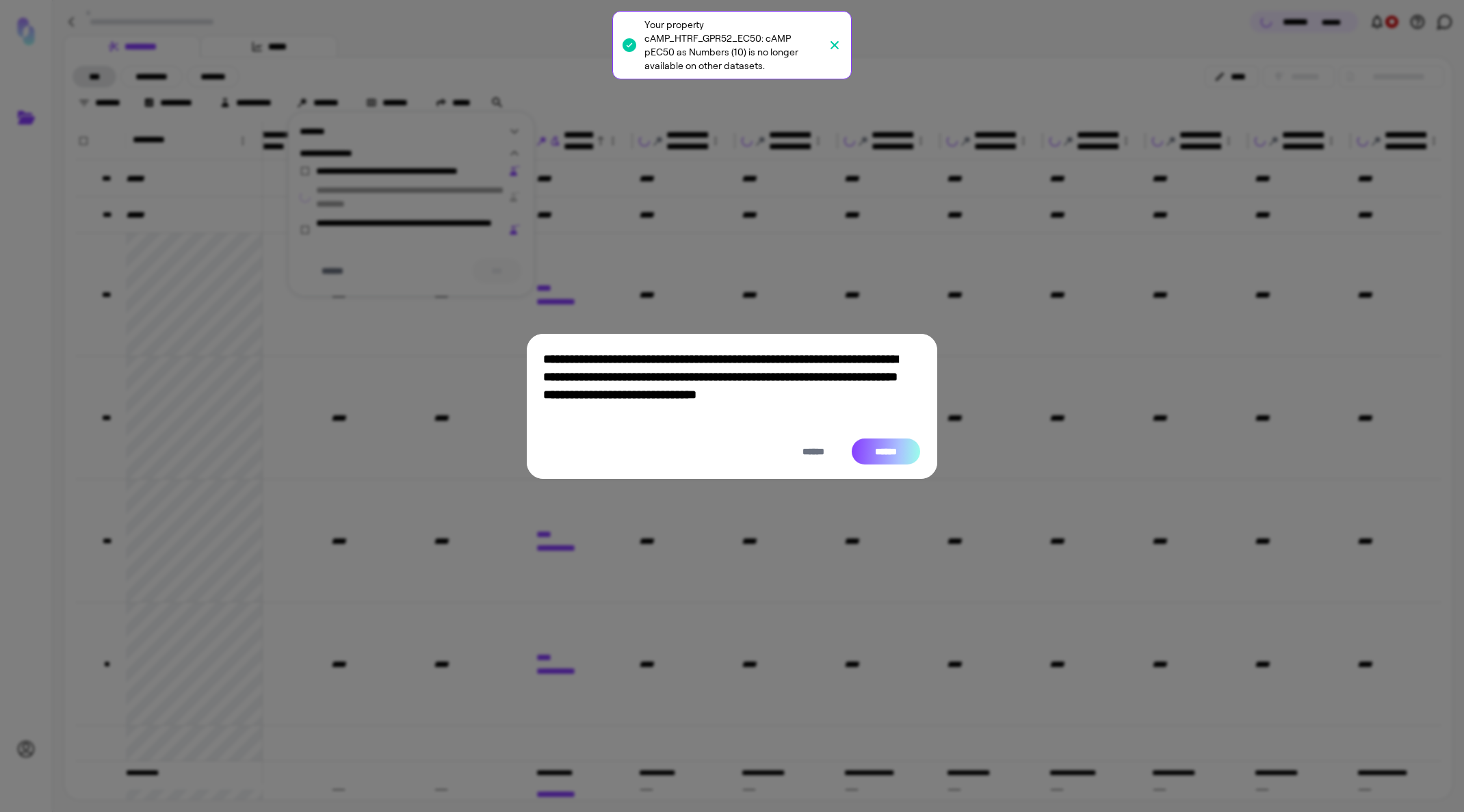click on "******" at bounding box center (886, 451) 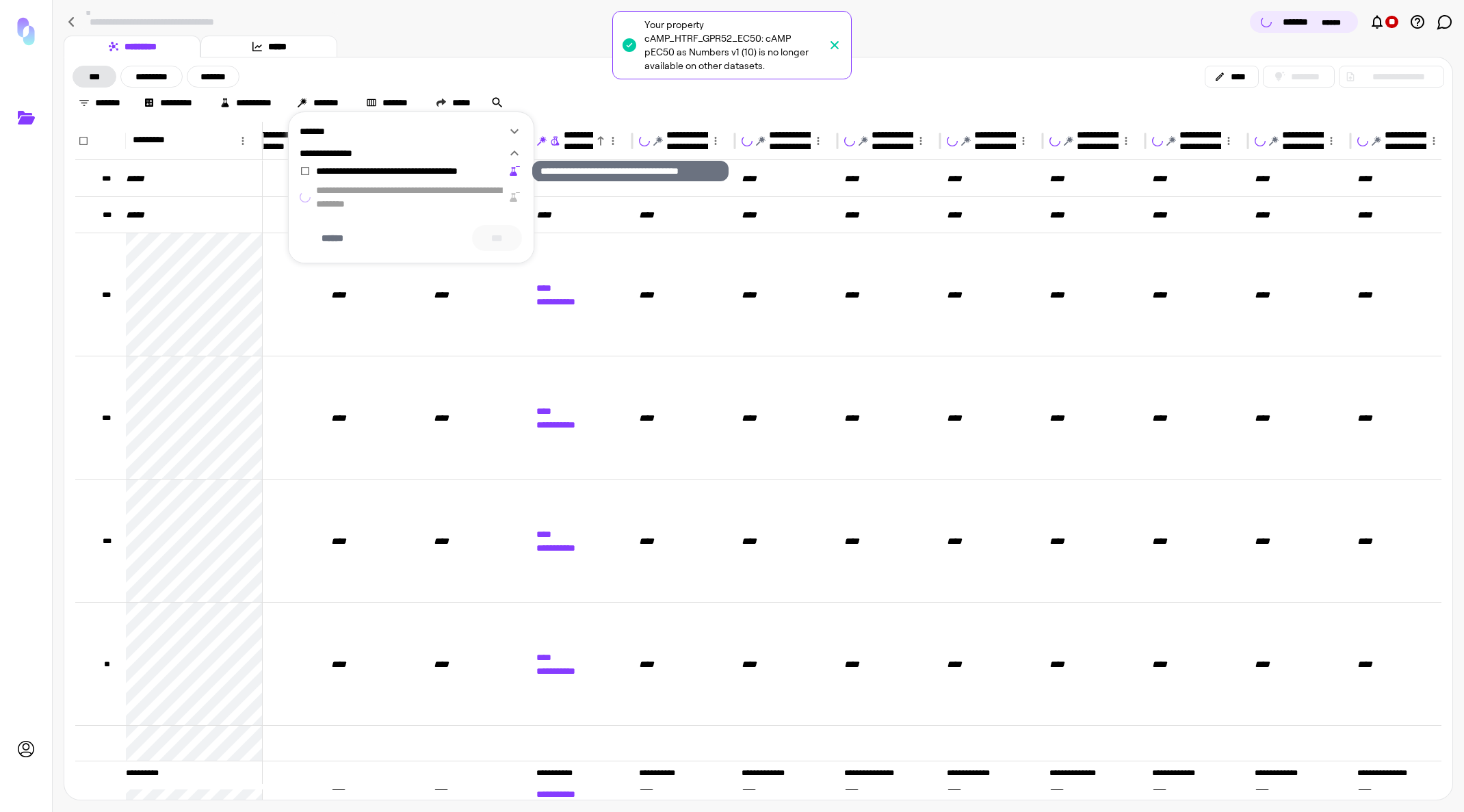 click 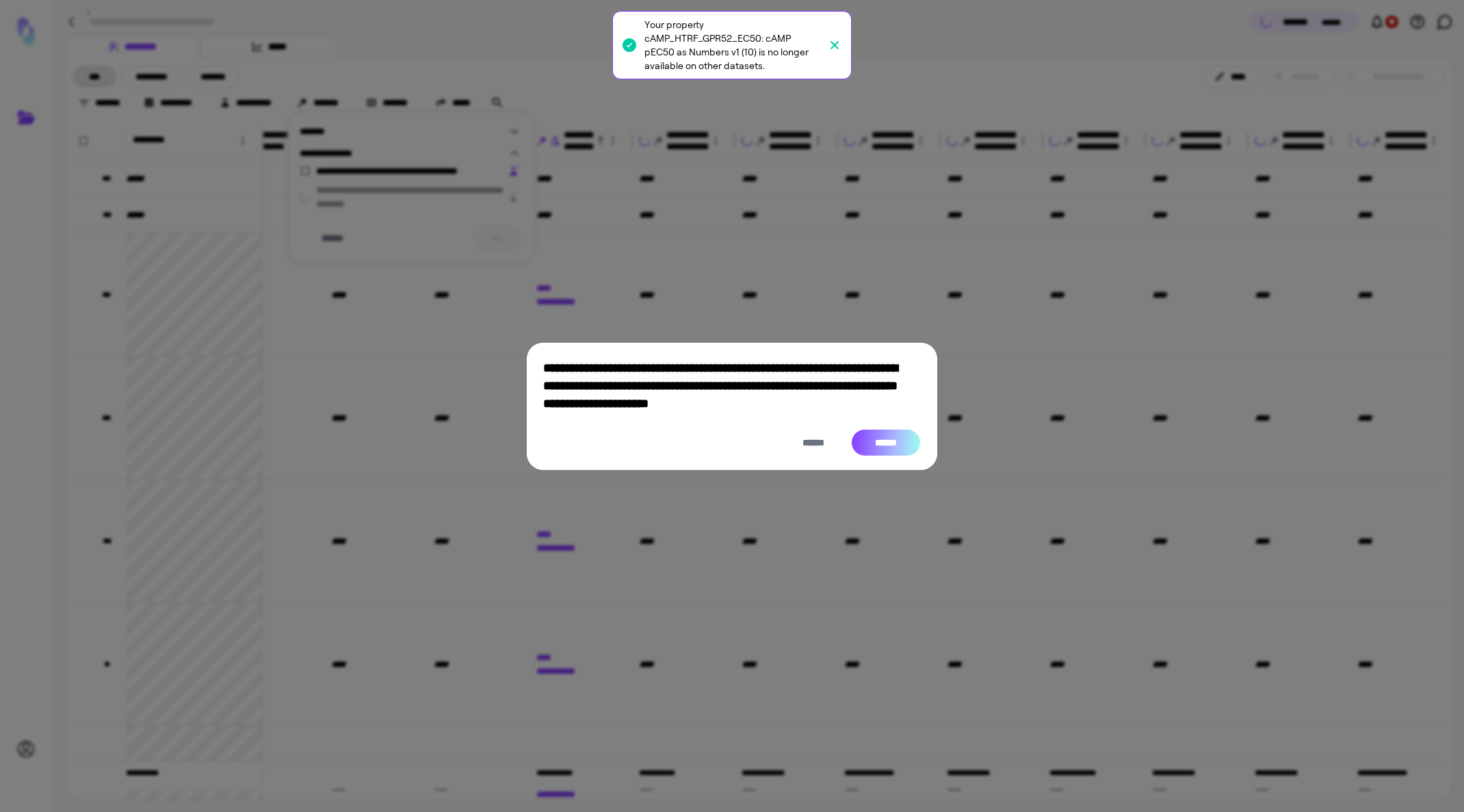 click on "******" at bounding box center [886, 443] 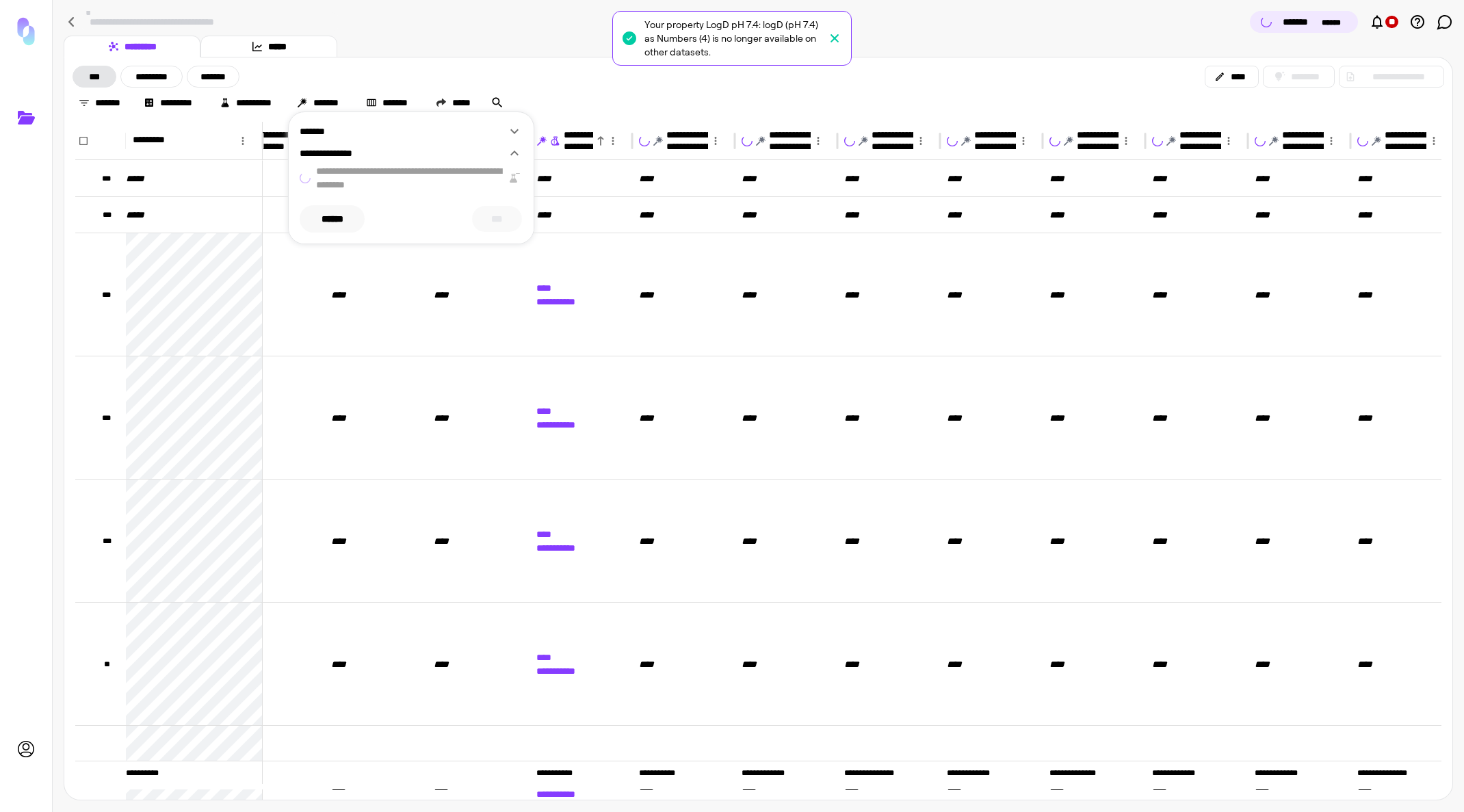 click on "******" at bounding box center (332, 219) 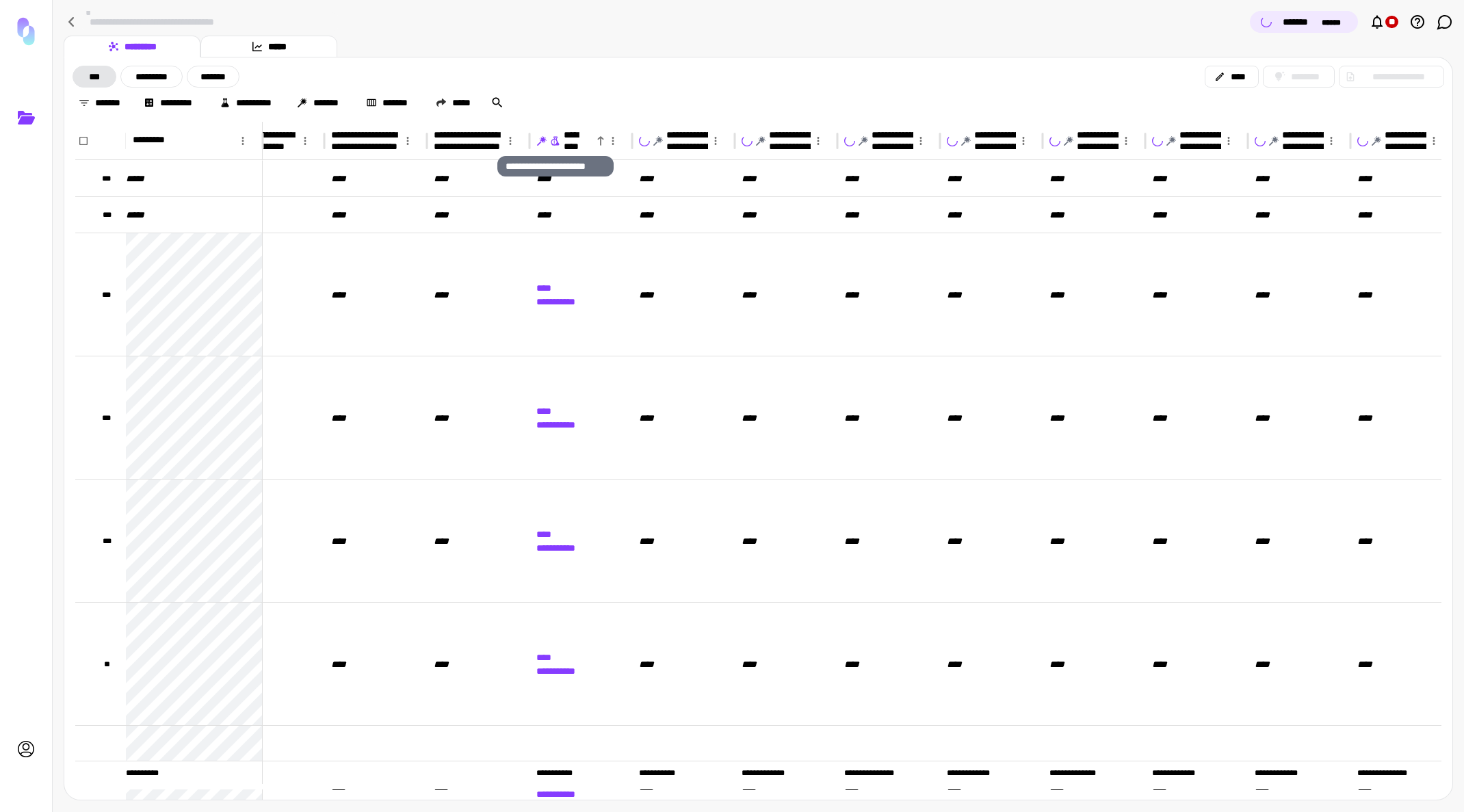 click 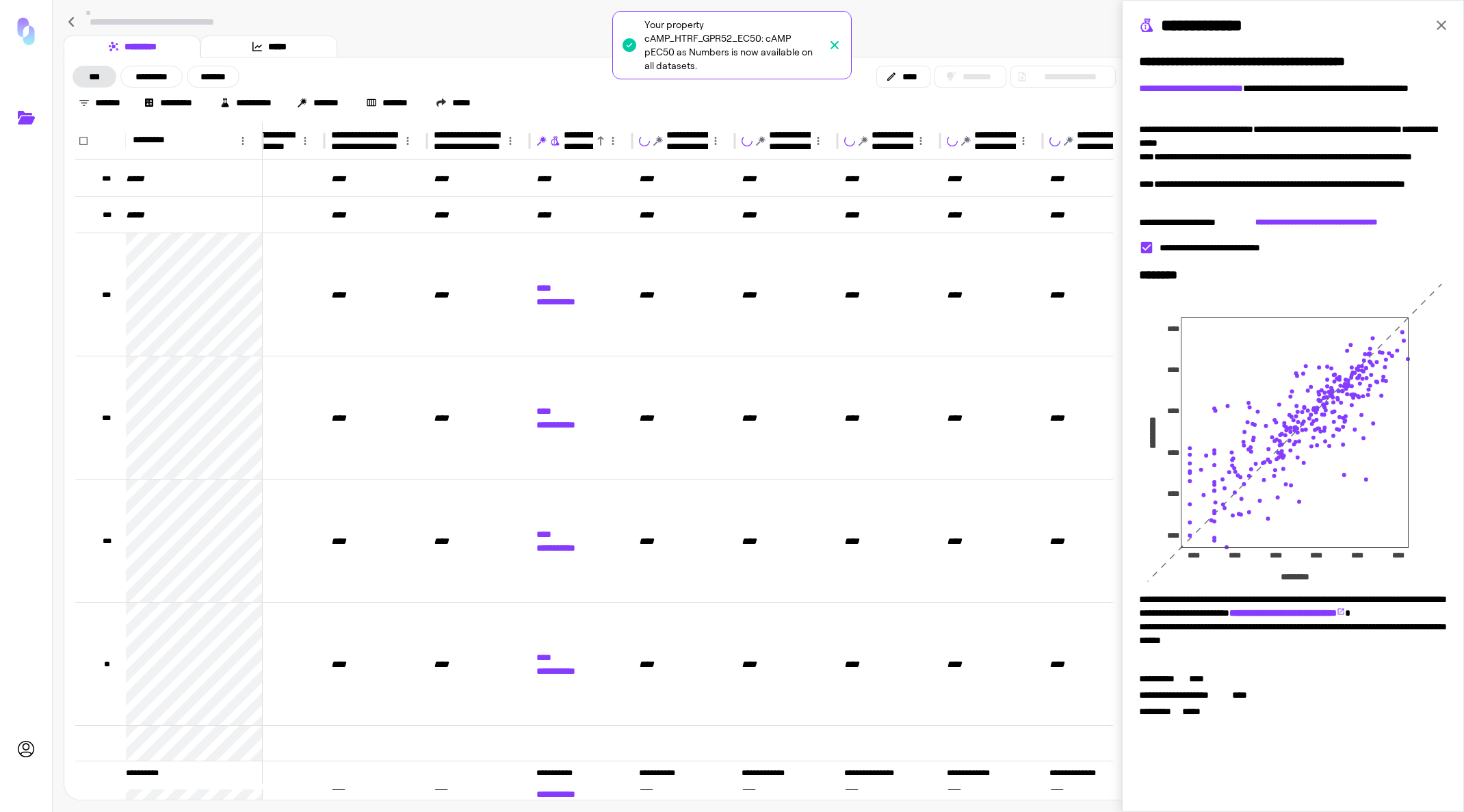 click 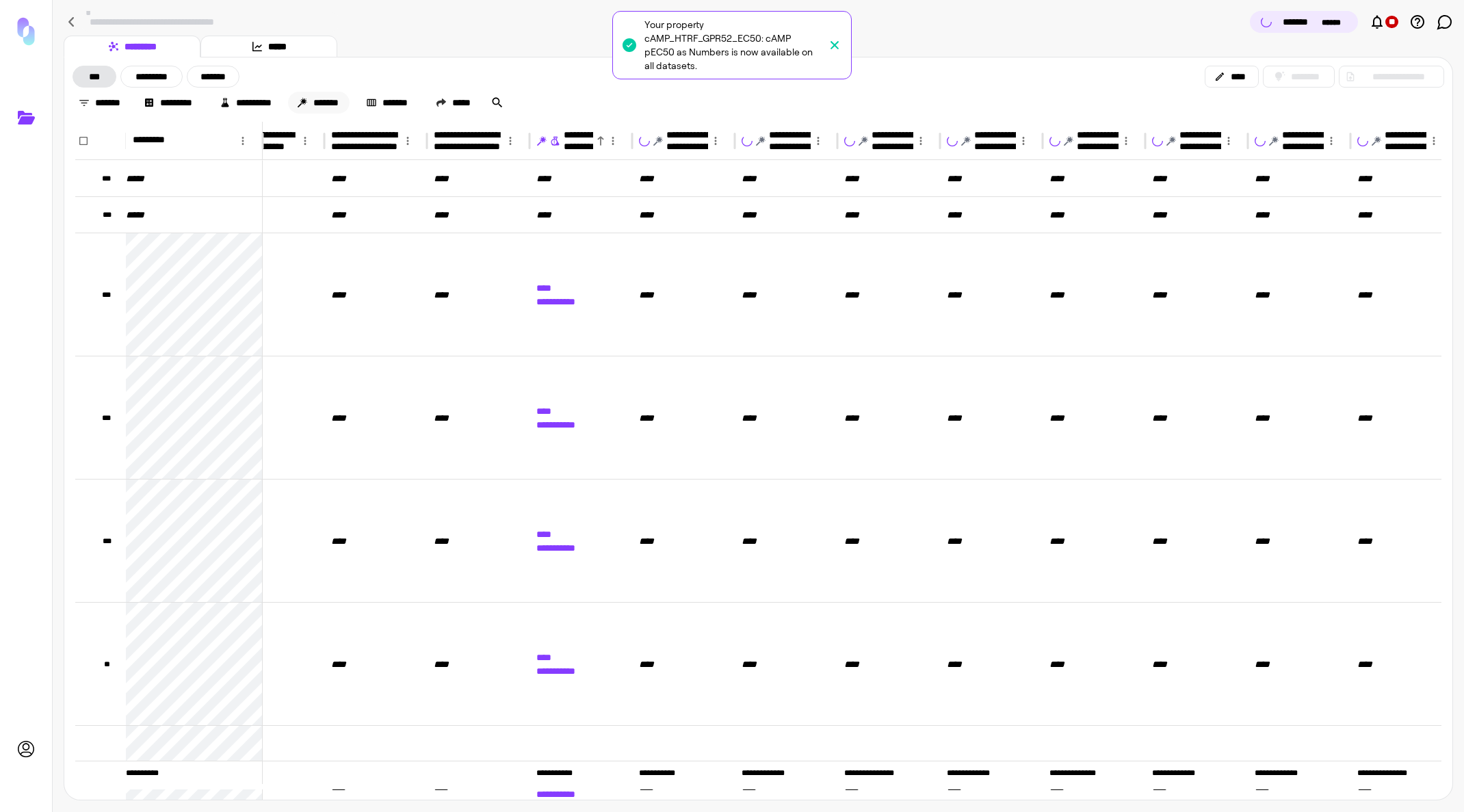 click on "*******" at bounding box center [319, 103] 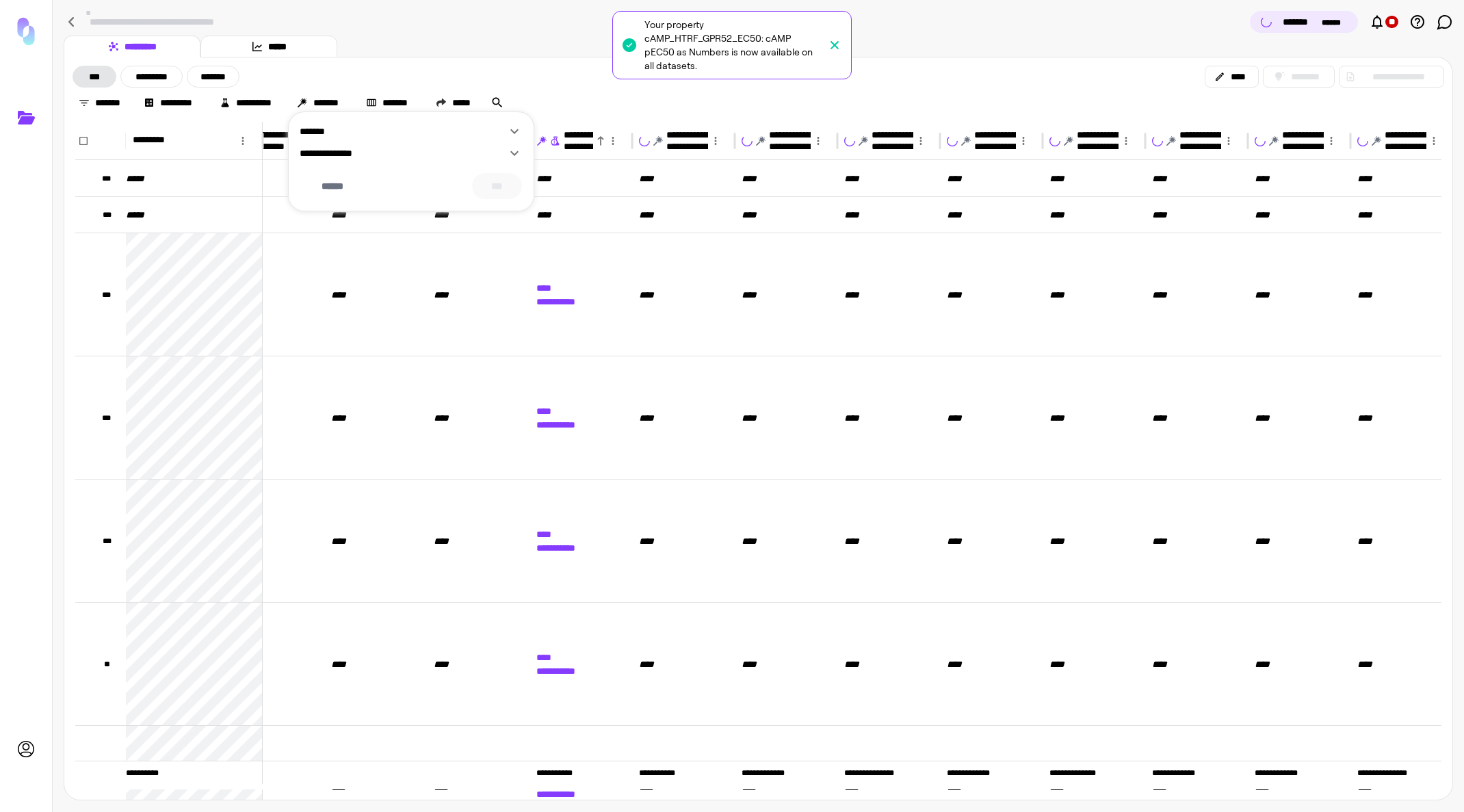 click on "**********" at bounding box center [403, 153] 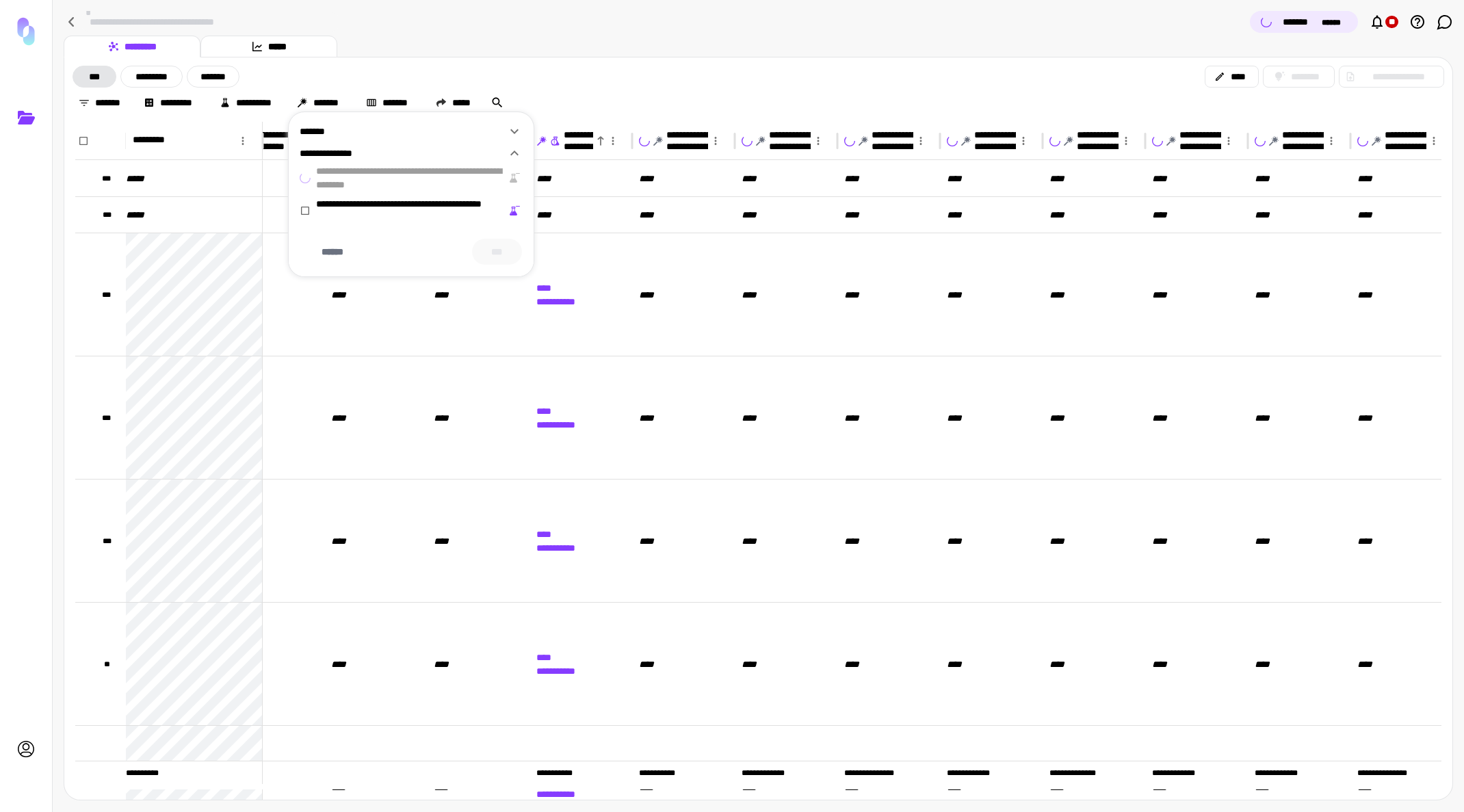 click at bounding box center (732, 406) 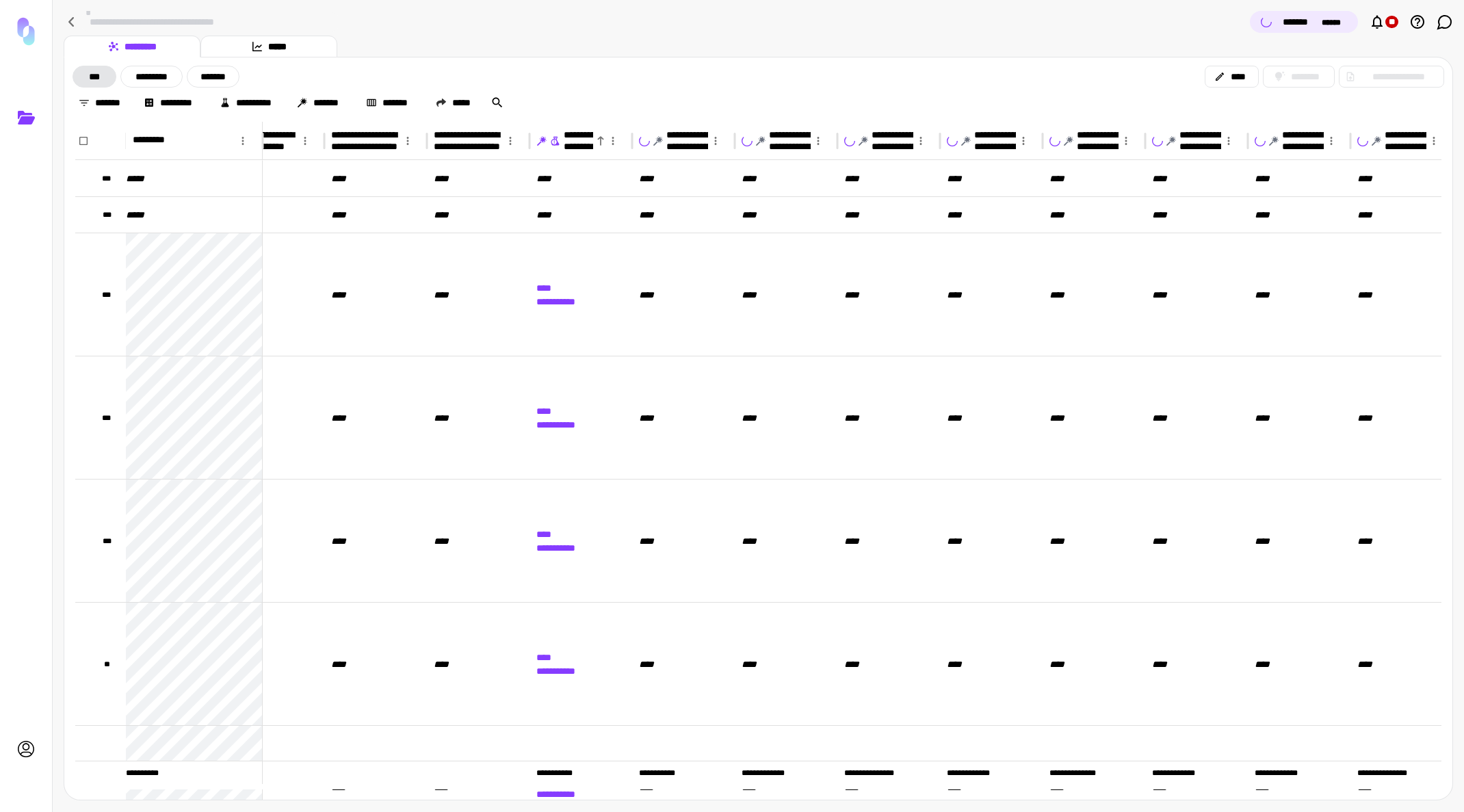 scroll, scrollTop: 0, scrollLeft: 1189, axis: horizontal 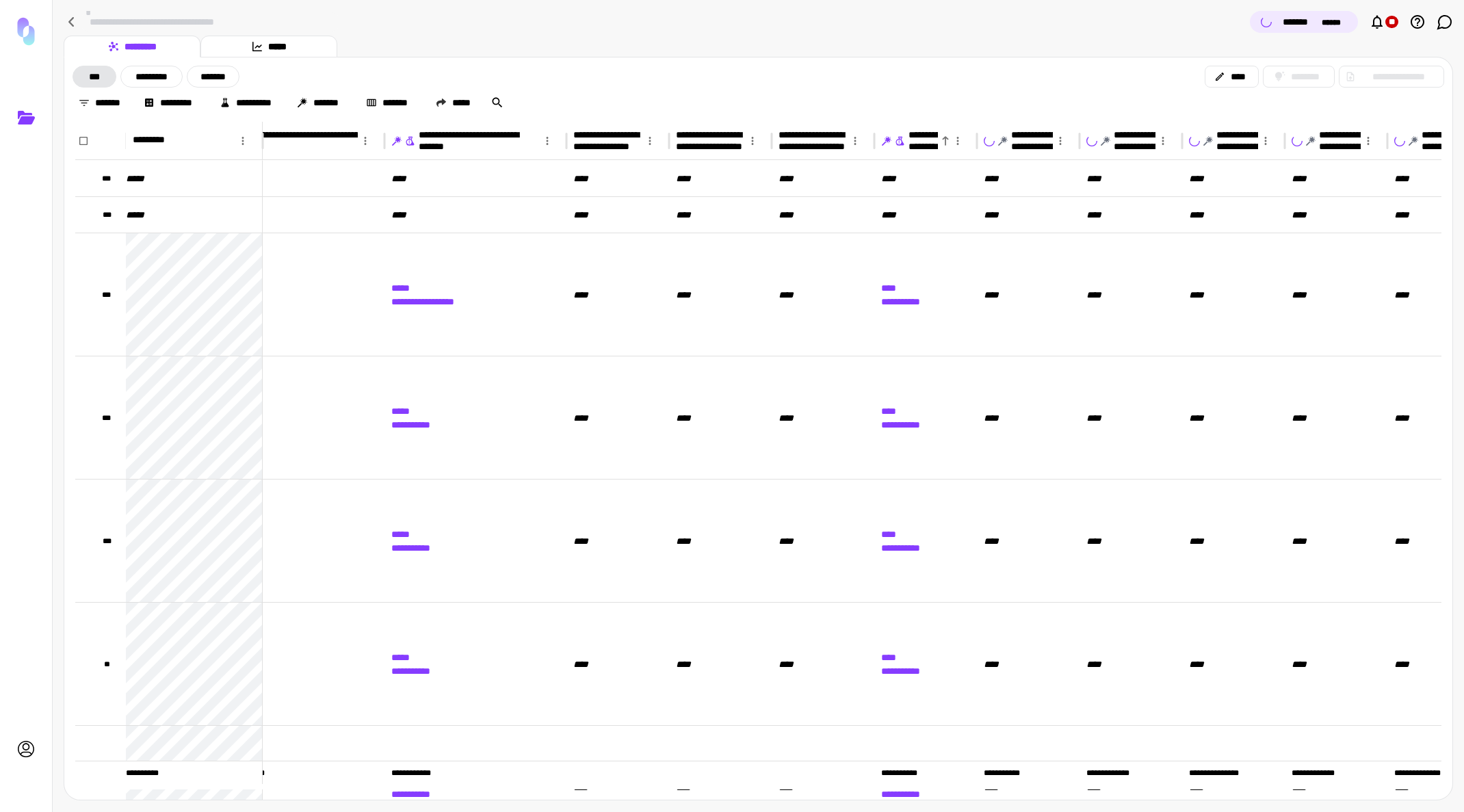 click 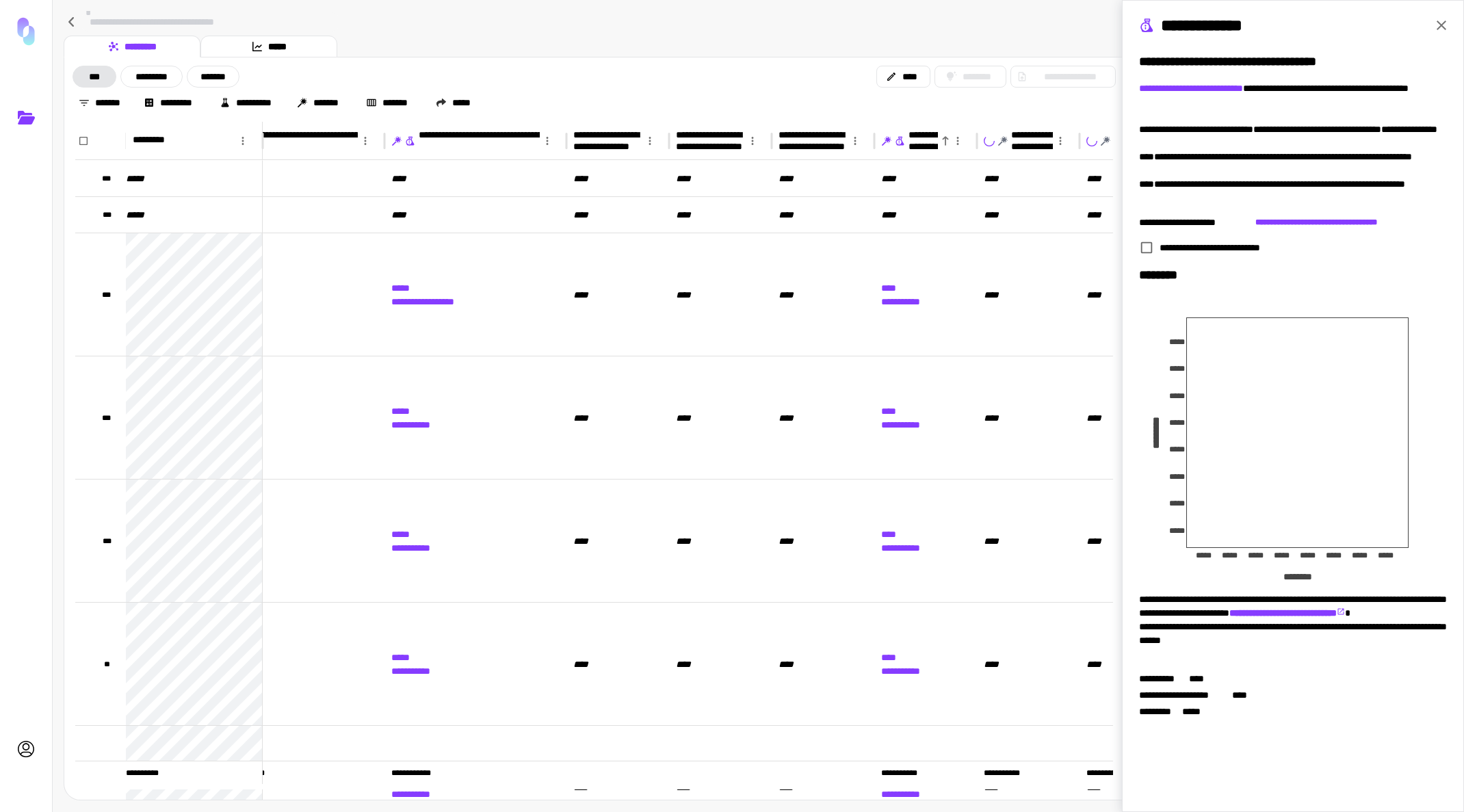 click 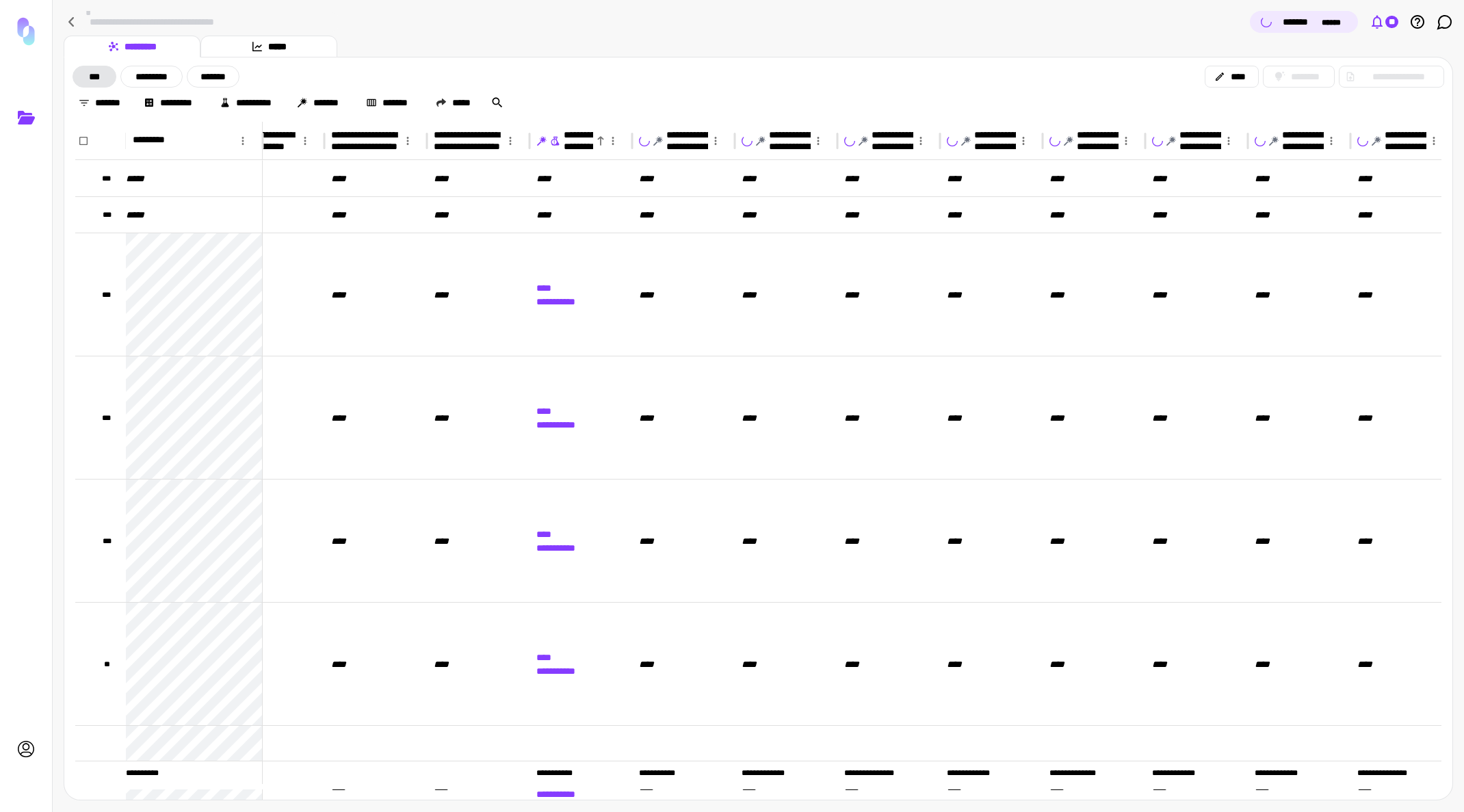 click on "**" at bounding box center (1391, 22) 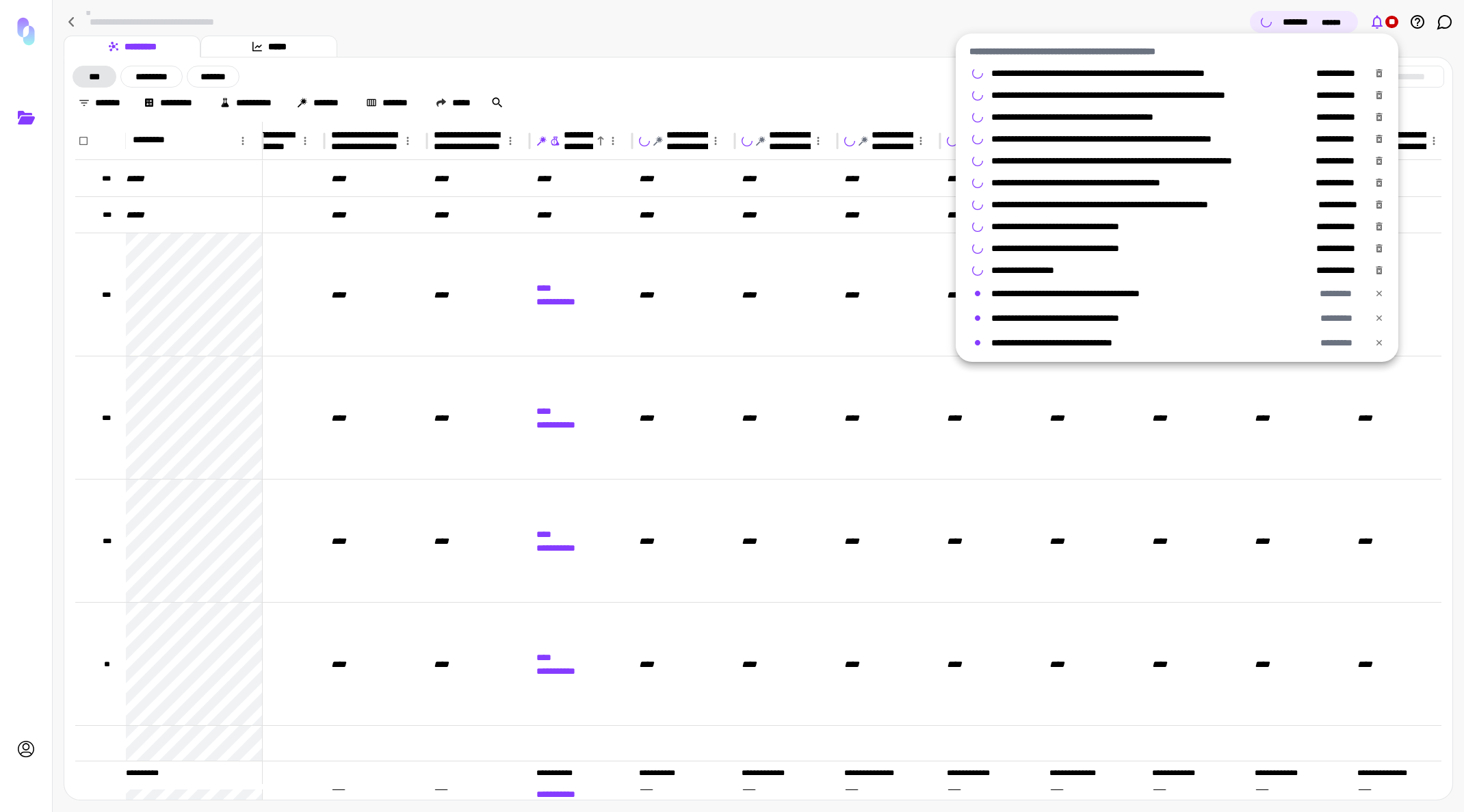 click at bounding box center (732, 406) 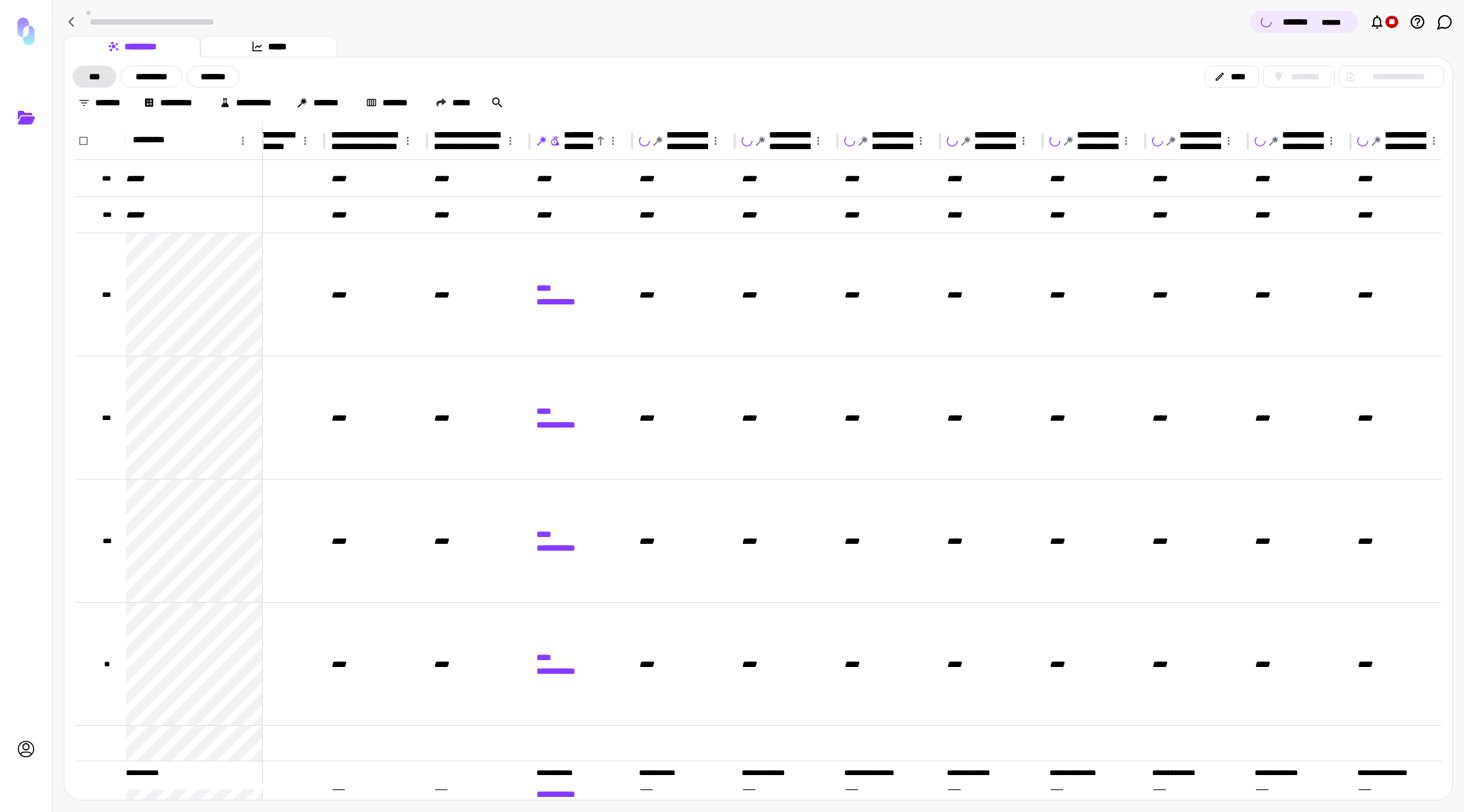 scroll, scrollTop: 0, scrollLeft: 76, axis: horizontal 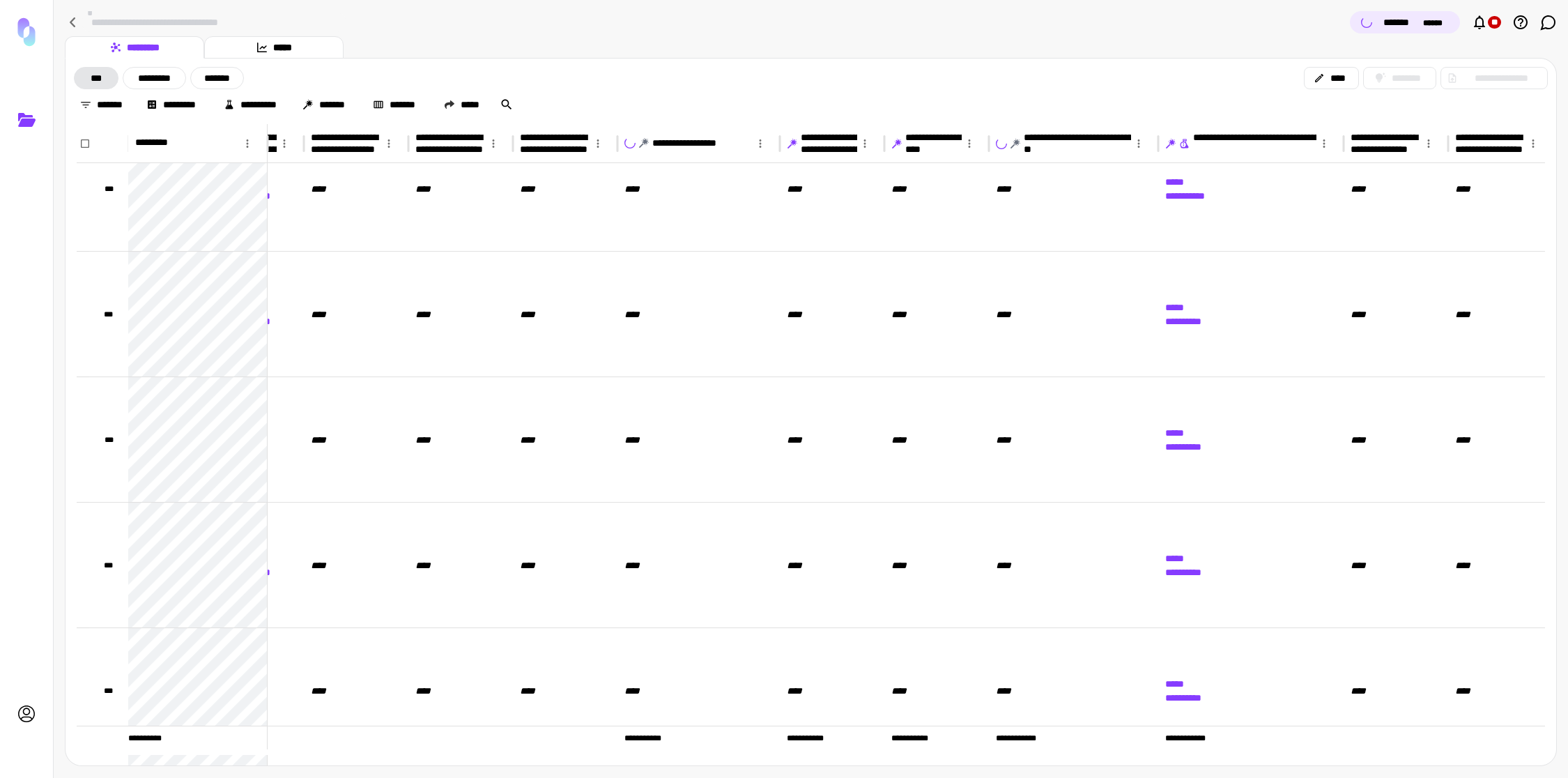 click on "**********" at bounding box center (810, 412) 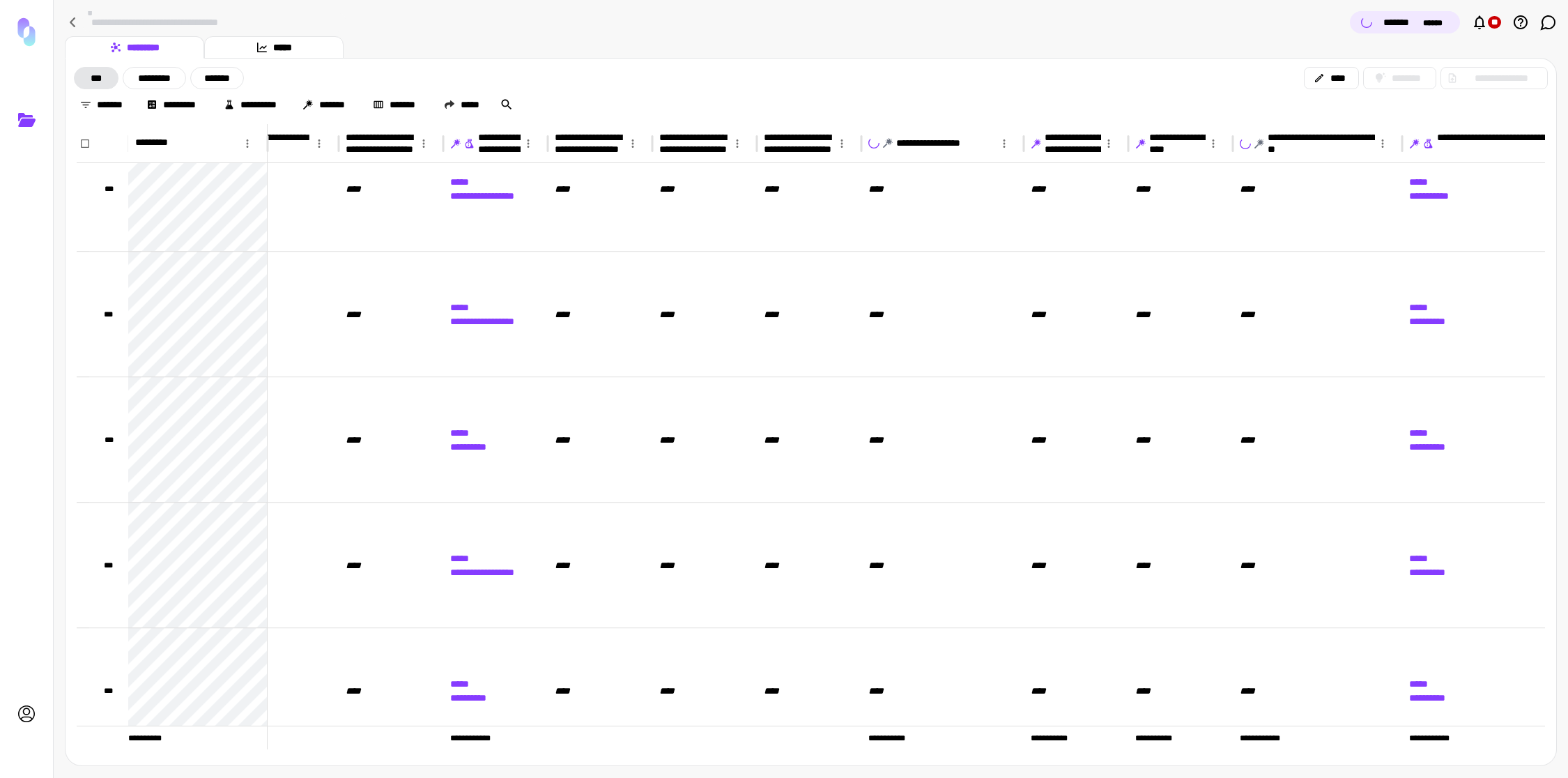 scroll, scrollTop: 0, scrollLeft: 0, axis: both 